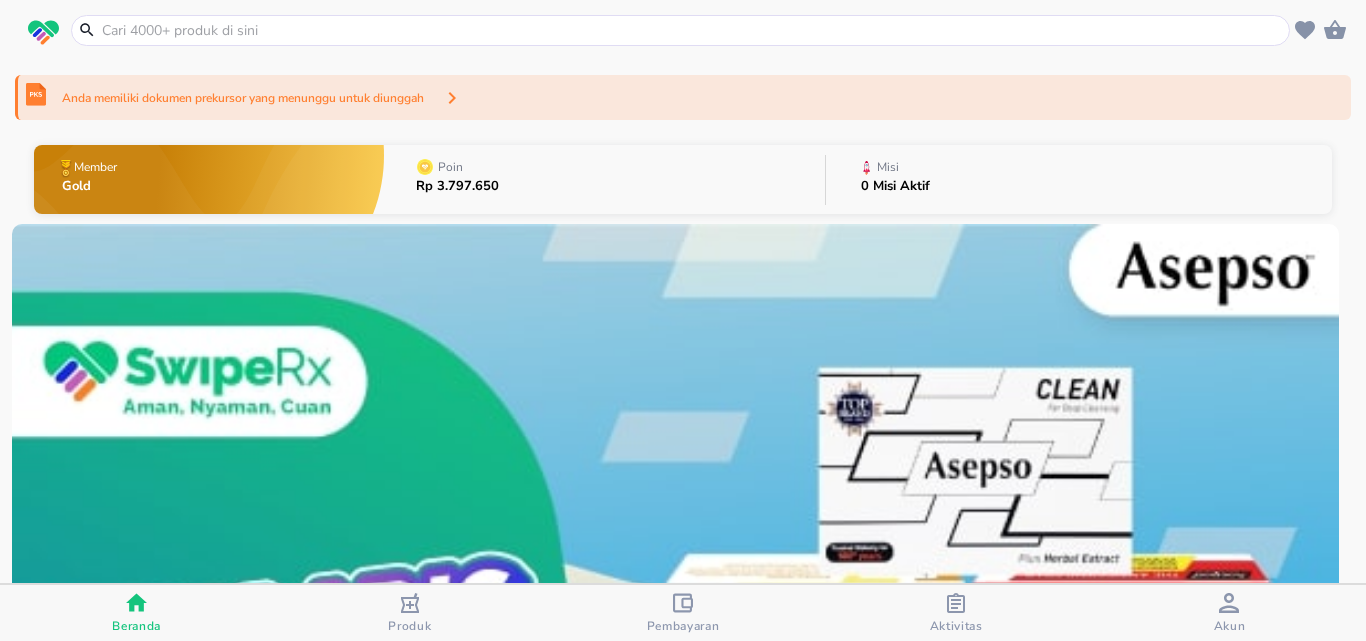 scroll, scrollTop: 0, scrollLeft: 0, axis: both 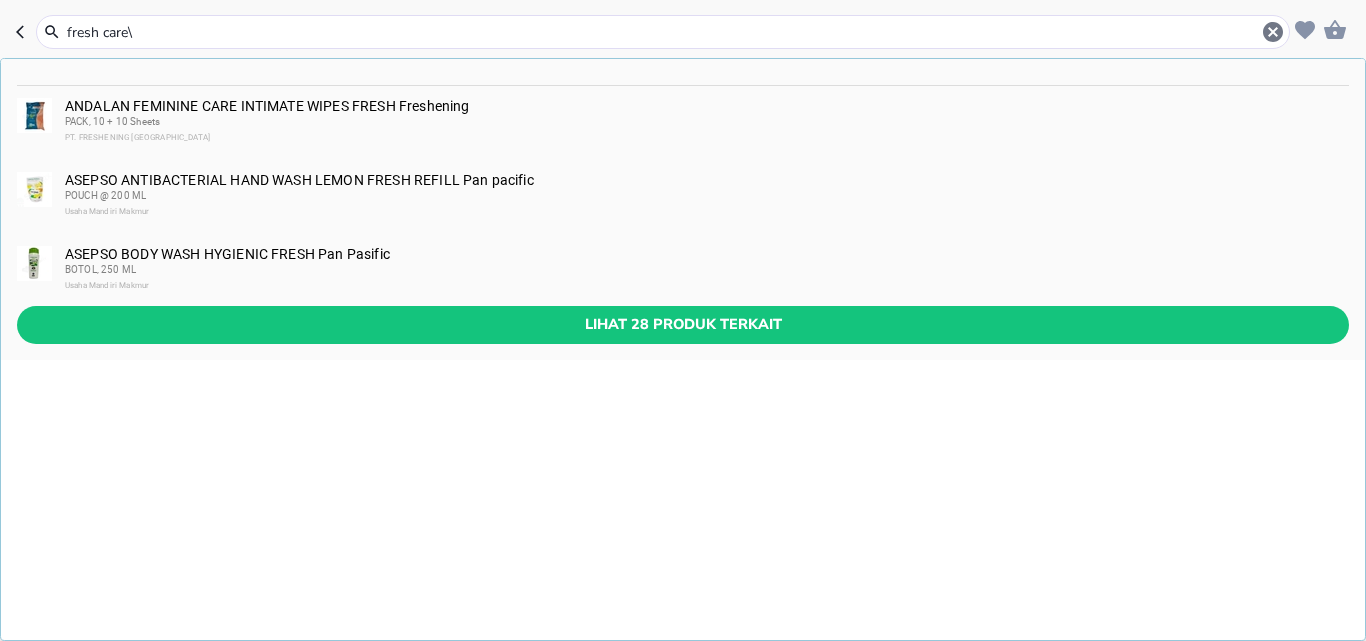 type on "fresh care" 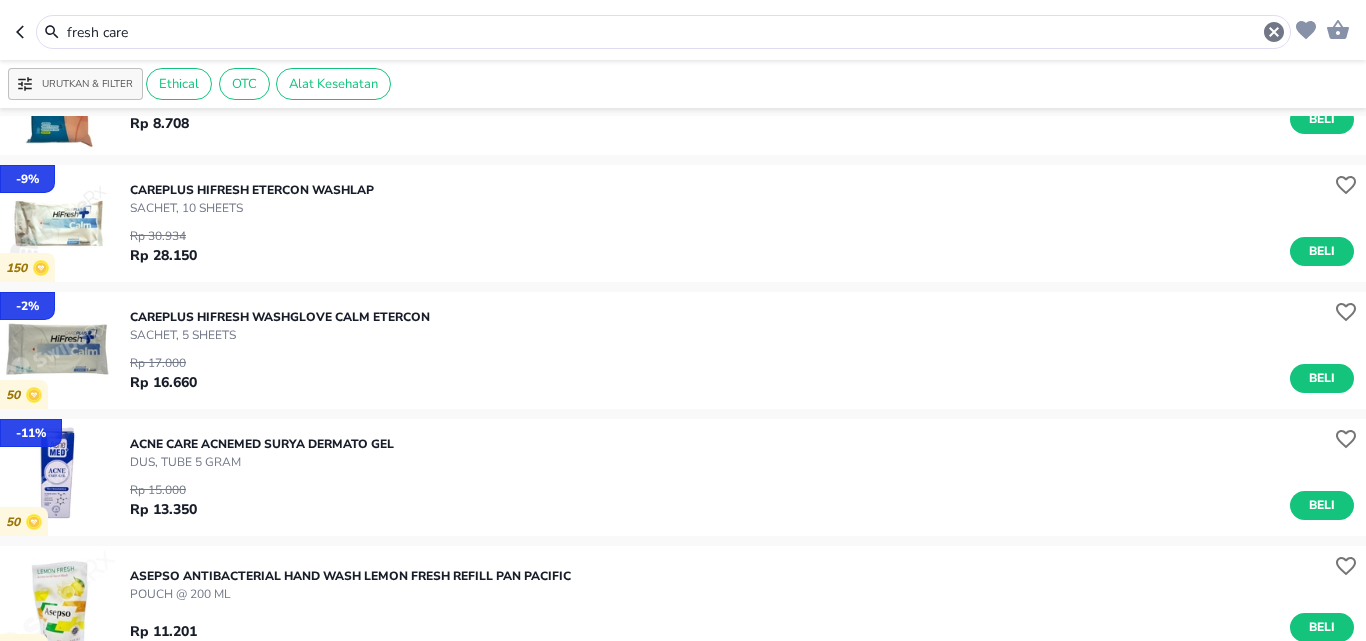 scroll, scrollTop: 0, scrollLeft: 0, axis: both 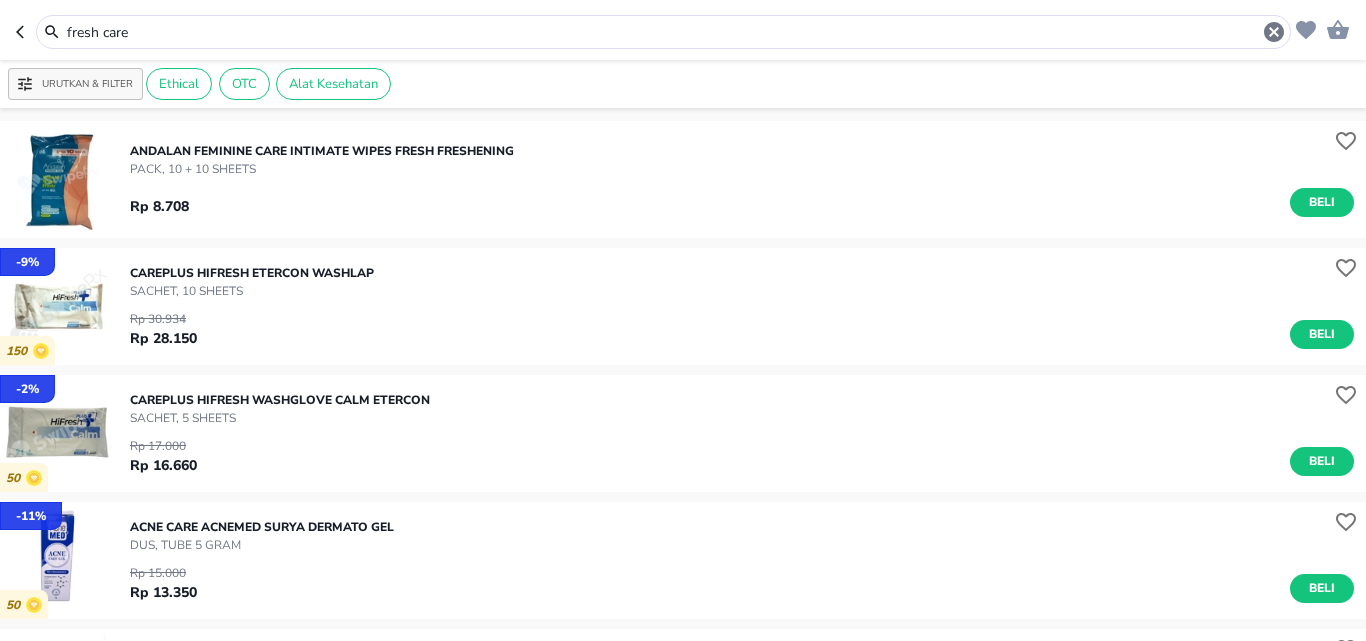 click on "Rp 8.708 Beli" at bounding box center (742, 197) 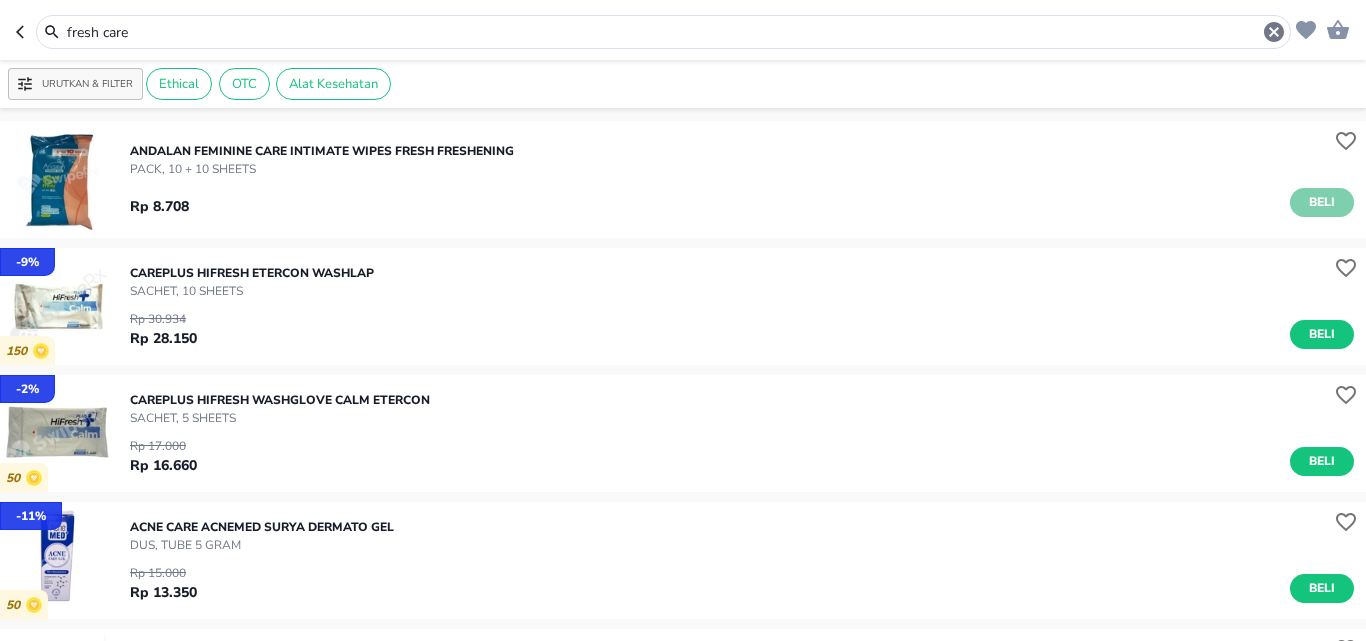 click on "Beli" at bounding box center (1322, 202) 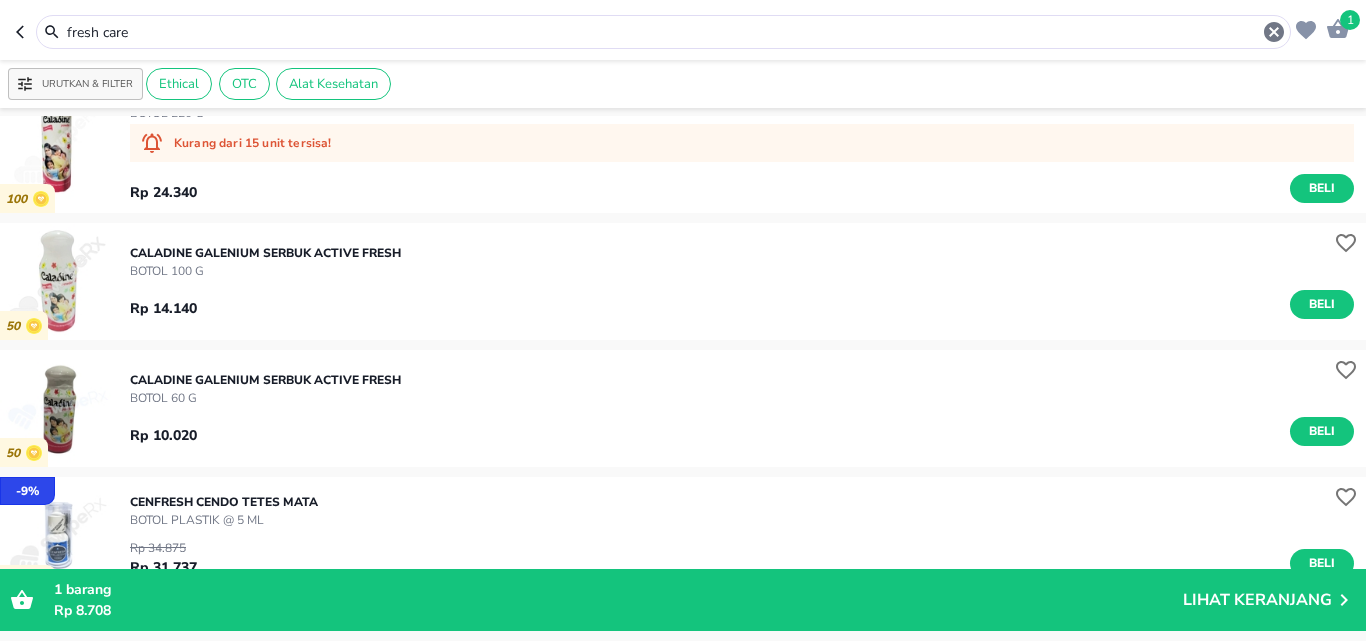 scroll, scrollTop: 1482, scrollLeft: 0, axis: vertical 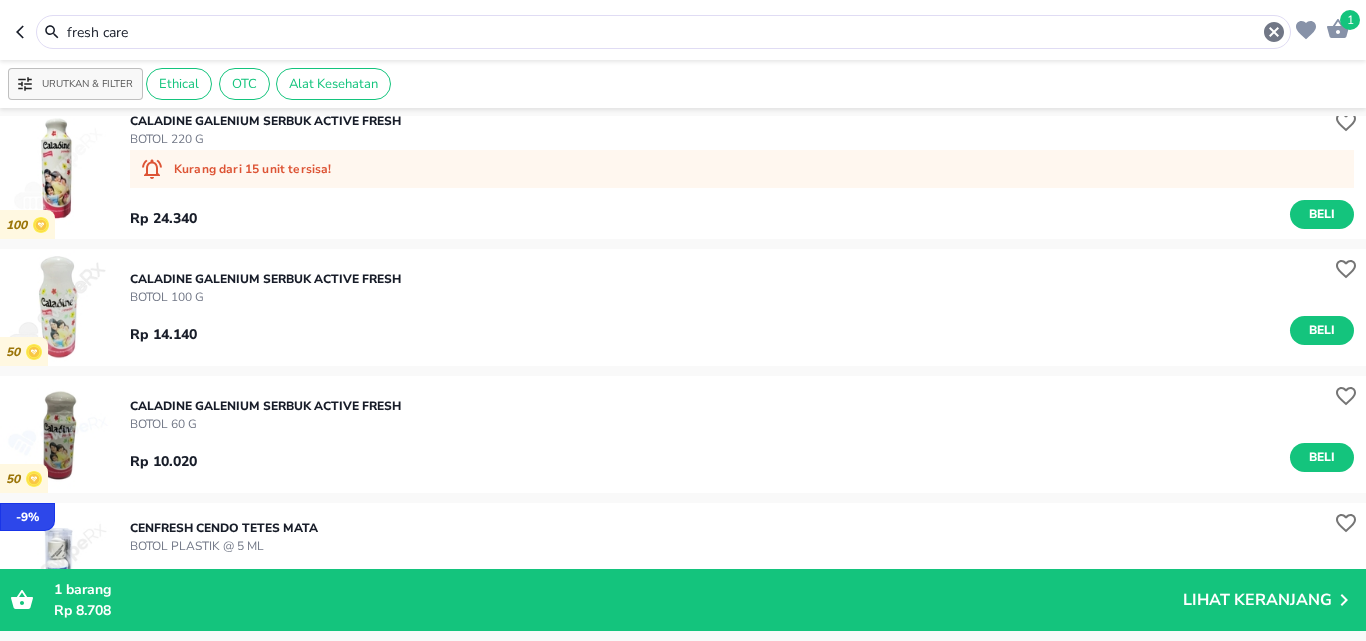 click on "fresh care" at bounding box center (663, 32) 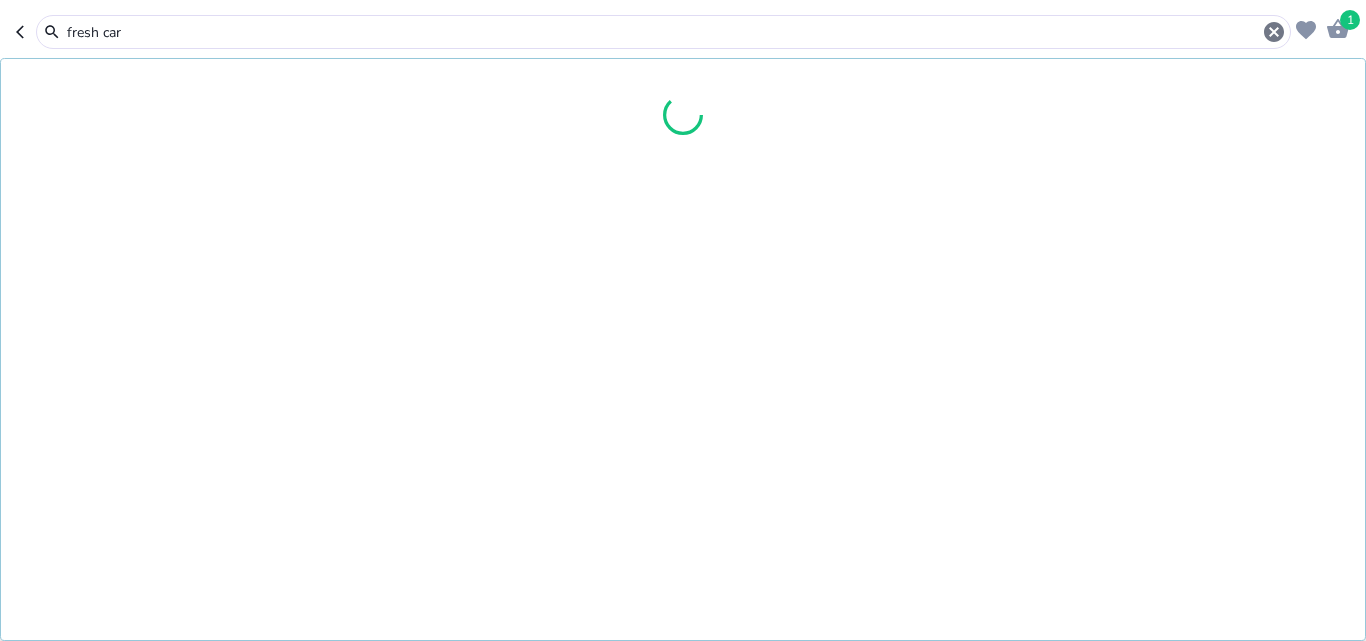 type on "fresh car" 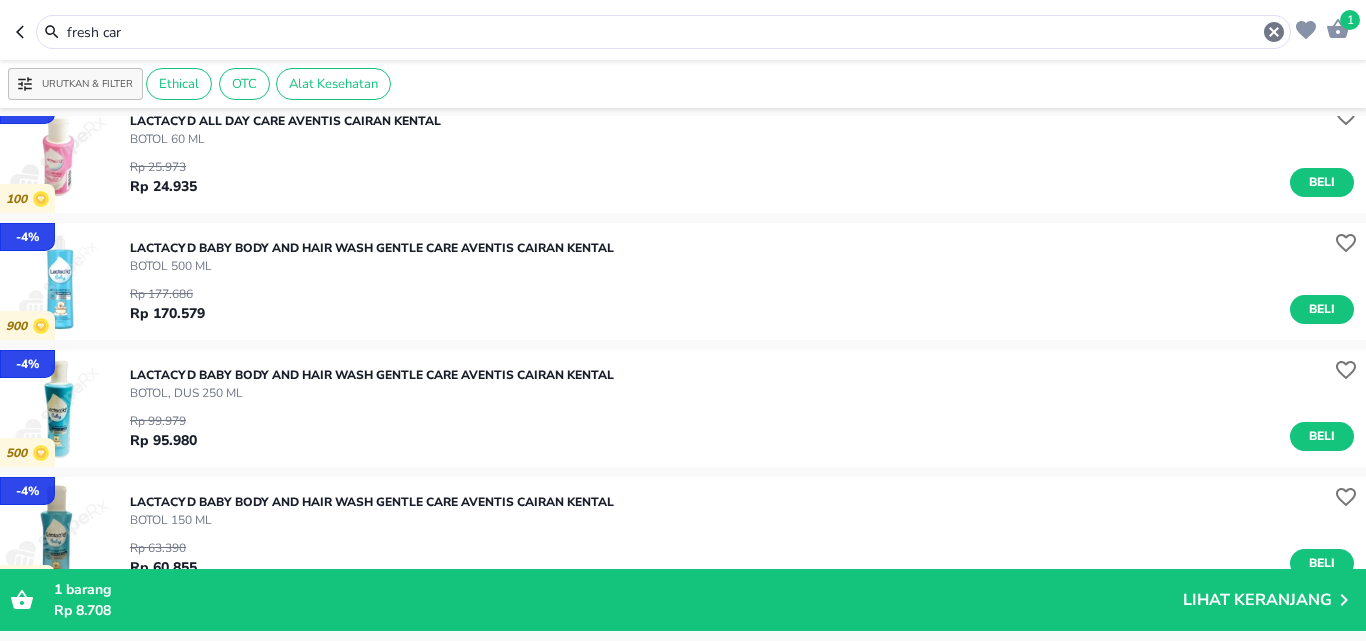 scroll, scrollTop: 6300, scrollLeft: 0, axis: vertical 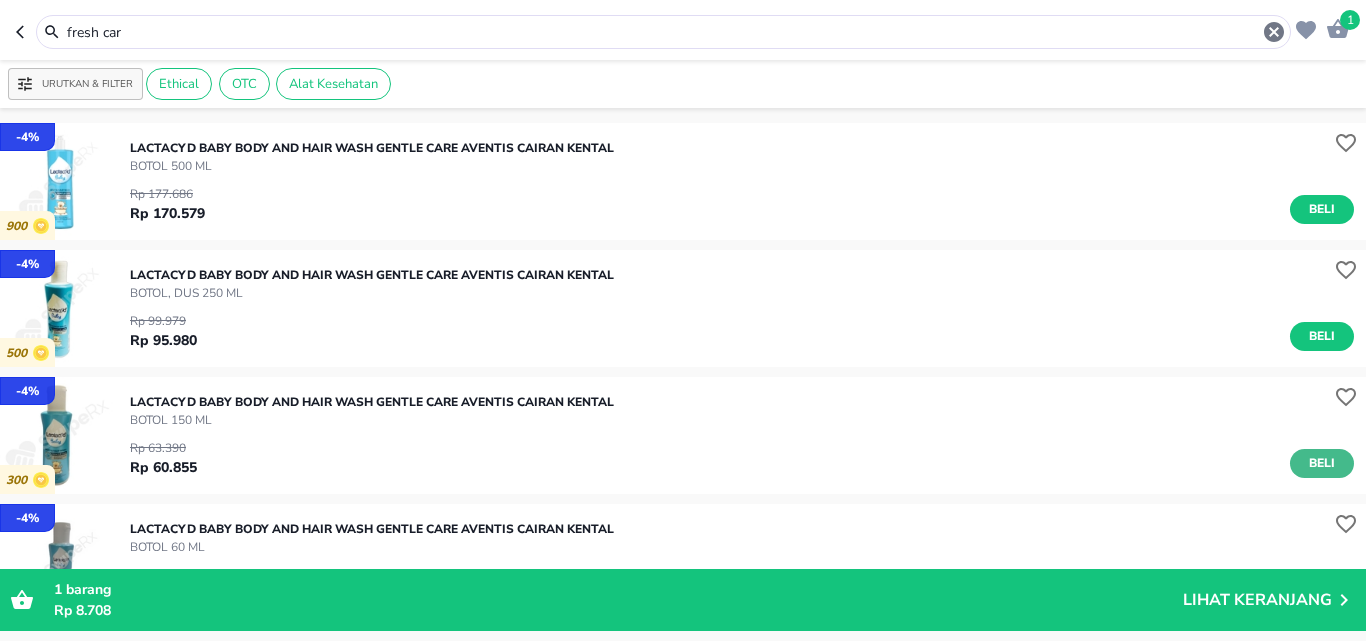 click on "Beli" at bounding box center [1322, 463] 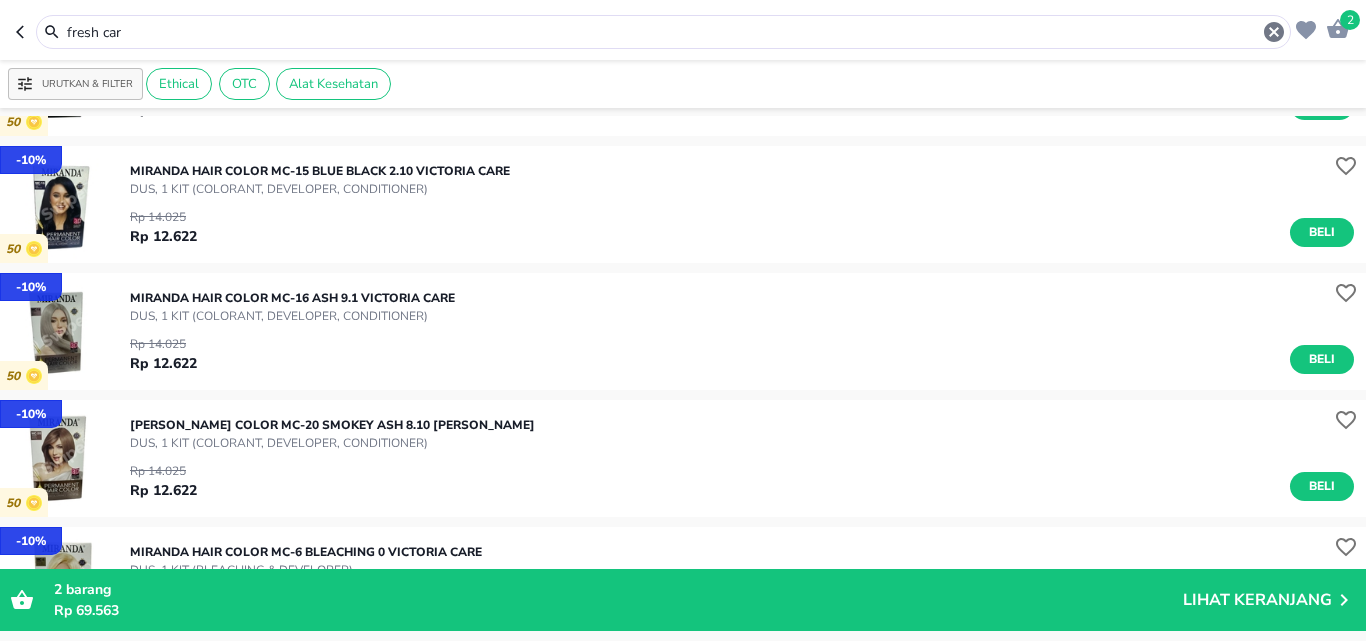 scroll, scrollTop: 7000, scrollLeft: 0, axis: vertical 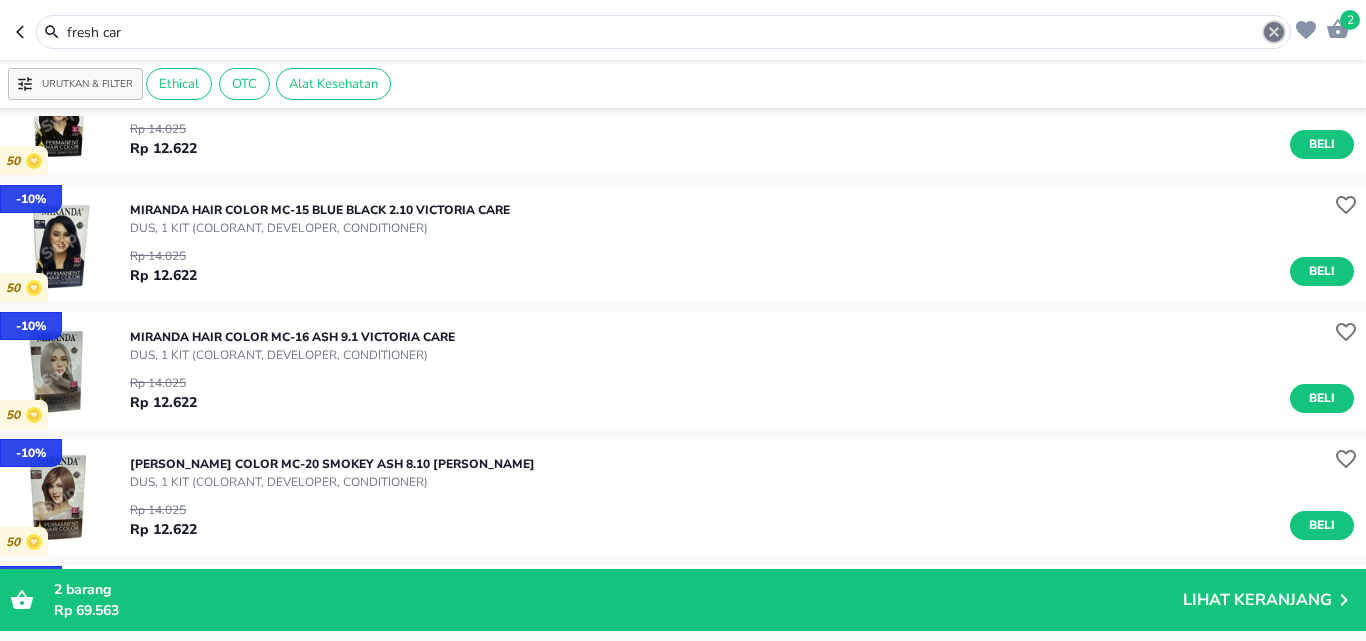 click 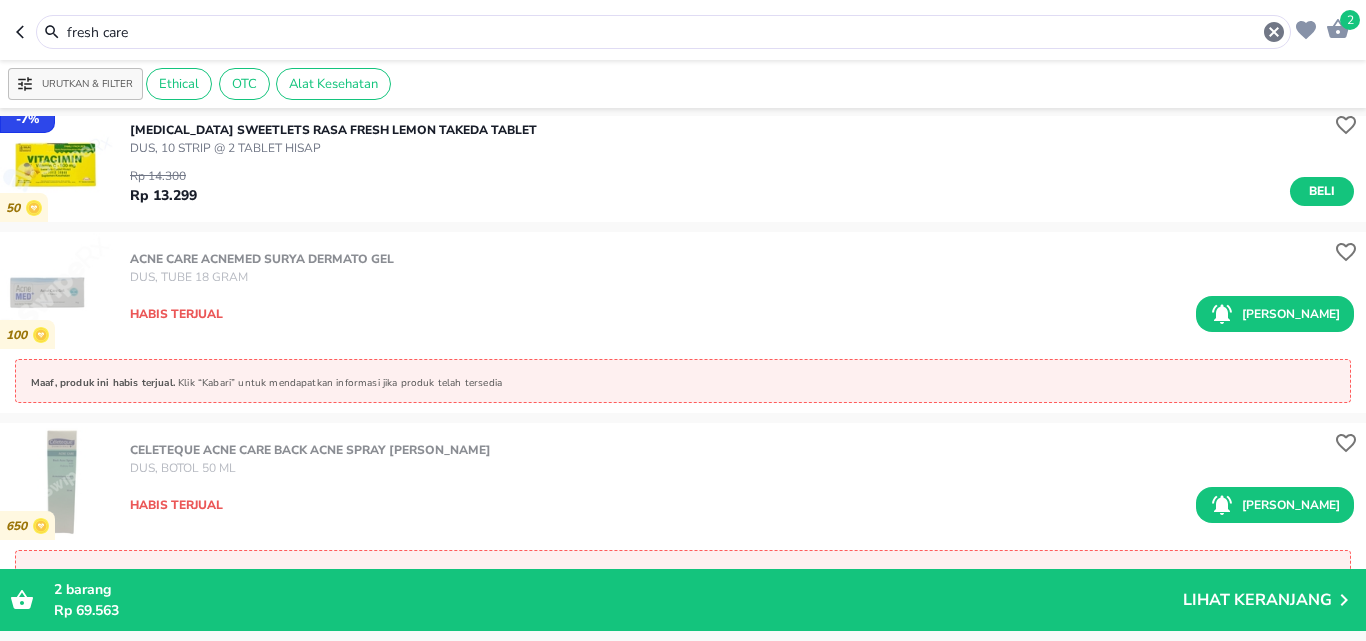 scroll, scrollTop: 11528, scrollLeft: 0, axis: vertical 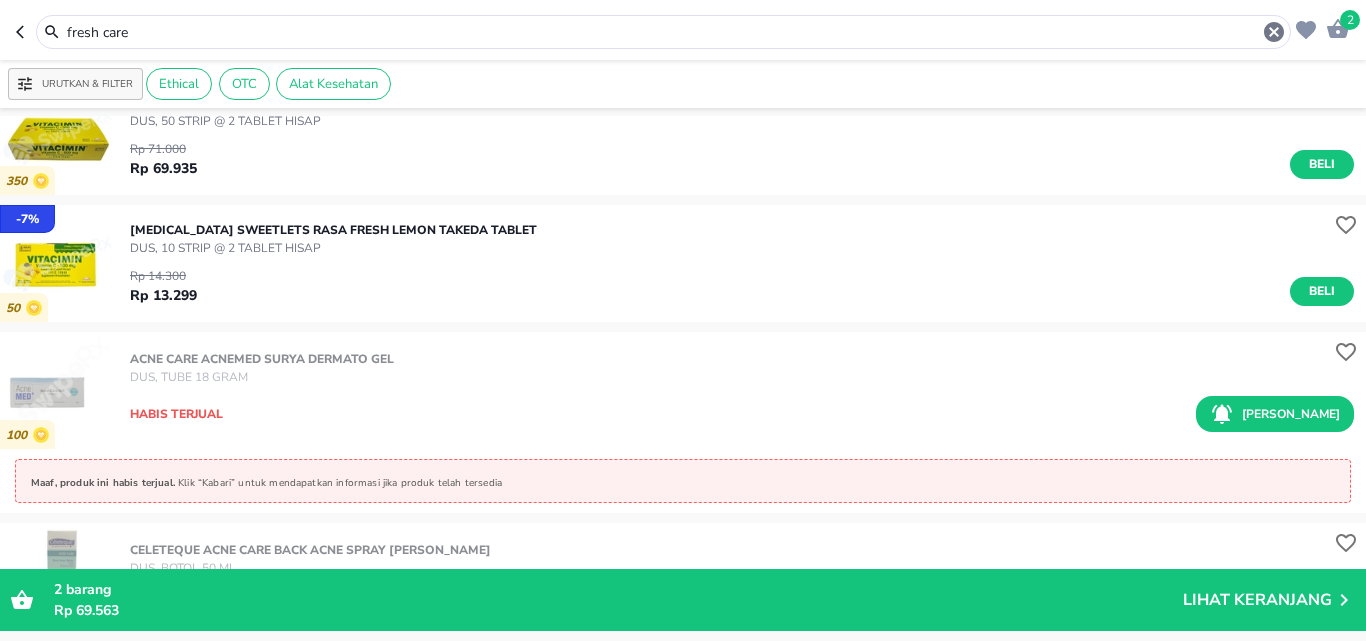 drag, startPoint x: 164, startPoint y: 30, endPoint x: 156, endPoint y: 39, distance: 12.0415945 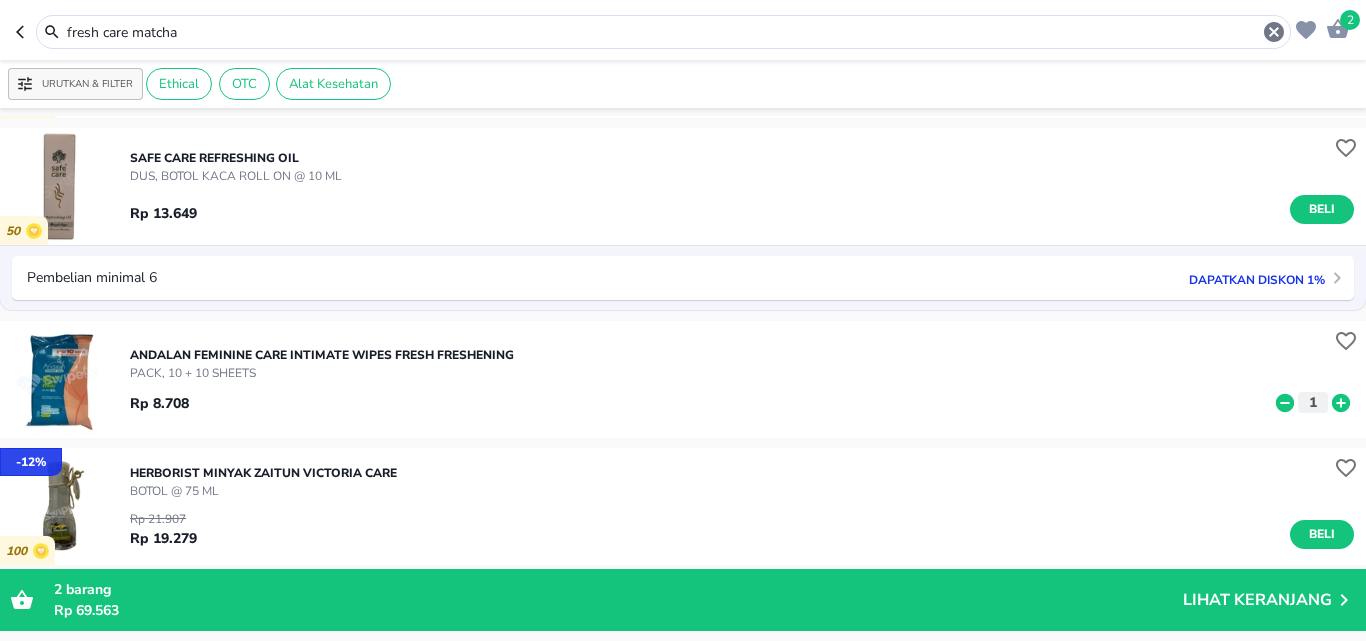 scroll, scrollTop: 0, scrollLeft: 0, axis: both 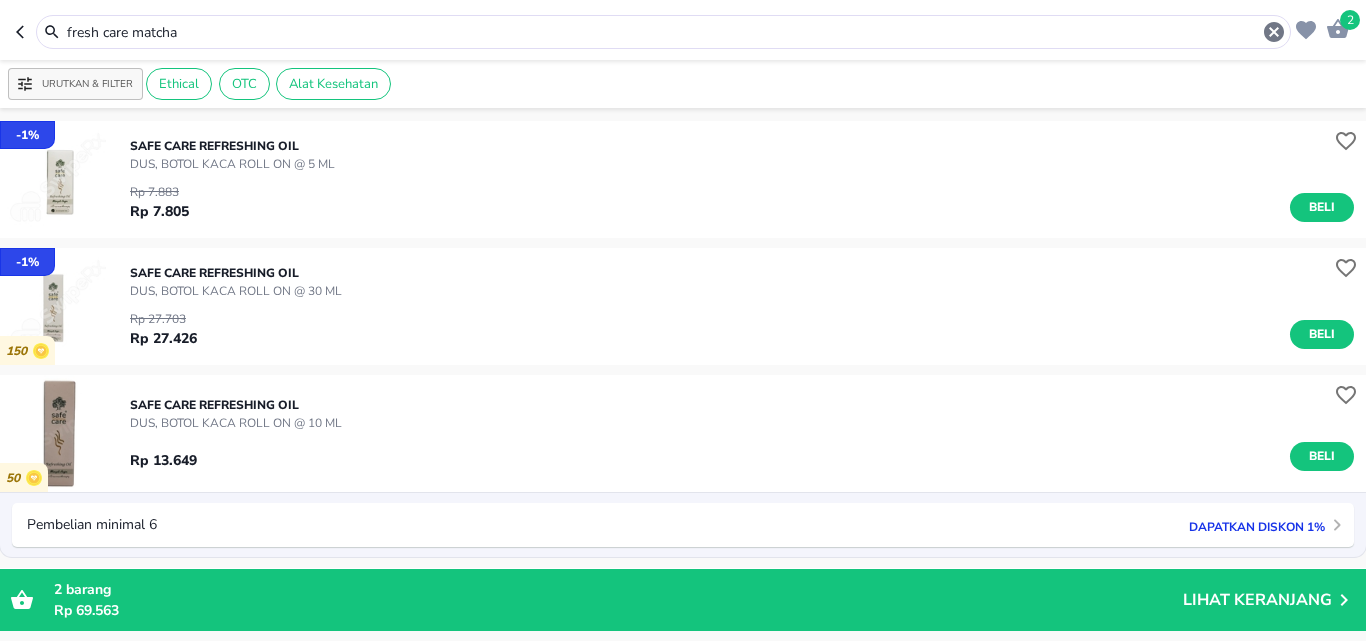 click on "2 fresh care matcha" at bounding box center (683, 30) 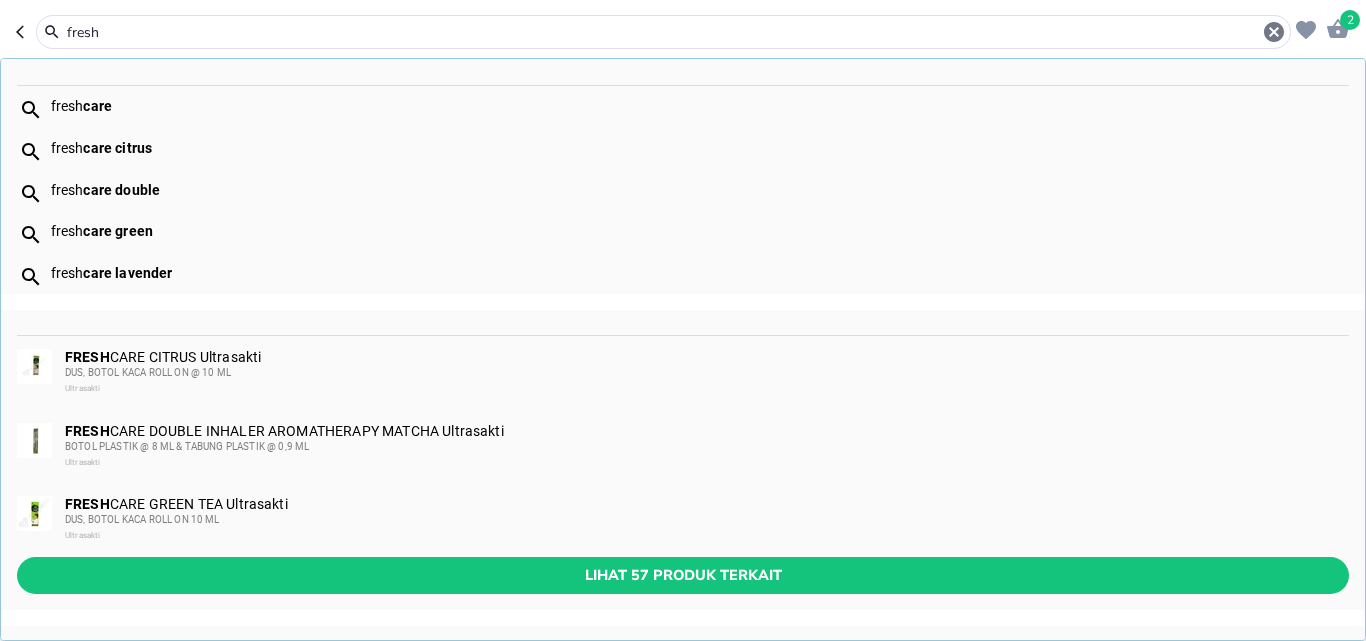 click on "fresh care" at bounding box center [699, 106] 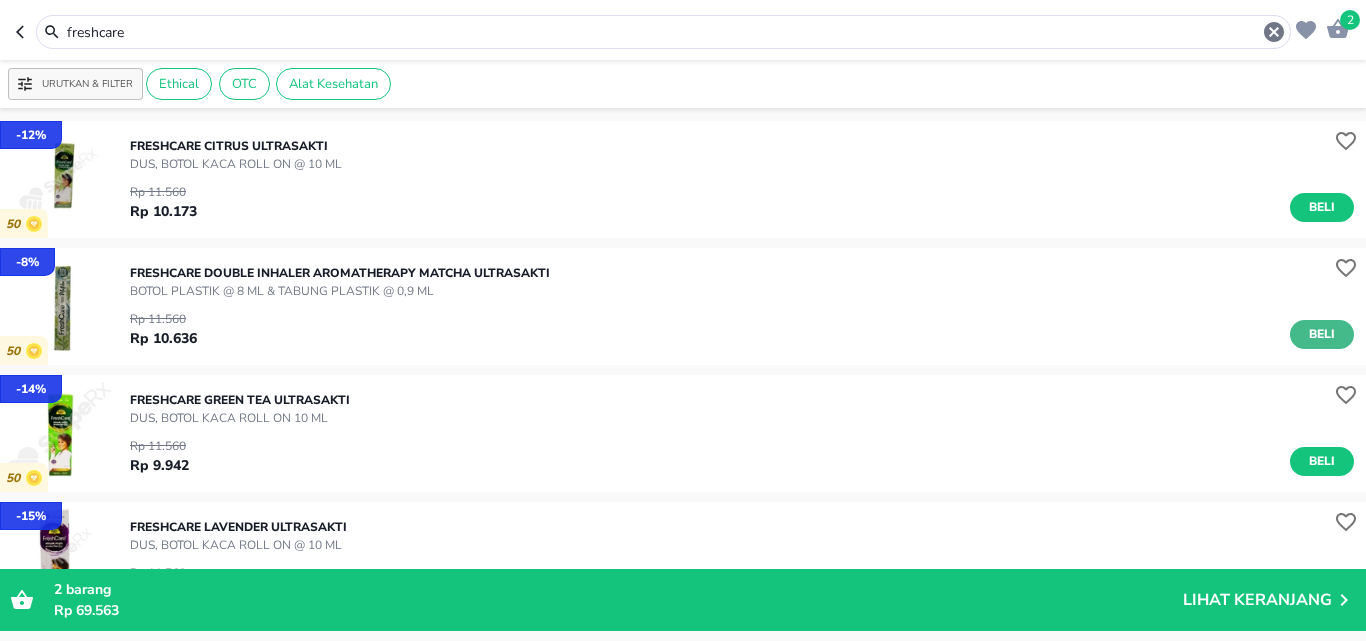 click on "Beli" at bounding box center [1322, 334] 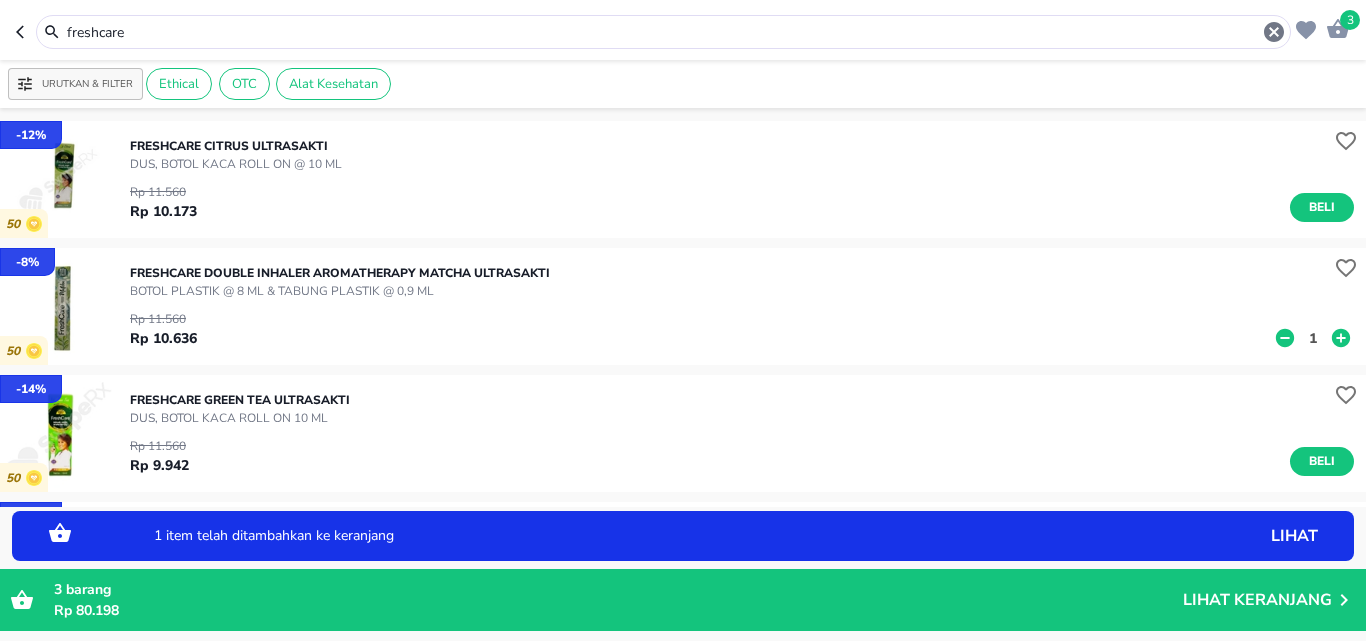 click on "1" at bounding box center [1313, 338] 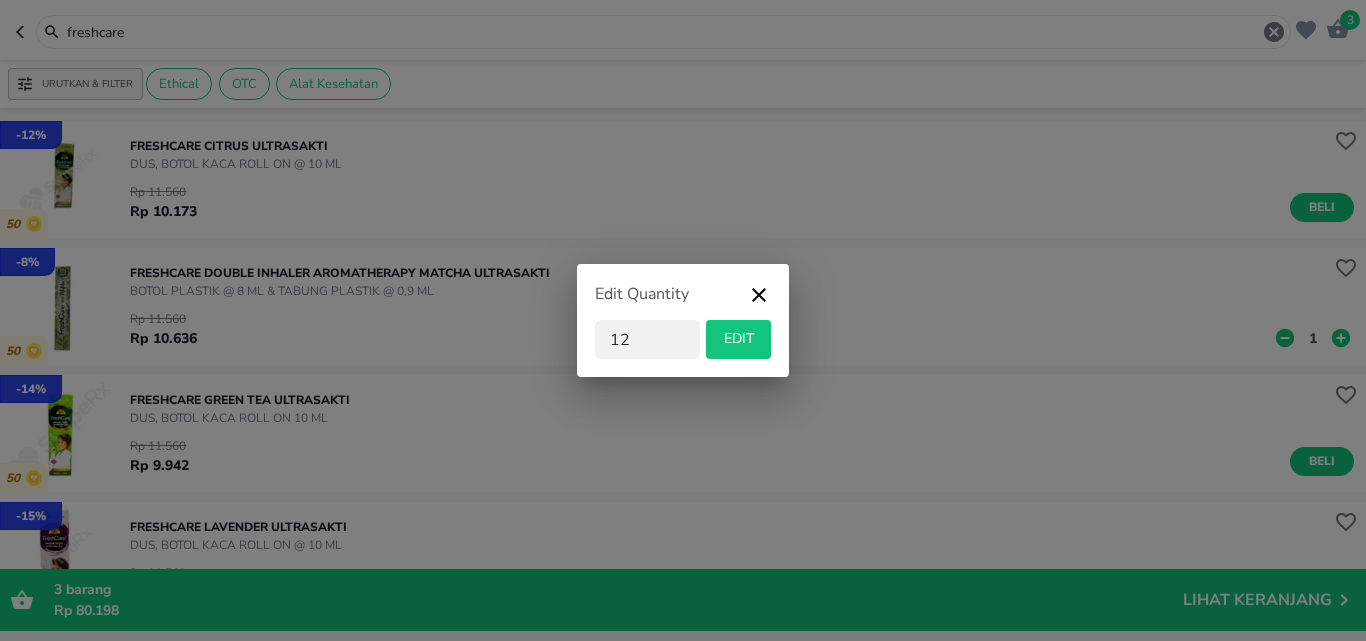 type on "12" 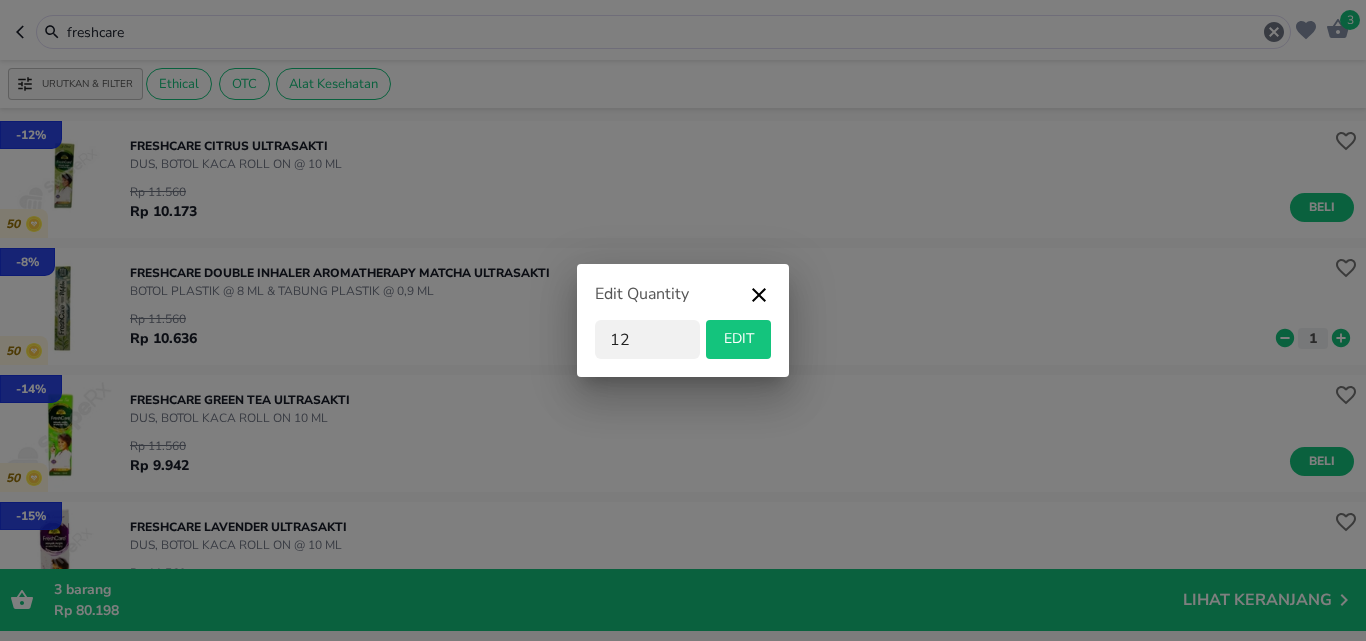click on "EDIT" at bounding box center (738, 339) 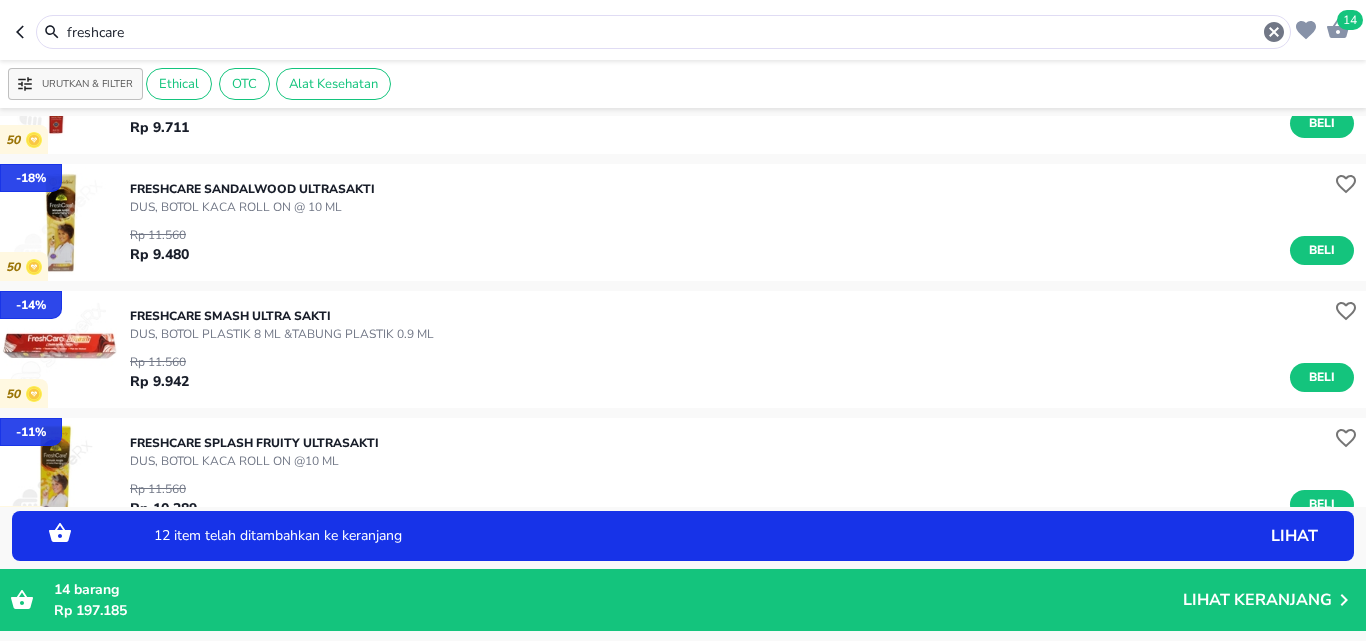 scroll, scrollTop: 1200, scrollLeft: 0, axis: vertical 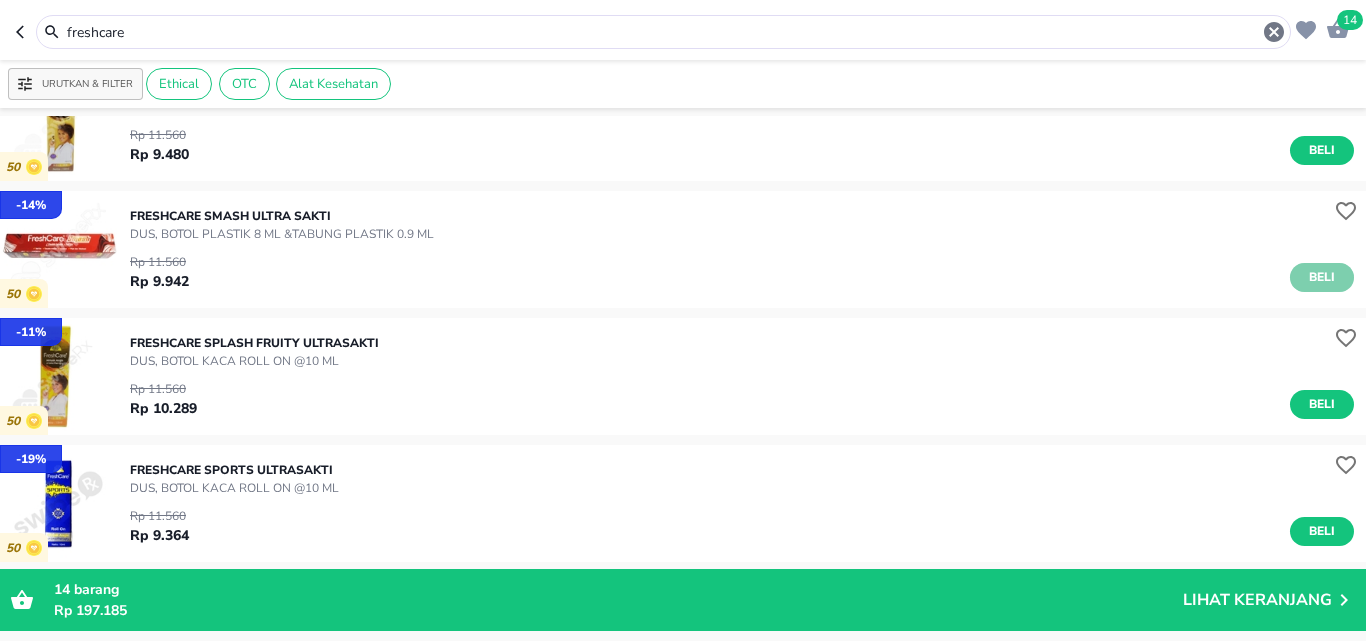 click on "Beli" at bounding box center (1322, 277) 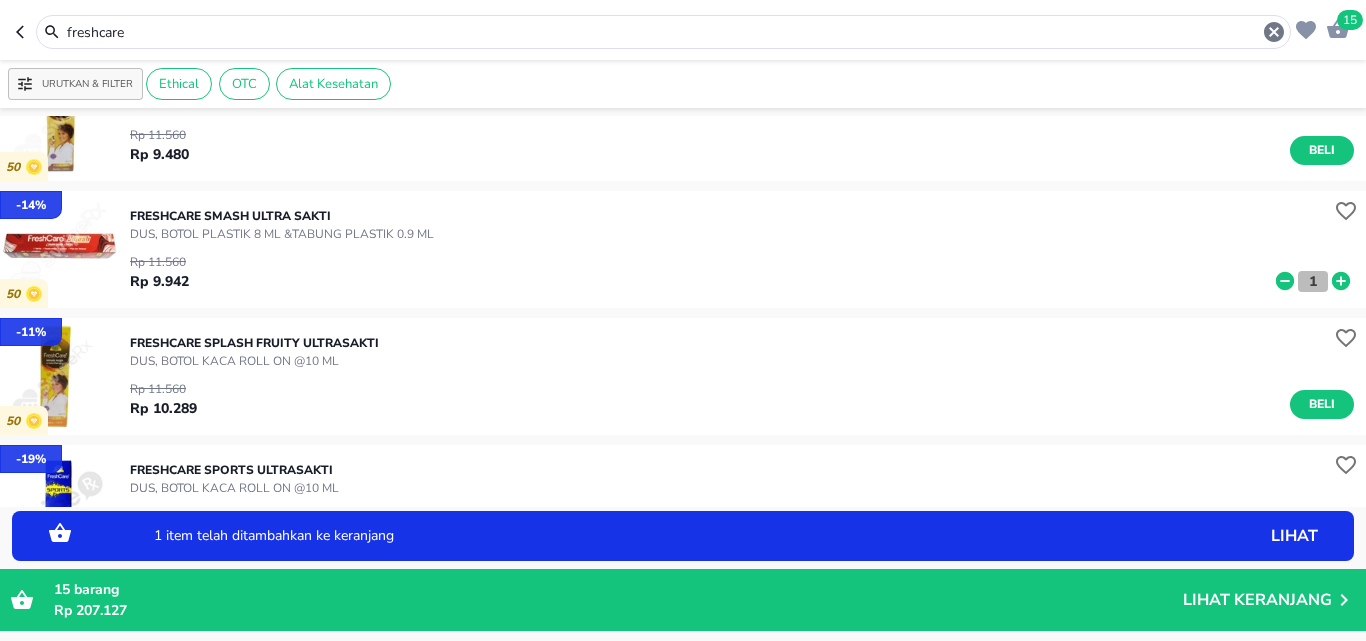 click on "1" at bounding box center (1313, 281) 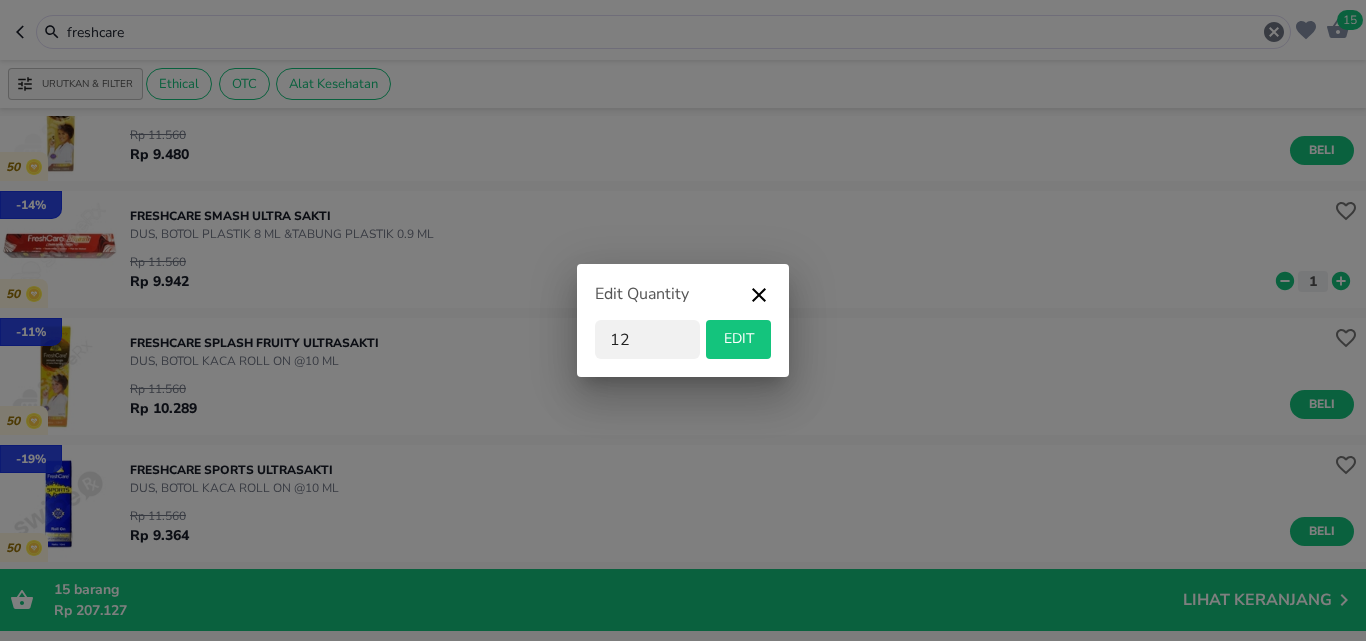 type on "12" 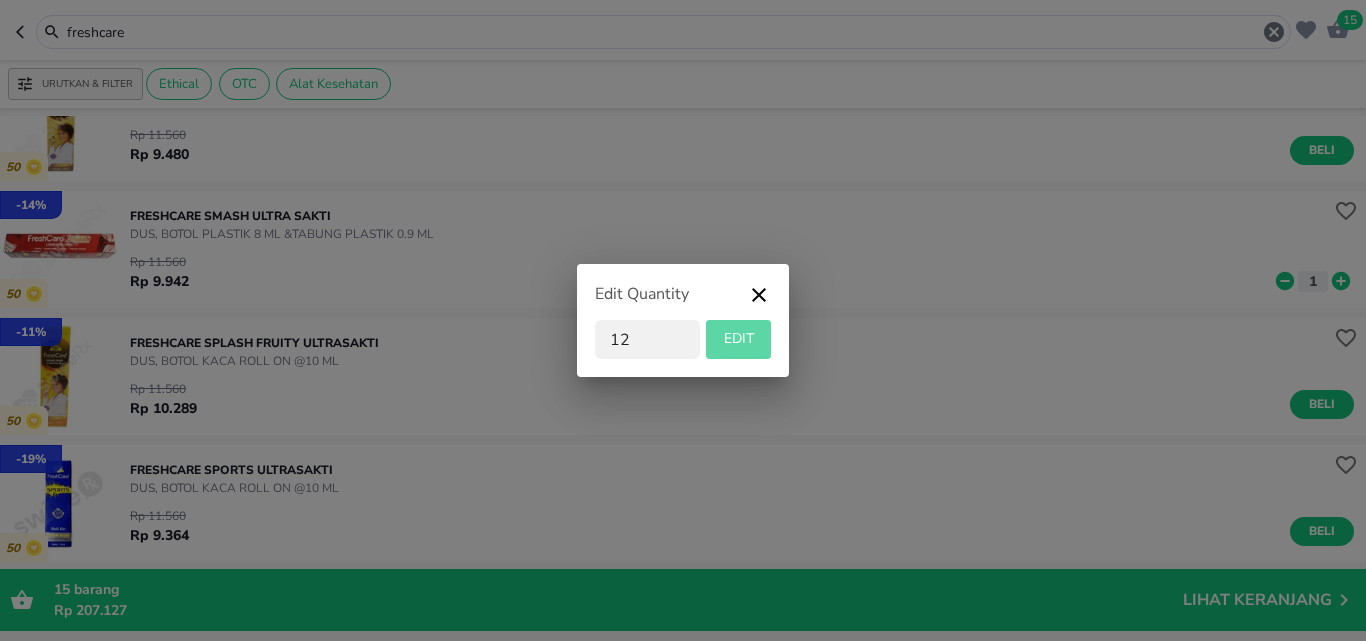 click on "EDIT" at bounding box center [738, 339] 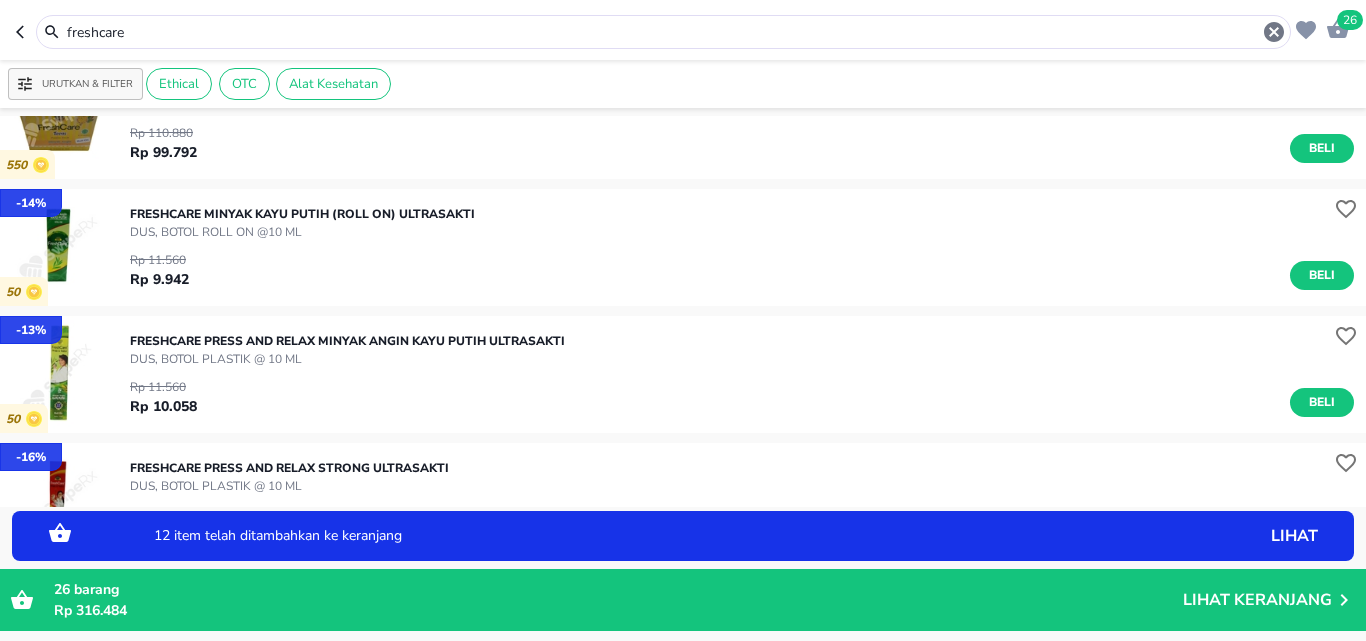 scroll, scrollTop: 600, scrollLeft: 0, axis: vertical 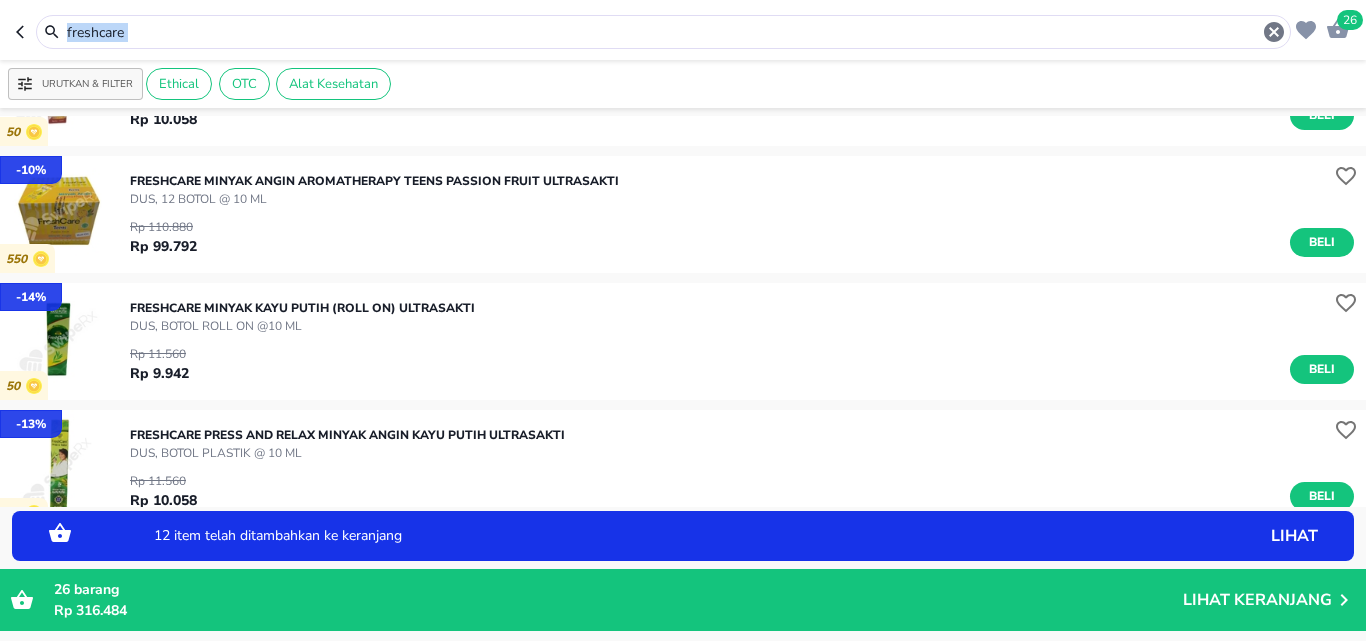 drag, startPoint x: 1274, startPoint y: 10, endPoint x: 1274, endPoint y: 21, distance: 11 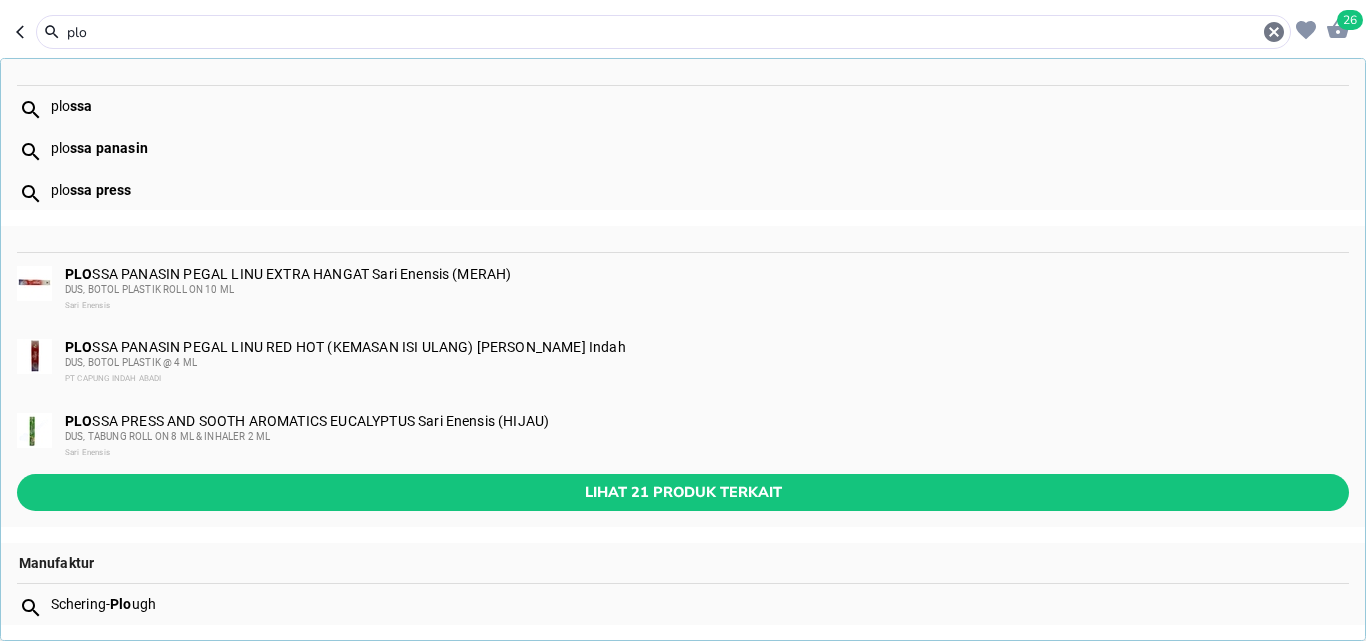 click on "plo ssa" at bounding box center (699, 106) 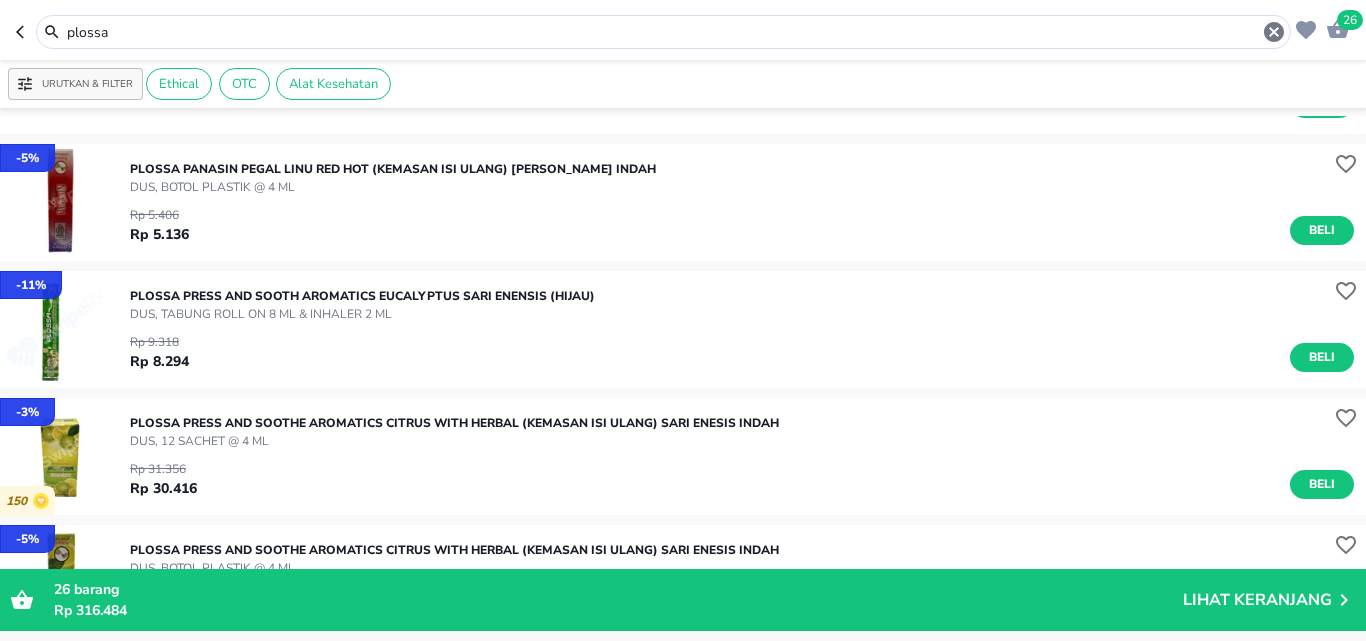 scroll, scrollTop: 100, scrollLeft: 0, axis: vertical 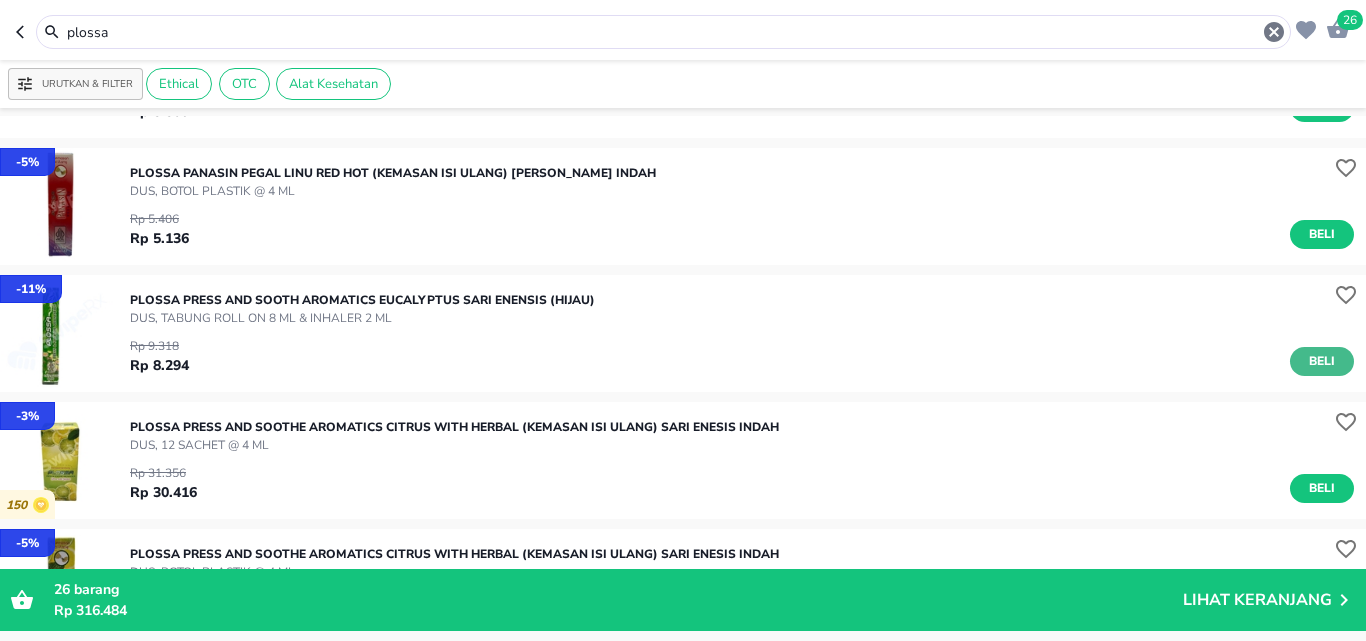 click on "Beli" at bounding box center [1322, 361] 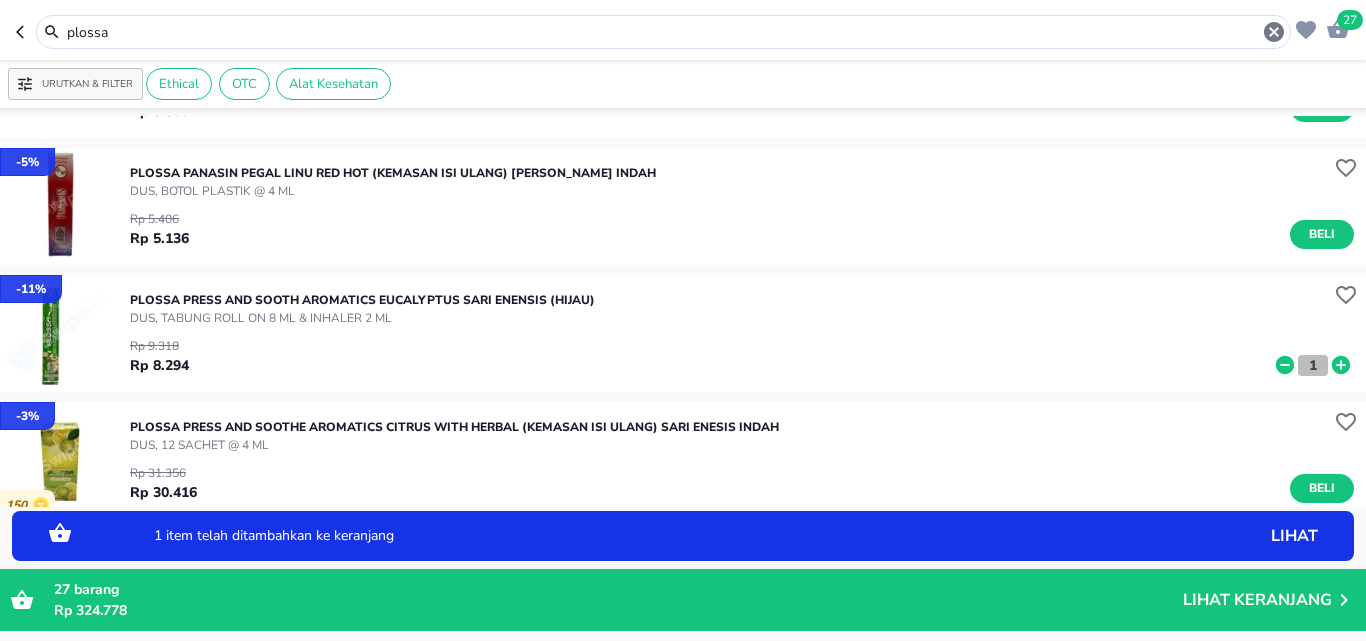 click on "1" at bounding box center [1313, 365] 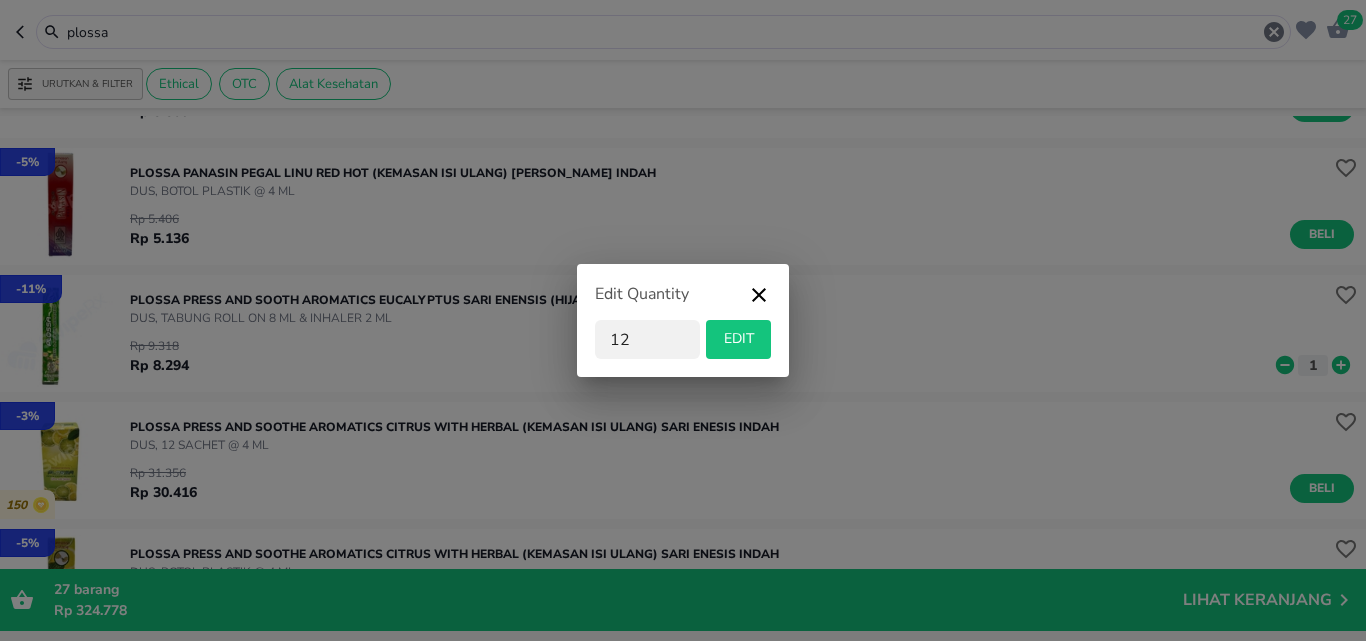type on "12" 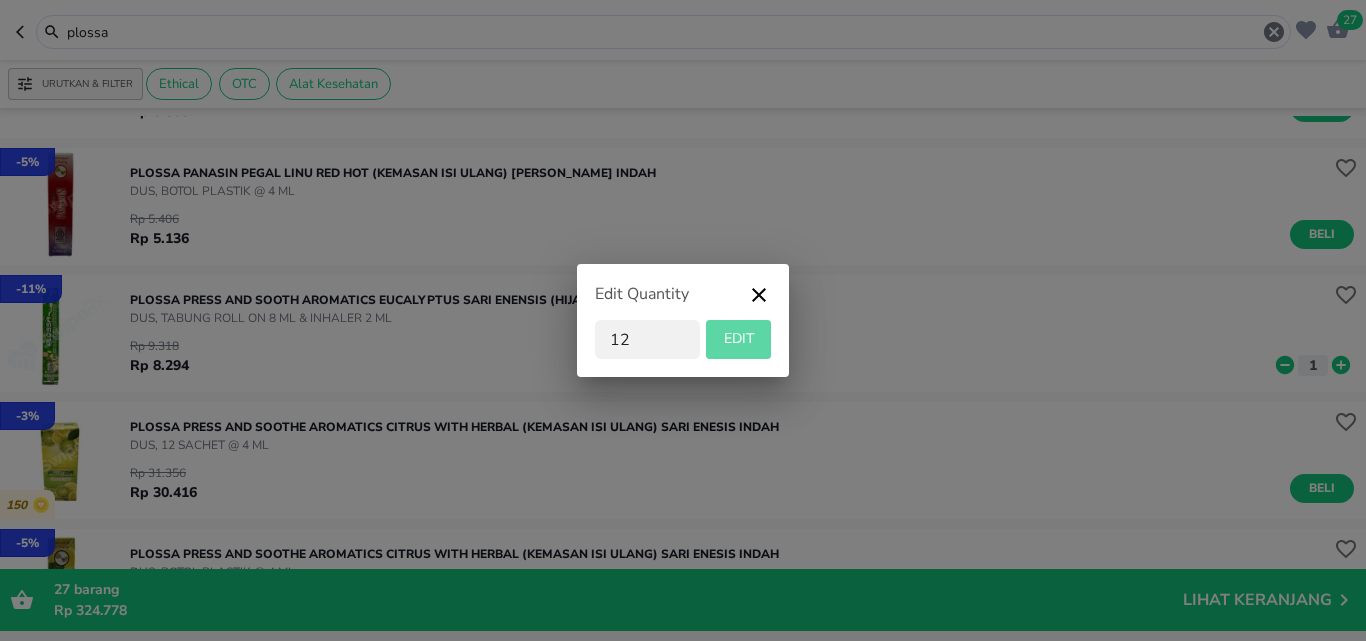 click on "EDIT" at bounding box center [738, 339] 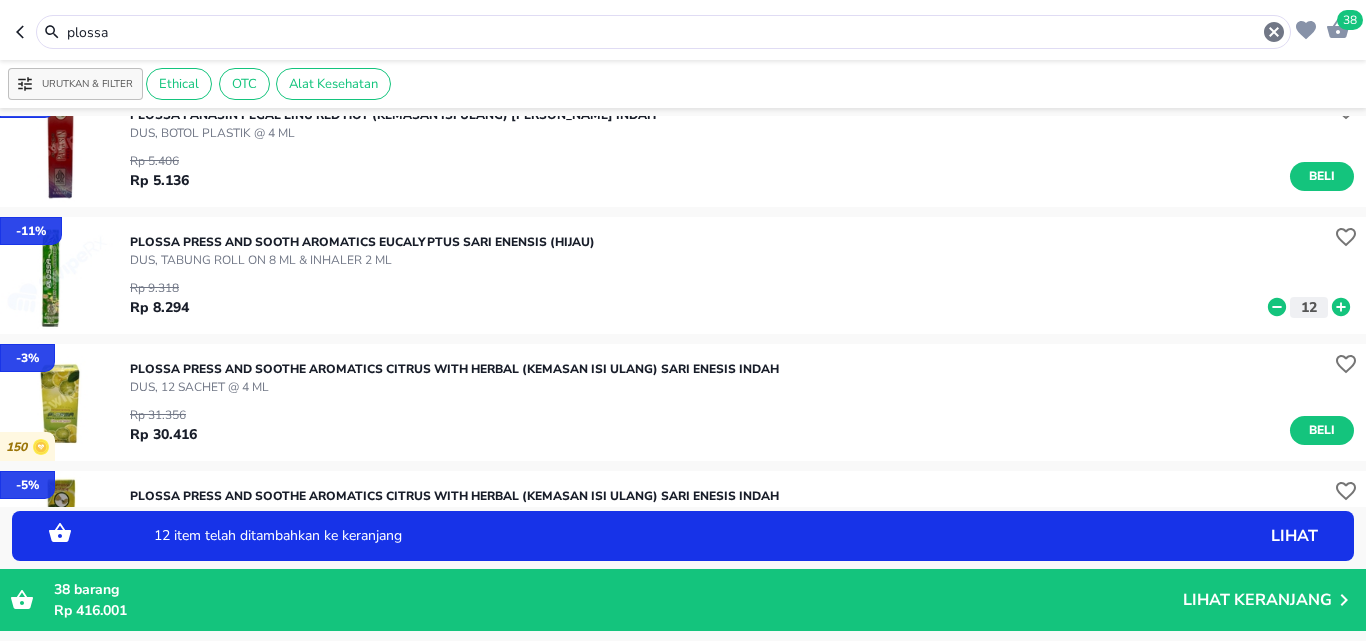 scroll, scrollTop: 0, scrollLeft: 0, axis: both 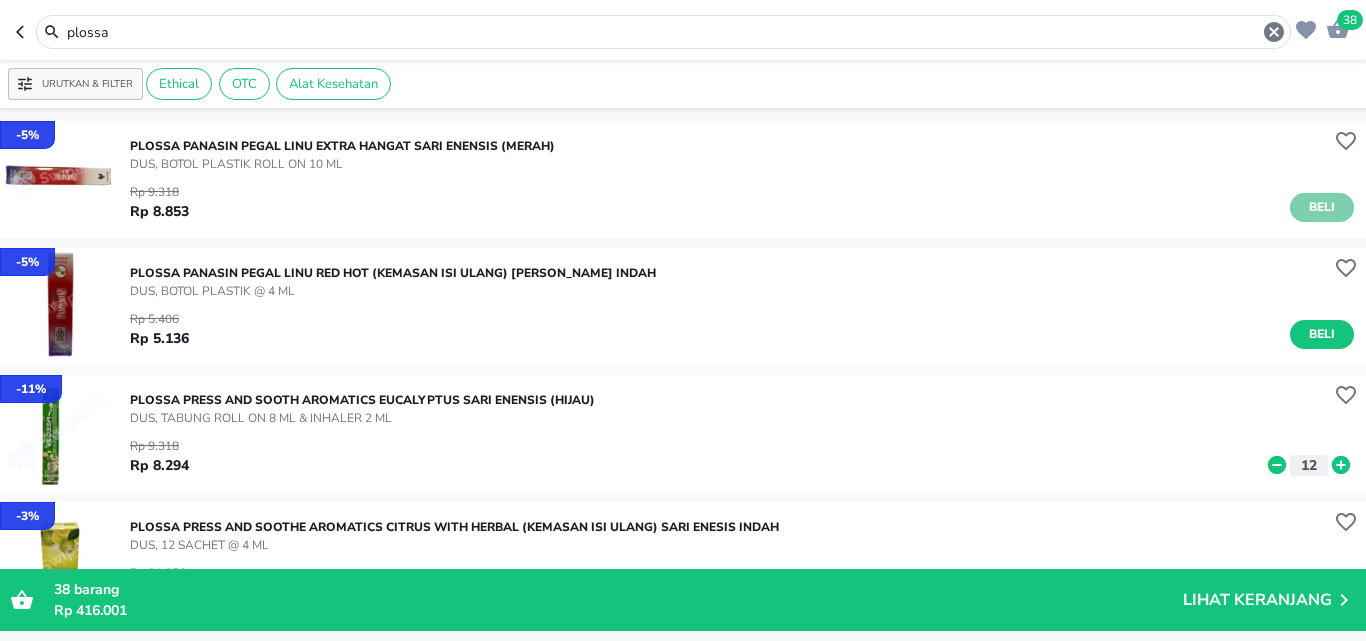 click on "Beli" at bounding box center (1322, 207) 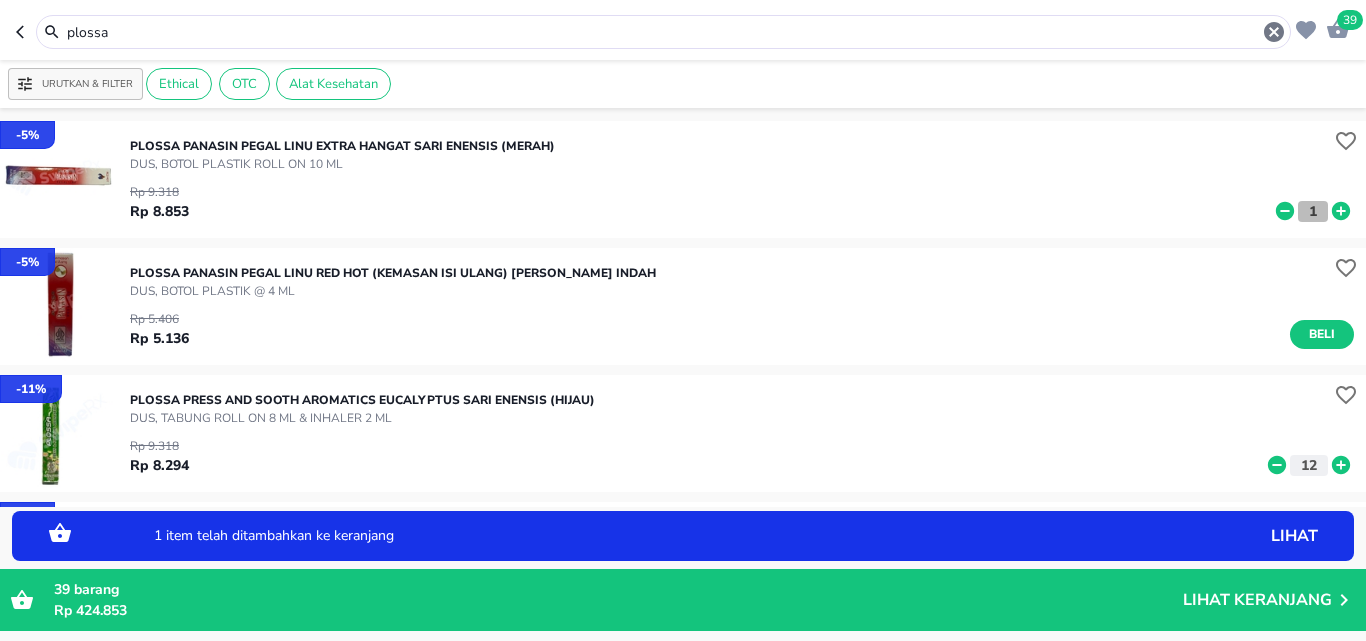 click on "1" at bounding box center [1313, 211] 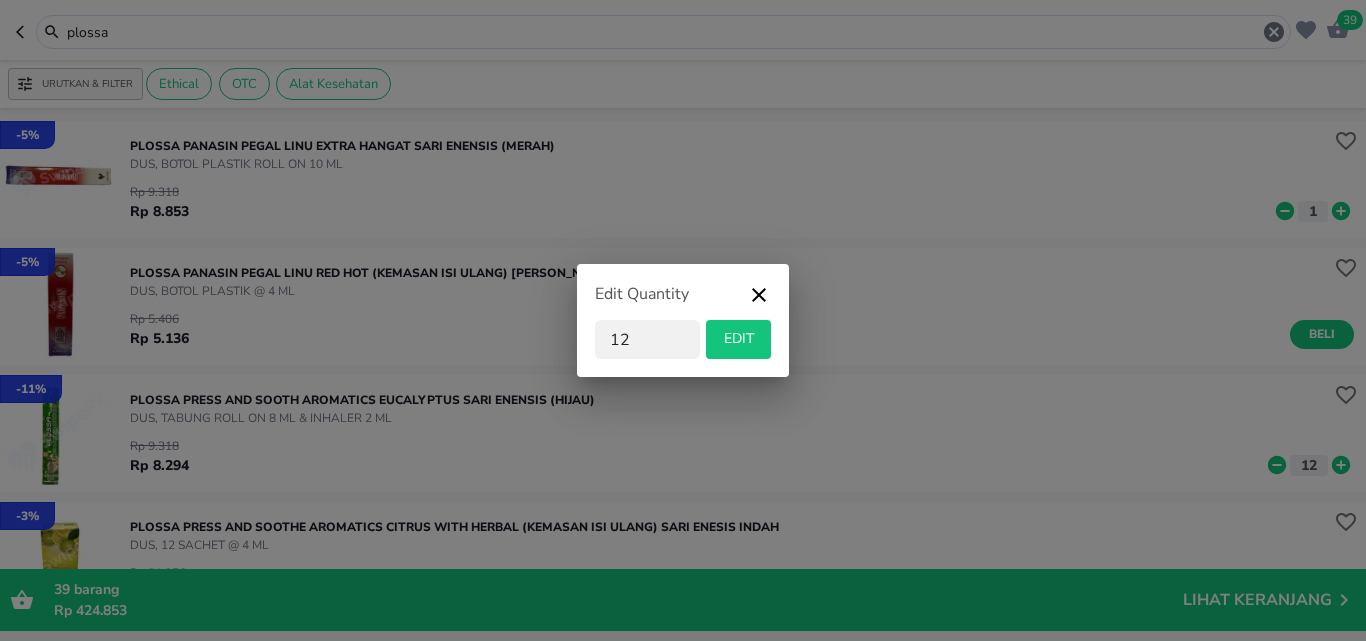 type on "12" 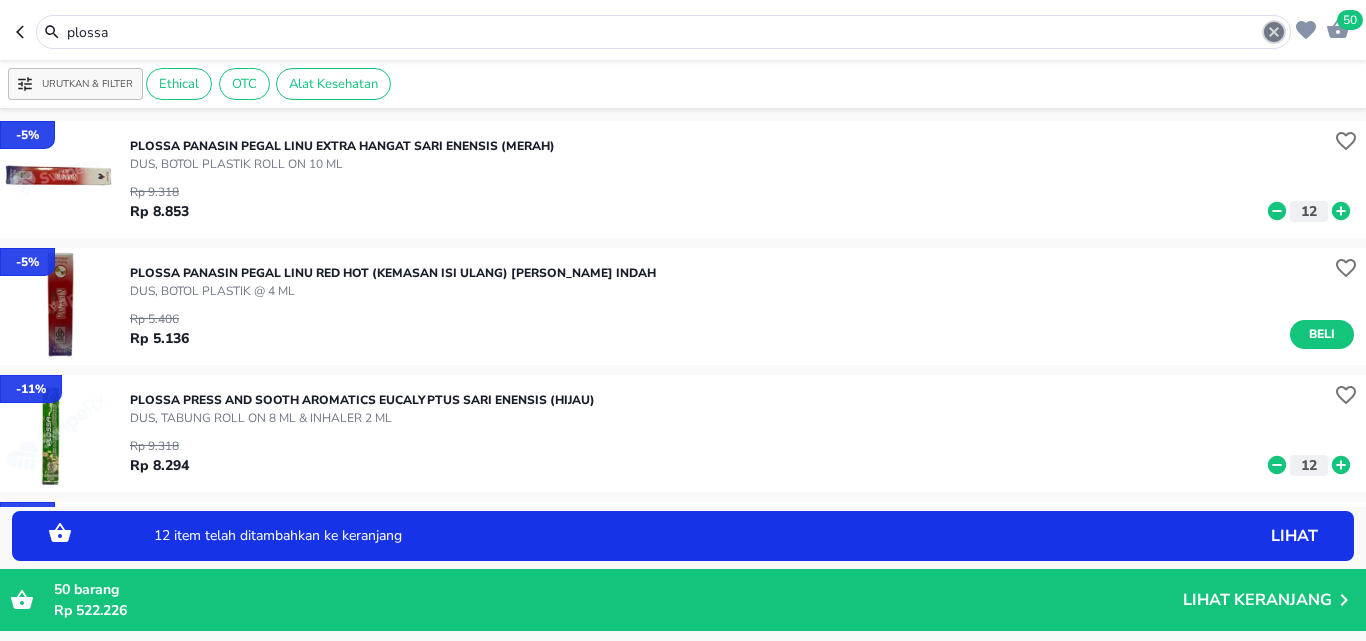 click 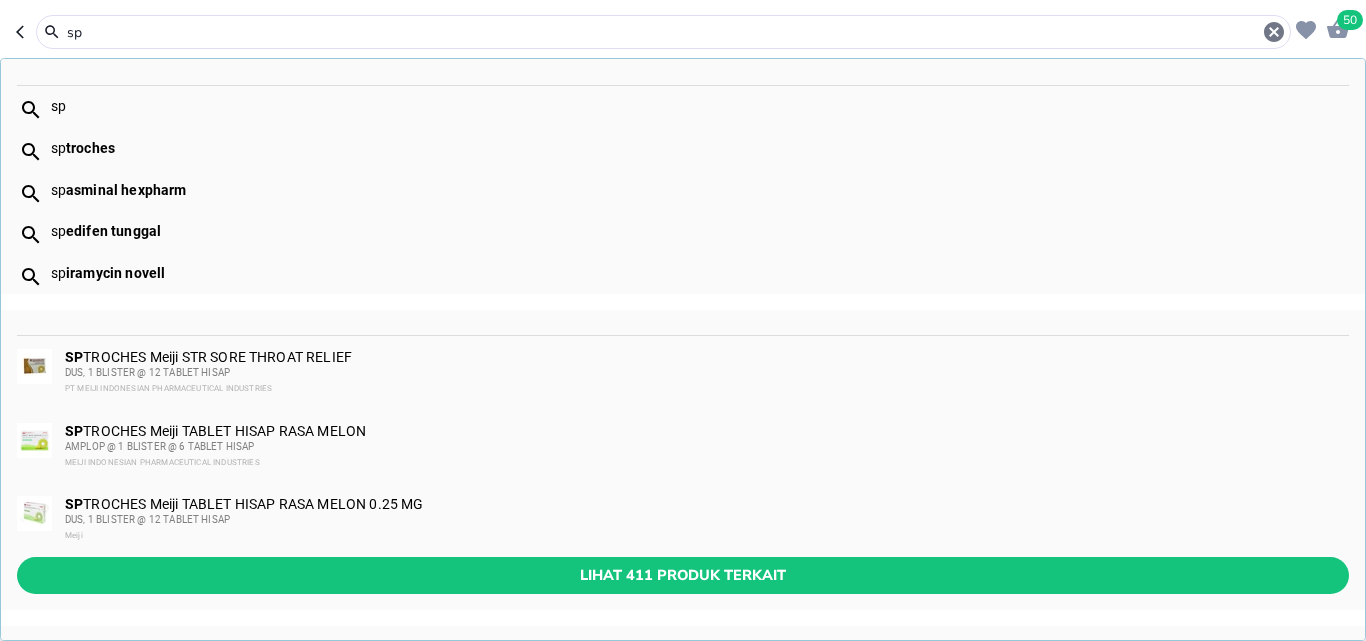 type on "sp" 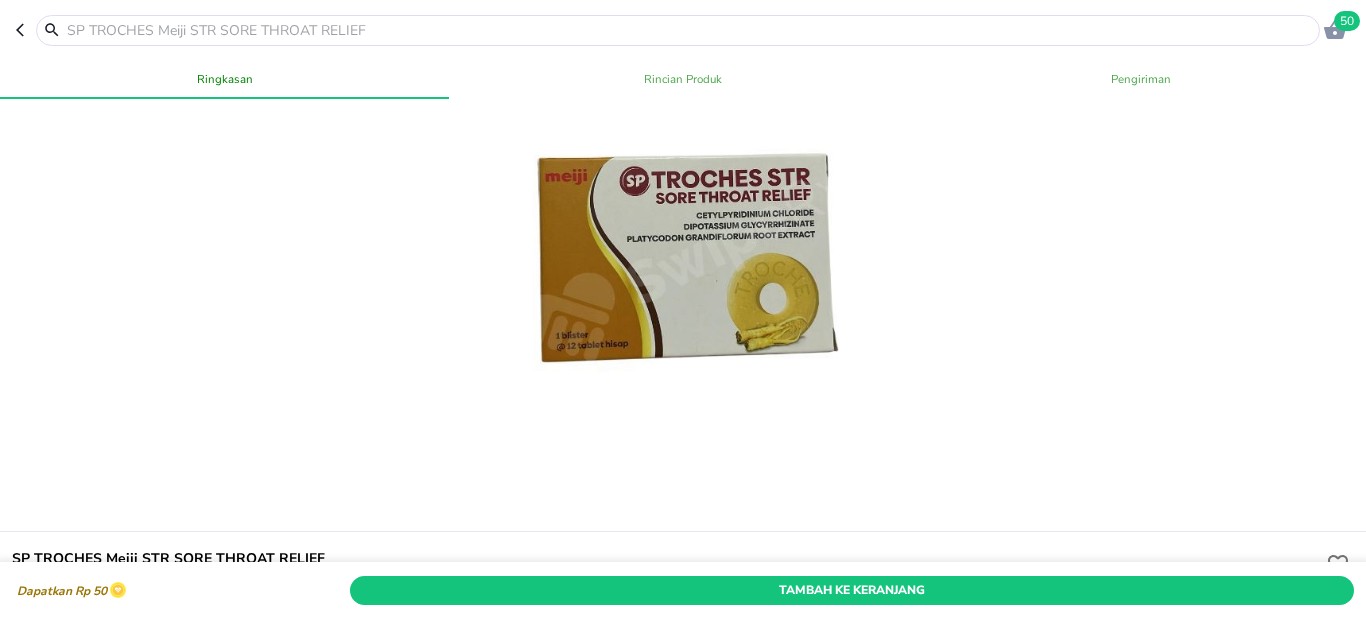 scroll, scrollTop: 100, scrollLeft: 0, axis: vertical 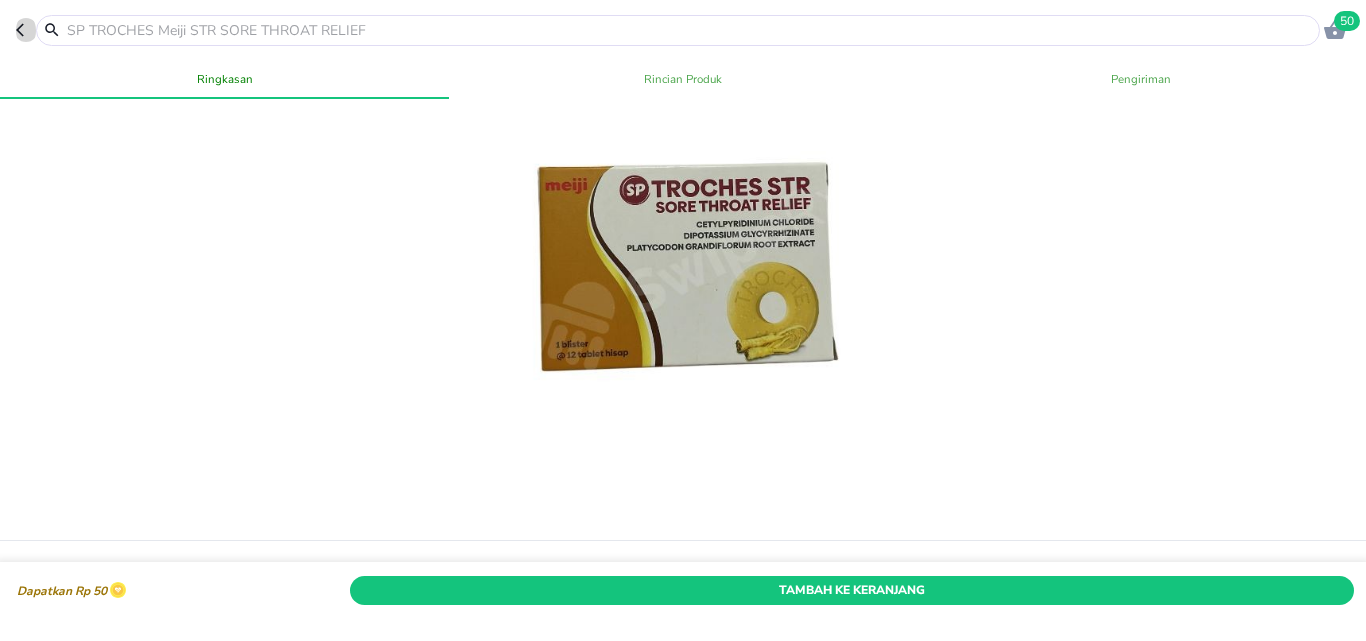 click at bounding box center [26, 30] 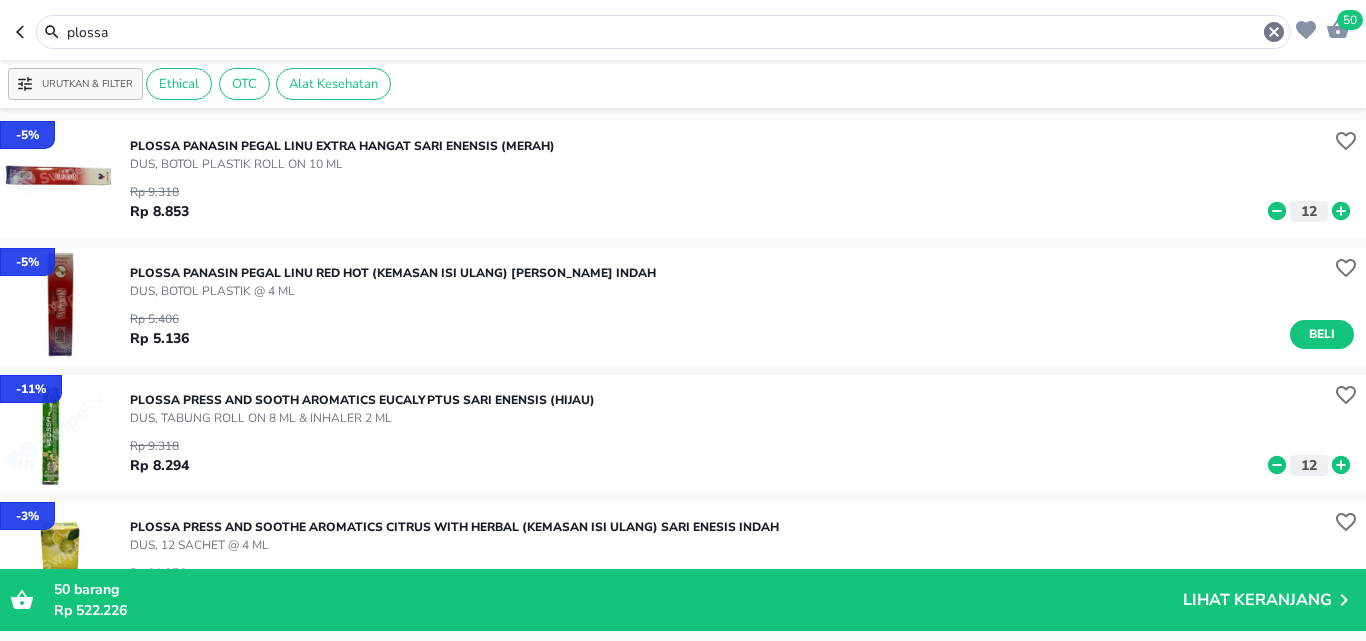drag, startPoint x: 230, startPoint y: 21, endPoint x: 246, endPoint y: 16, distance: 16.763054 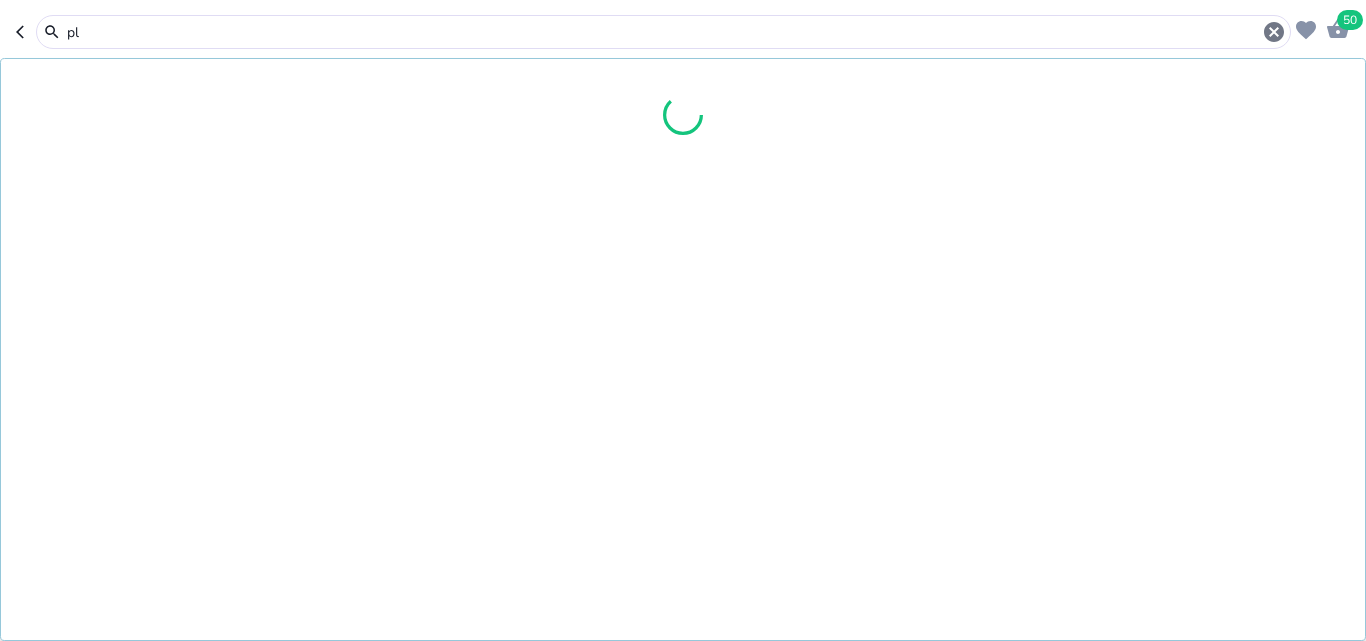 type on "p" 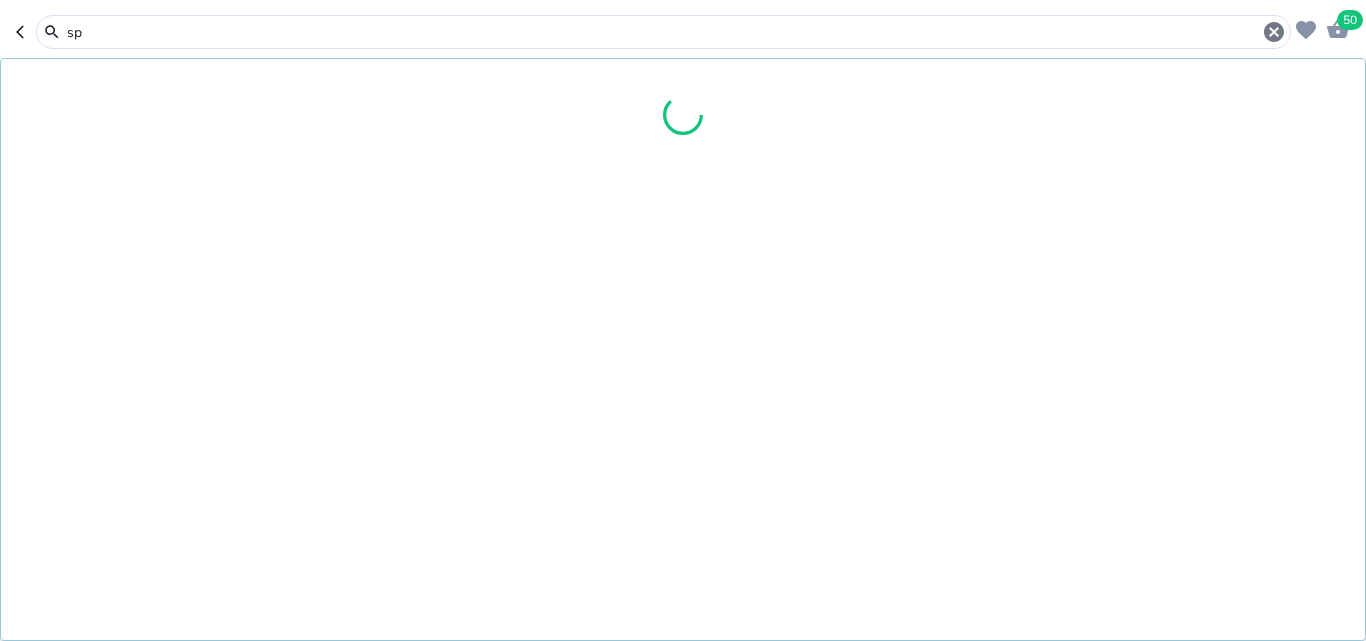 type on "sp" 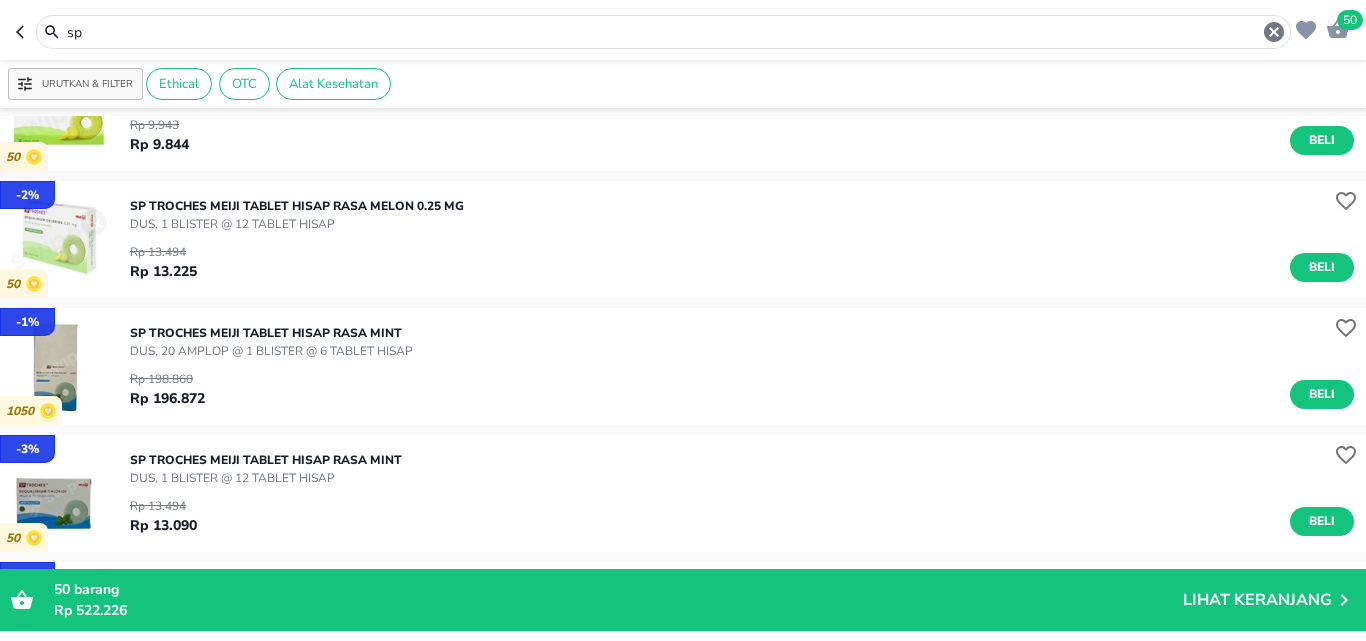 scroll, scrollTop: 400, scrollLeft: 0, axis: vertical 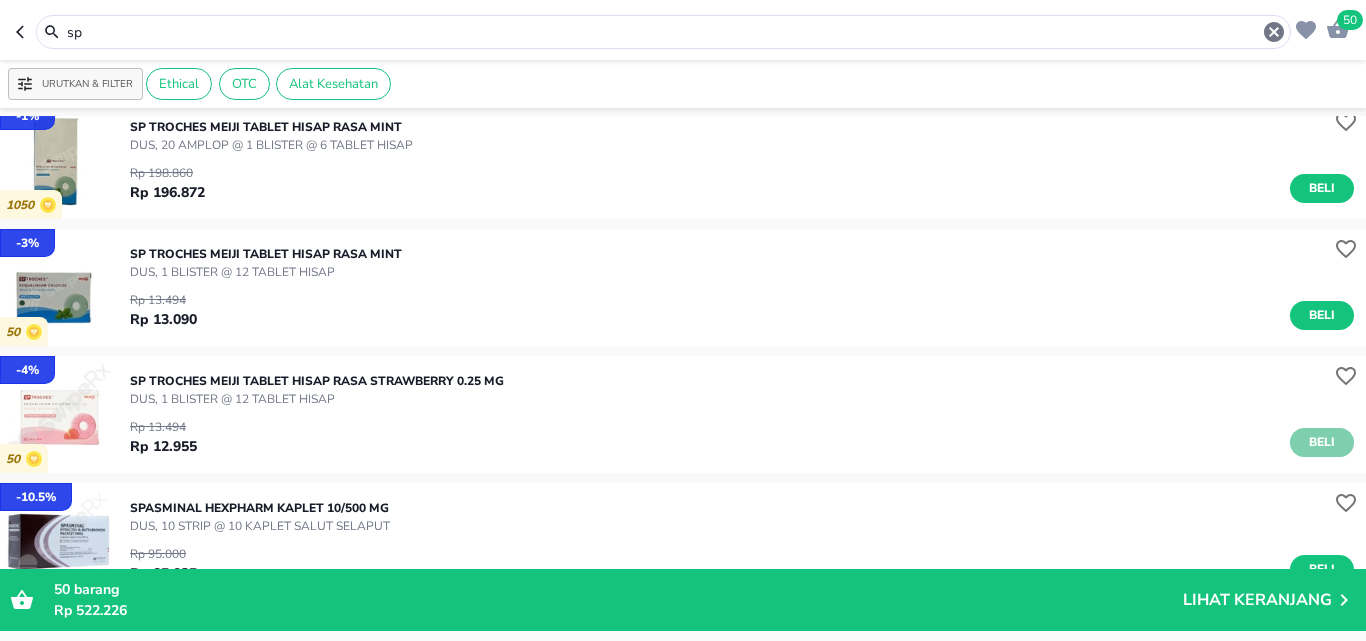 click on "Beli" at bounding box center [1322, 442] 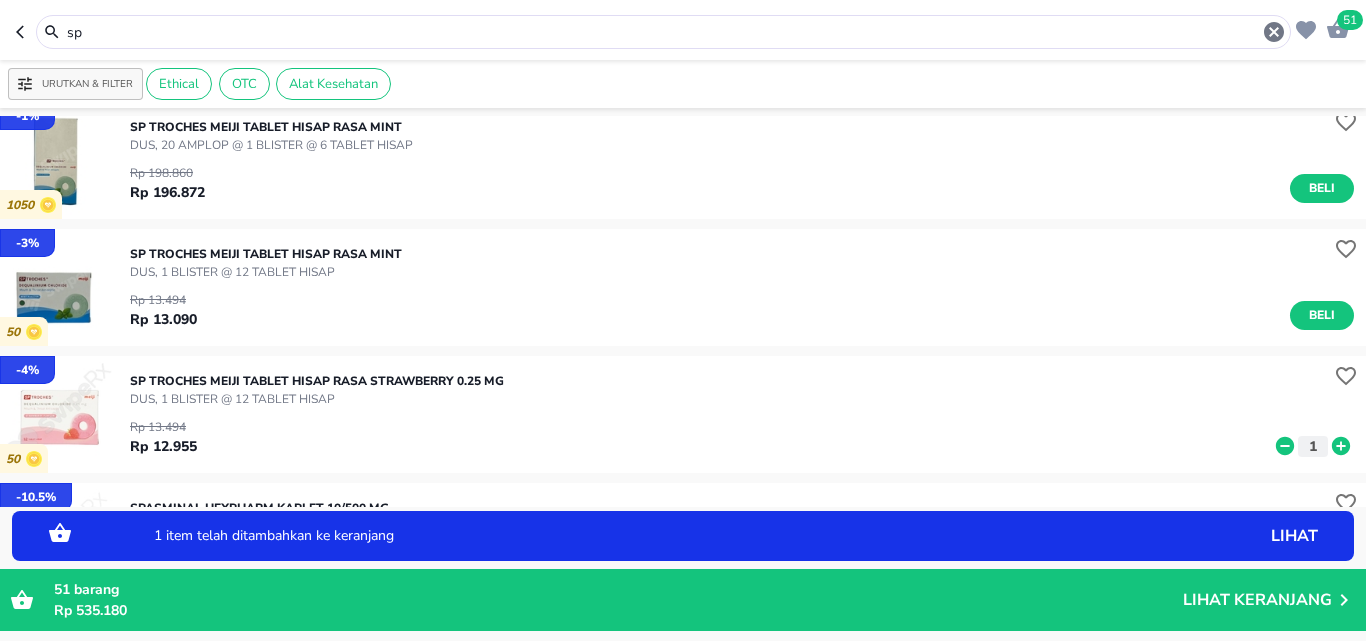 click 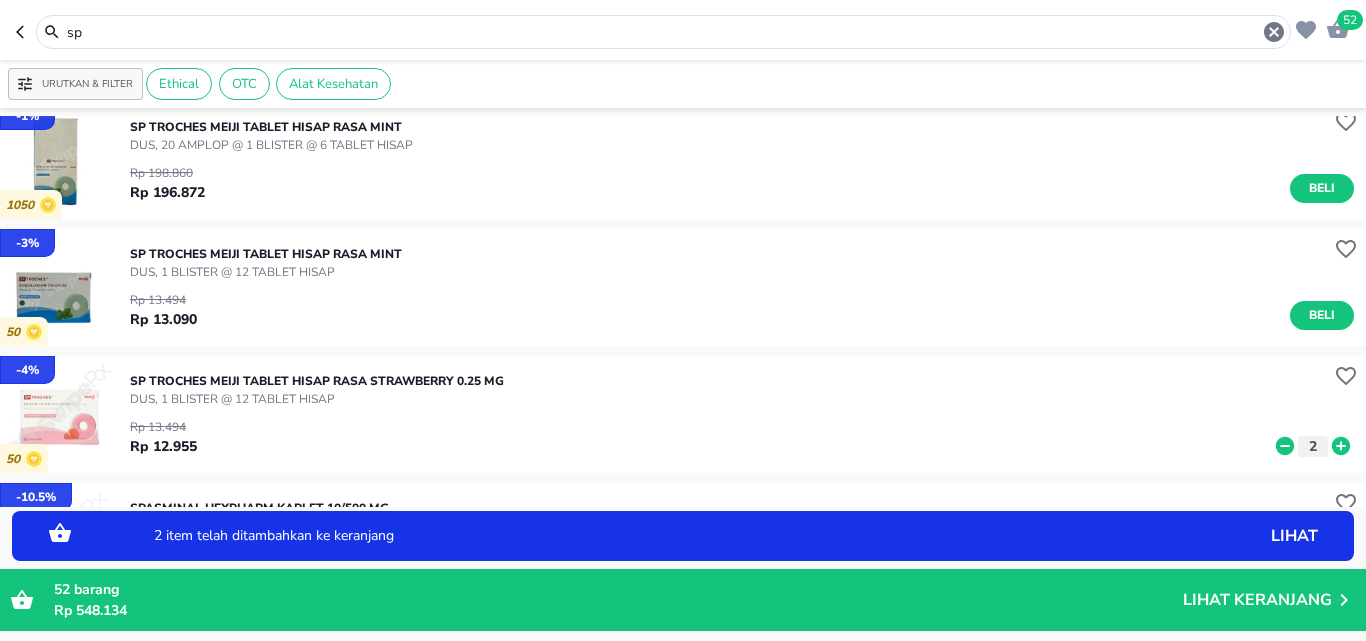 click 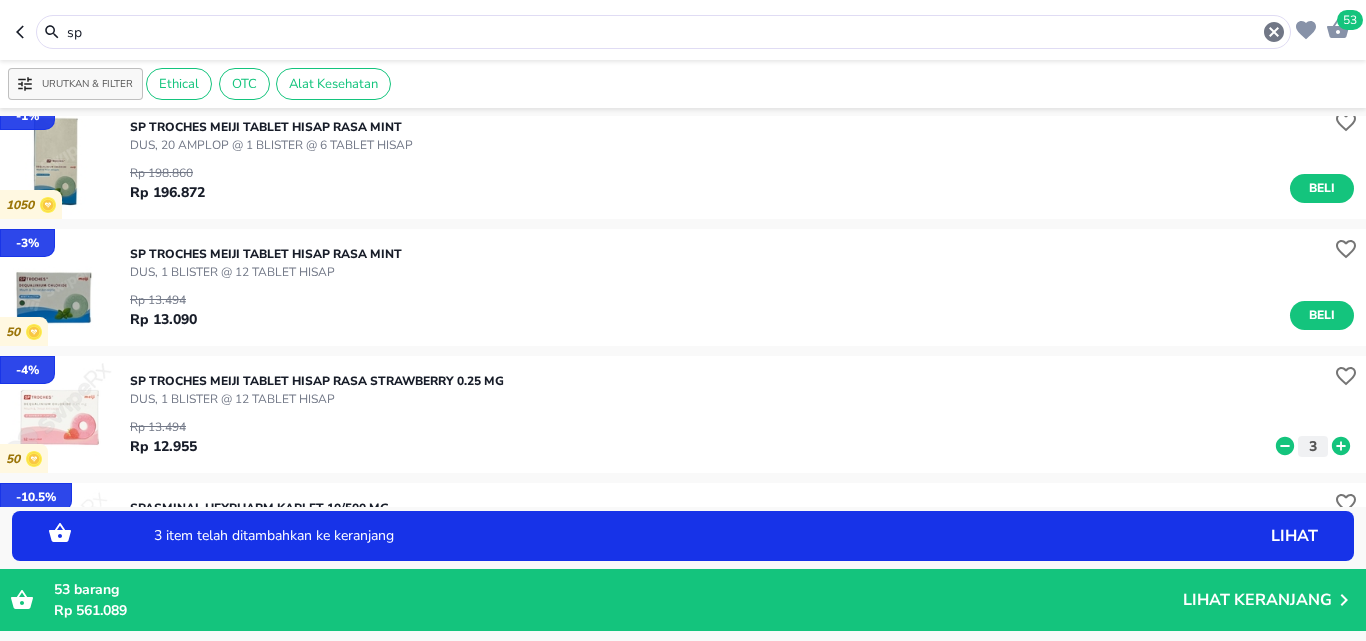 click 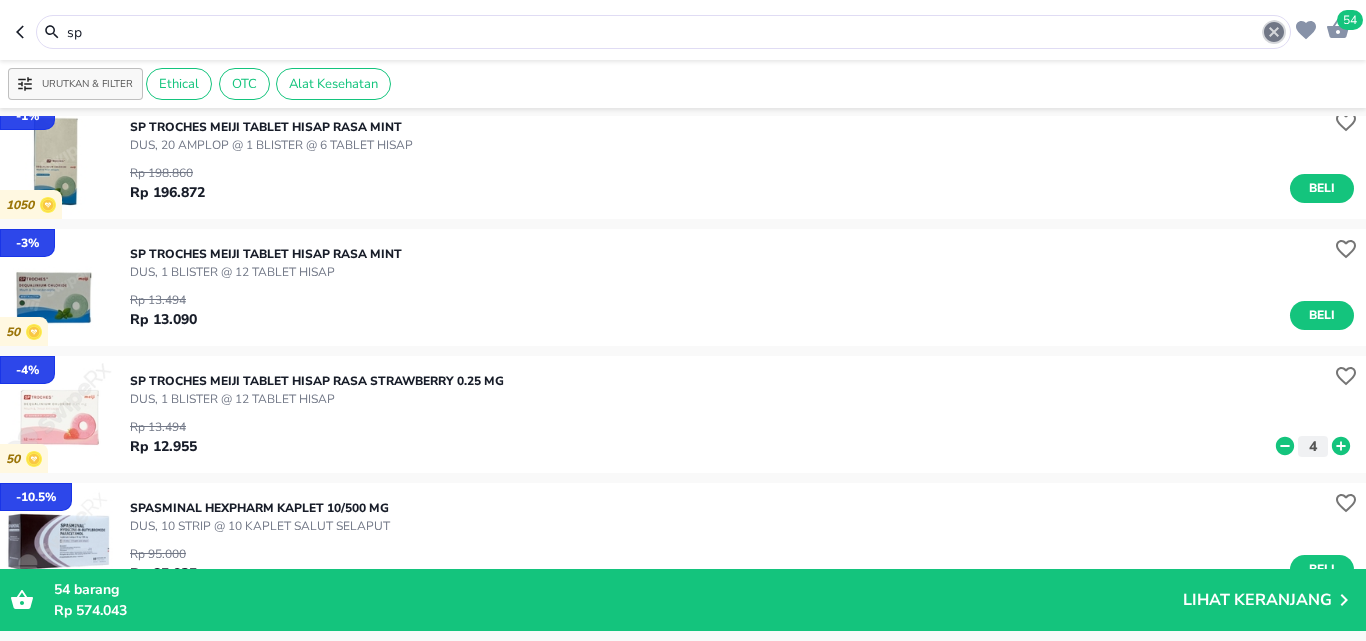 click 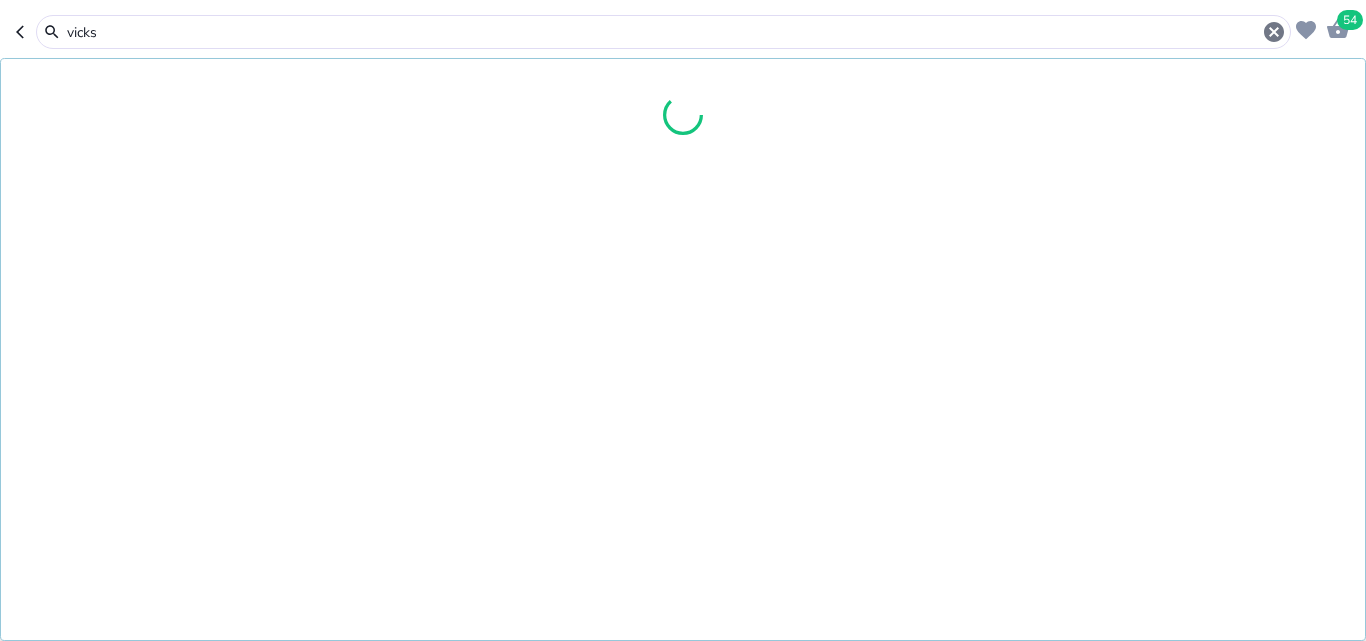 type on "vicks" 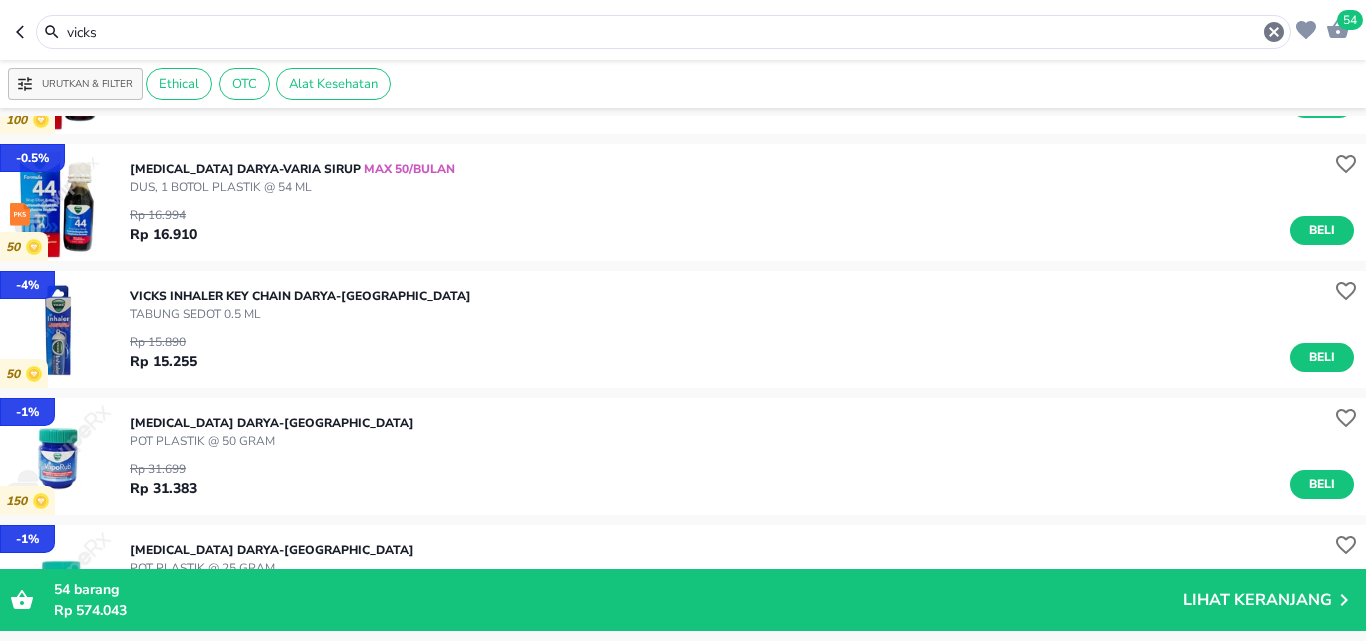 scroll, scrollTop: 500, scrollLeft: 0, axis: vertical 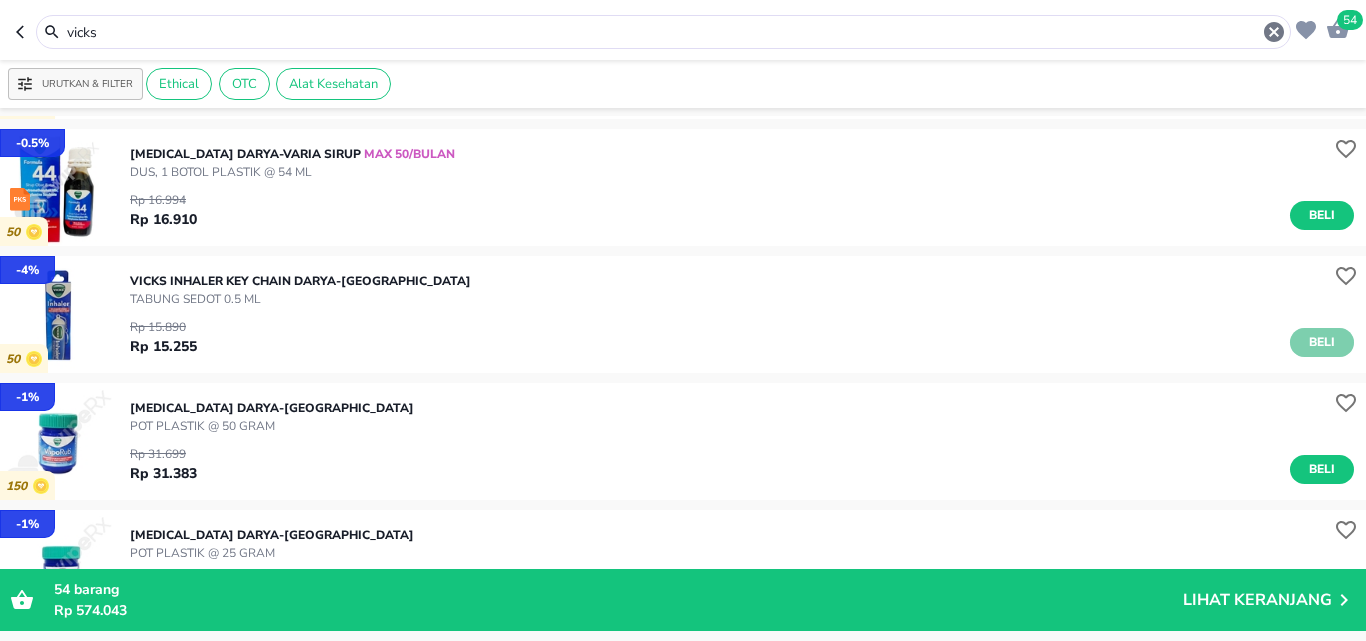 click on "Beli" at bounding box center [1322, 342] 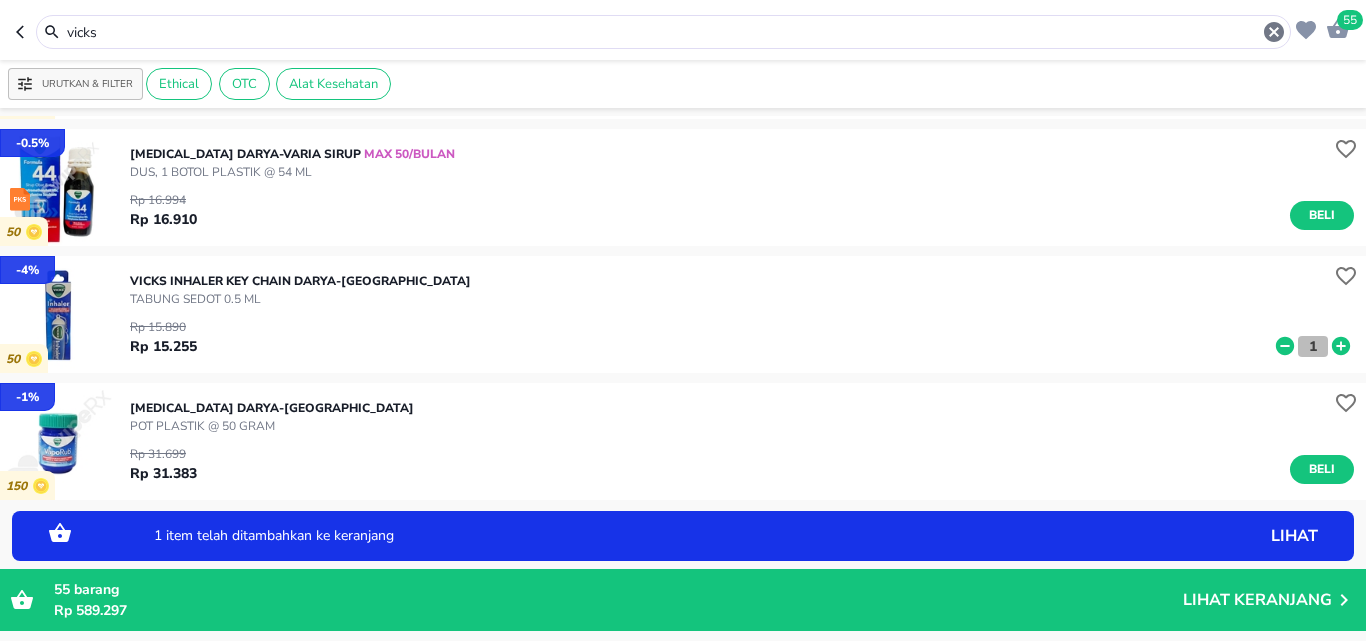 click on "1" at bounding box center [1313, 346] 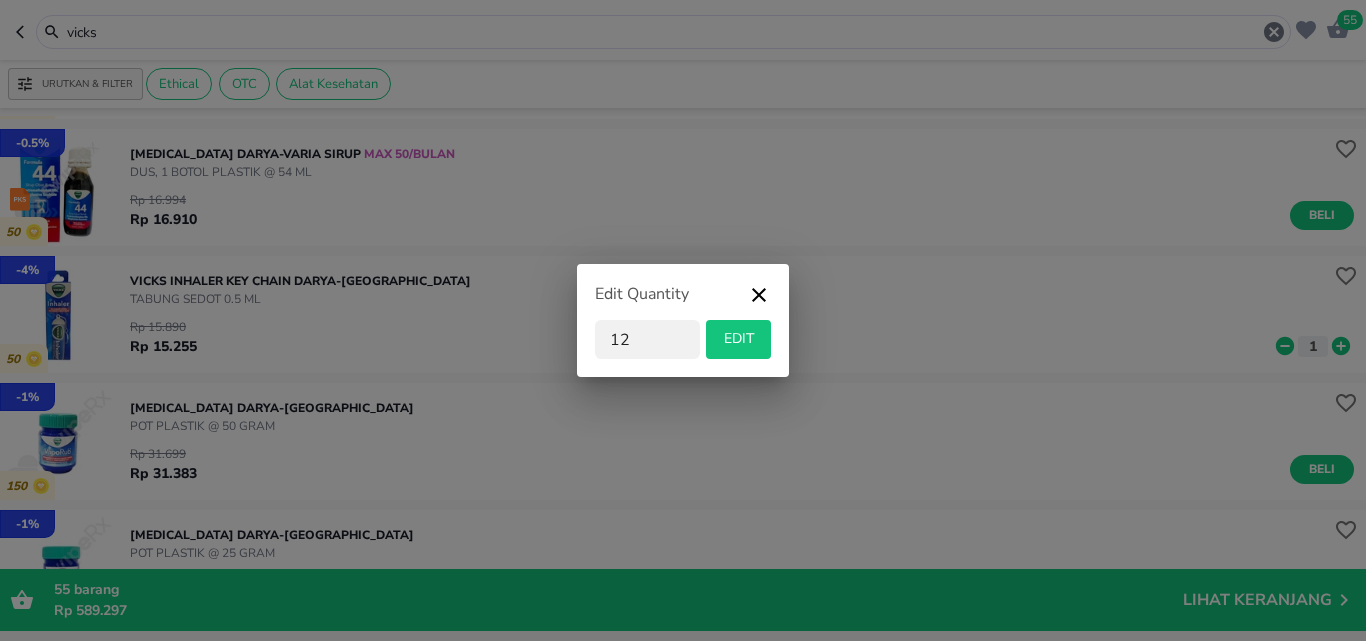 type on "1" 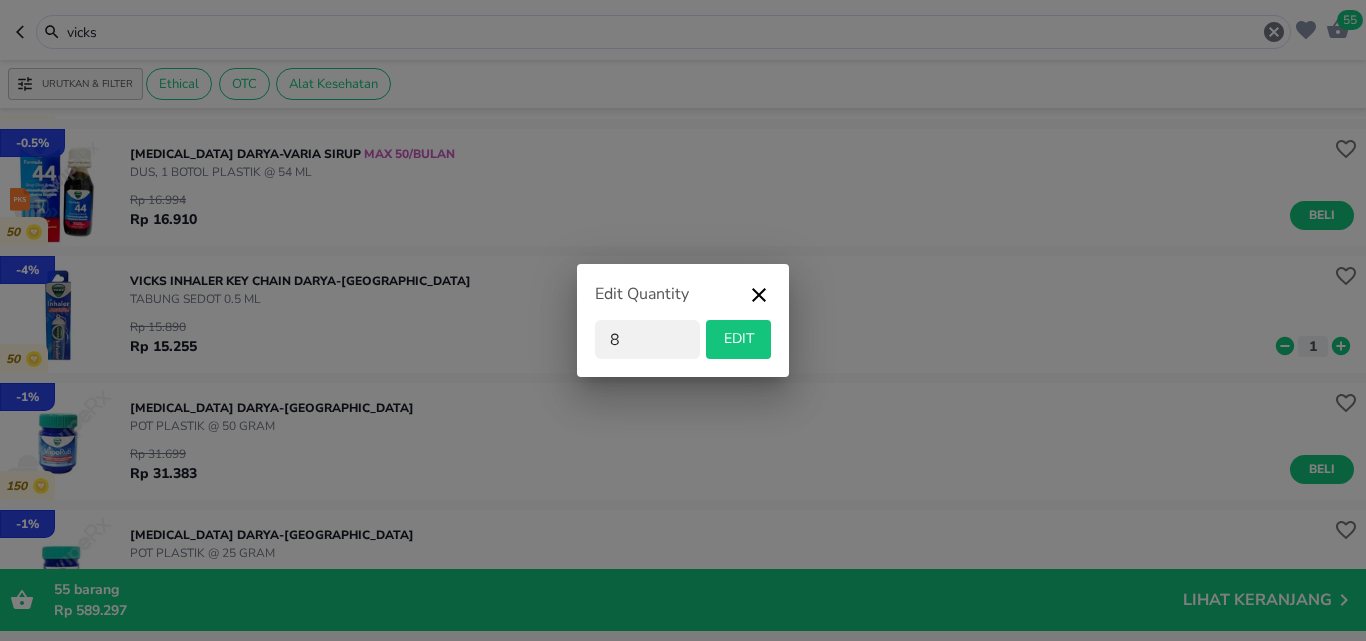 type on "8" 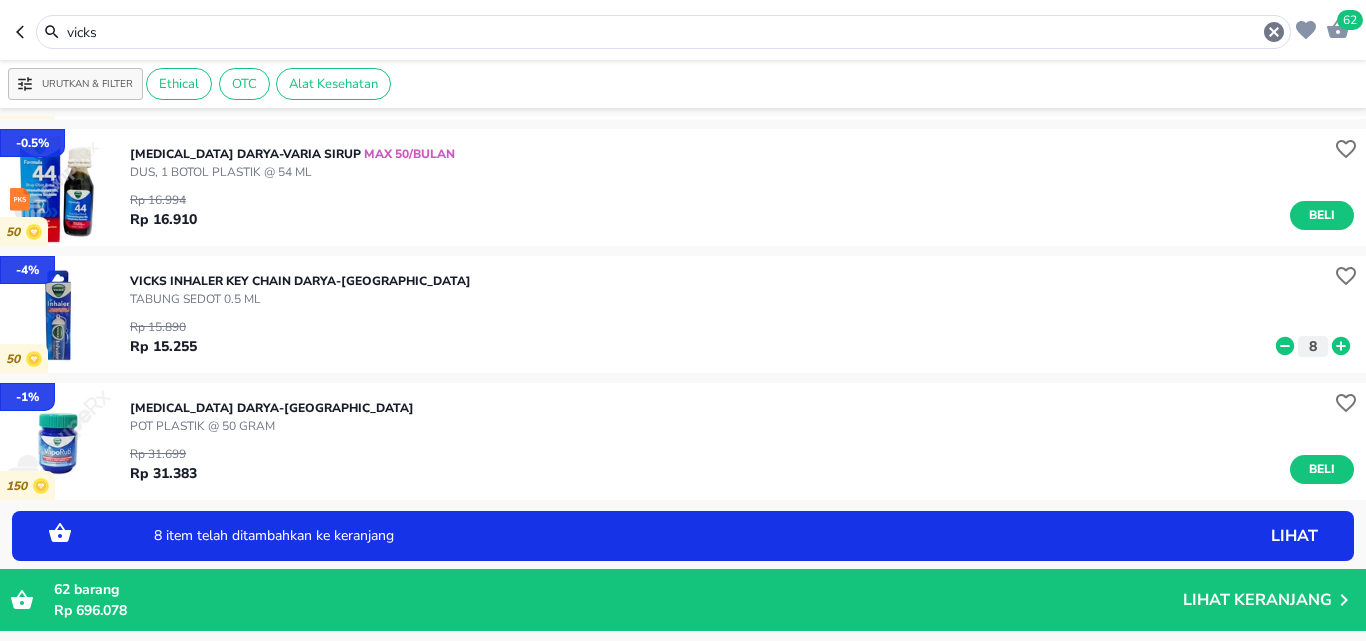 click 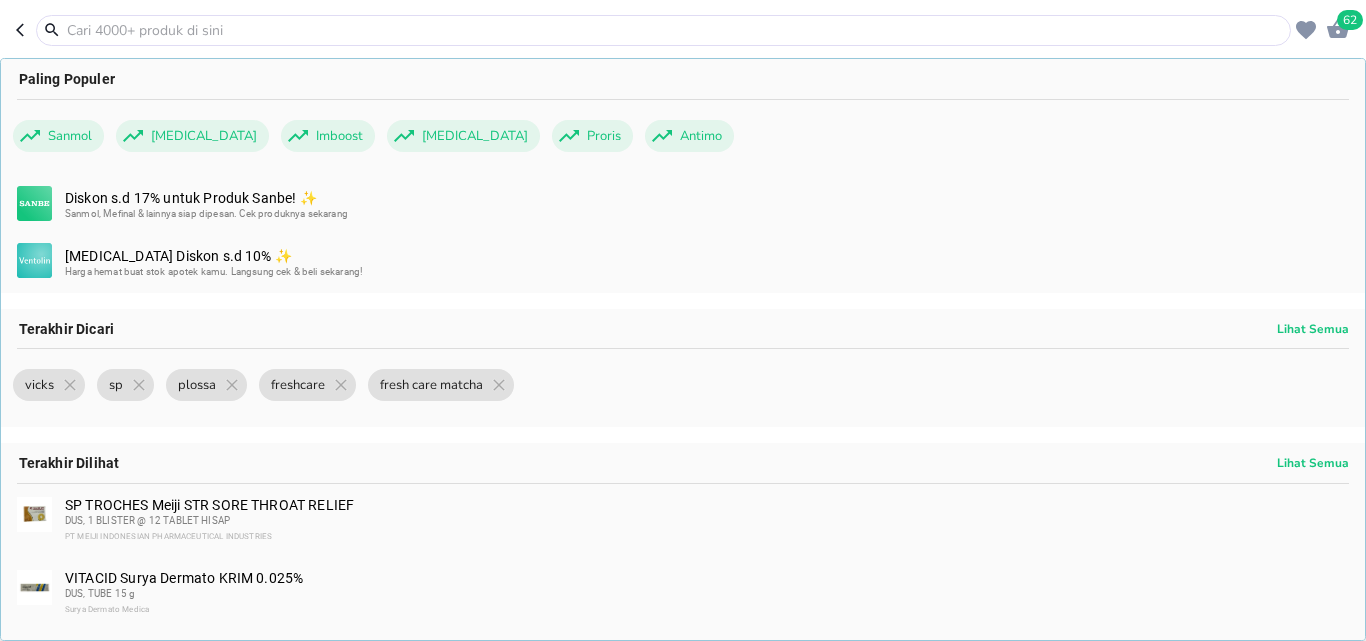 click at bounding box center (675, 30) 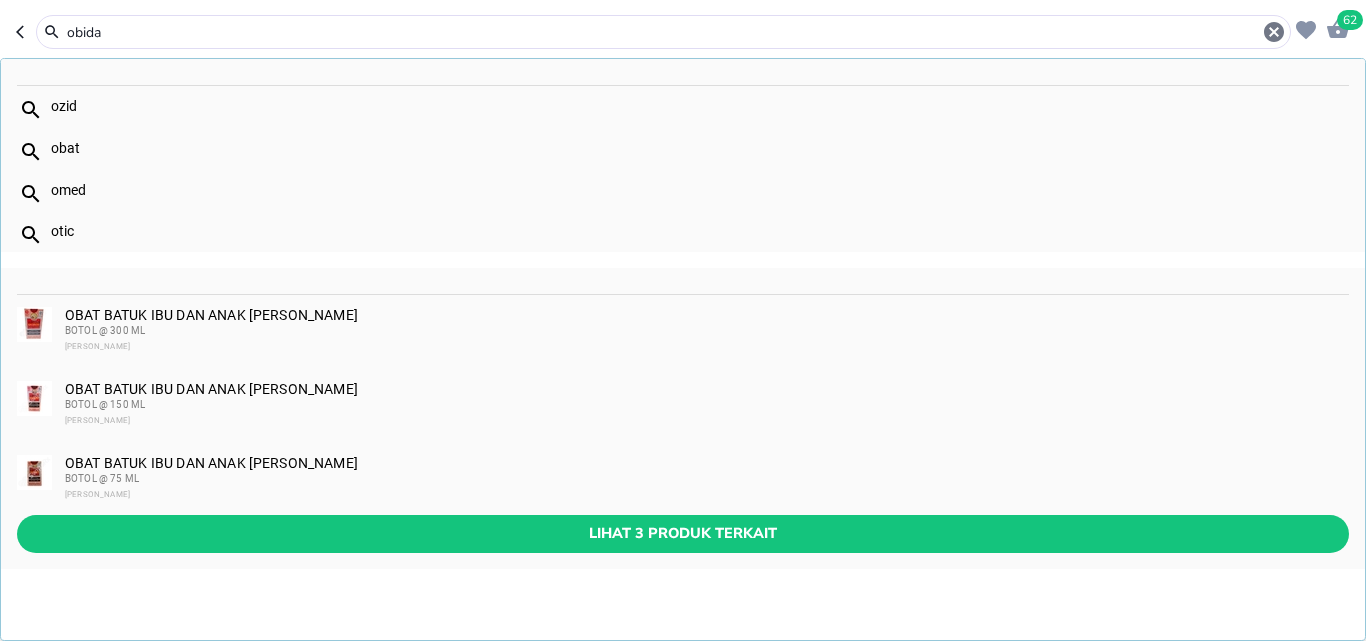 type on "obida" 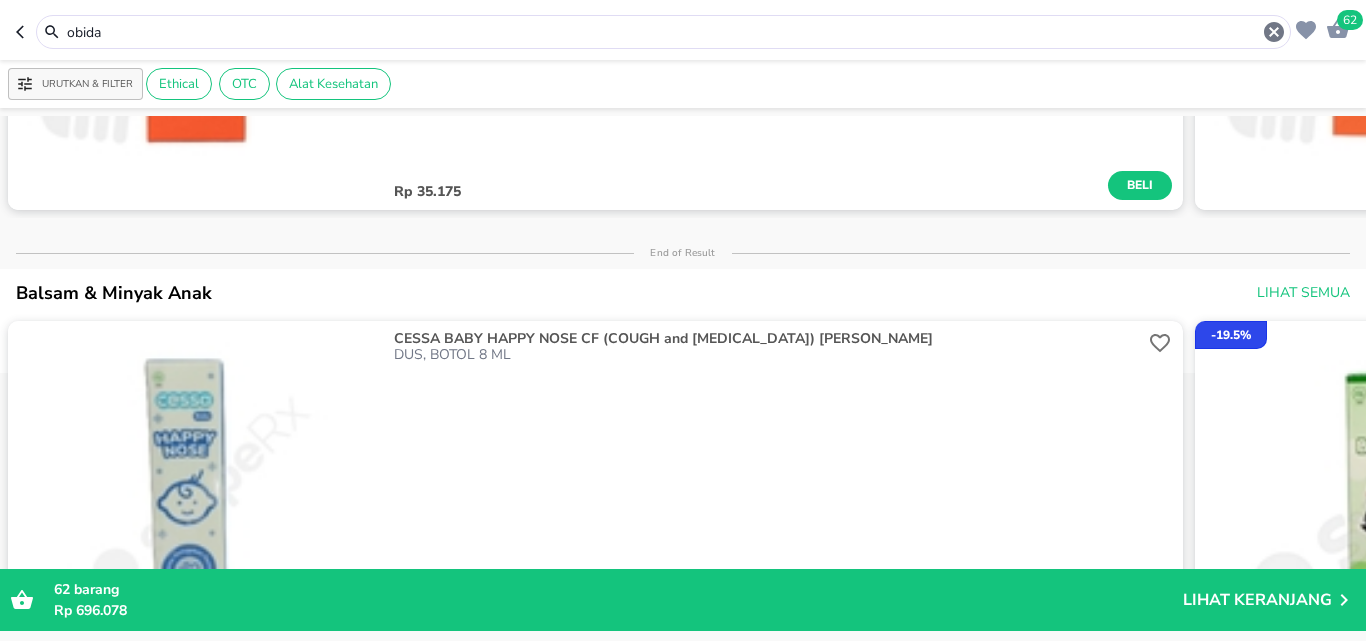 scroll, scrollTop: 0, scrollLeft: 0, axis: both 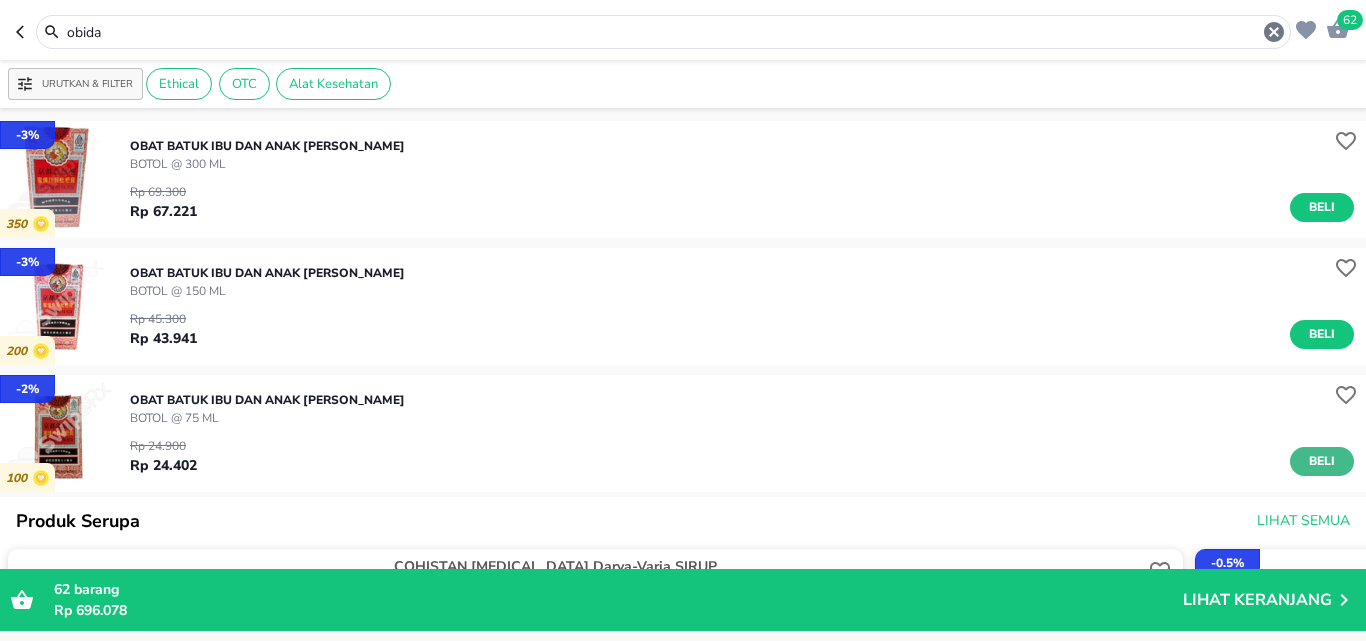 click on "Beli" at bounding box center [1322, 461] 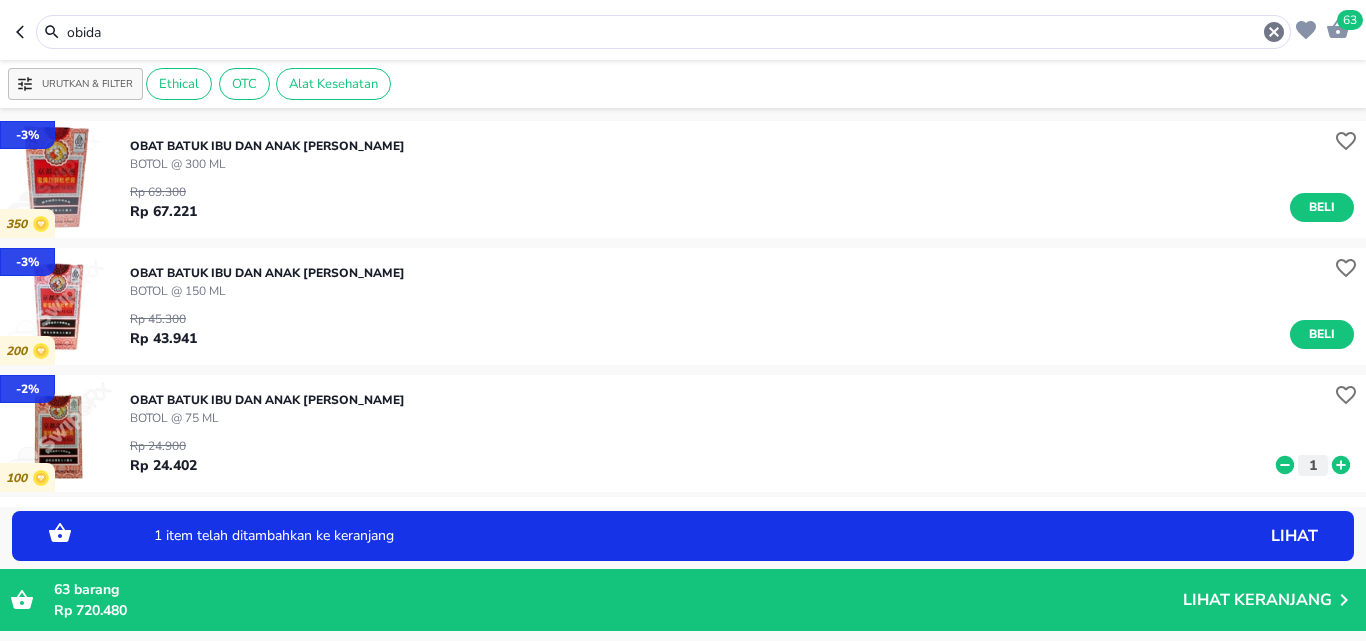 click 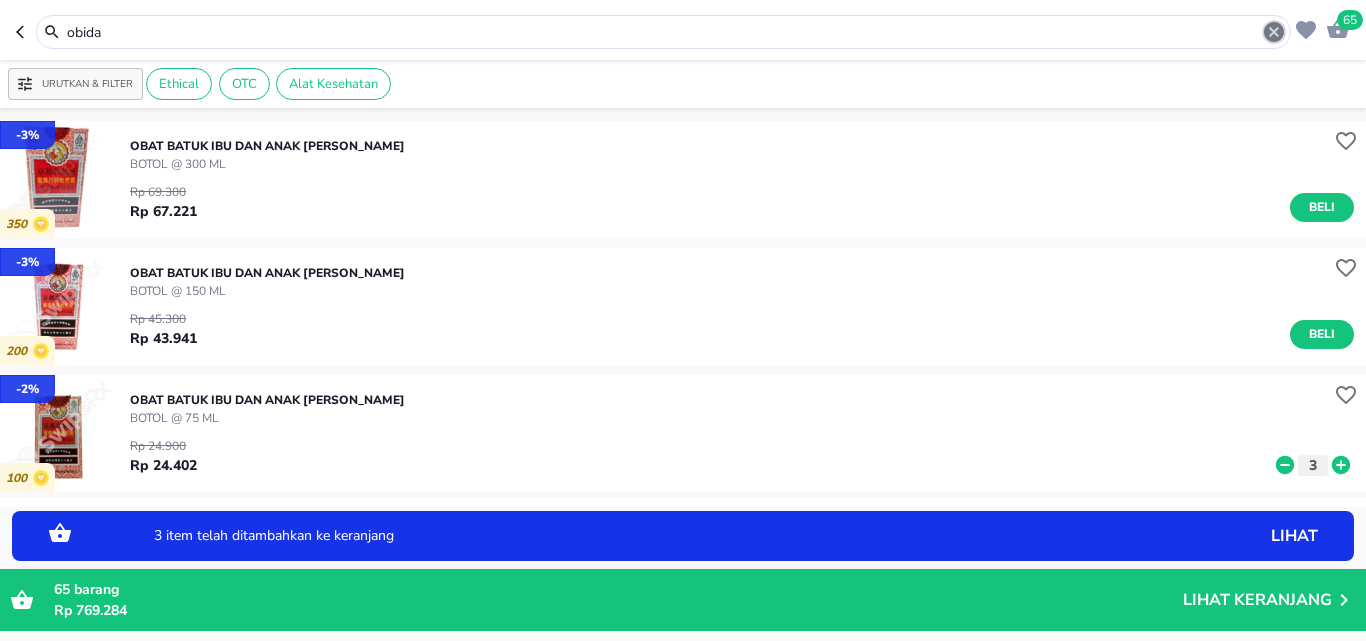 click 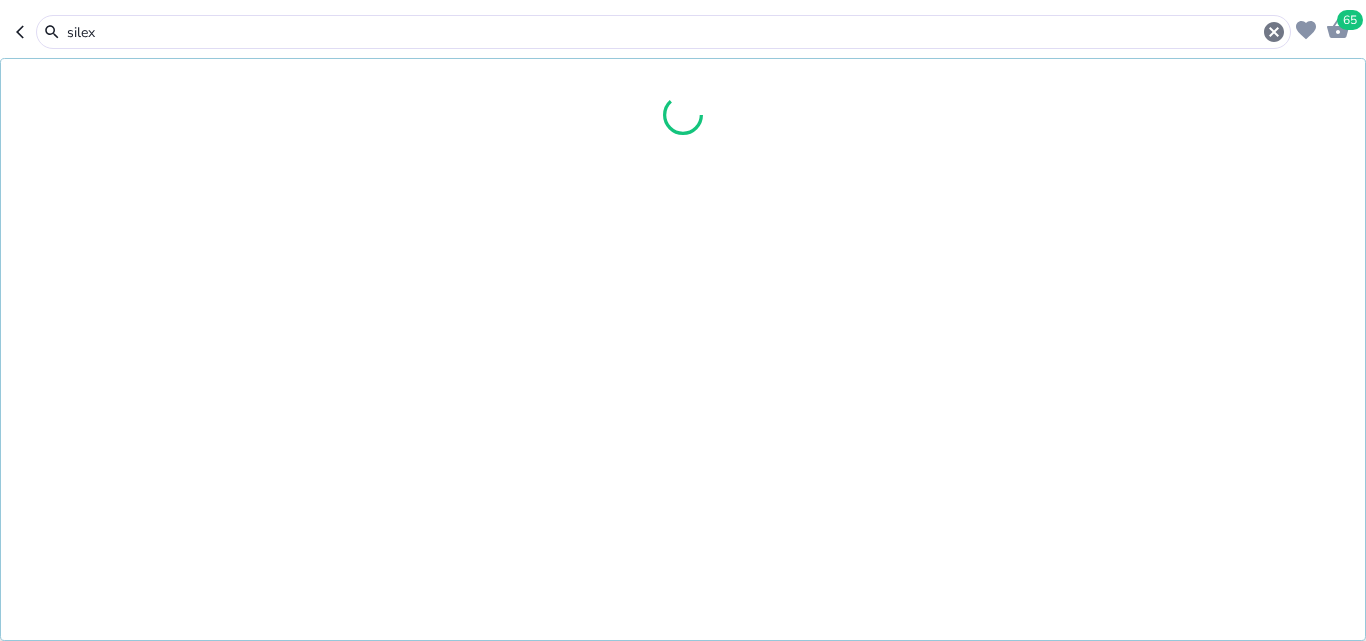 type on "silex" 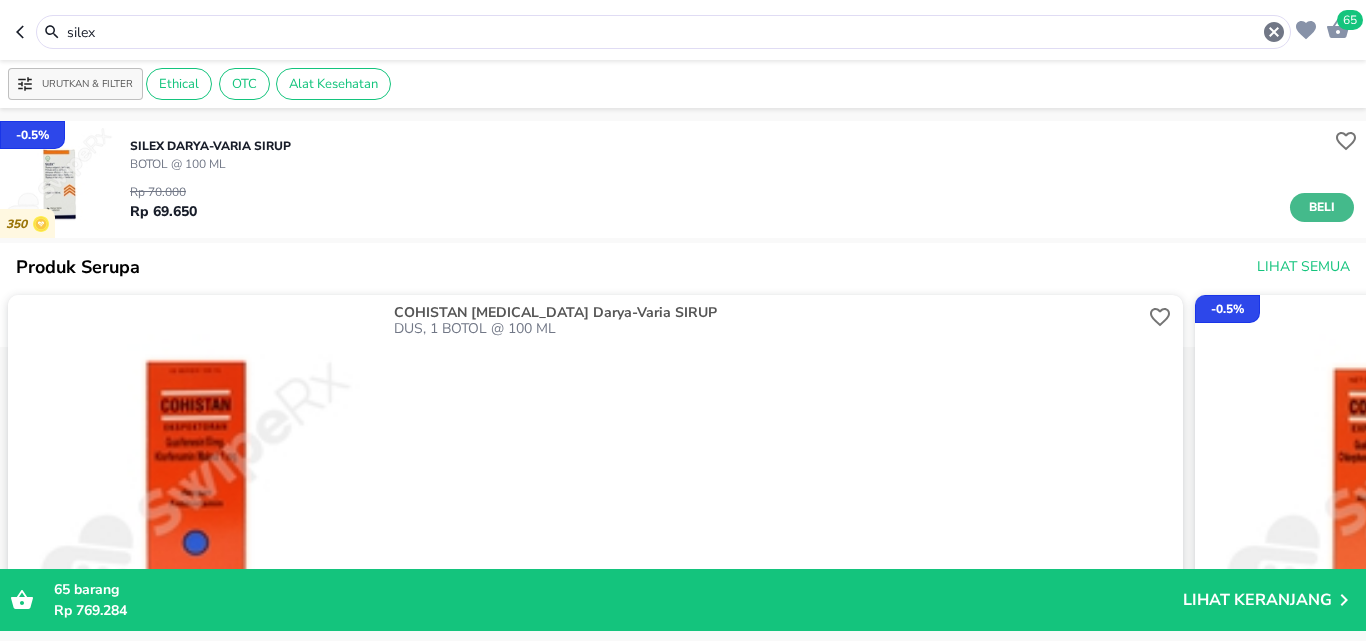 click on "Beli" at bounding box center [1322, 207] 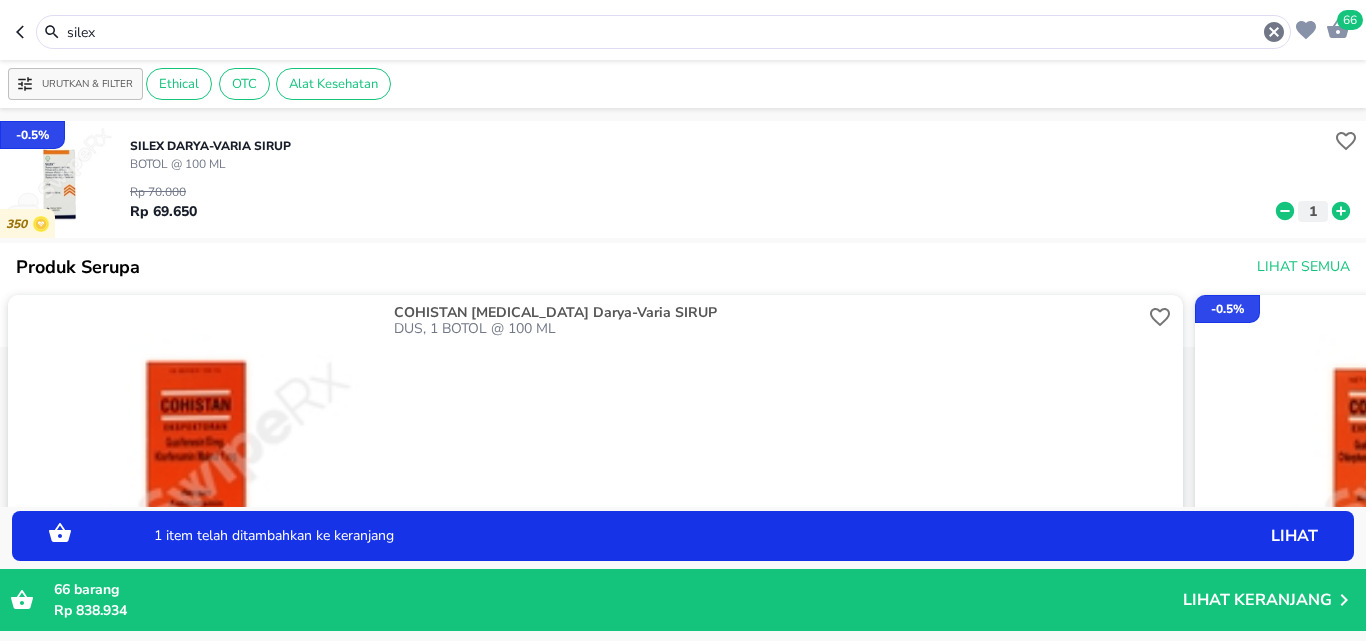 click 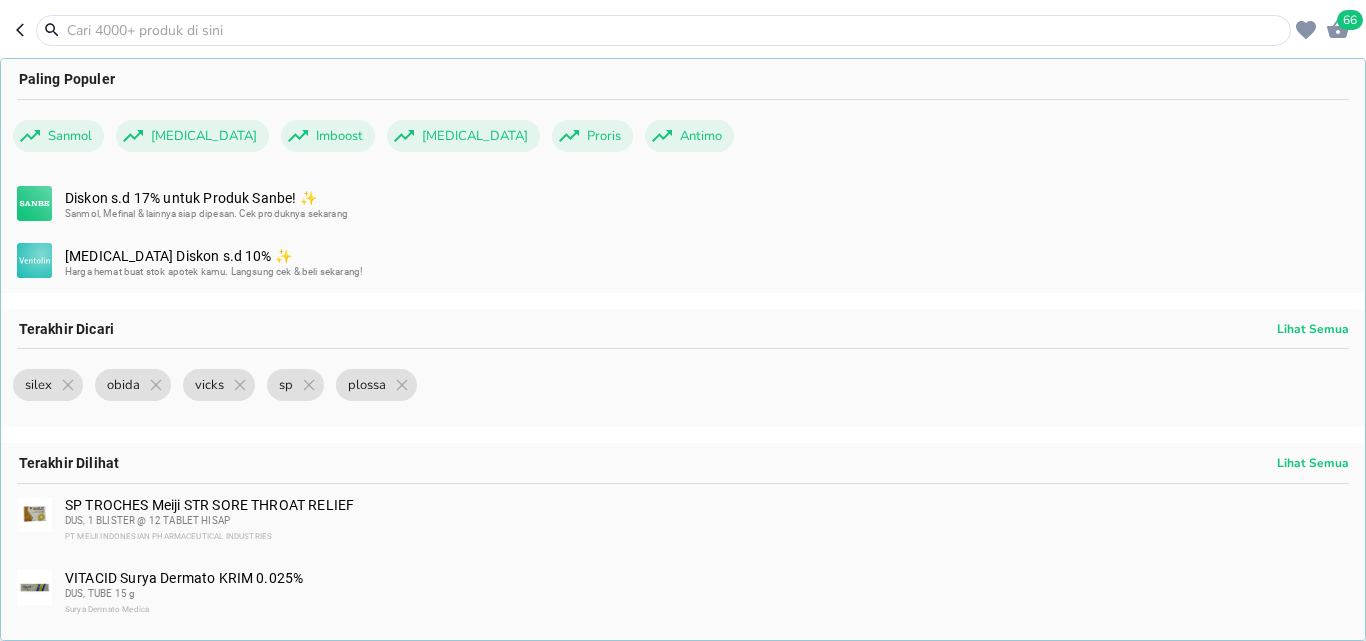 click at bounding box center (675, 30) 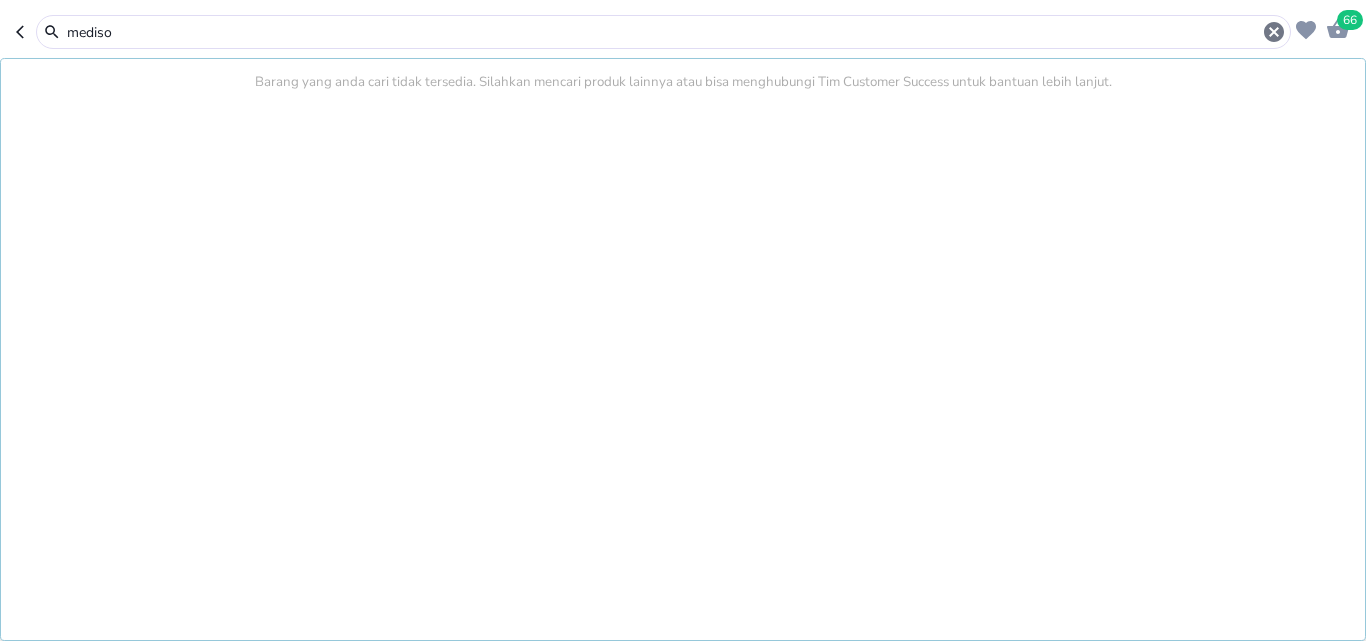 type on "mediso" 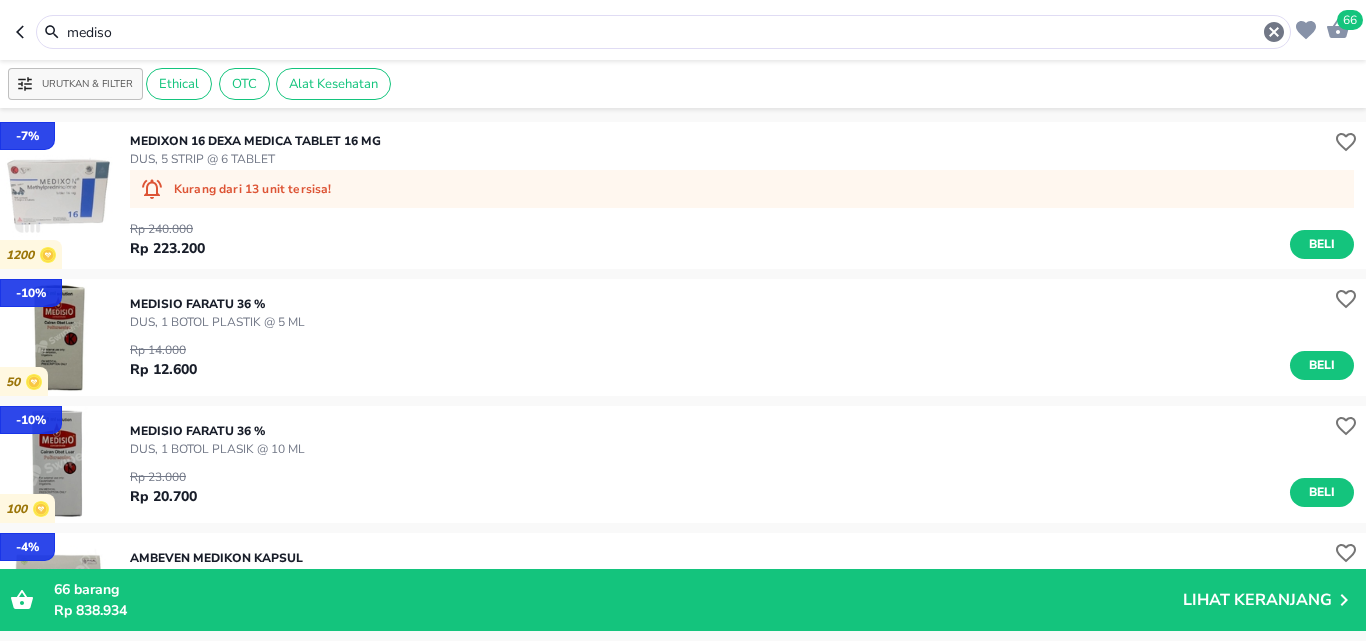 scroll, scrollTop: 600, scrollLeft: 0, axis: vertical 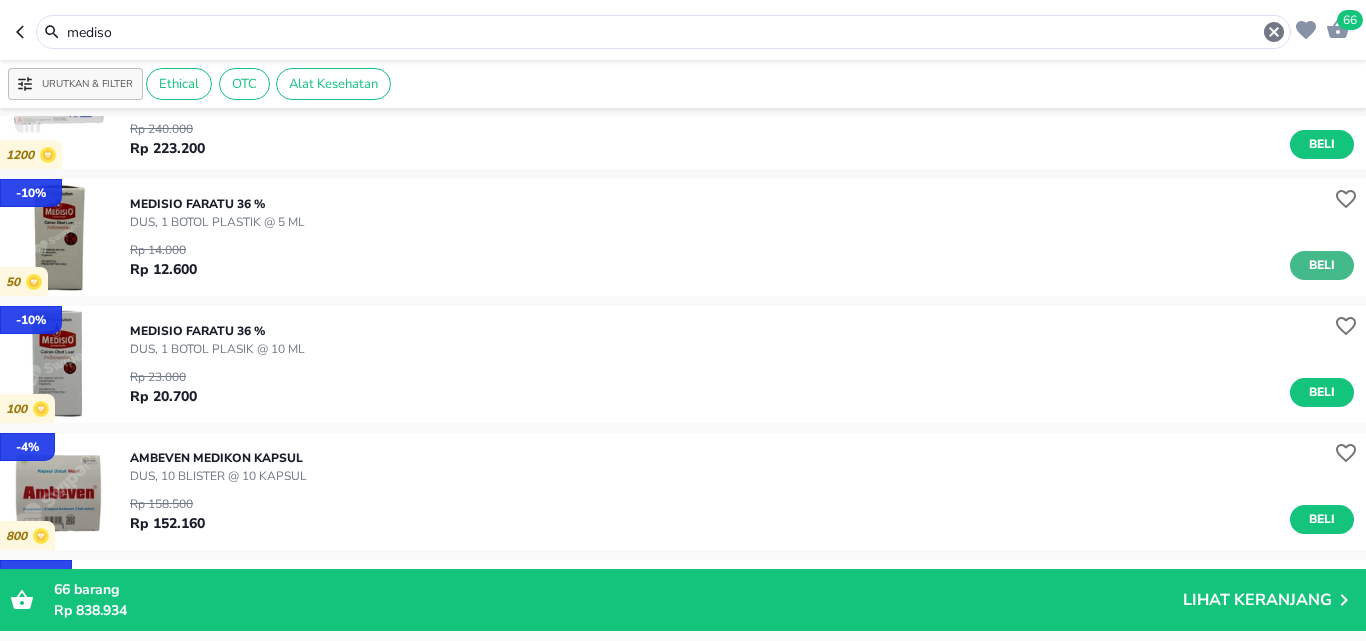 click on "Beli" at bounding box center [1322, 265] 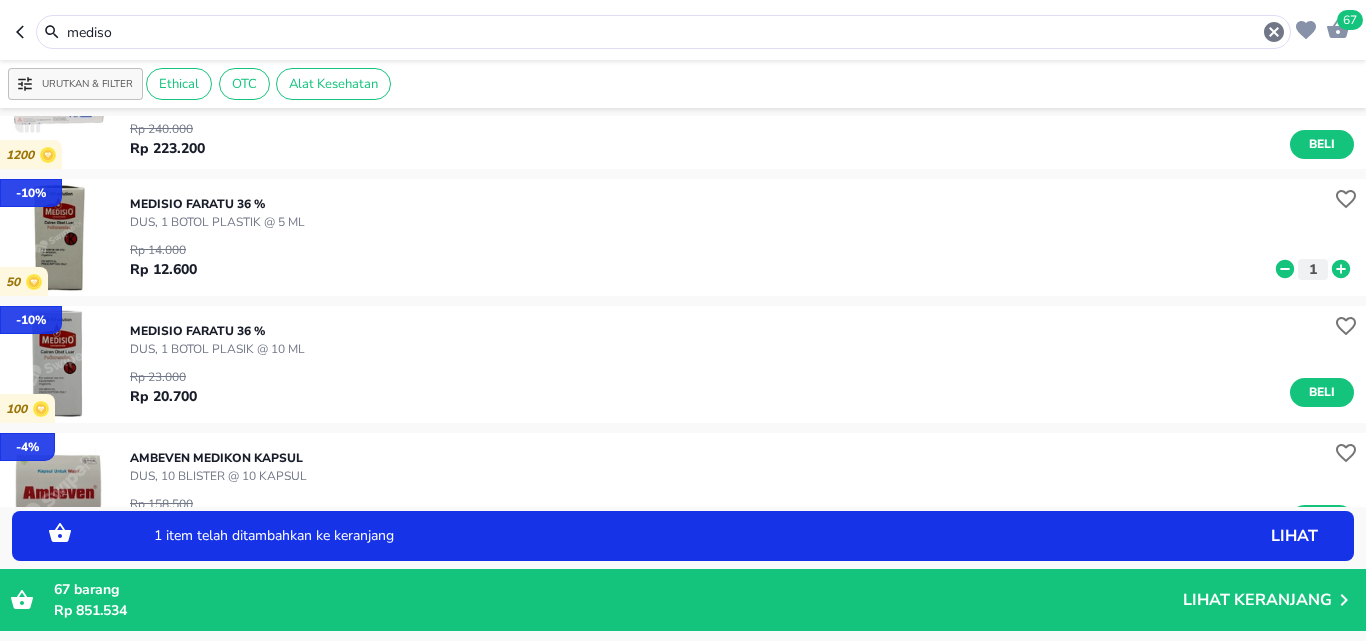 click 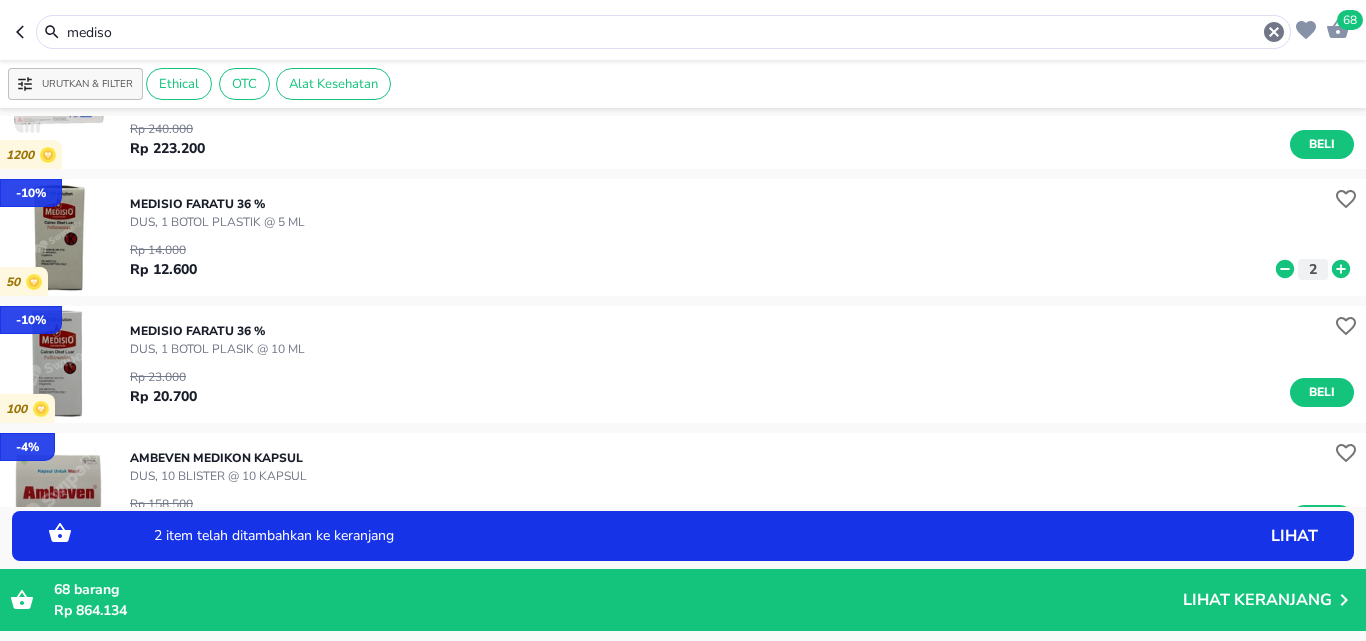 click 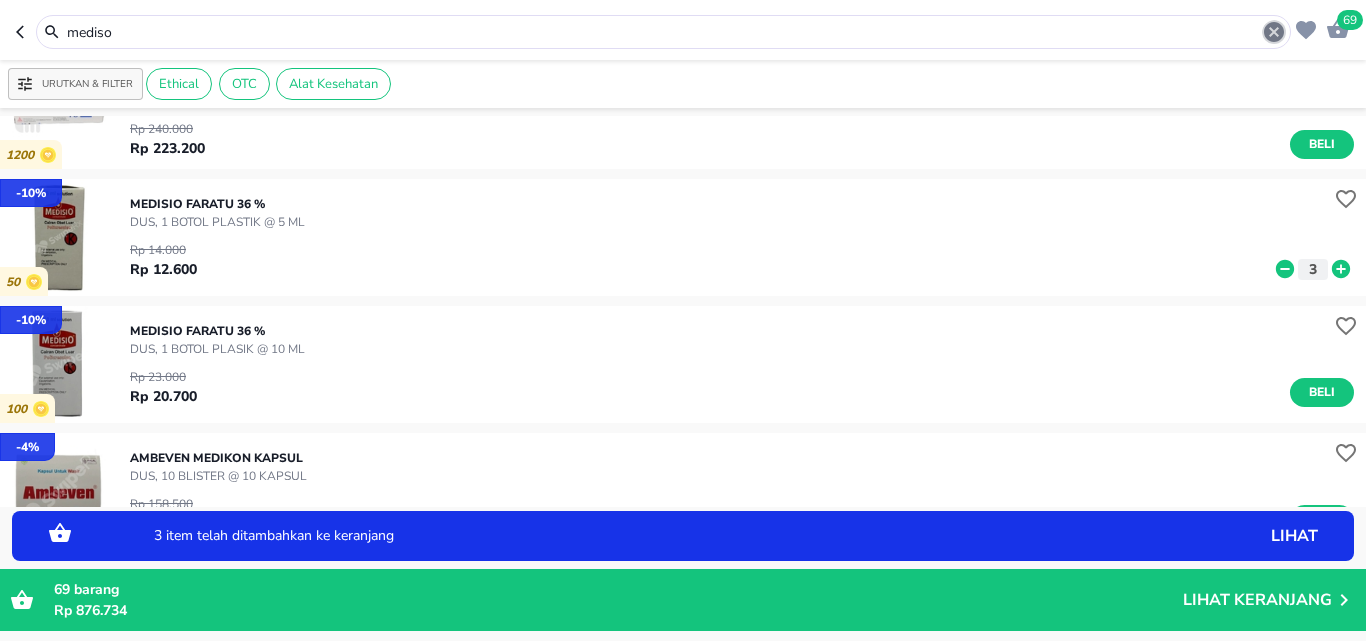 click 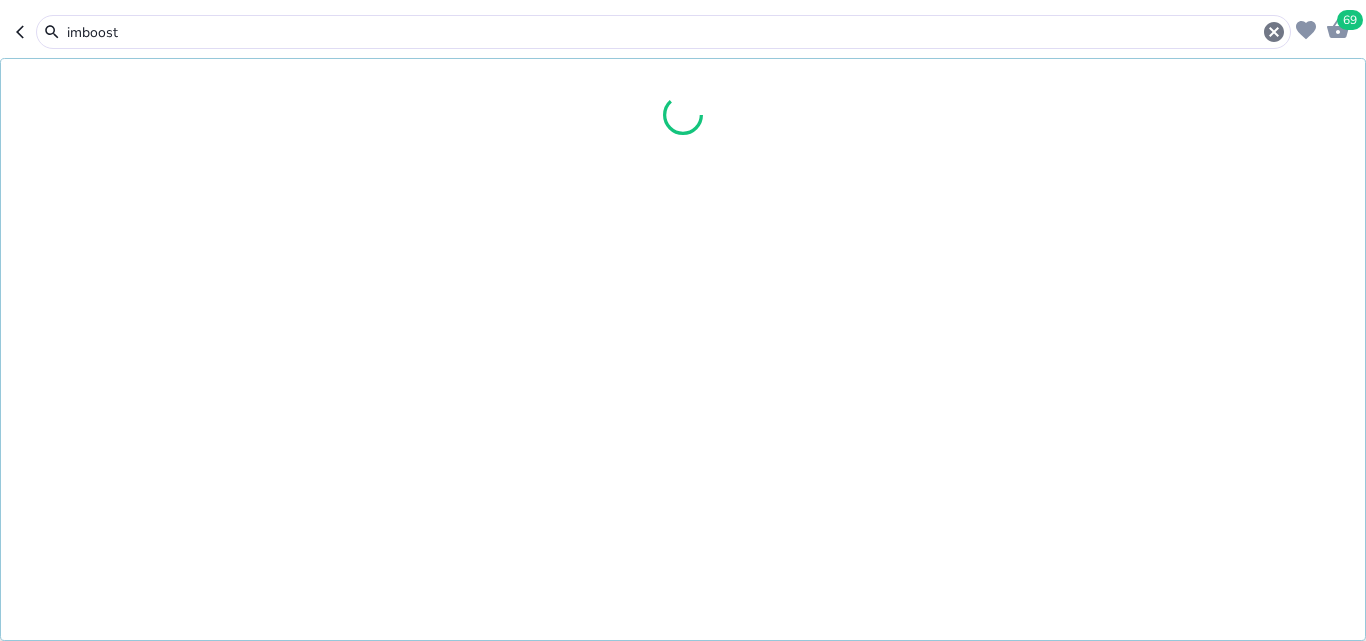 type on "imboost" 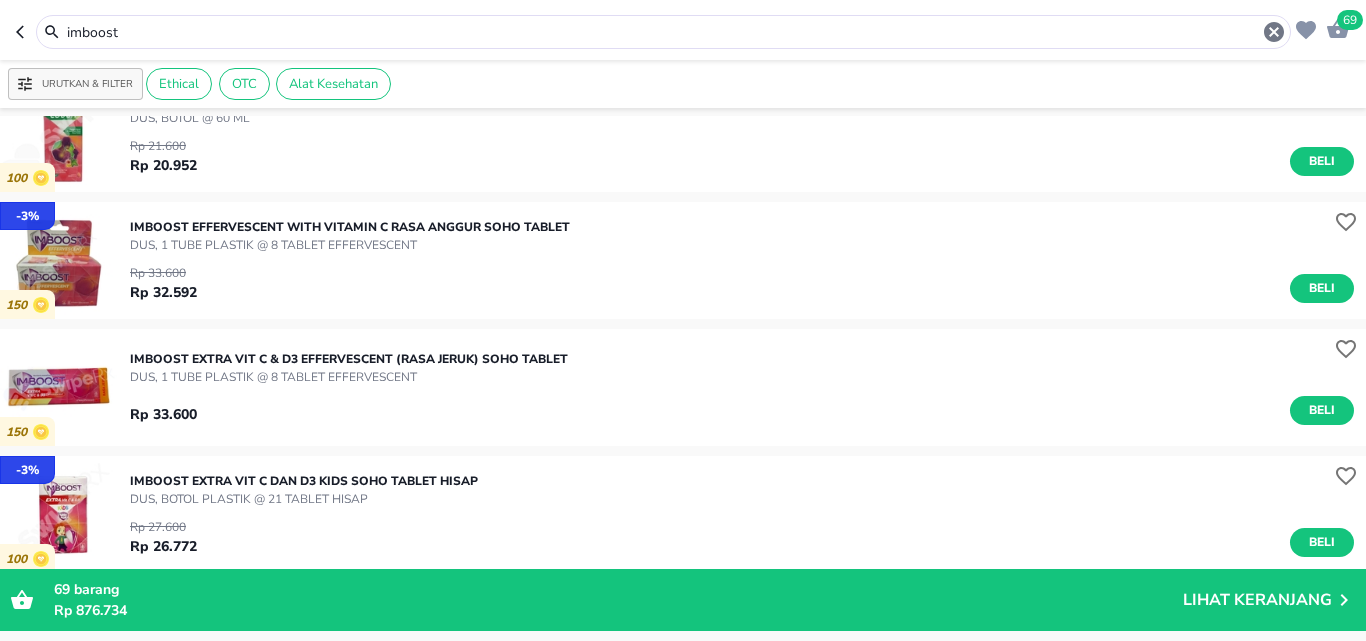 scroll, scrollTop: 200, scrollLeft: 0, axis: vertical 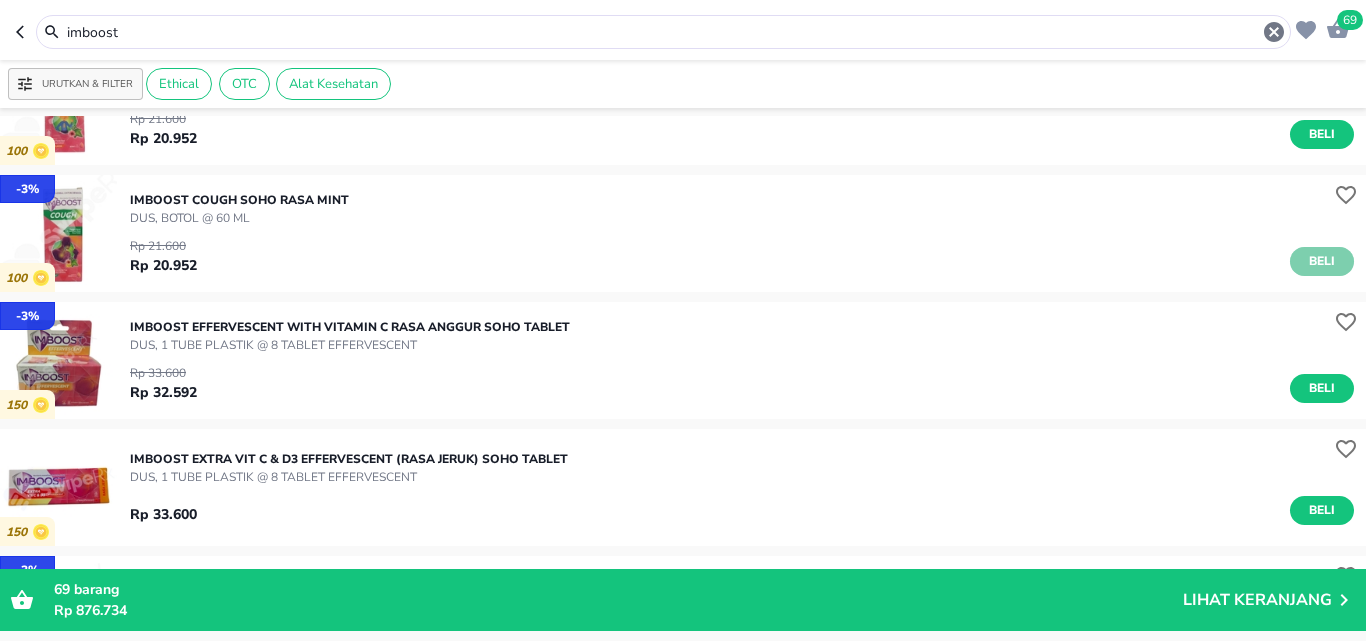 click on "Beli" at bounding box center [1322, 261] 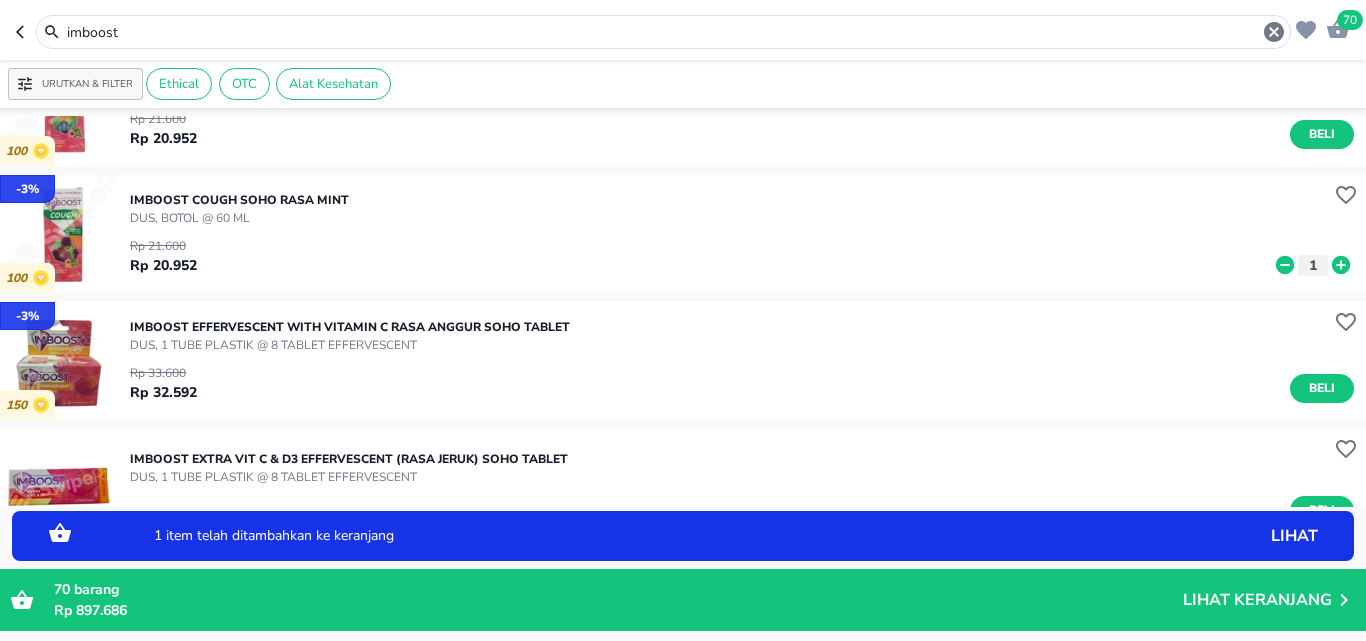 click 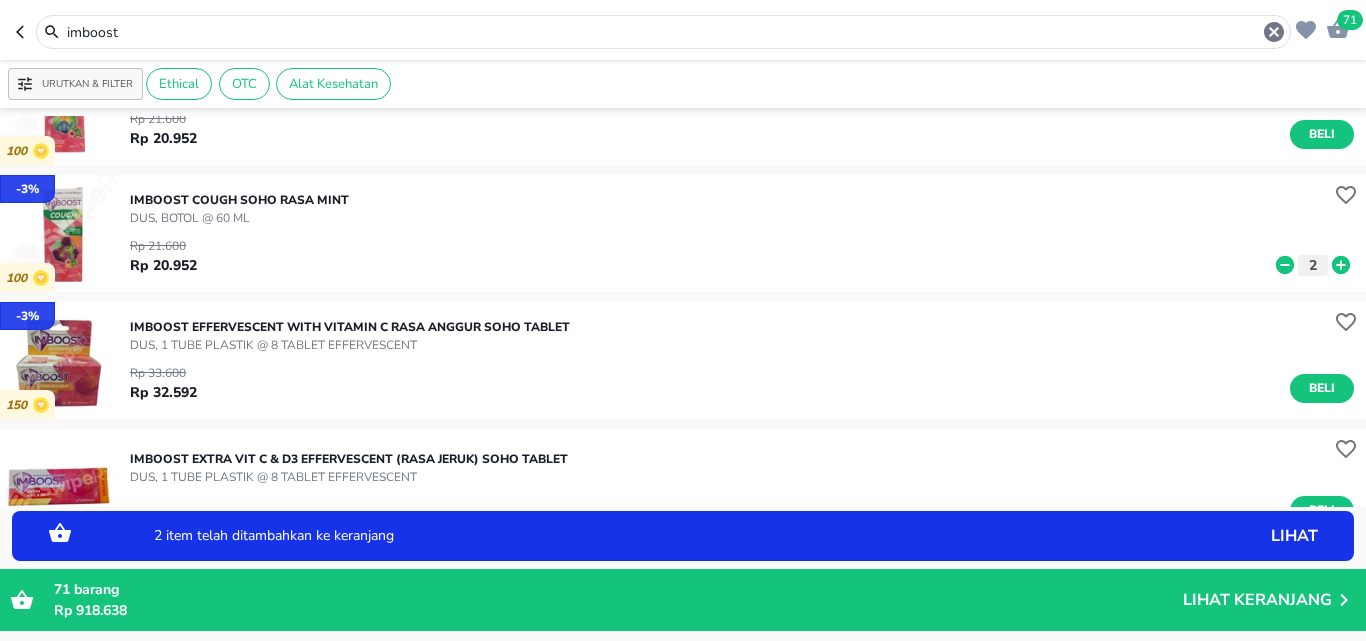 click 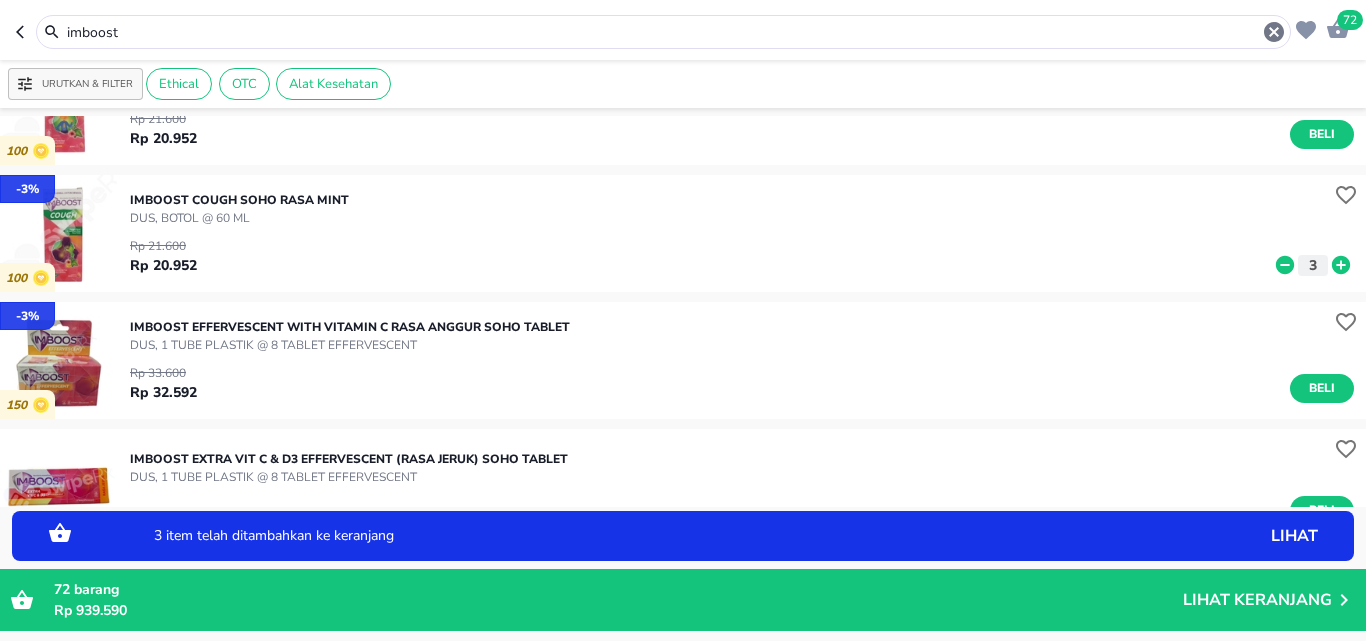 click 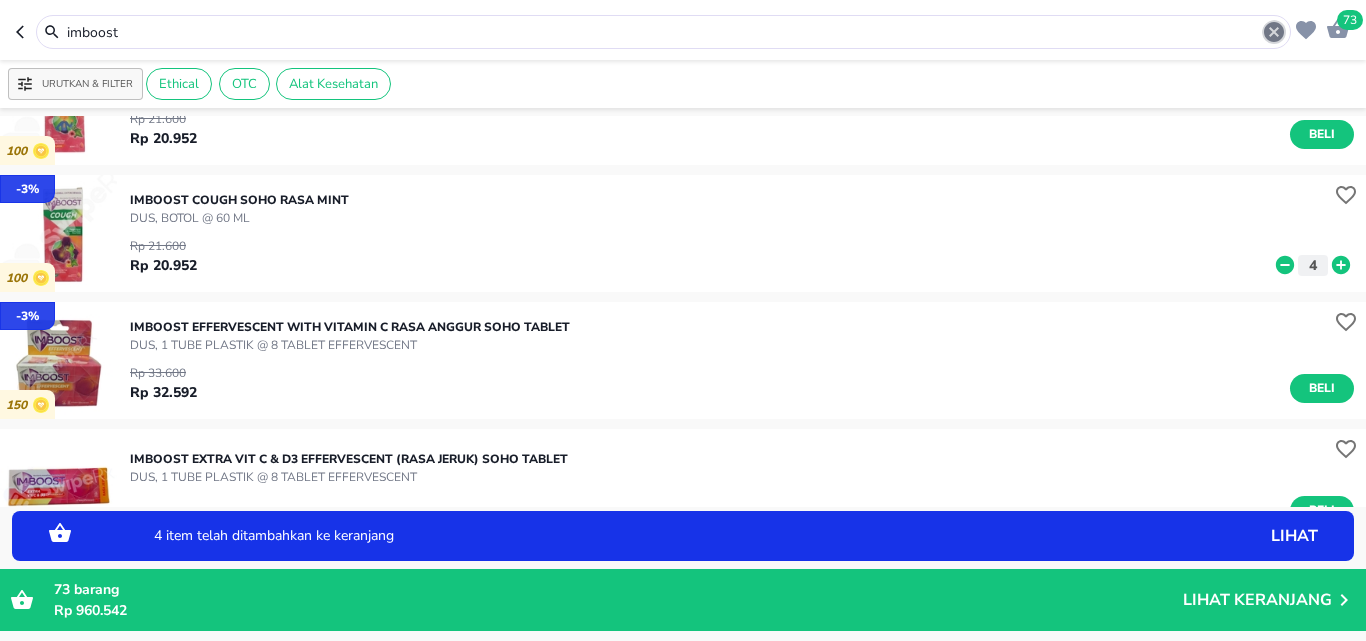 click 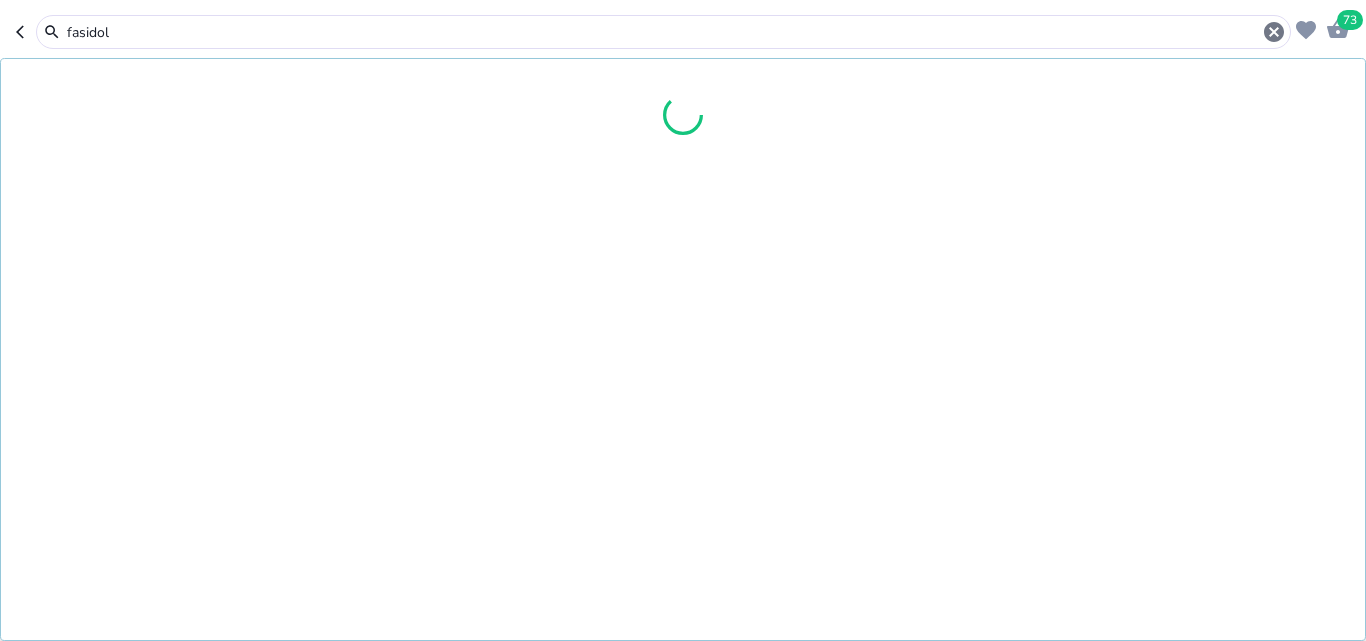 type on "fasidol" 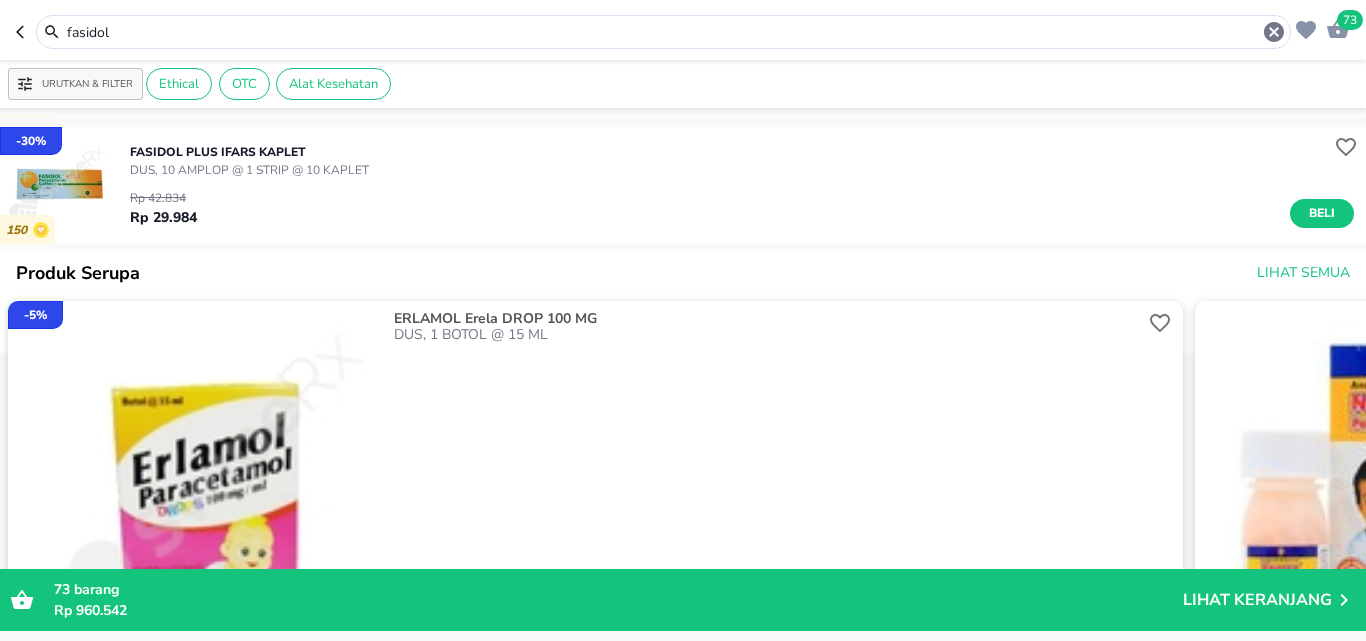 scroll, scrollTop: 0, scrollLeft: 0, axis: both 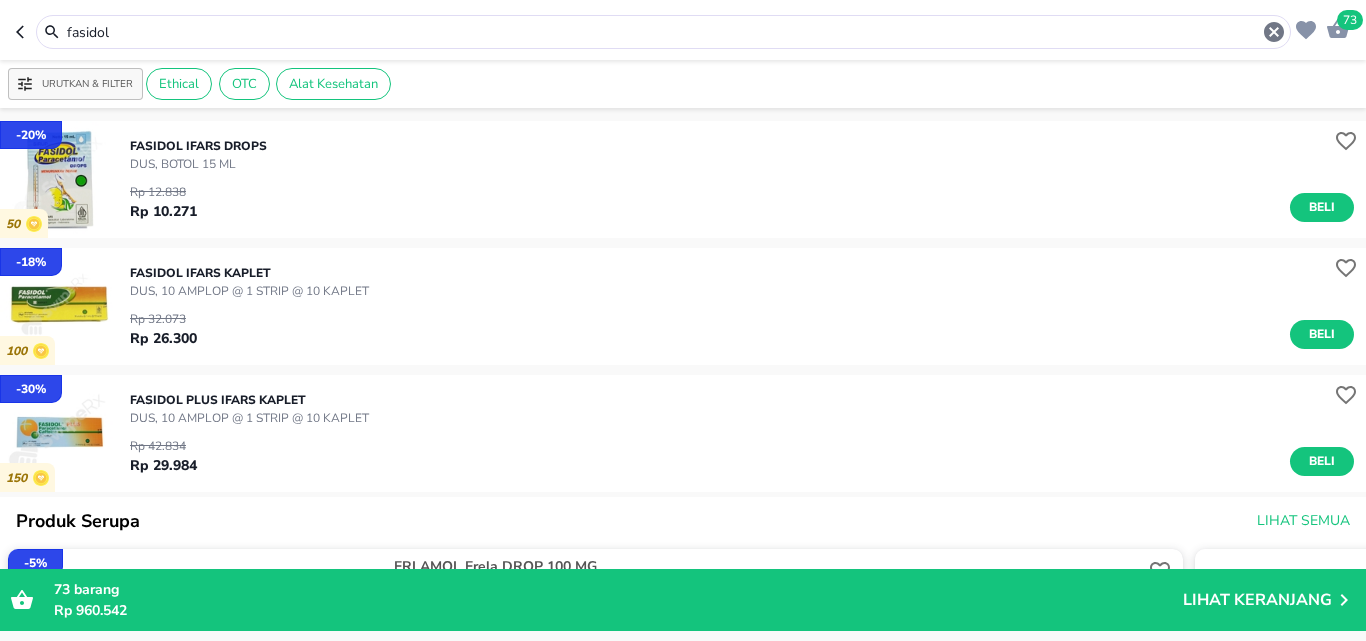 click on "Beli" at bounding box center (1322, 334) 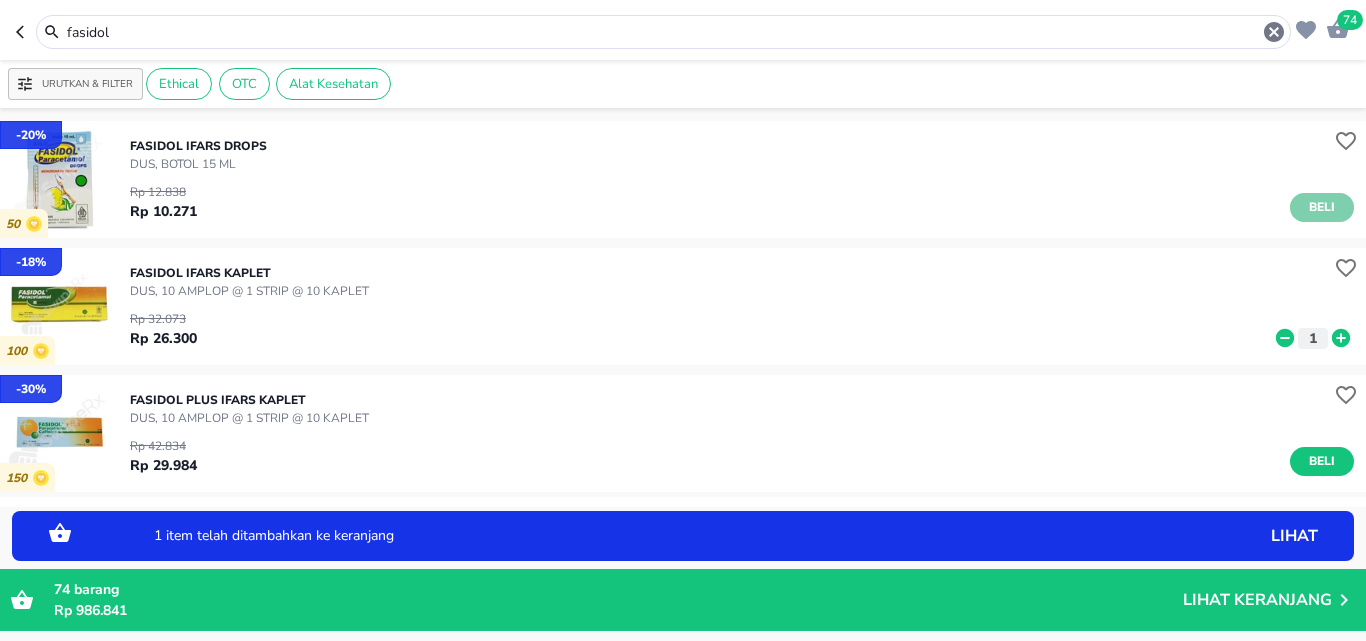 drag, startPoint x: 1320, startPoint y: 199, endPoint x: 1331, endPoint y: 212, distance: 17.029387 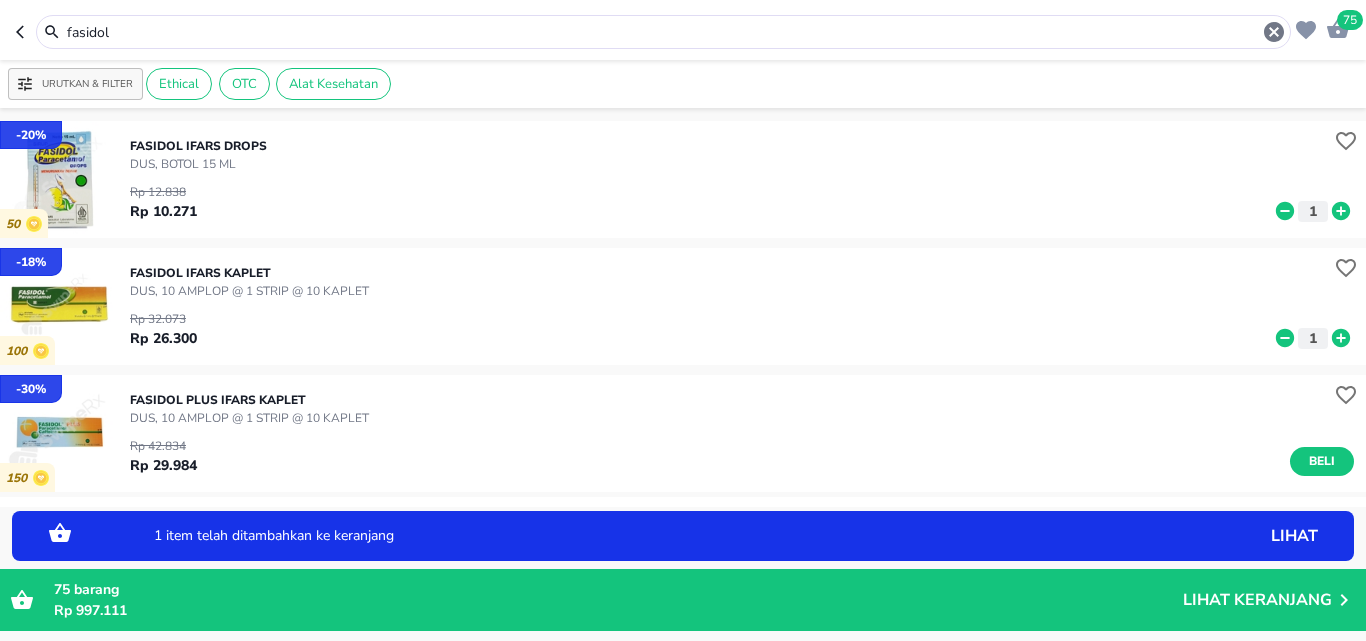 click 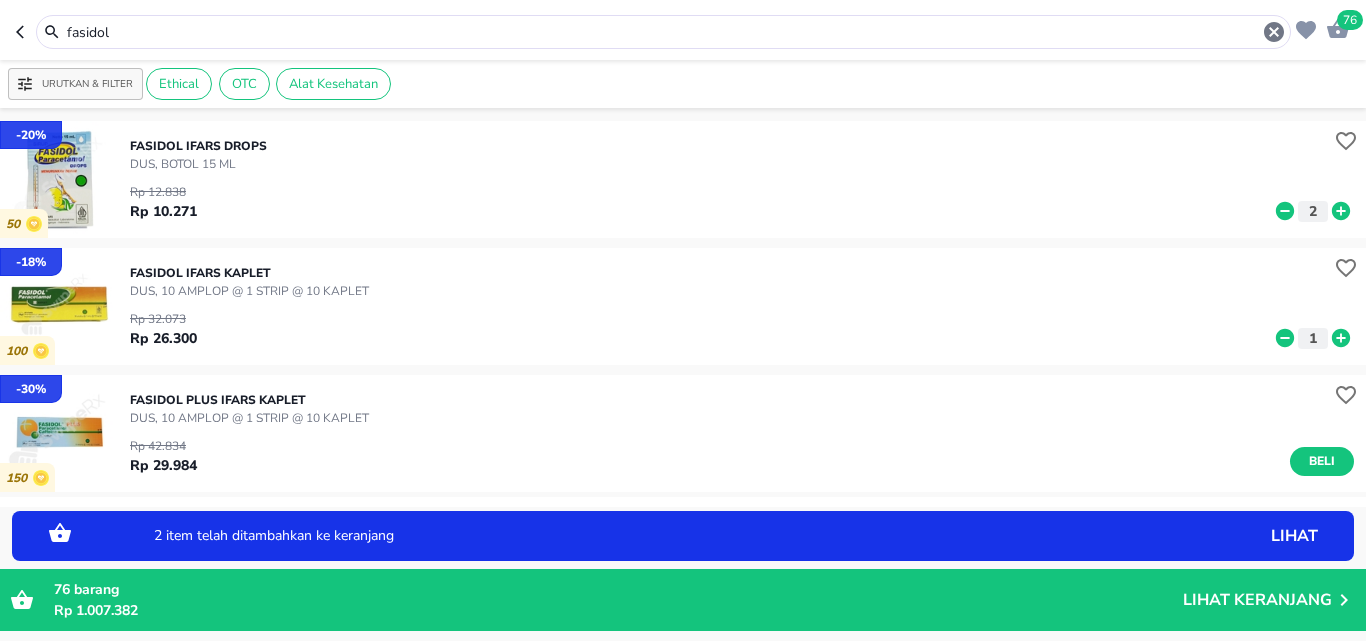click 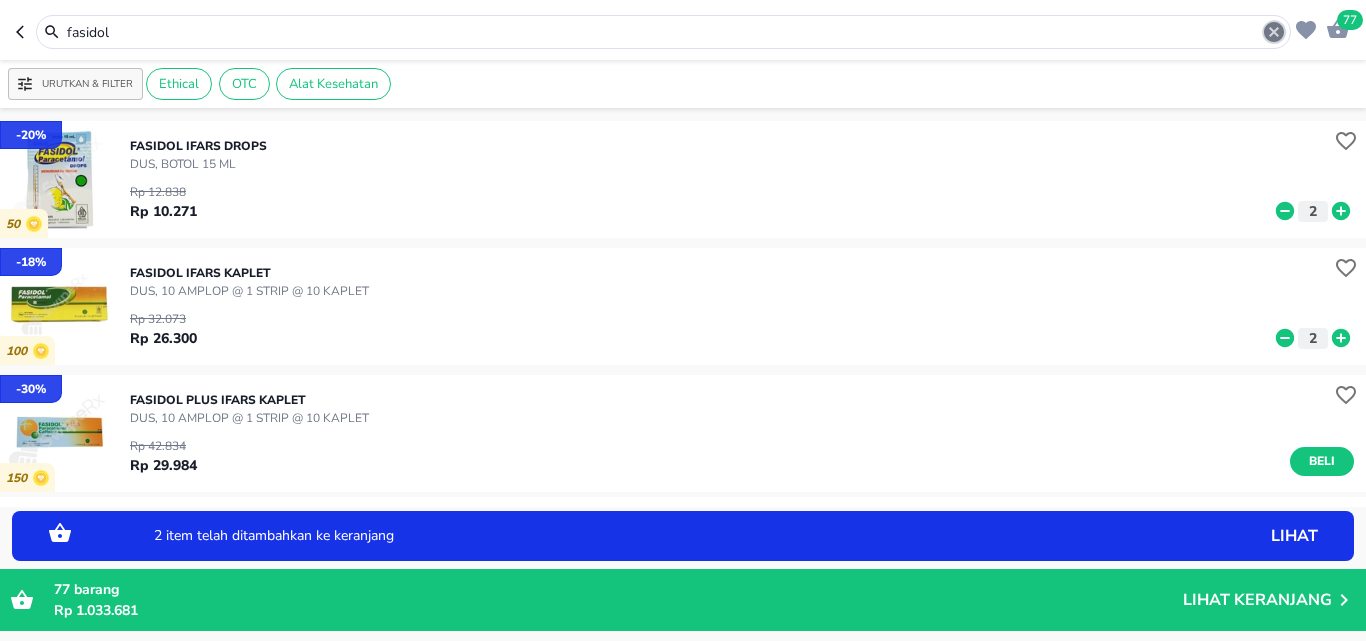 click 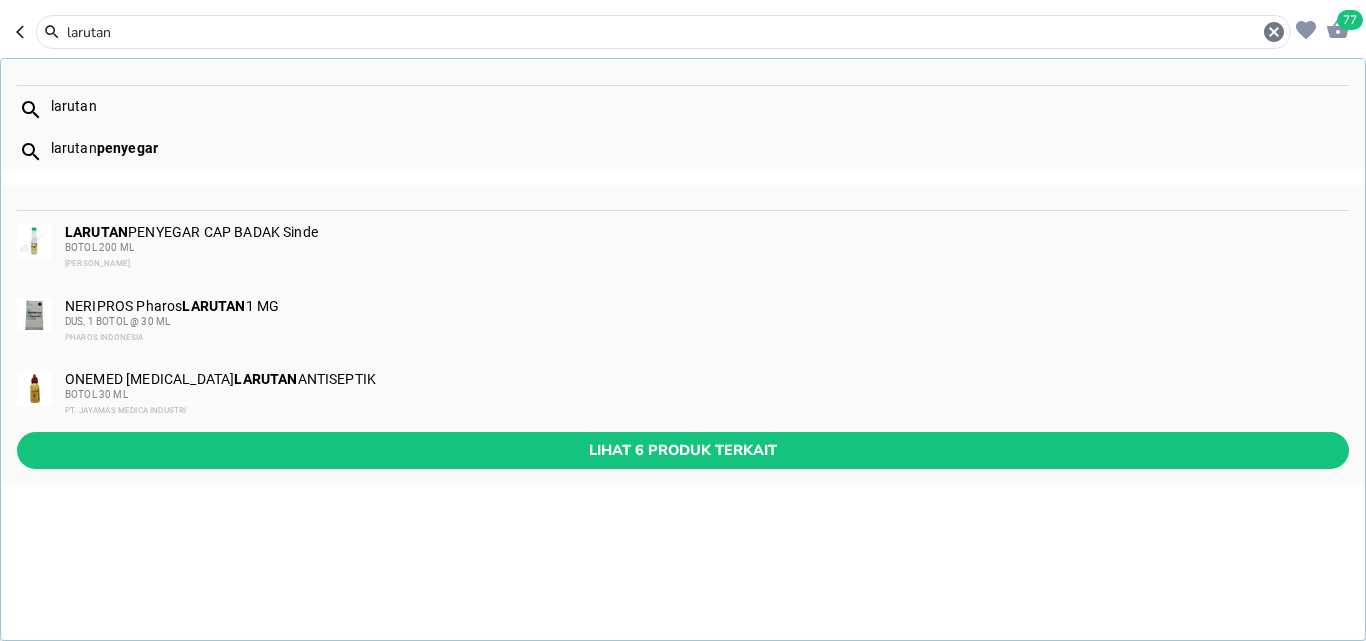 type on "larutan" 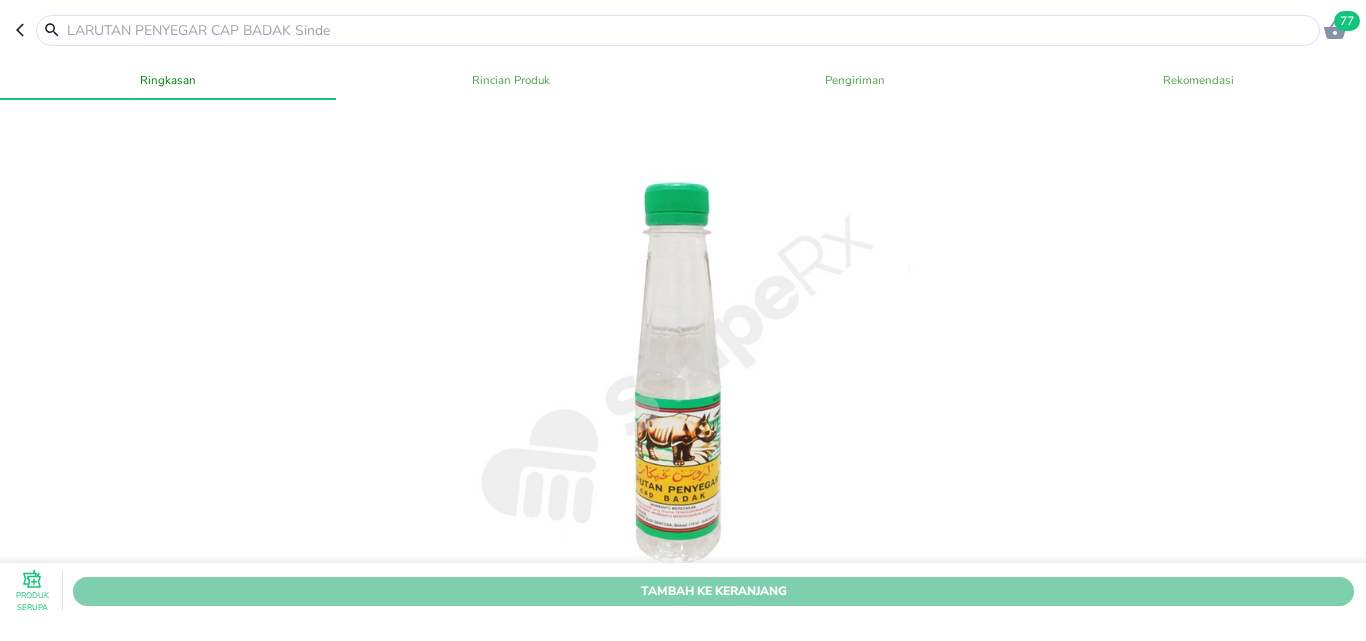 click on "Tambah Ke Keranjang" at bounding box center (713, 590) 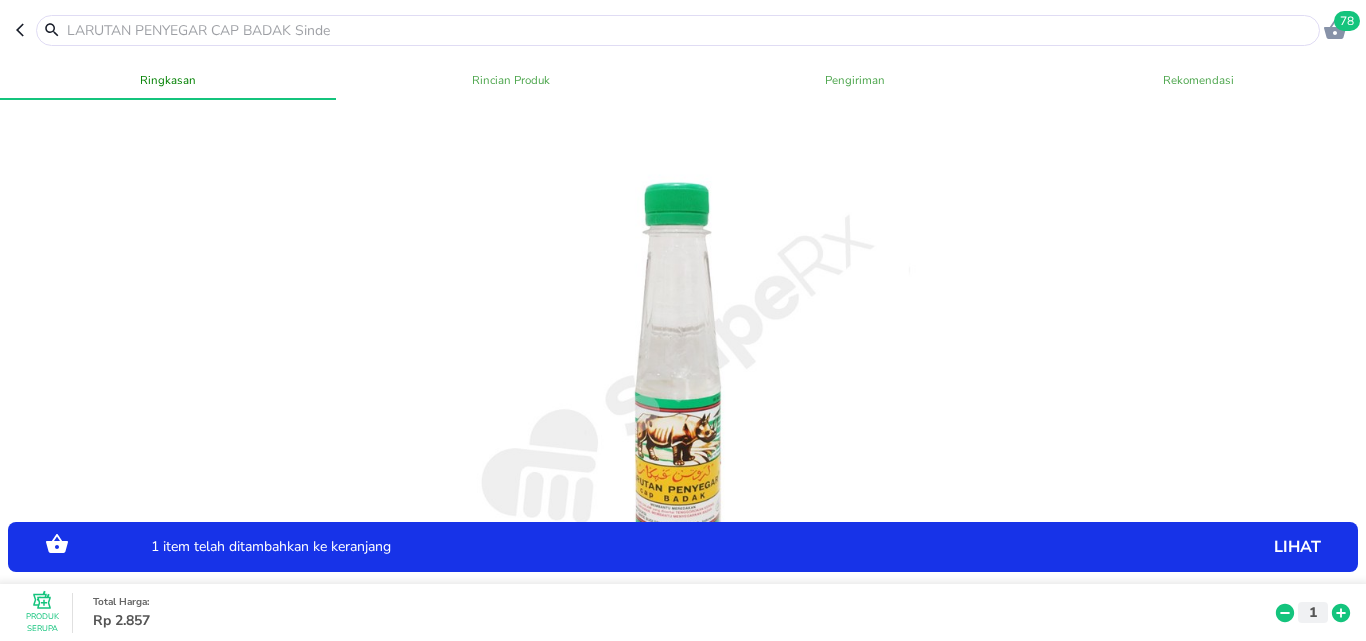 click 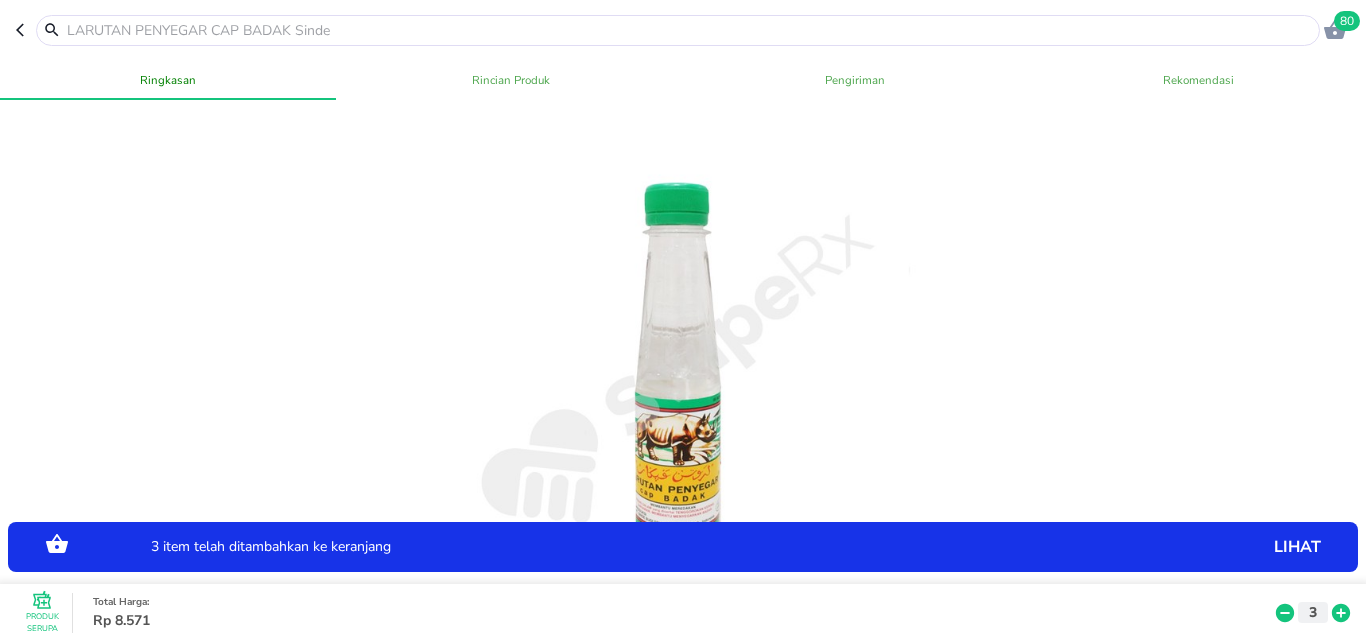 click 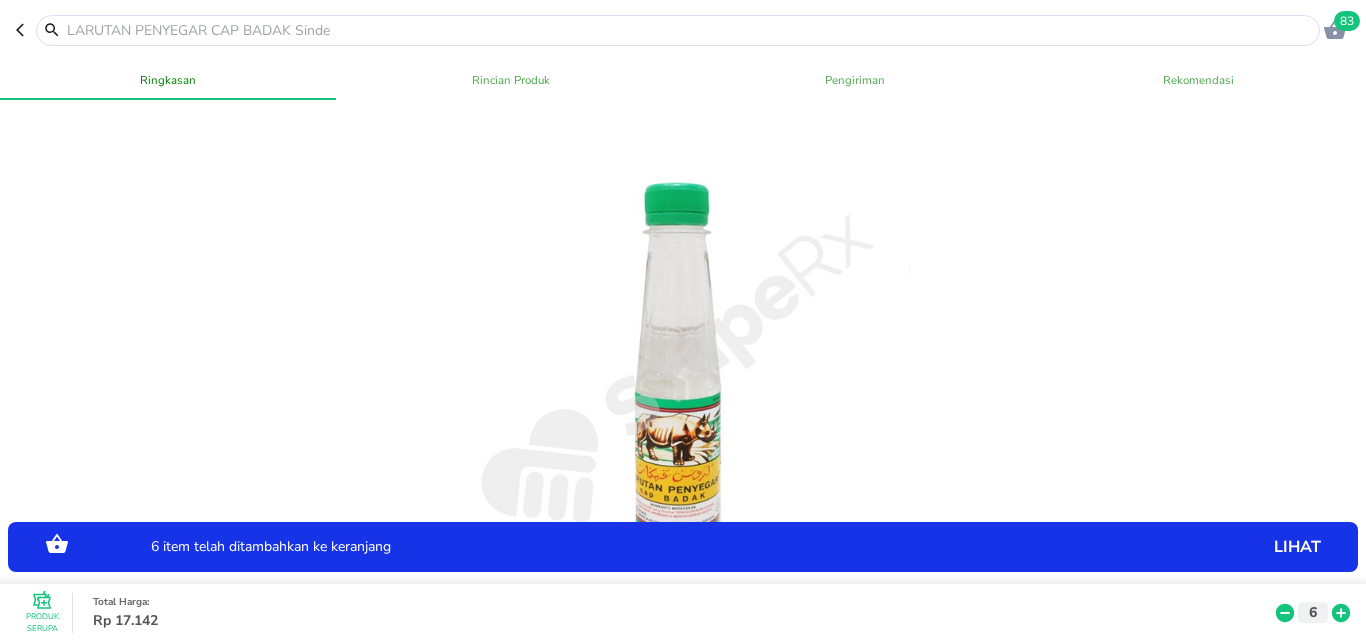 click 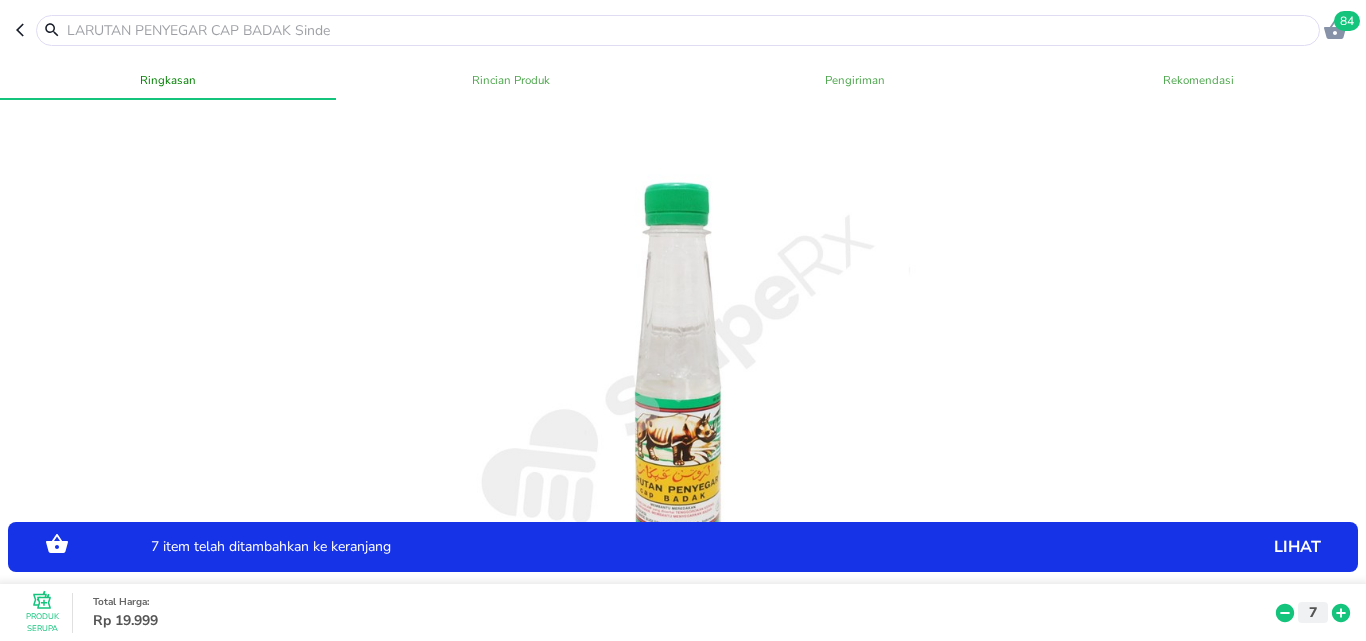 click 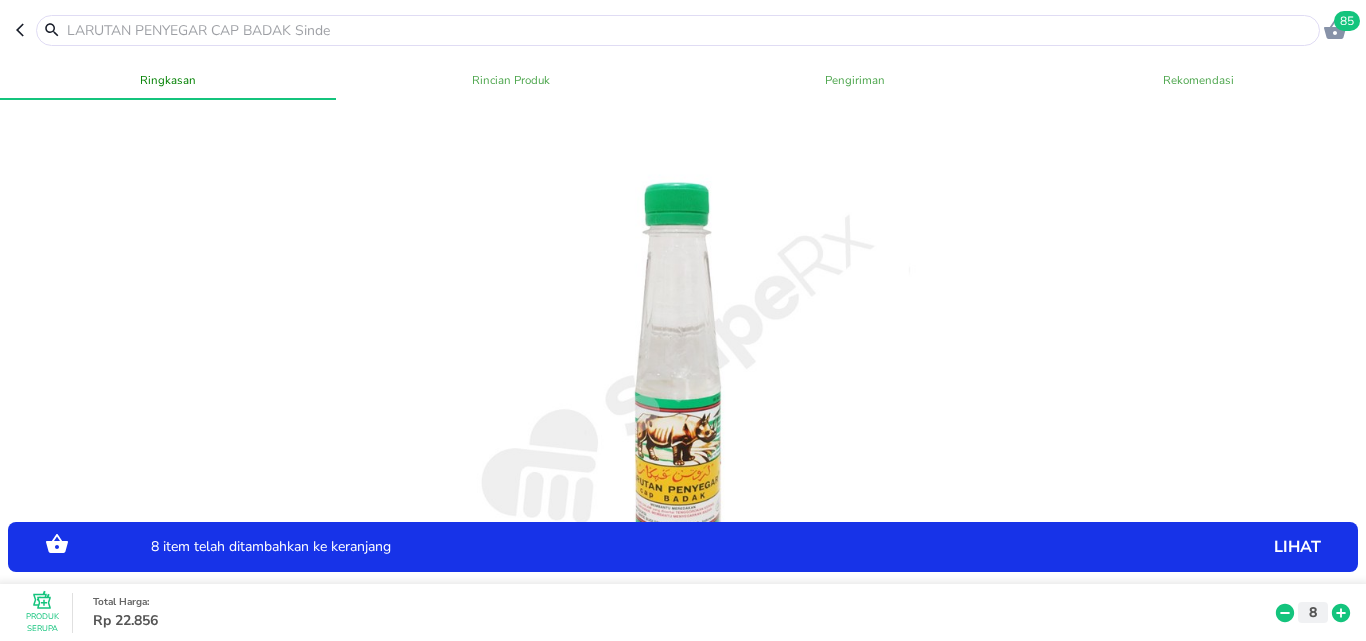 click at bounding box center (690, 30) 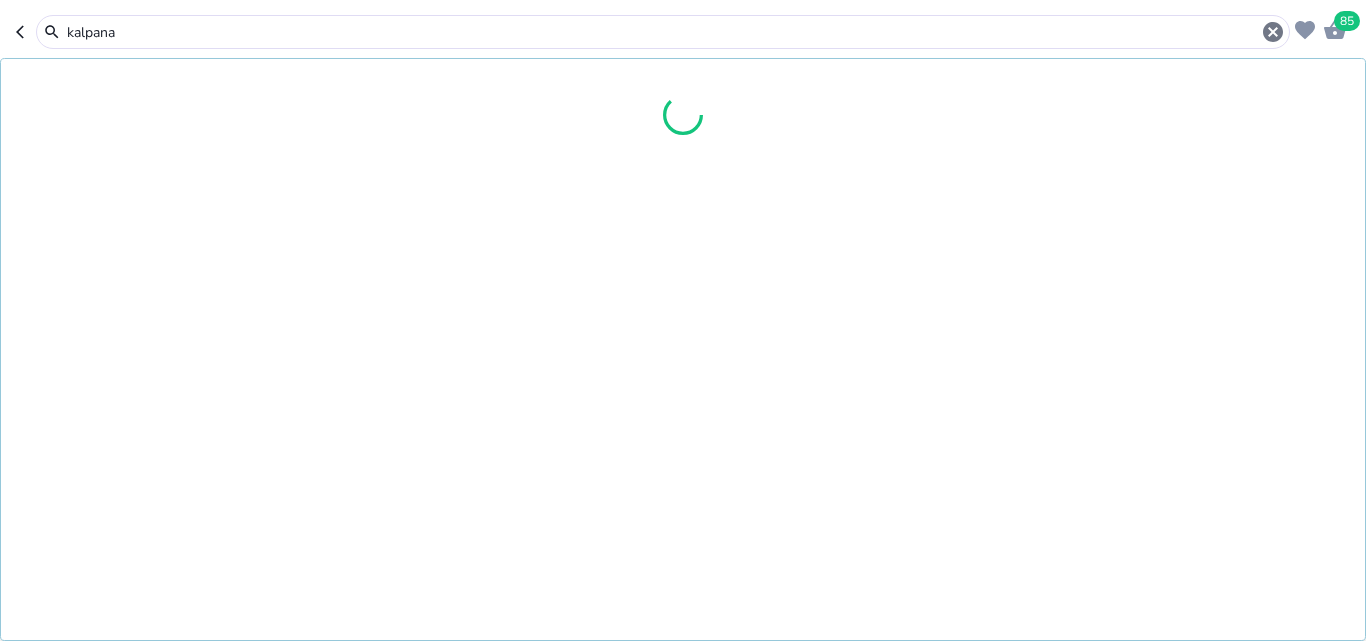 type on "kalpanax" 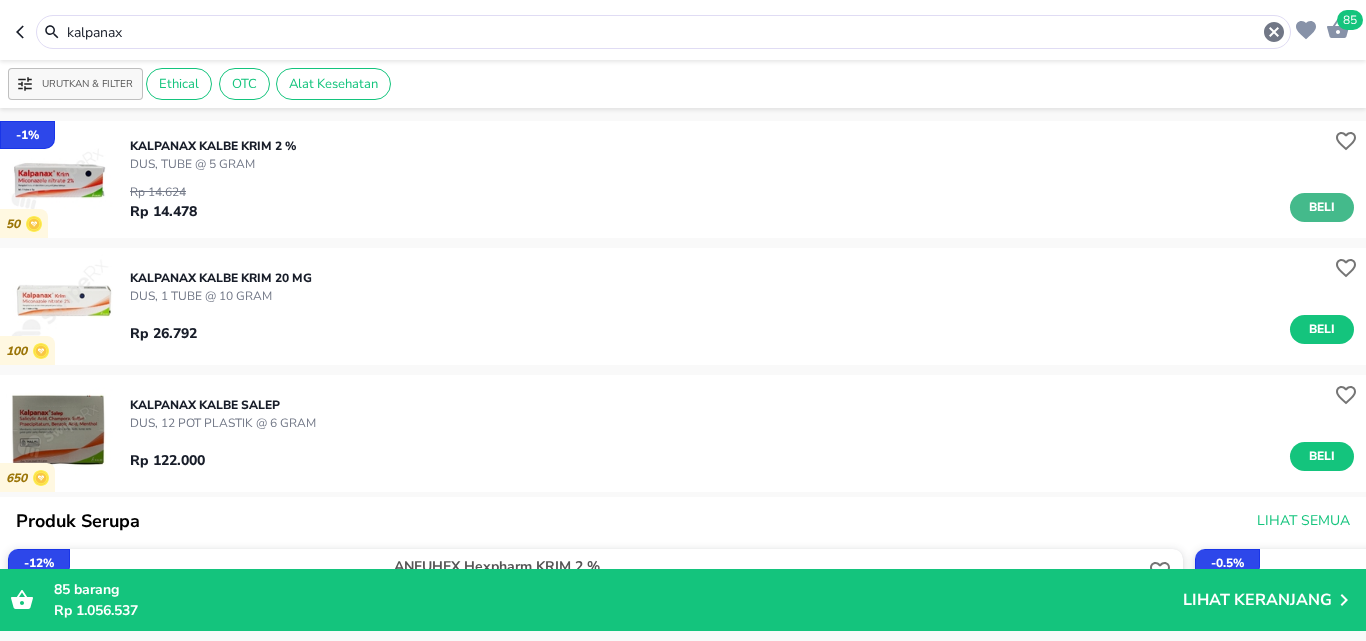 click on "Beli" at bounding box center [1322, 207] 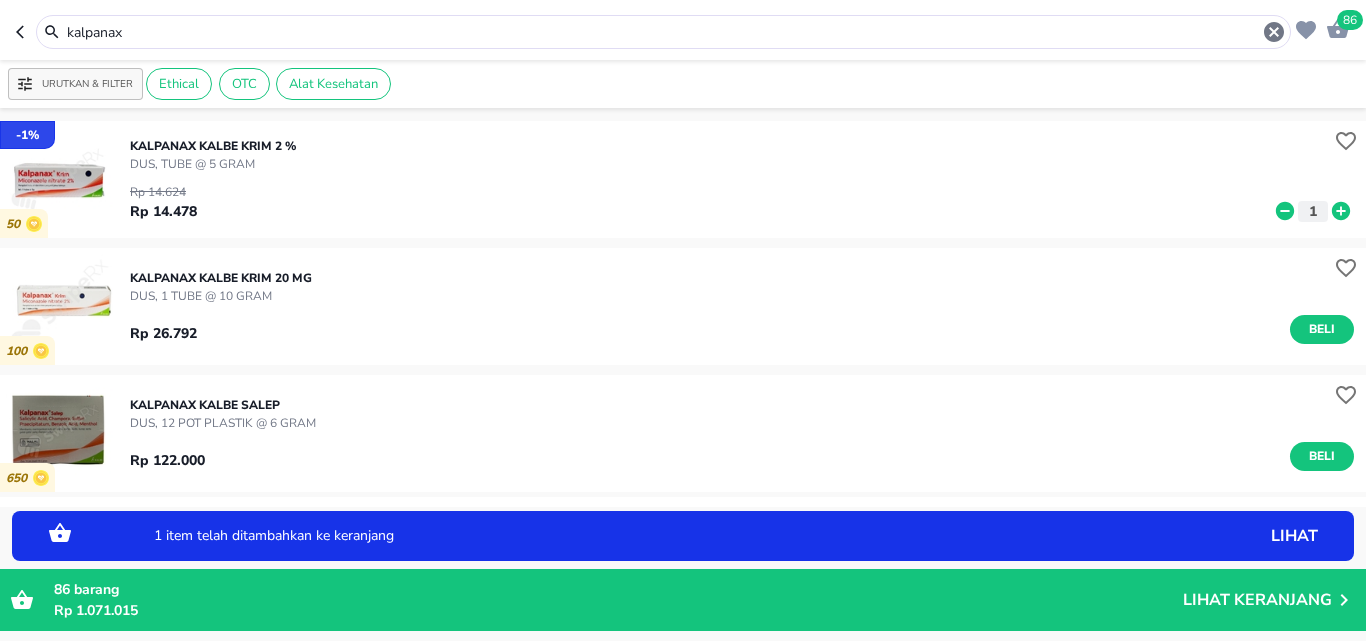 click 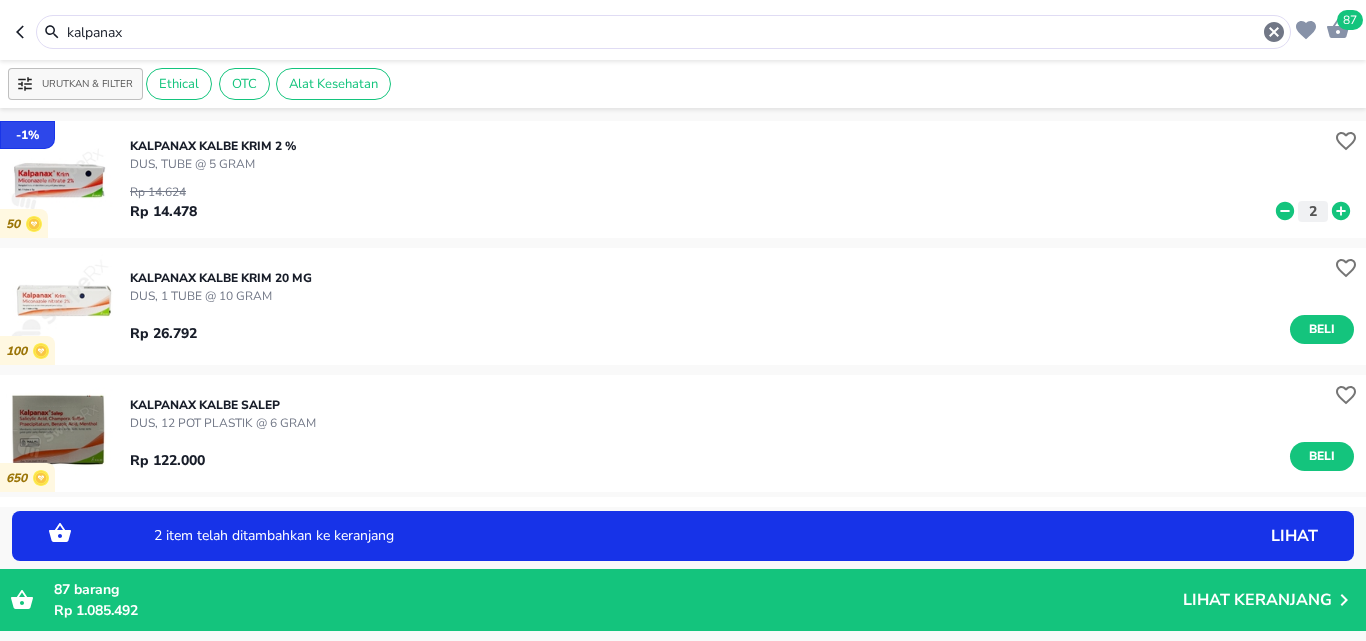 click 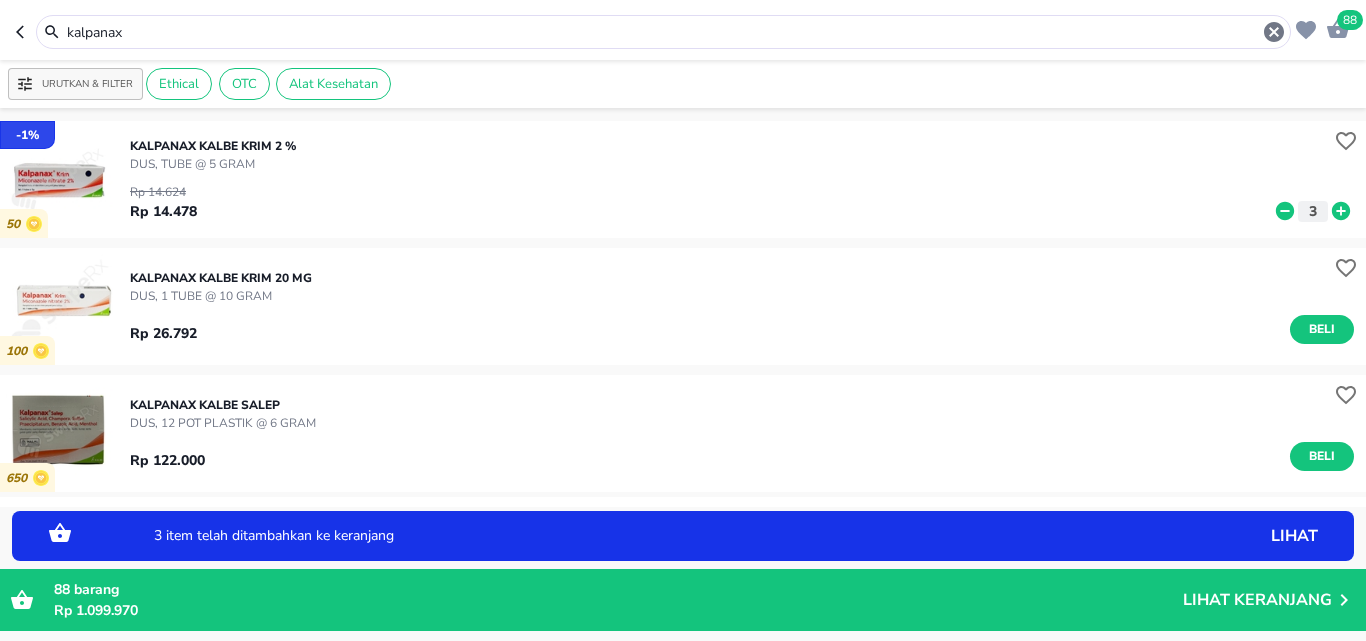 click 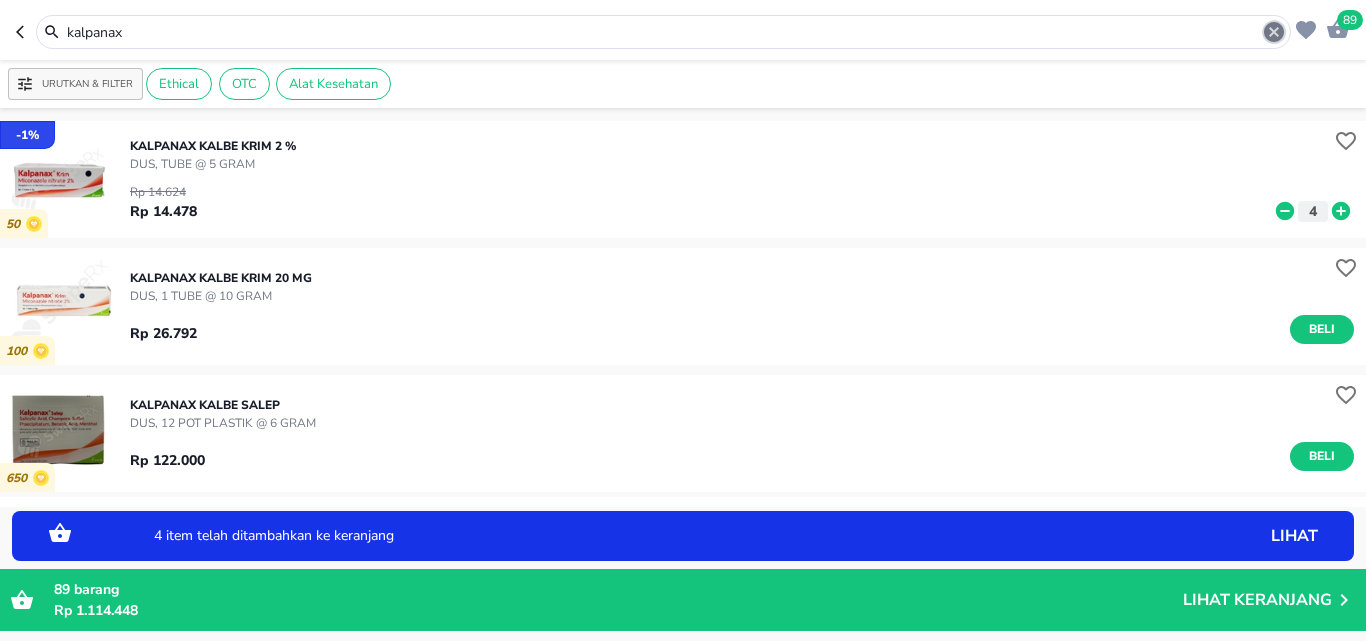 click 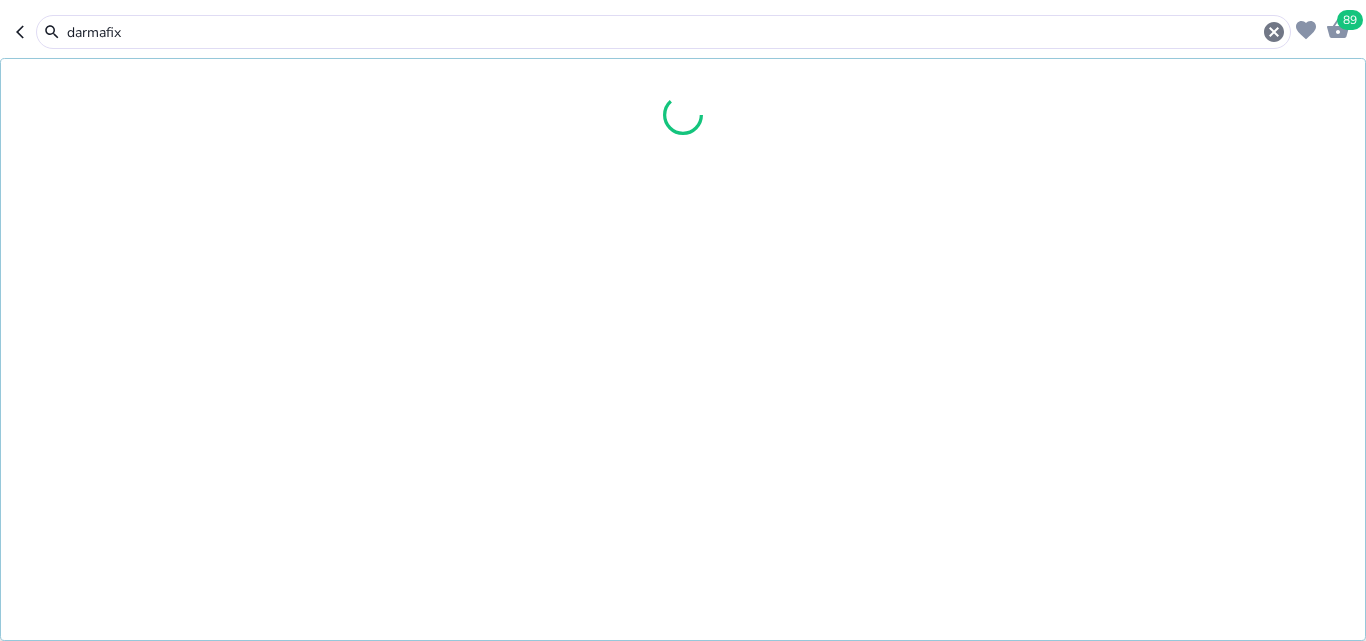 type on "darmafix" 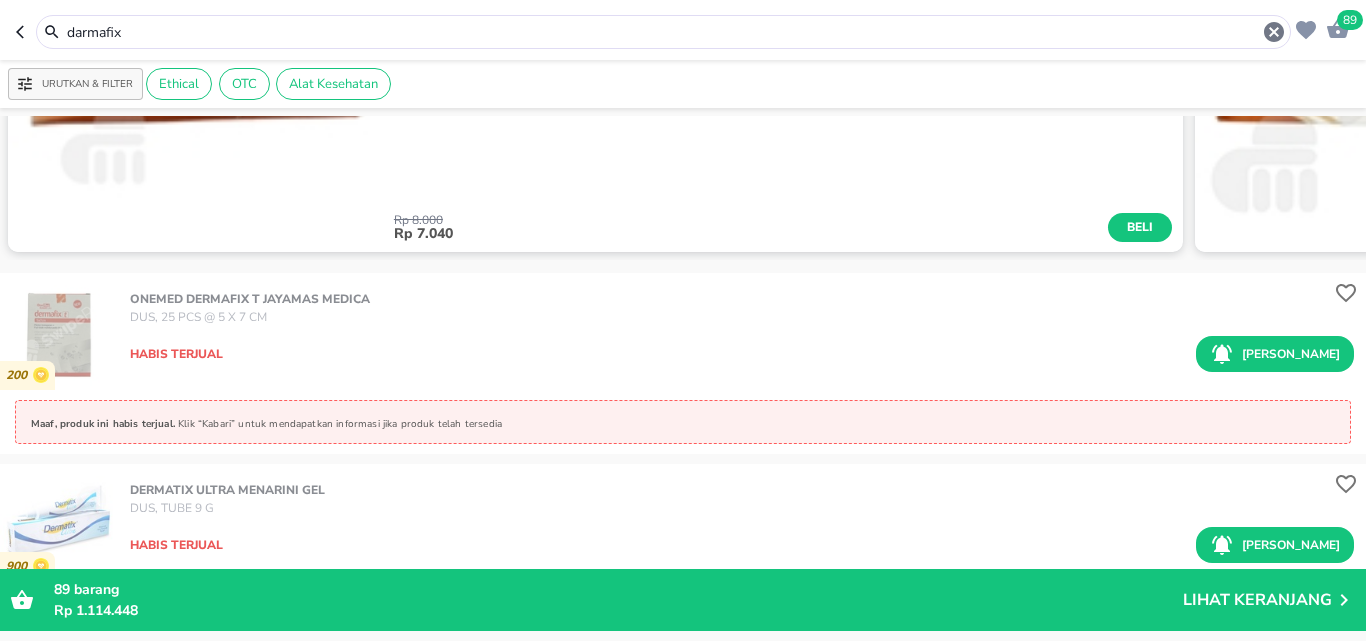scroll, scrollTop: 1300, scrollLeft: 0, axis: vertical 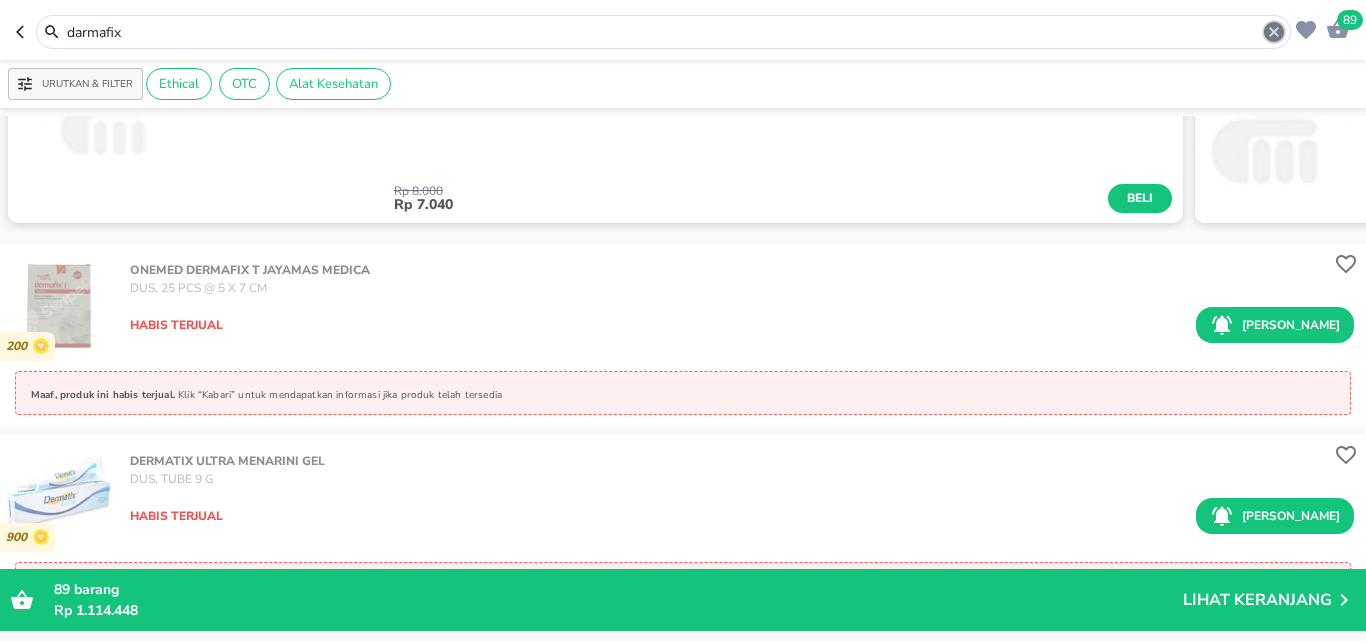 click 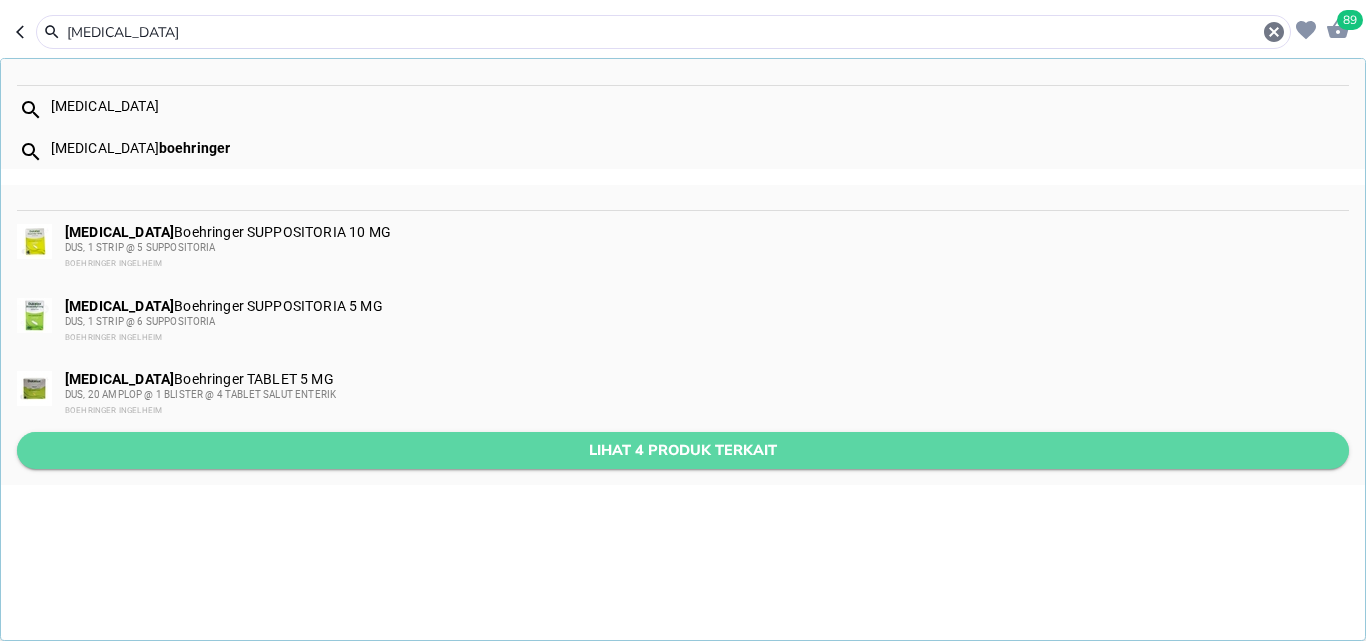 click on "Lihat 4 produk terkait" at bounding box center [683, 450] 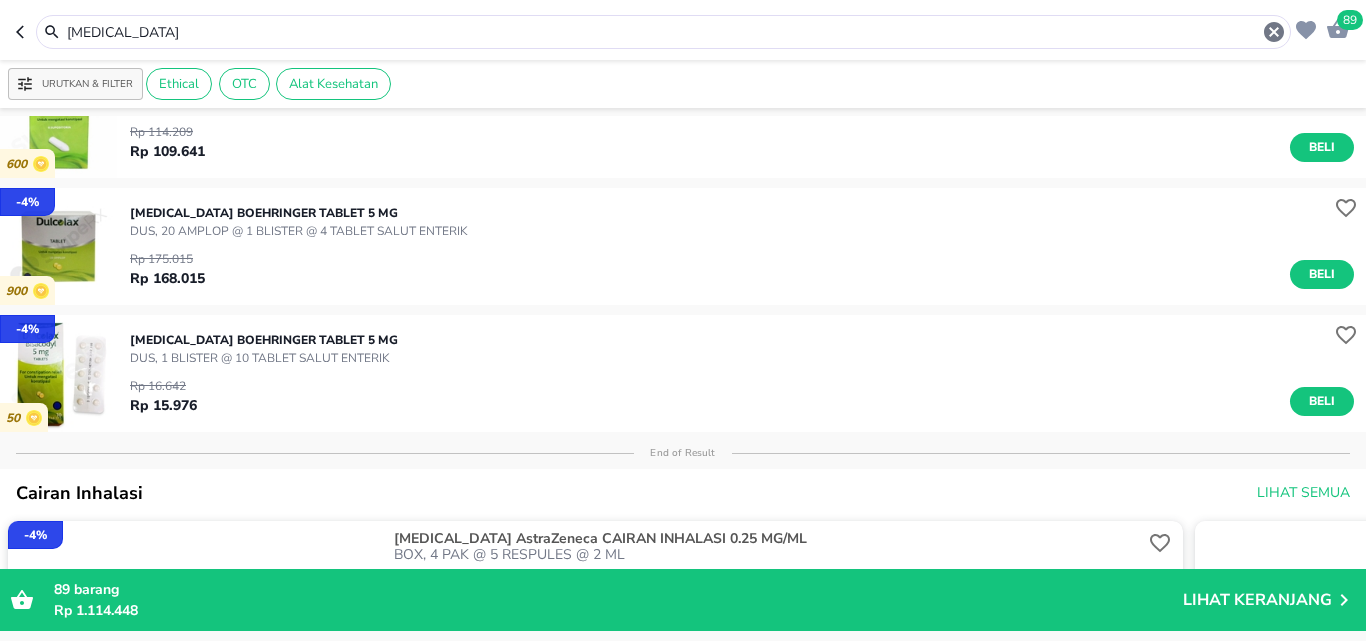 scroll, scrollTop: 0, scrollLeft: 0, axis: both 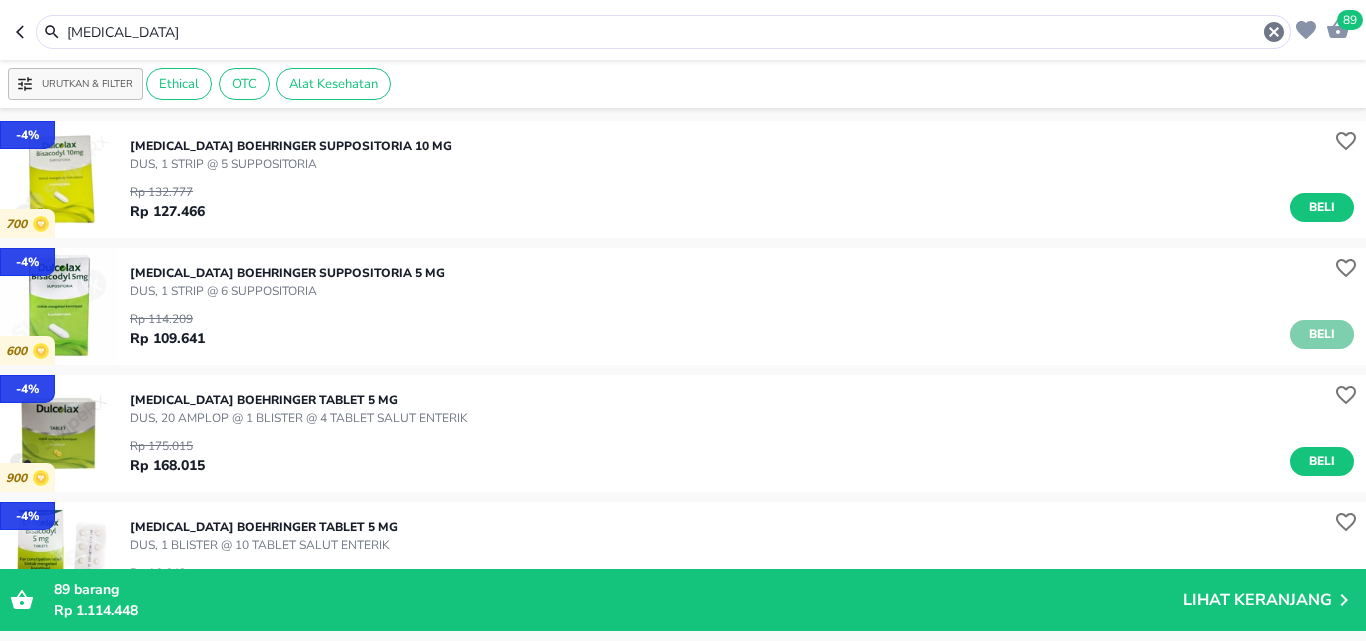 click on "Beli" at bounding box center [1322, 334] 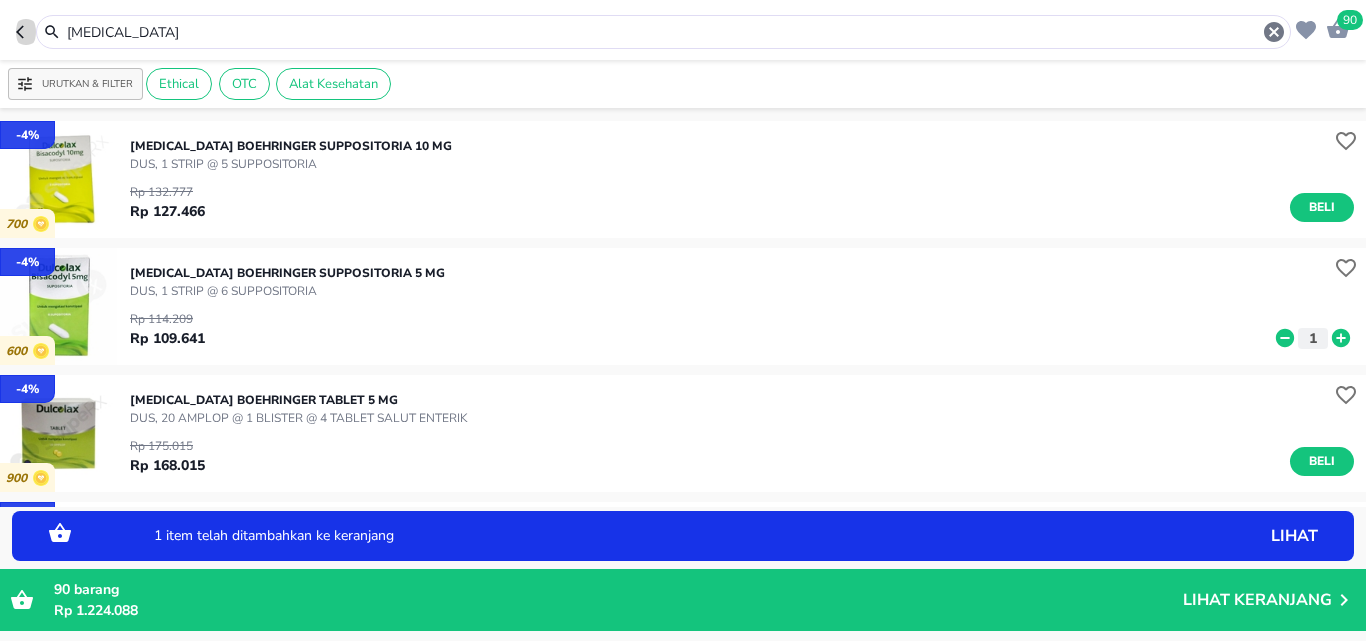 click 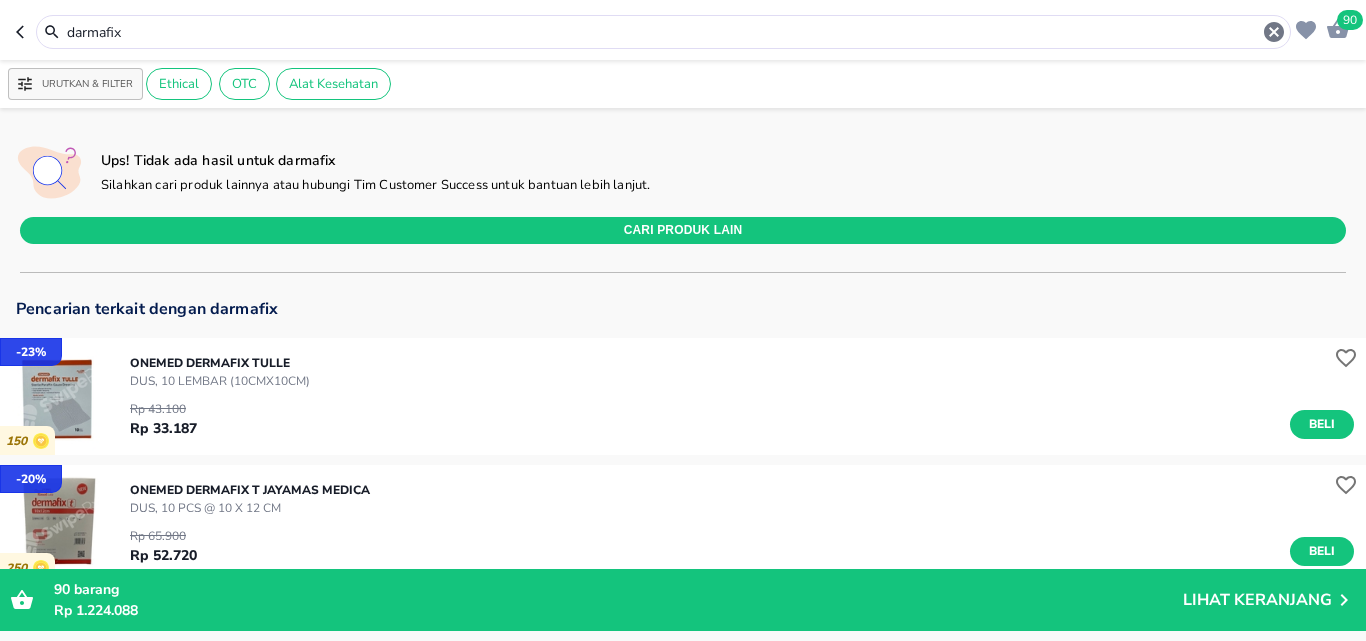 click on "darmafix" at bounding box center [663, 32] 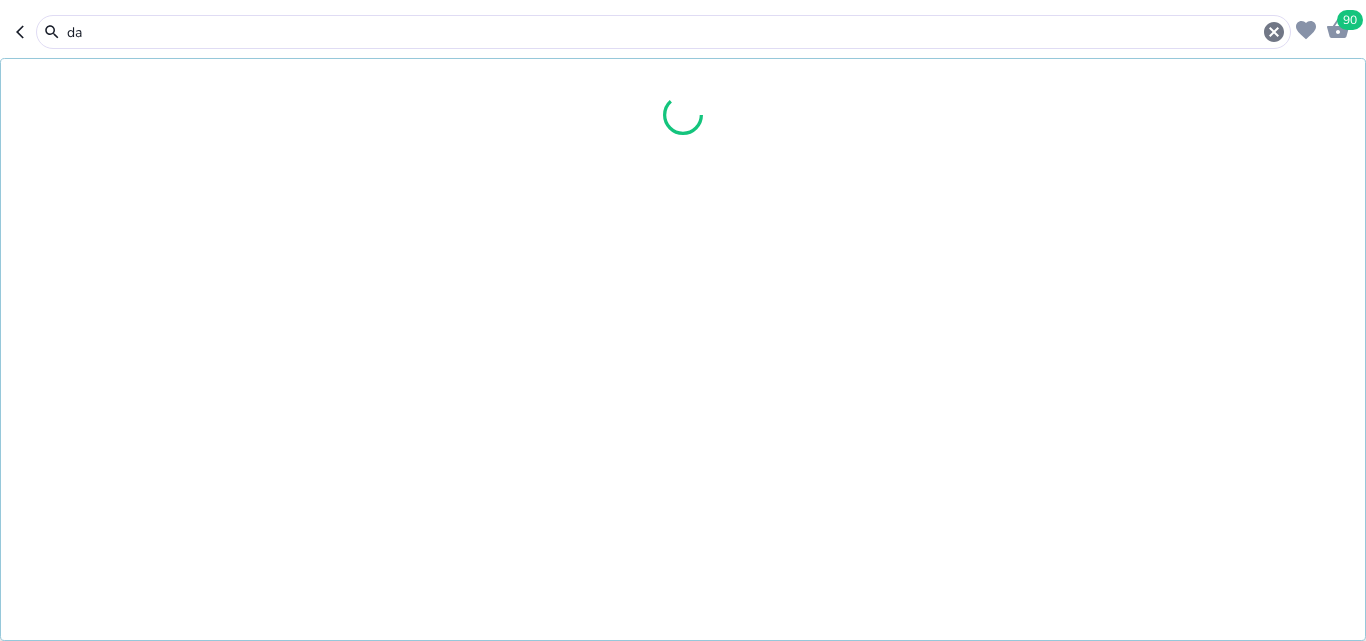 type on "d" 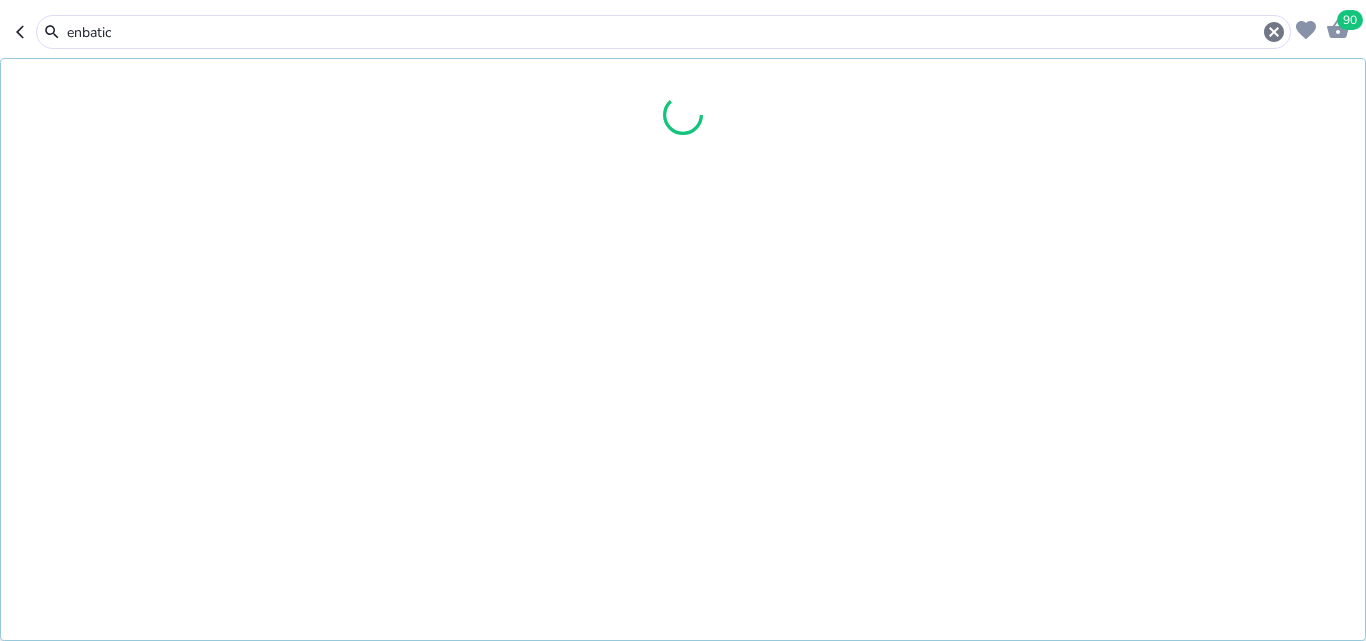 type on "enbatic" 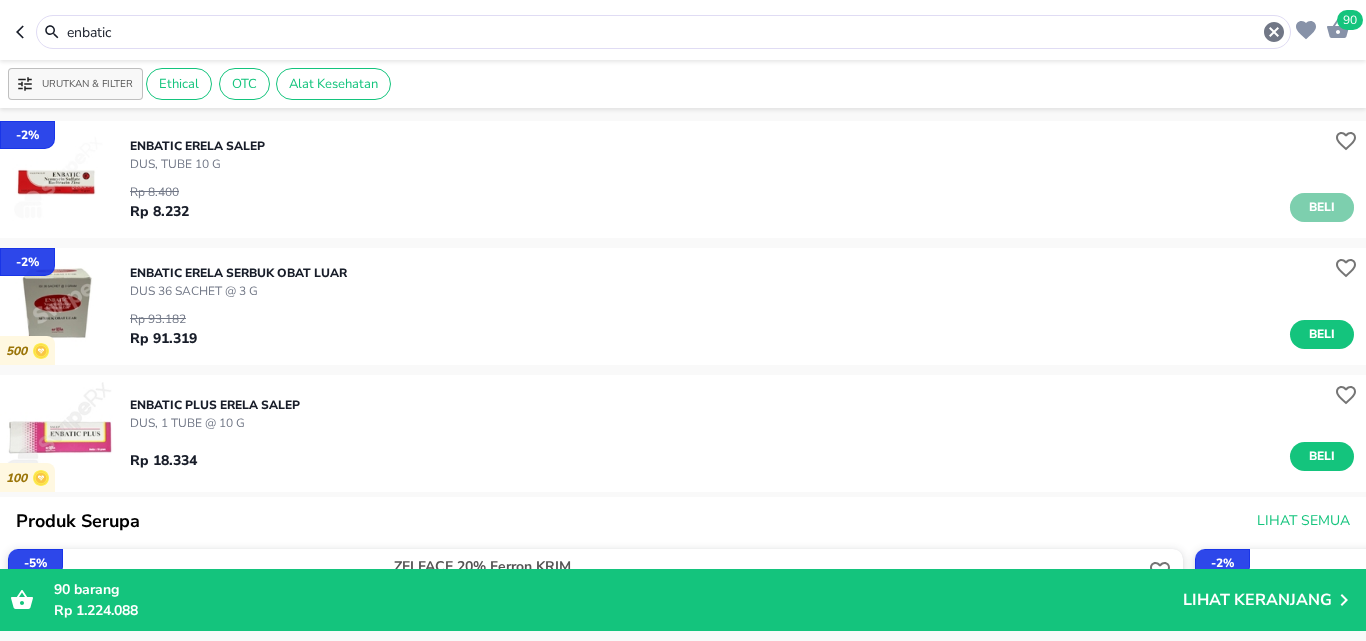 click on "Beli" at bounding box center (1322, 207) 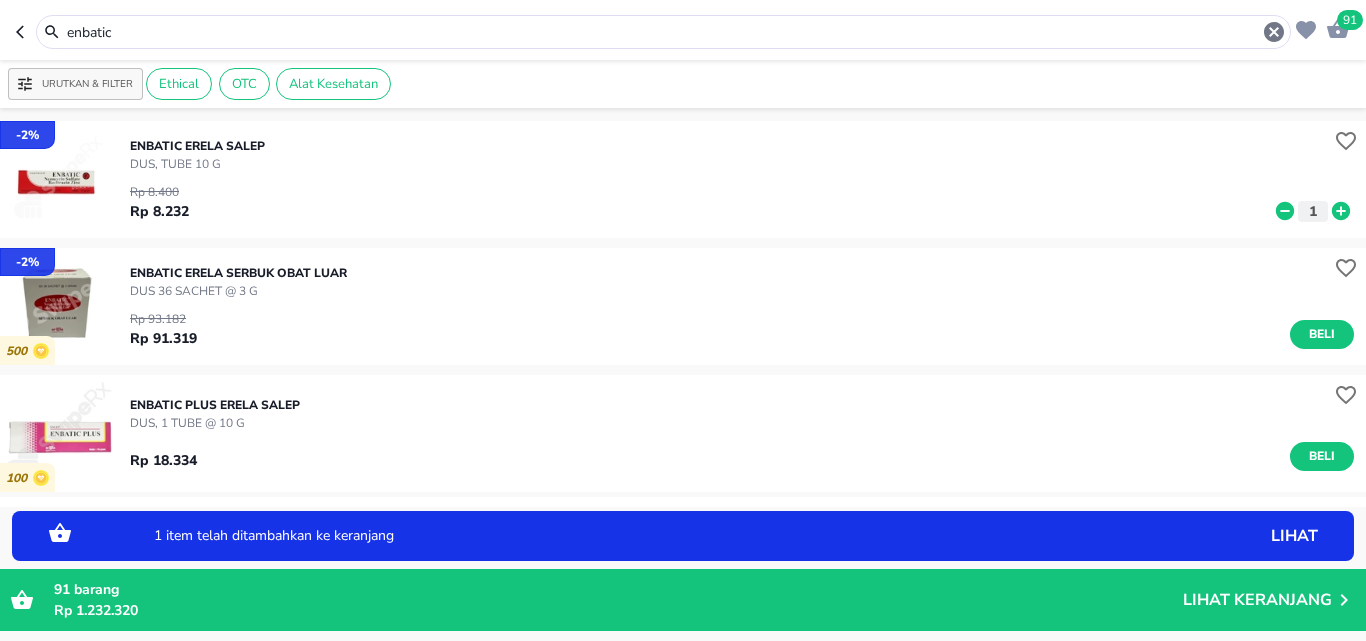 click 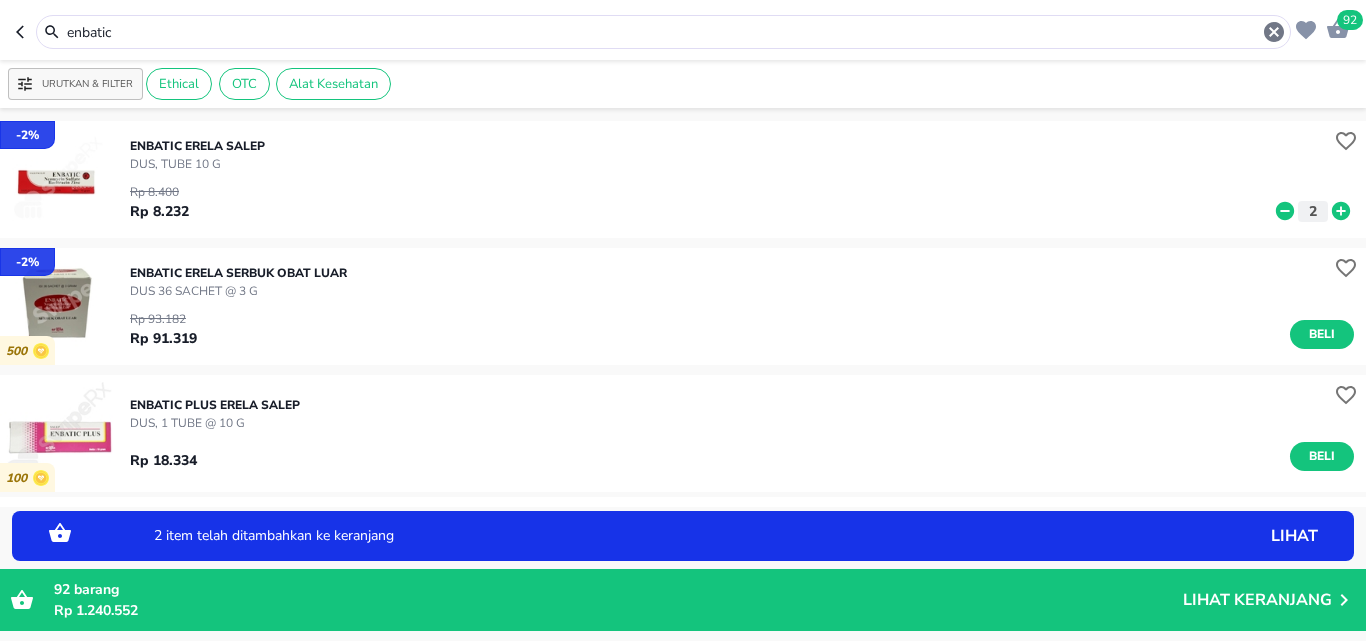 click 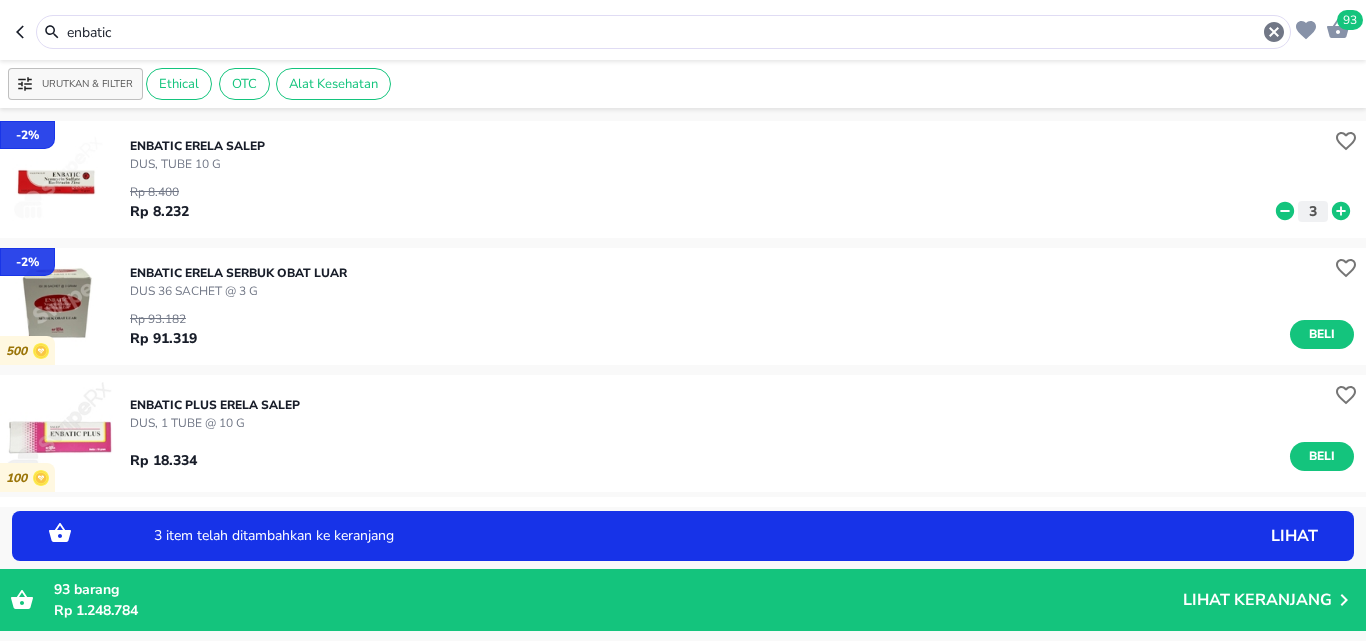 click 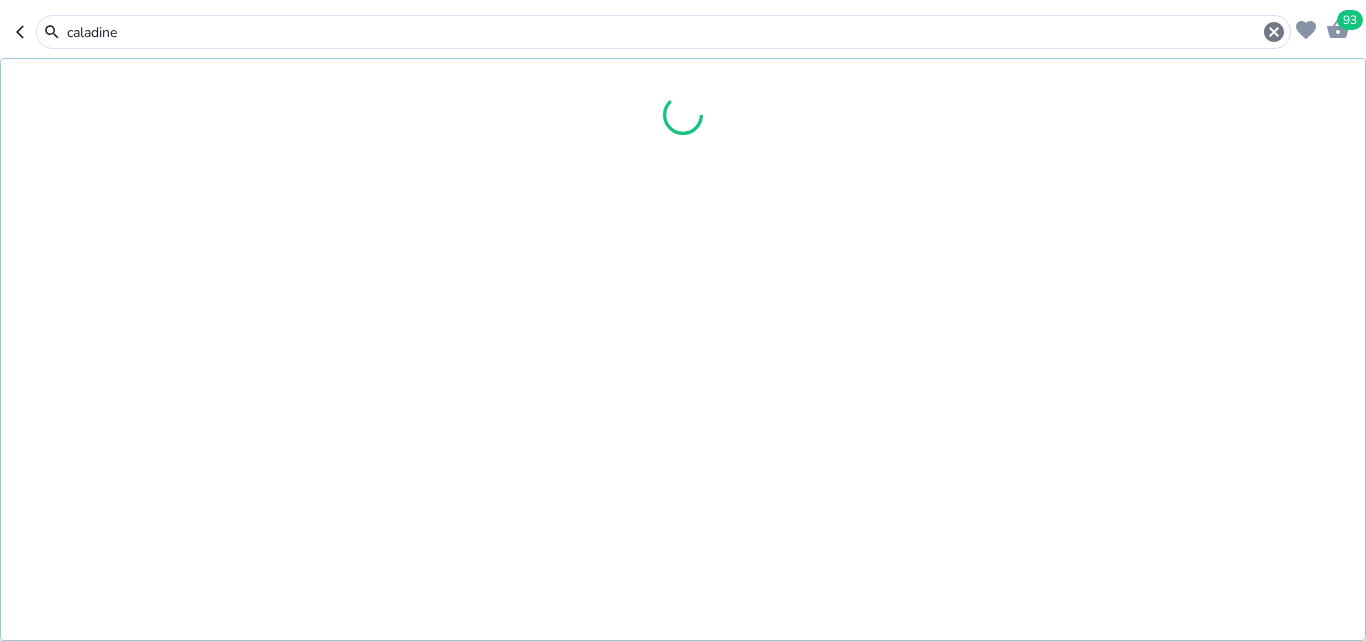 type on "caladine" 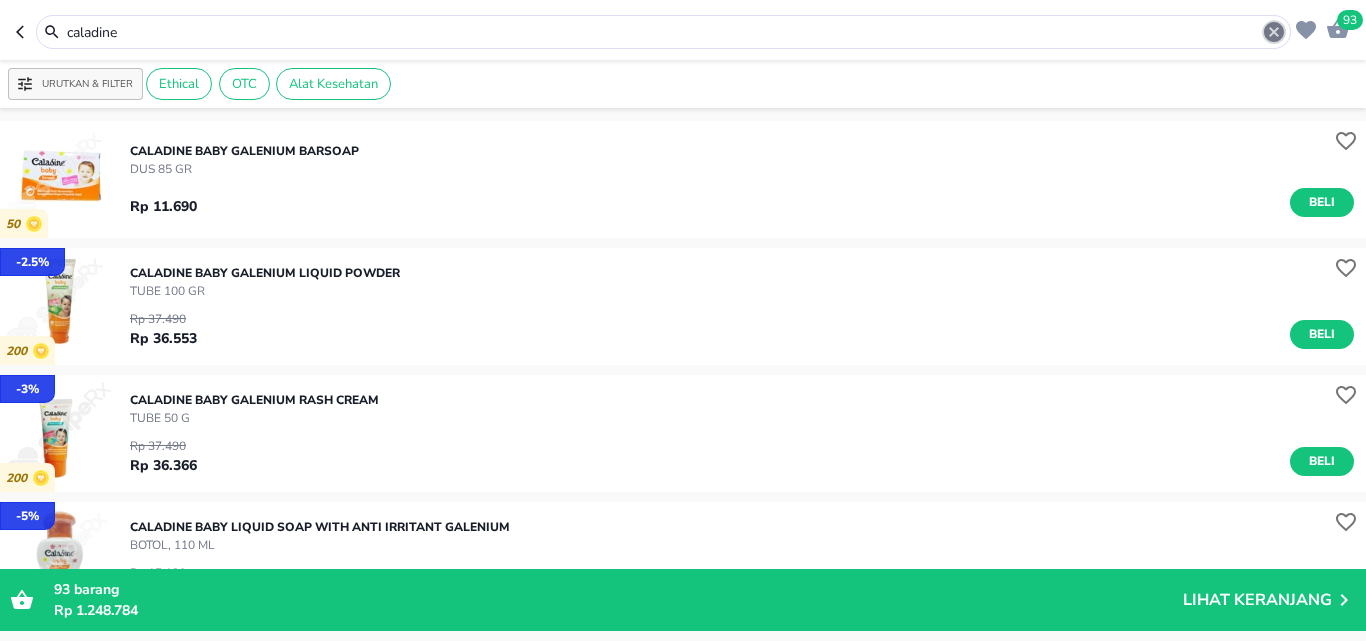drag, startPoint x: 1273, startPoint y: 29, endPoint x: 1279, endPoint y: 3, distance: 26.683329 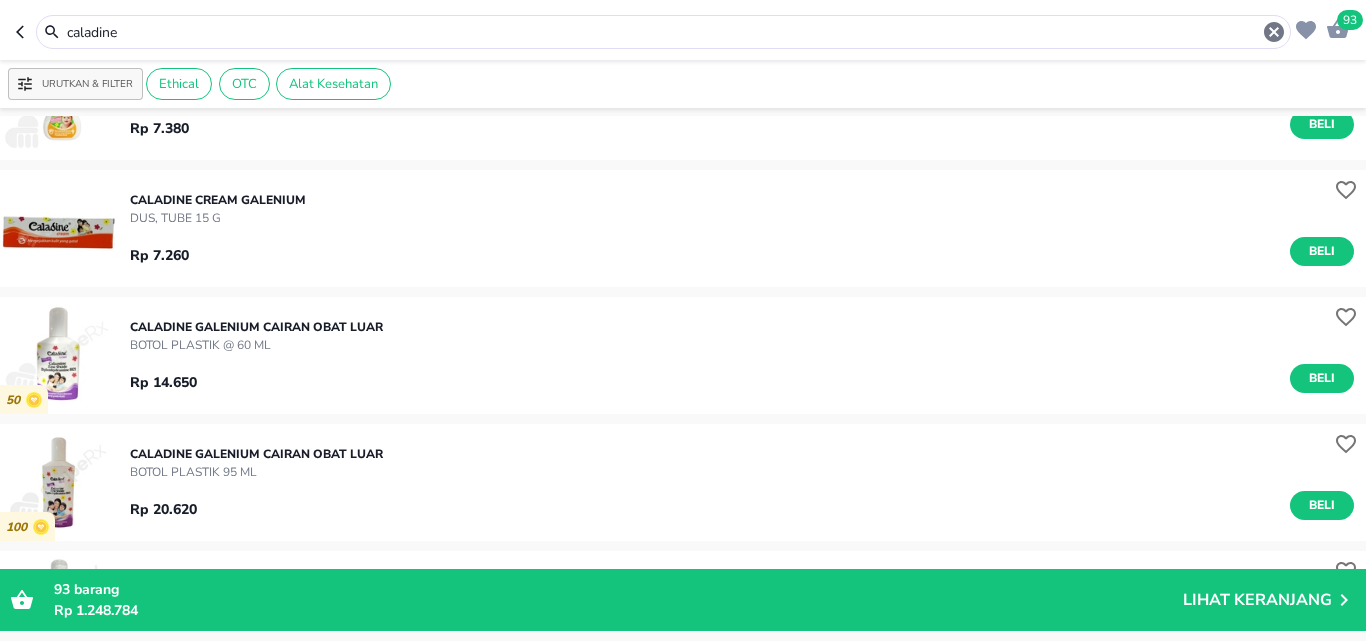 scroll, scrollTop: 900, scrollLeft: 0, axis: vertical 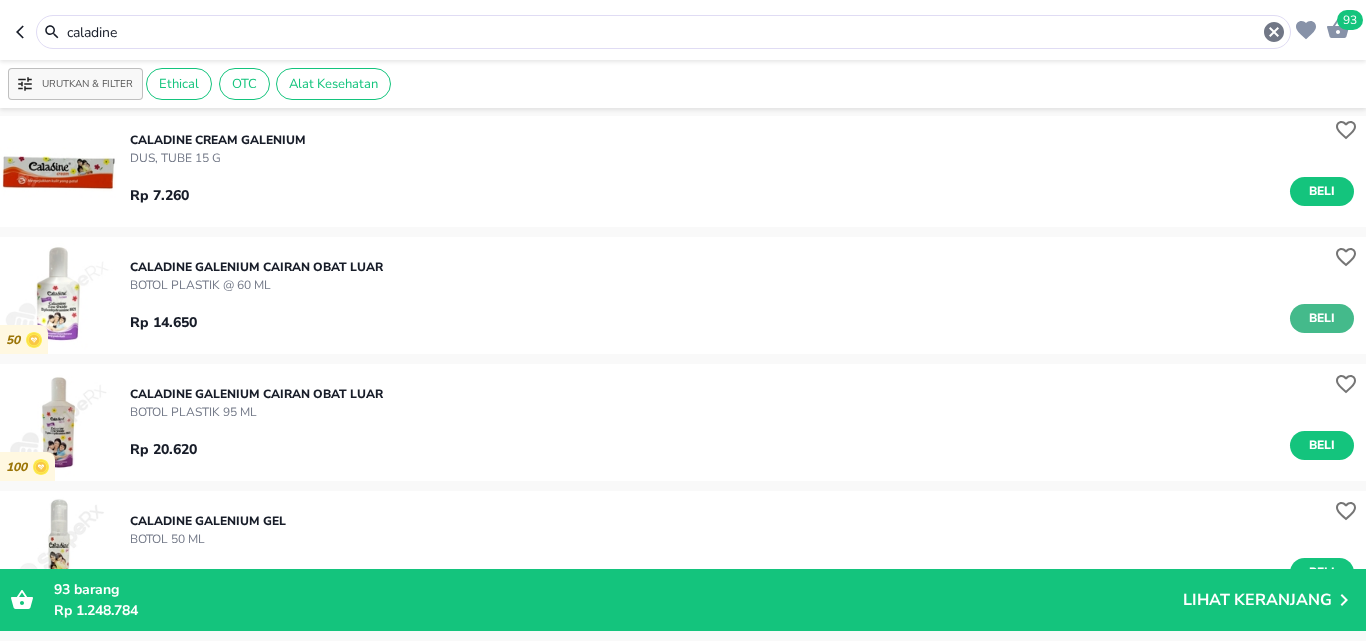 type on "caladine" 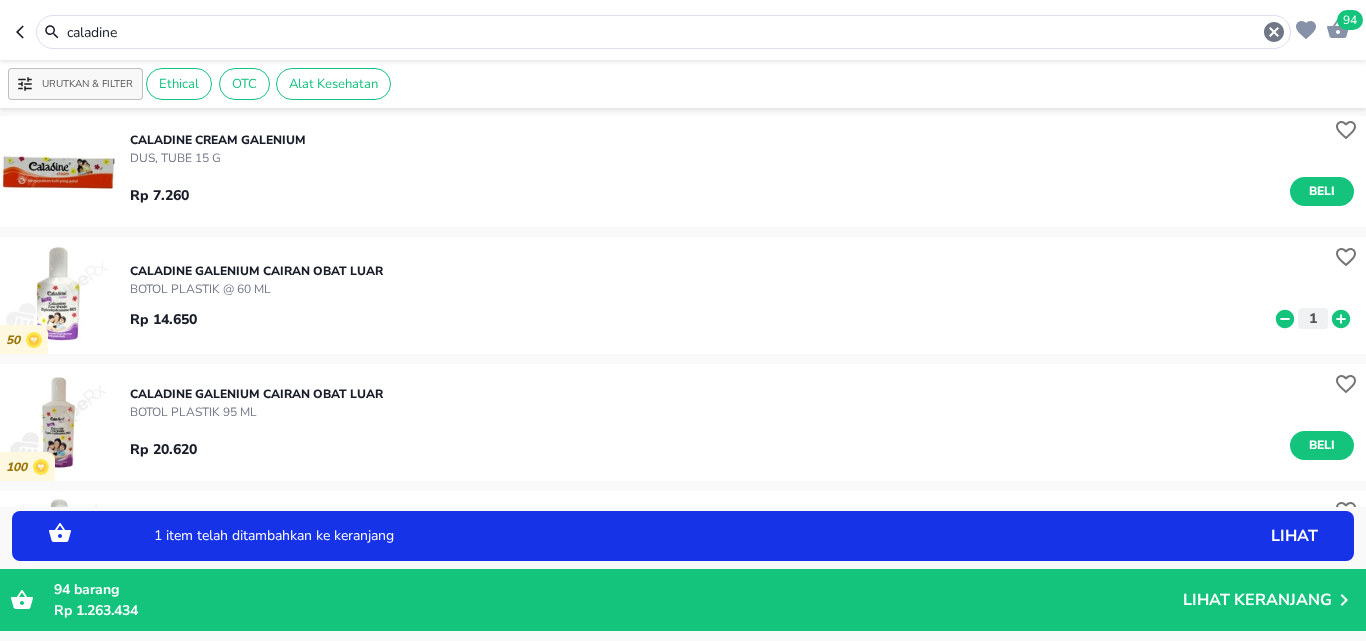 click 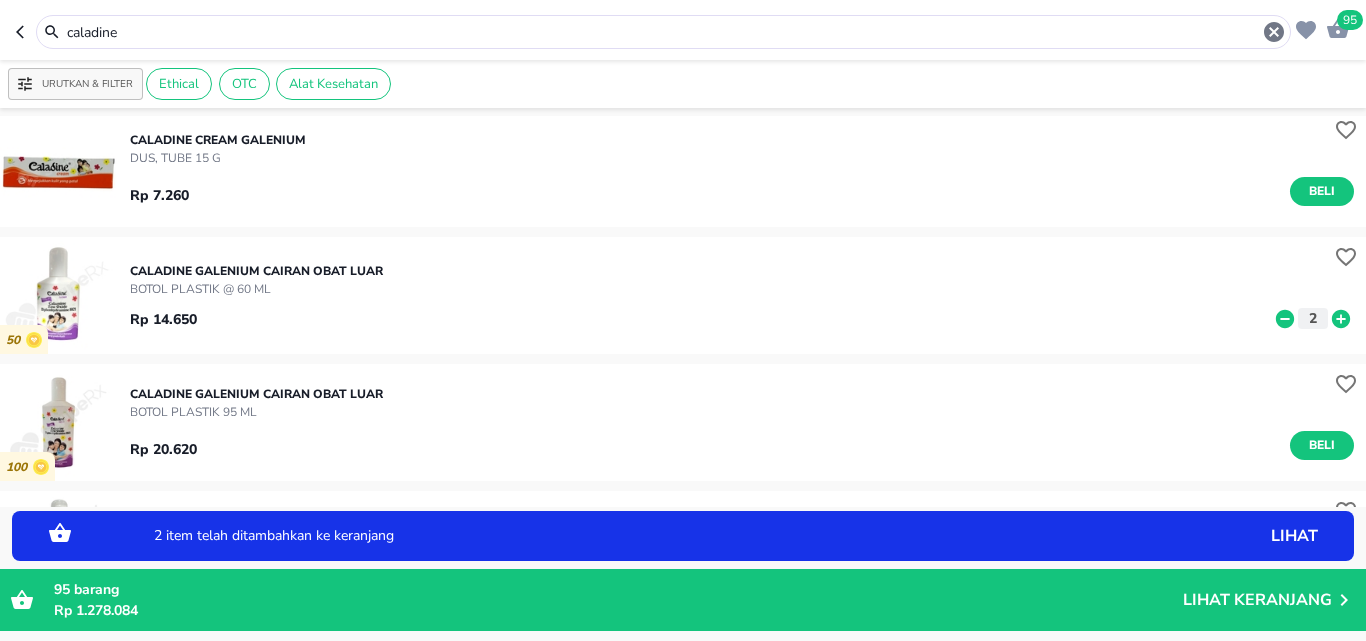 click 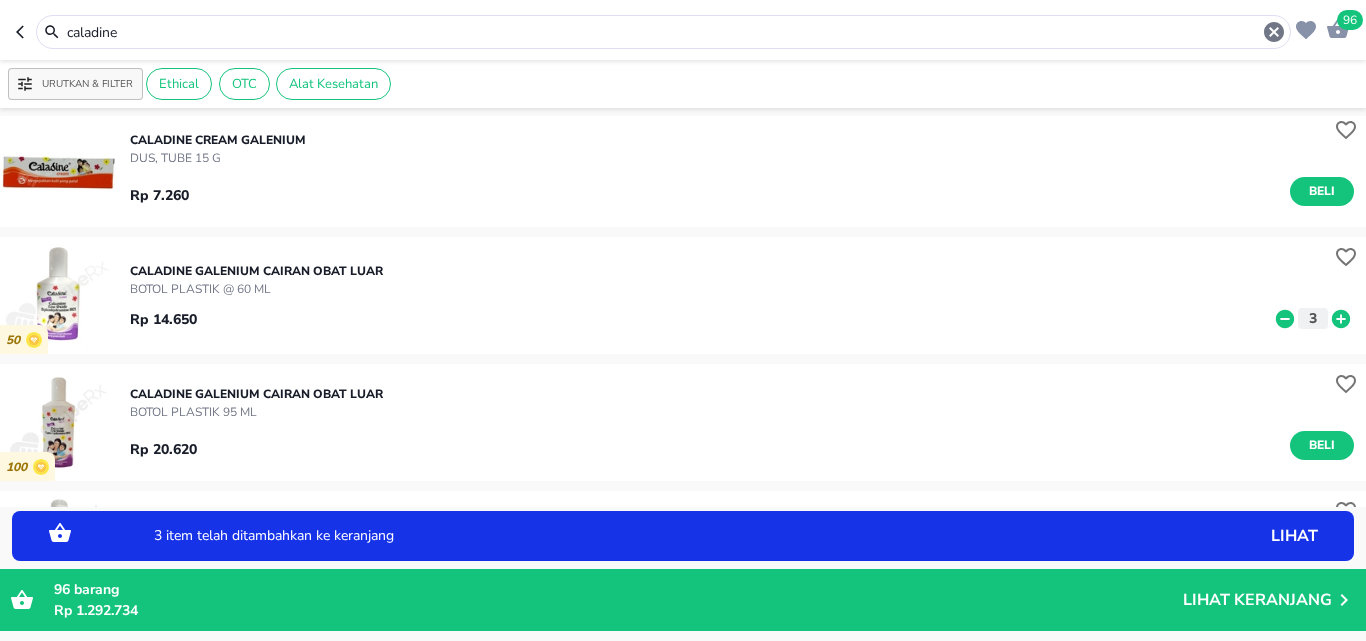 click 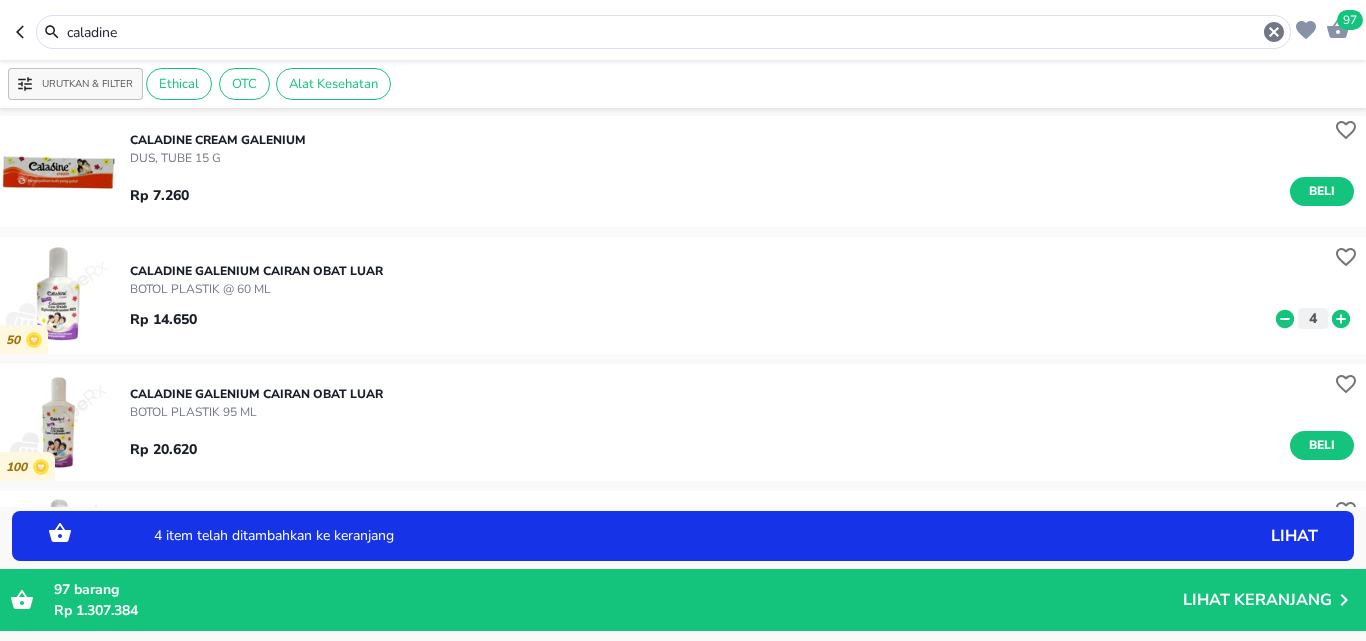 click 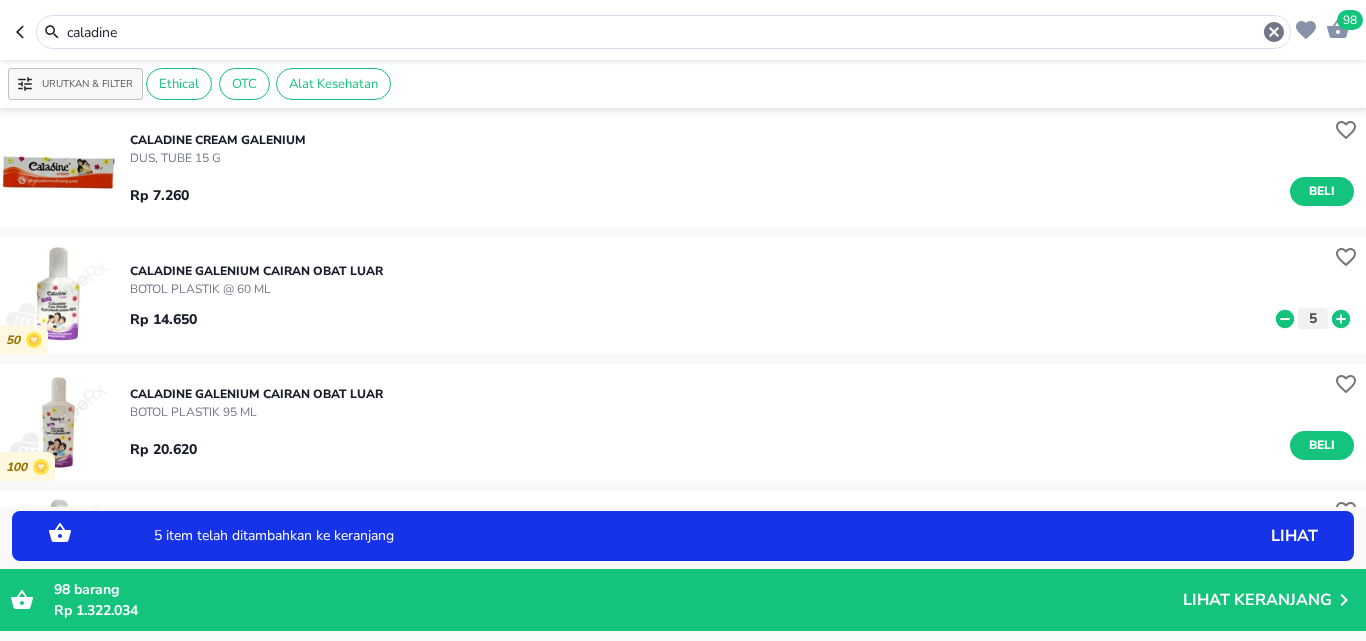 click 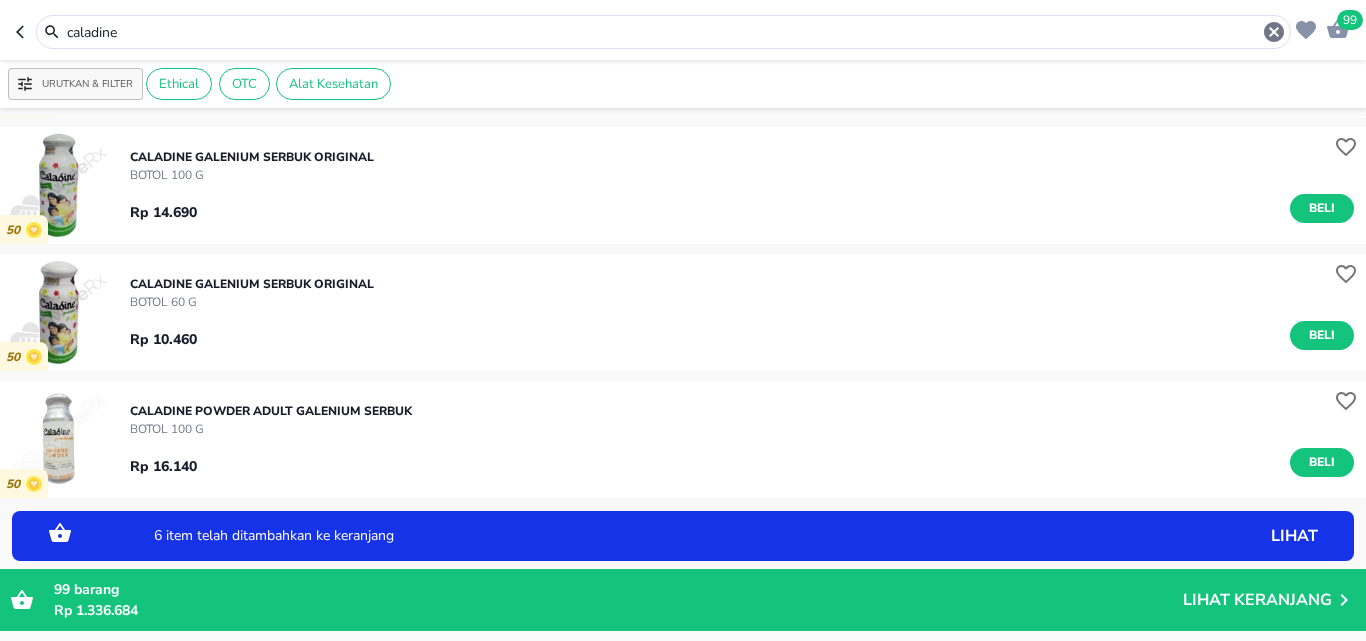 scroll, scrollTop: 2477, scrollLeft: 0, axis: vertical 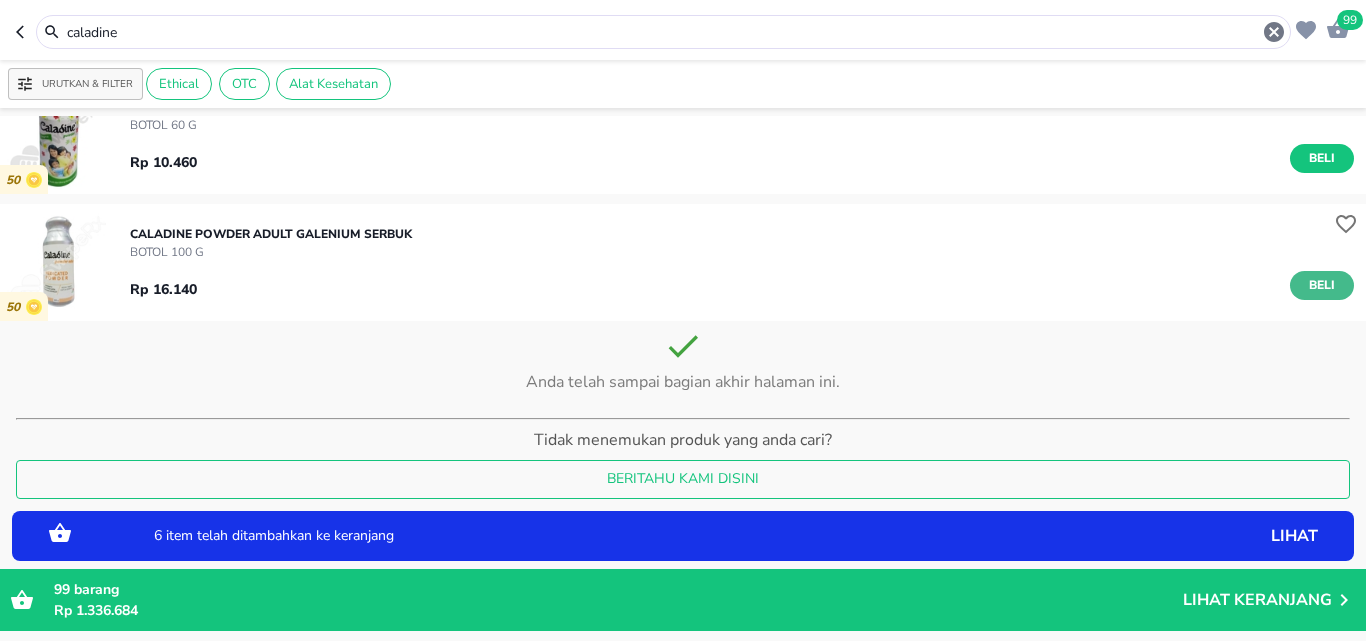 click on "Beli" at bounding box center [1322, 285] 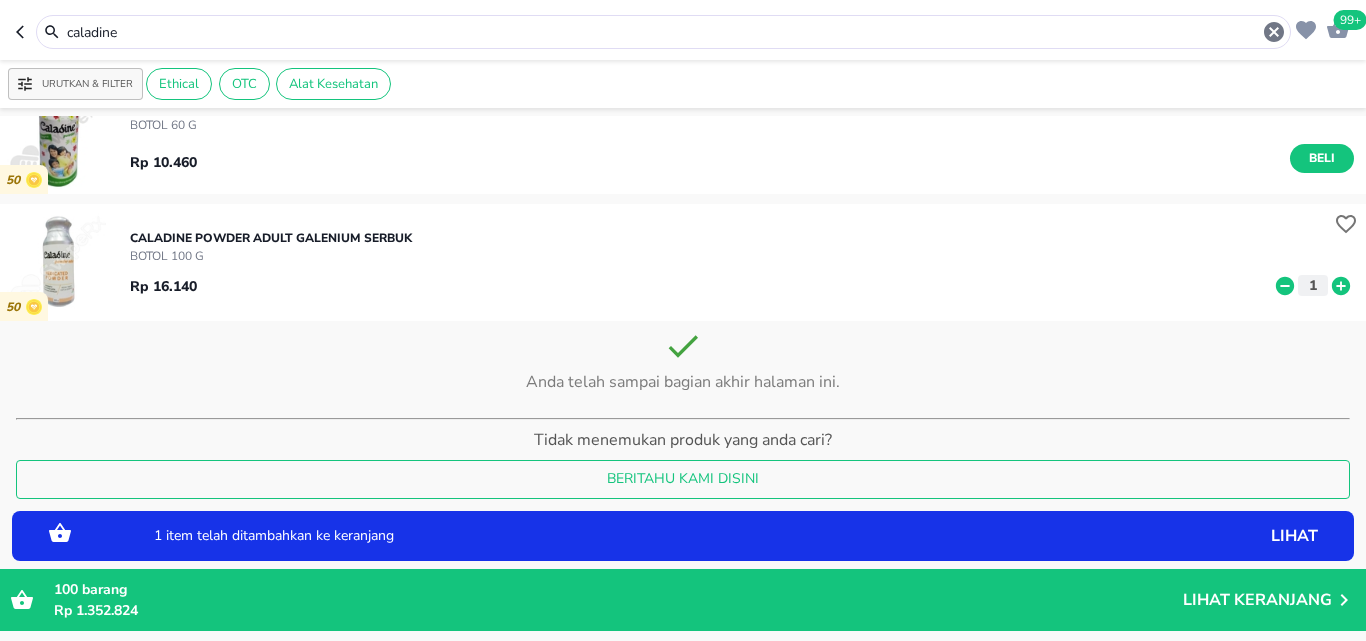 click 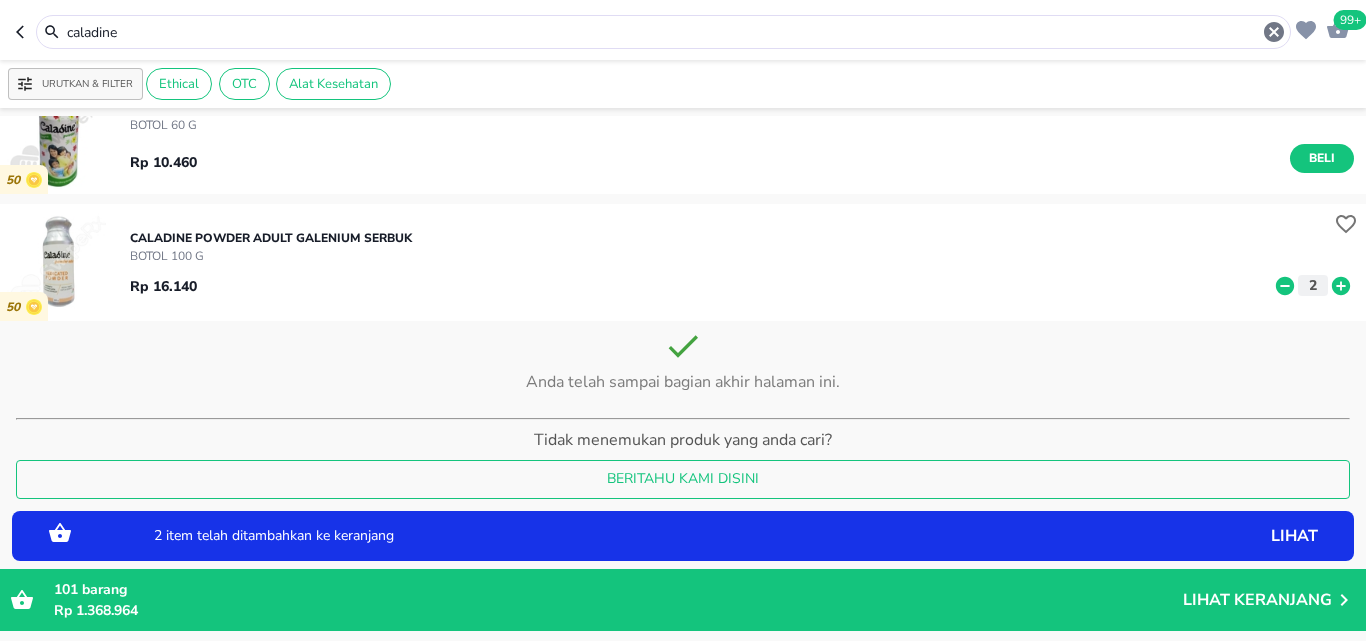 click 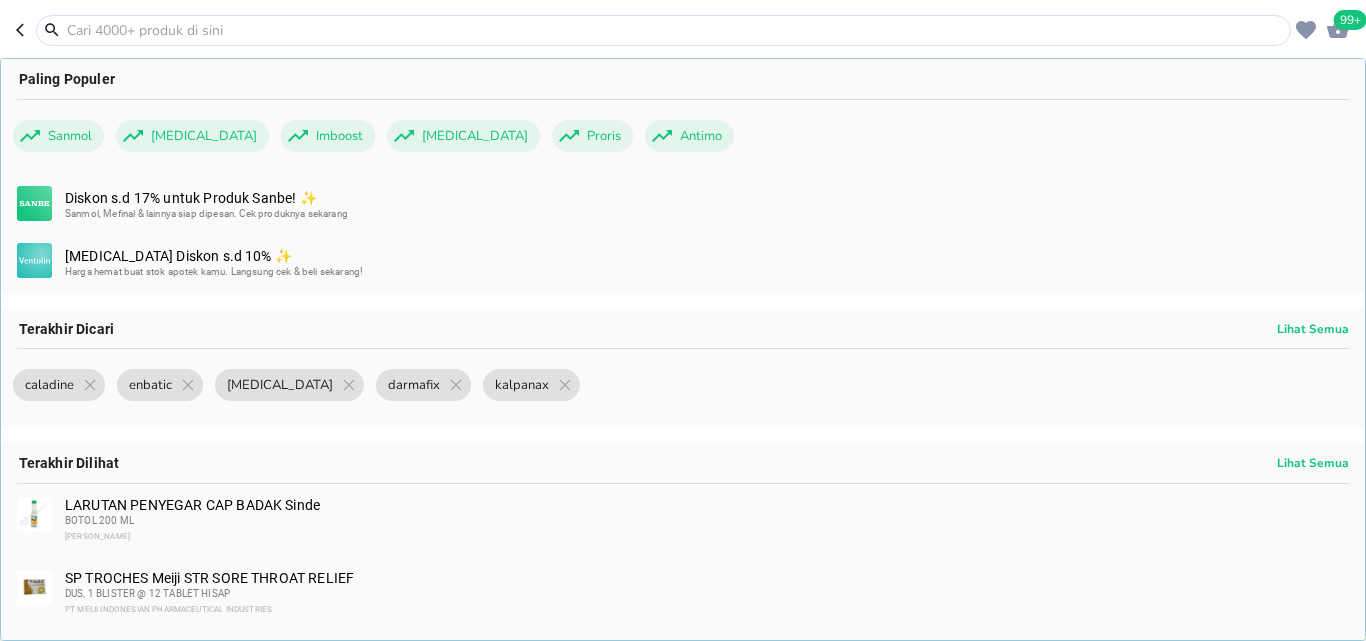 scroll, scrollTop: 2403, scrollLeft: 0, axis: vertical 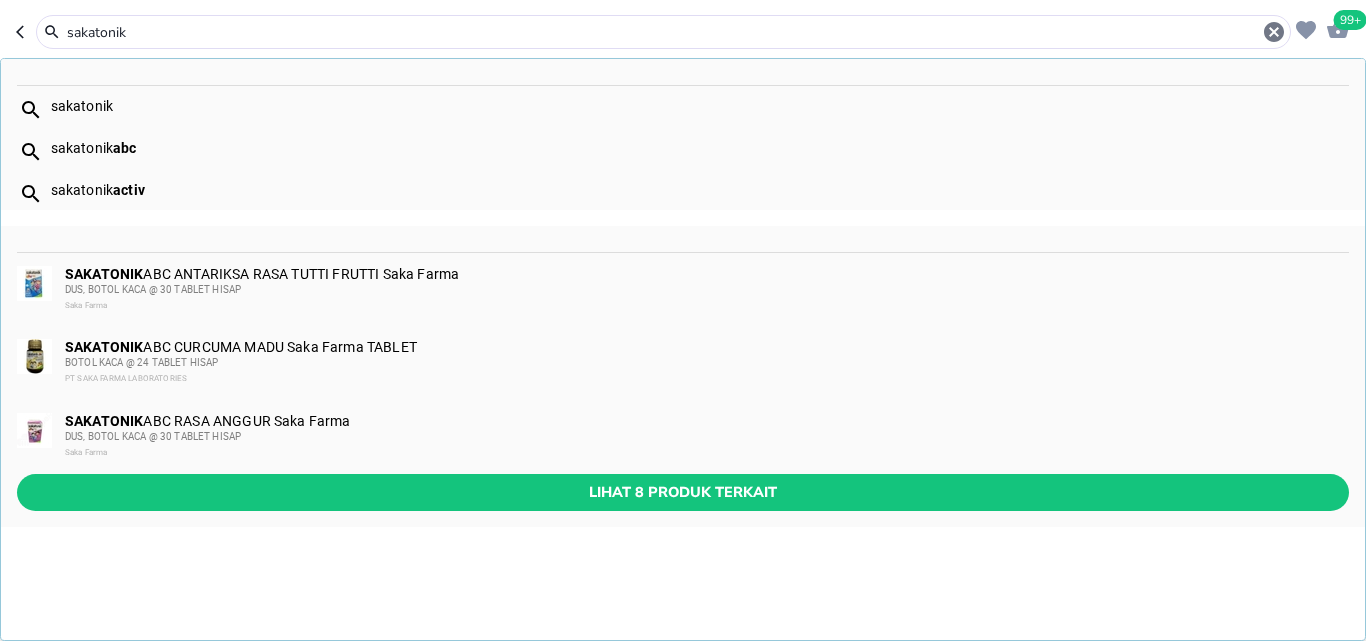 type on "sakatonik" 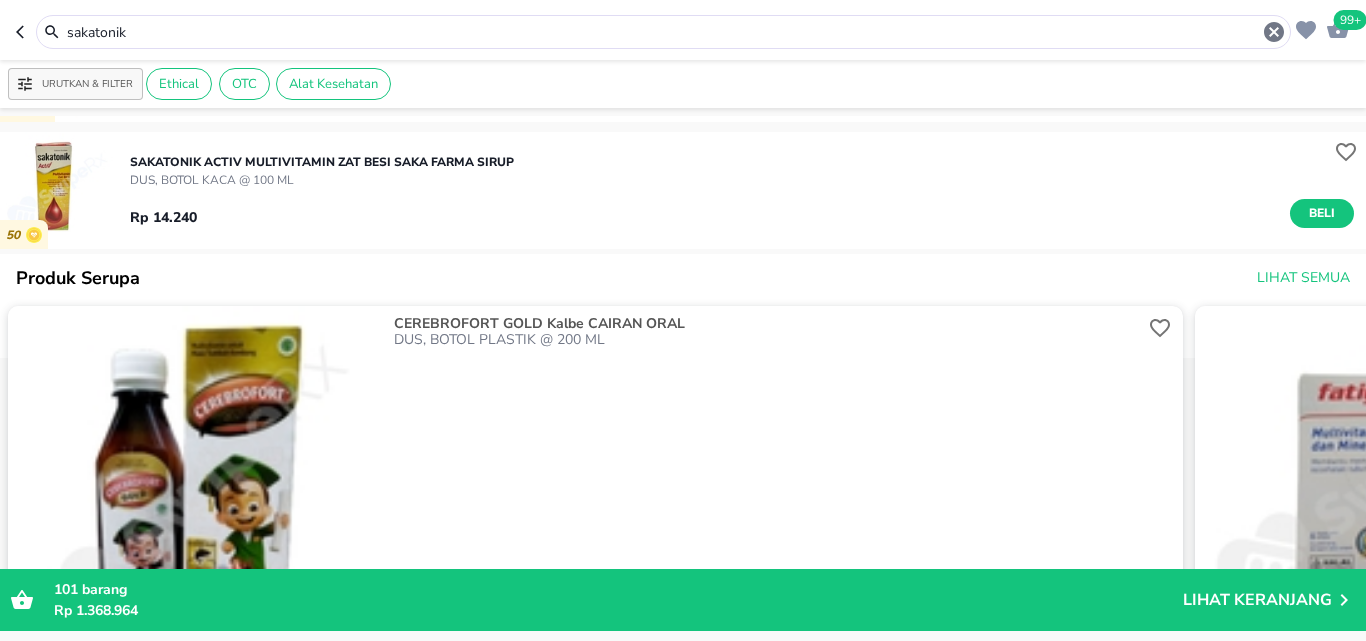 scroll, scrollTop: 651, scrollLeft: 0, axis: vertical 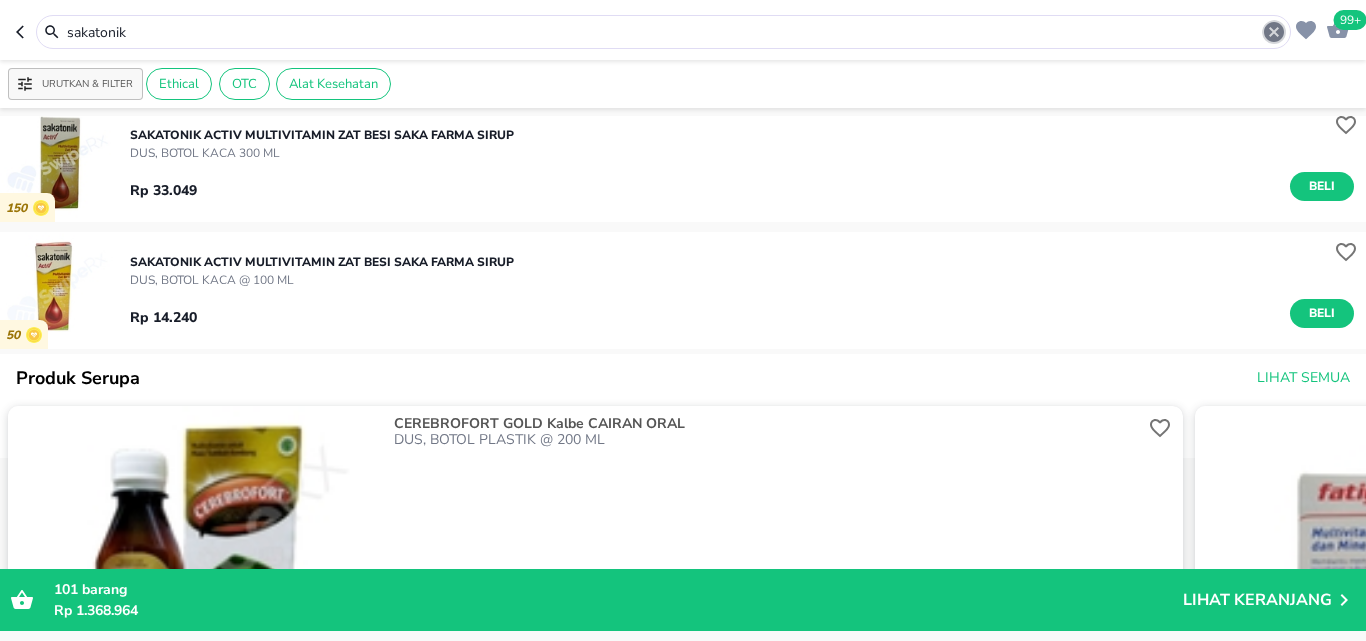 click 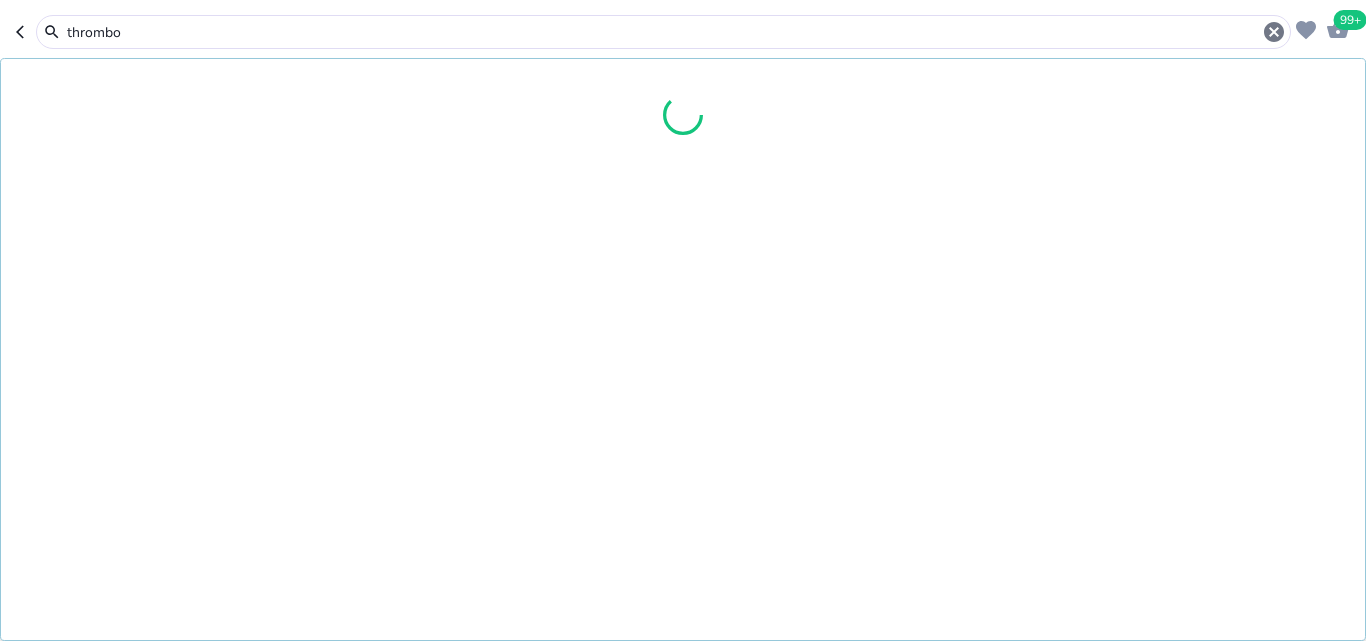 type on "thrombo" 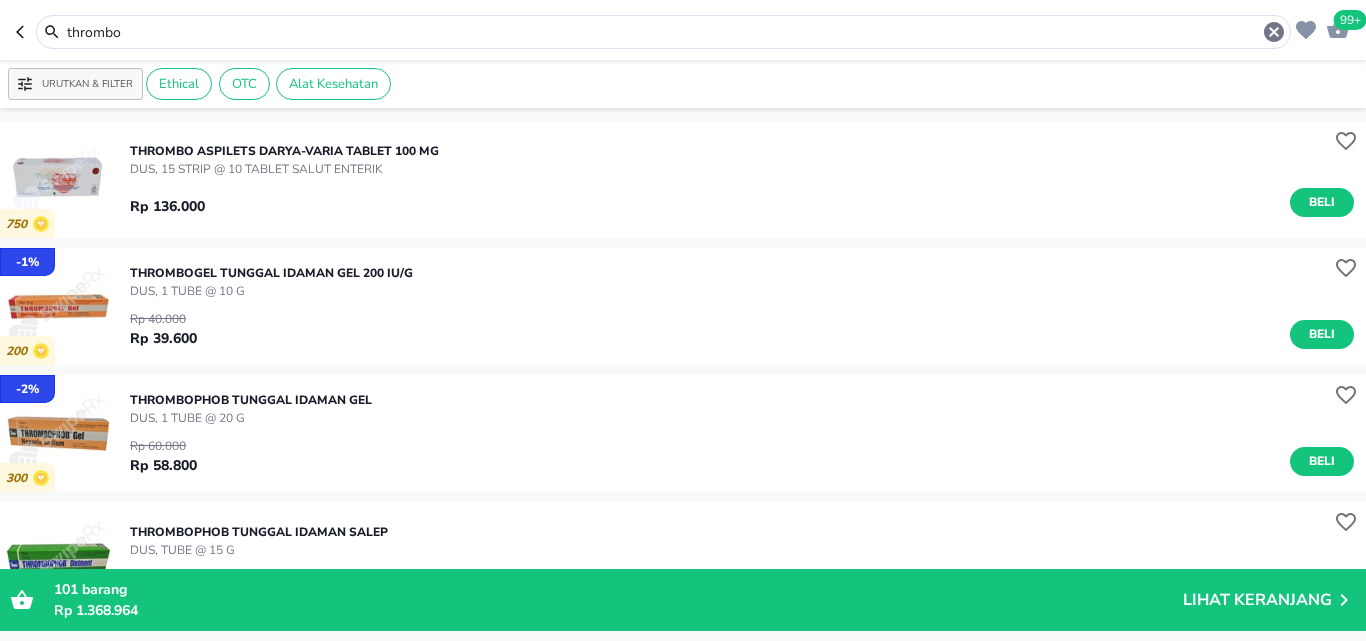 scroll, scrollTop: 100, scrollLeft: 0, axis: vertical 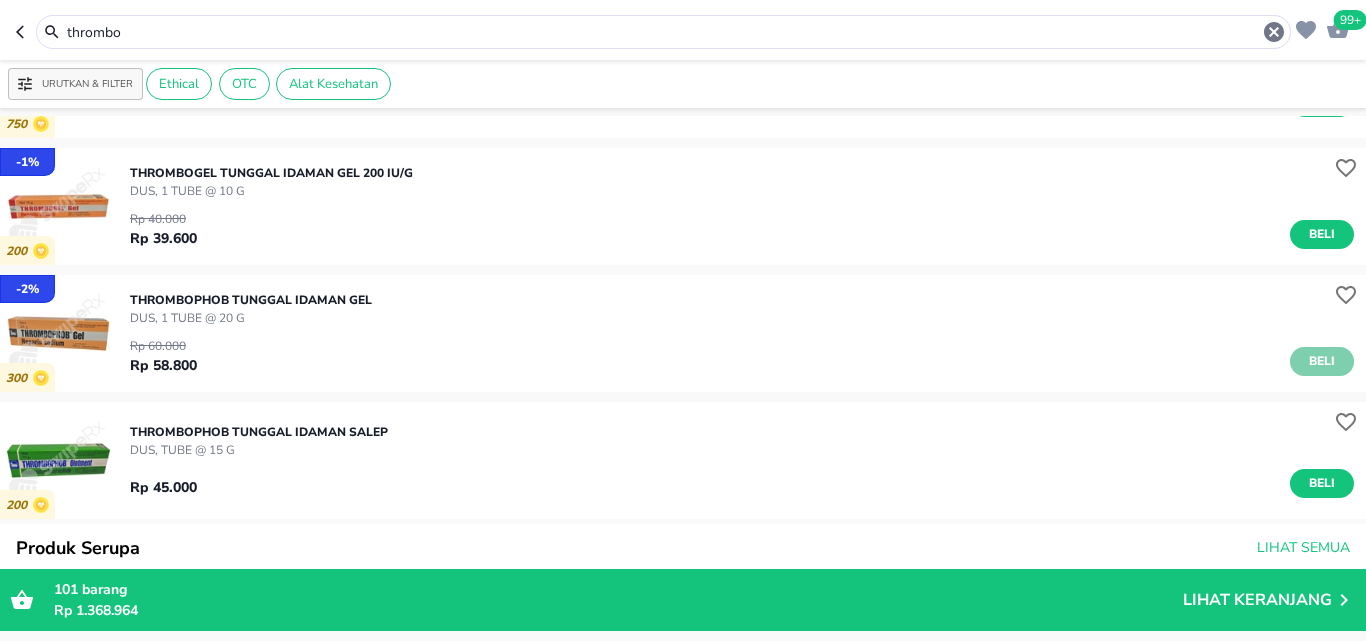 click on "Beli" at bounding box center [1322, 361] 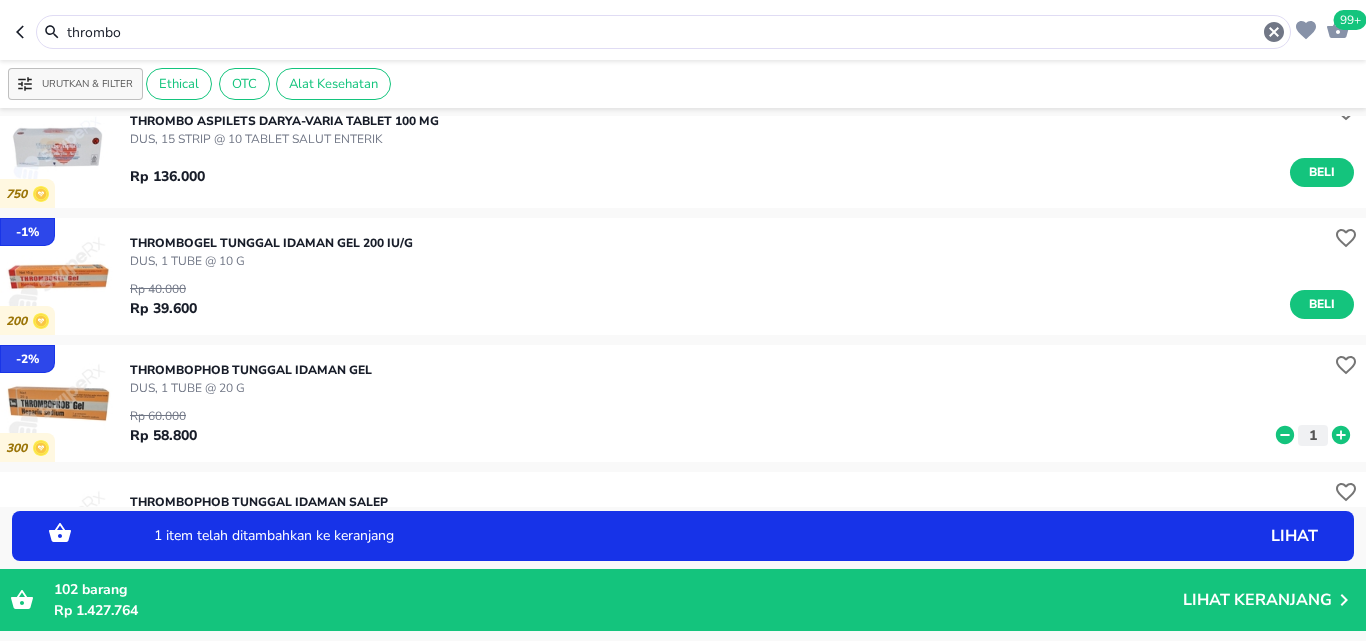 scroll, scrollTop: 0, scrollLeft: 0, axis: both 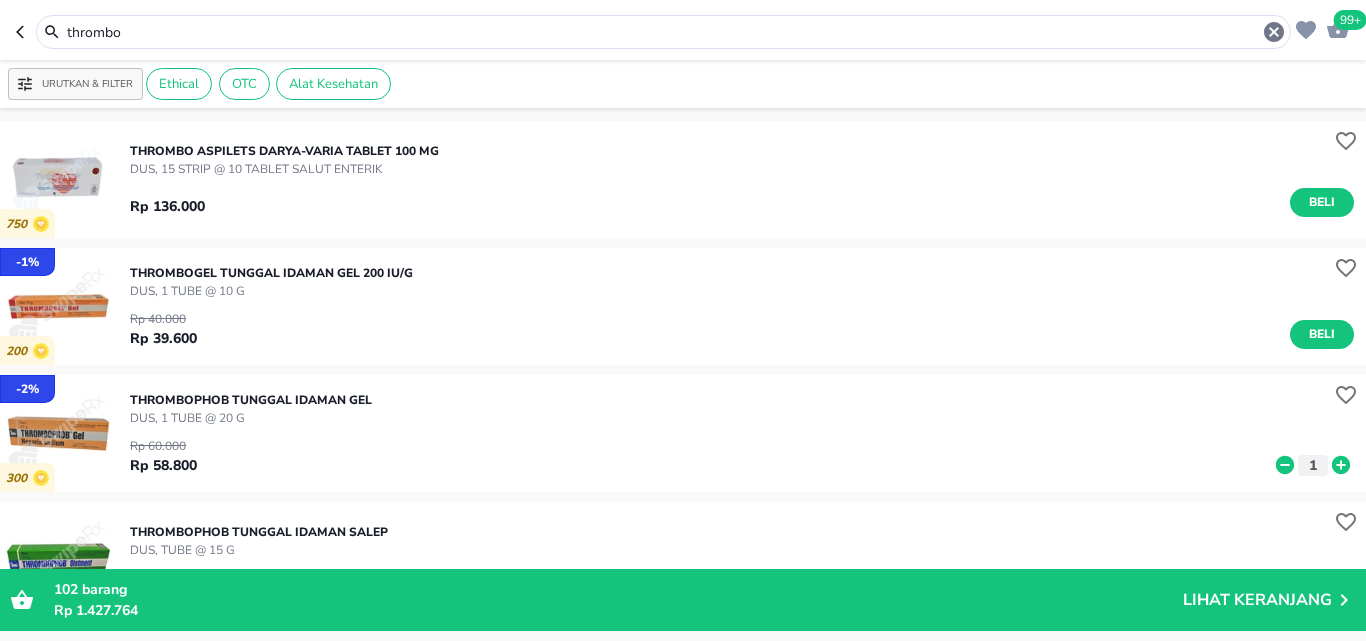 click 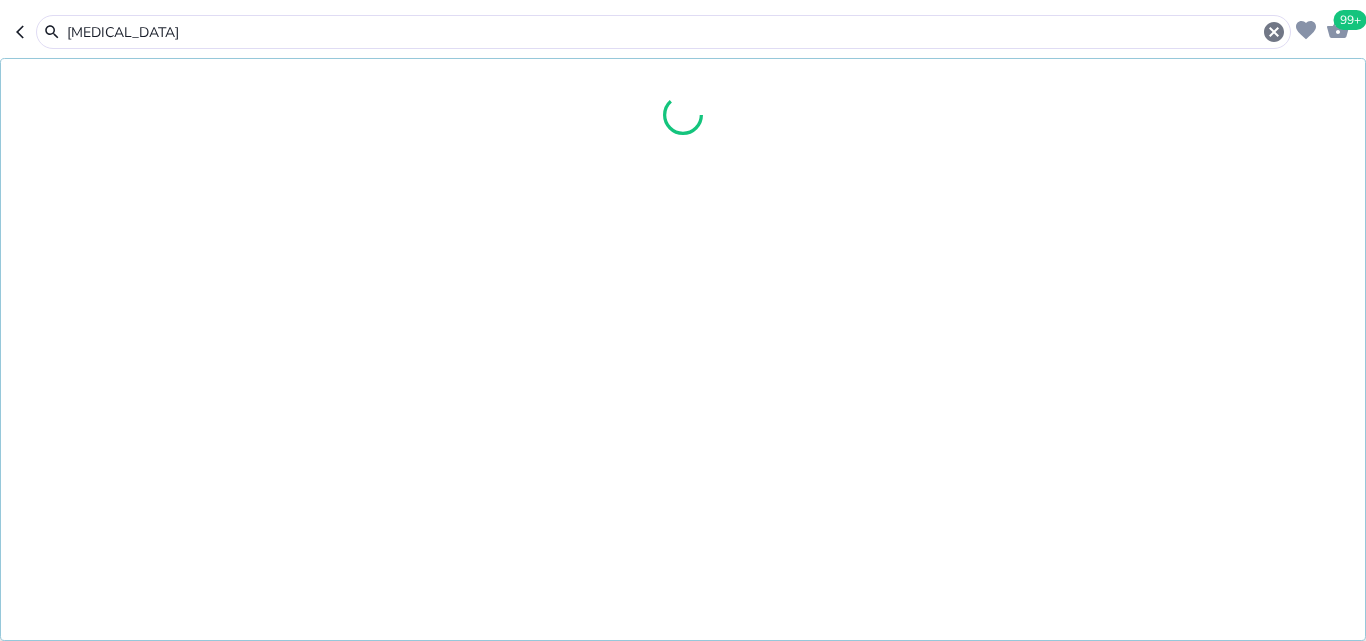 type on "[MEDICAL_DATA]" 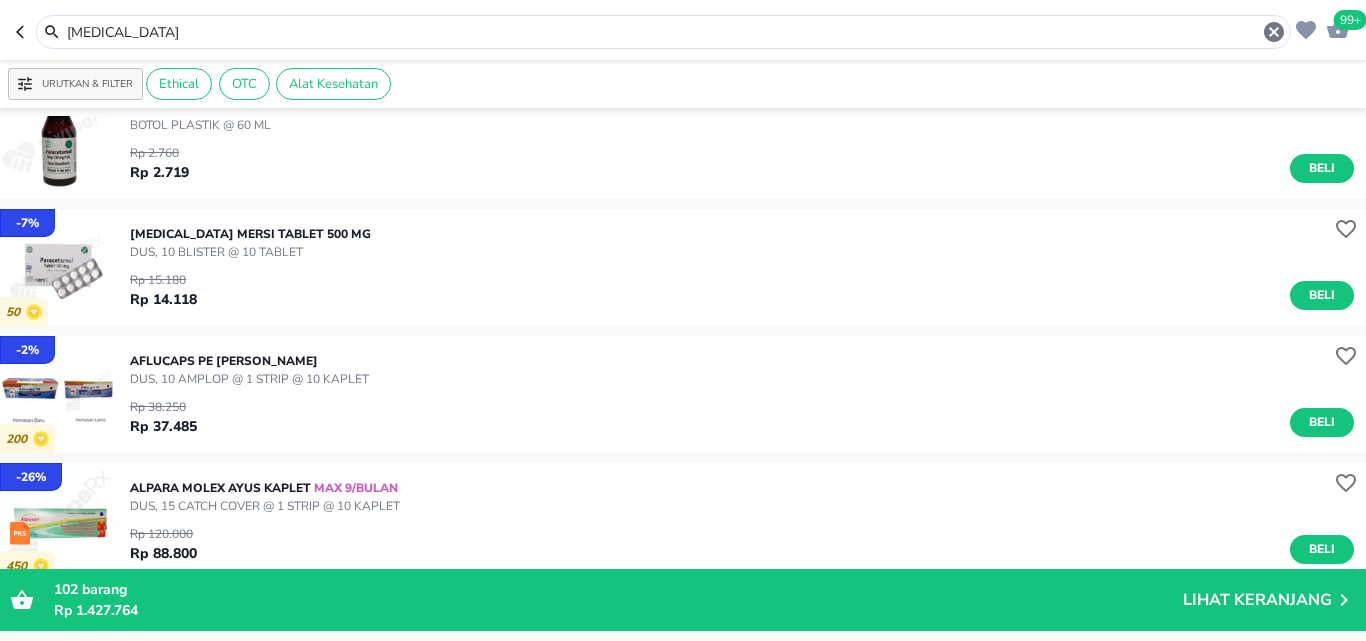 scroll, scrollTop: 800, scrollLeft: 0, axis: vertical 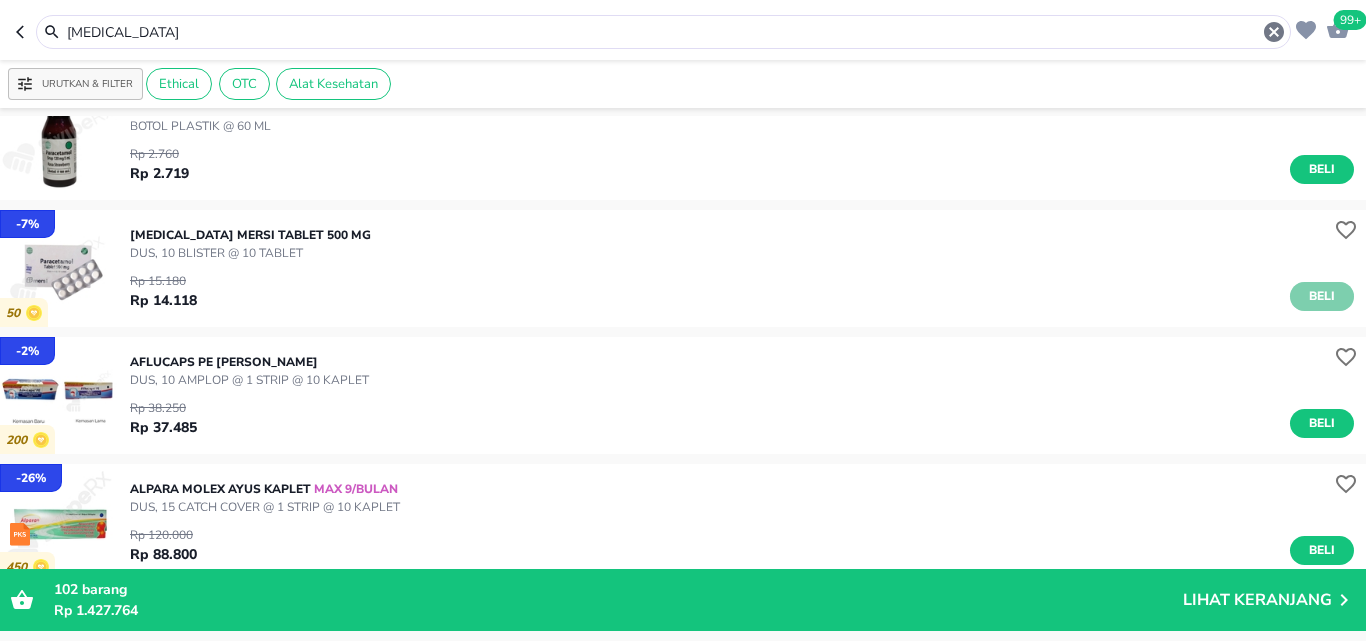 click on "Beli" at bounding box center (1322, 296) 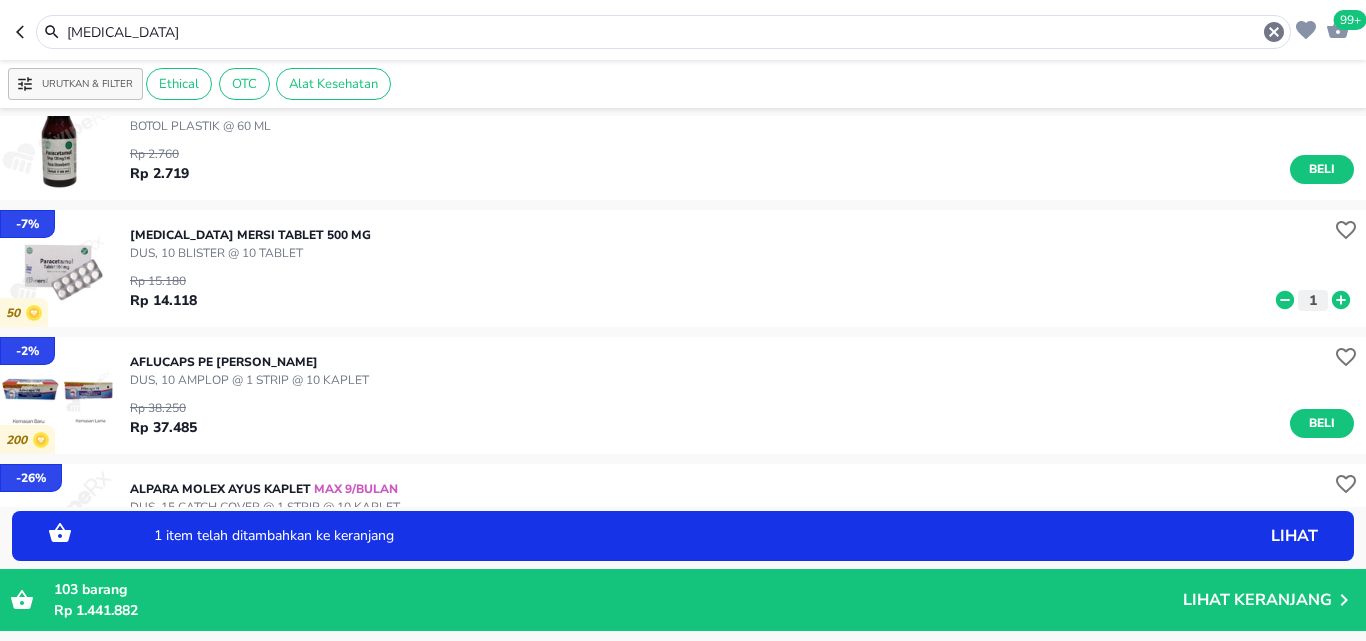 click 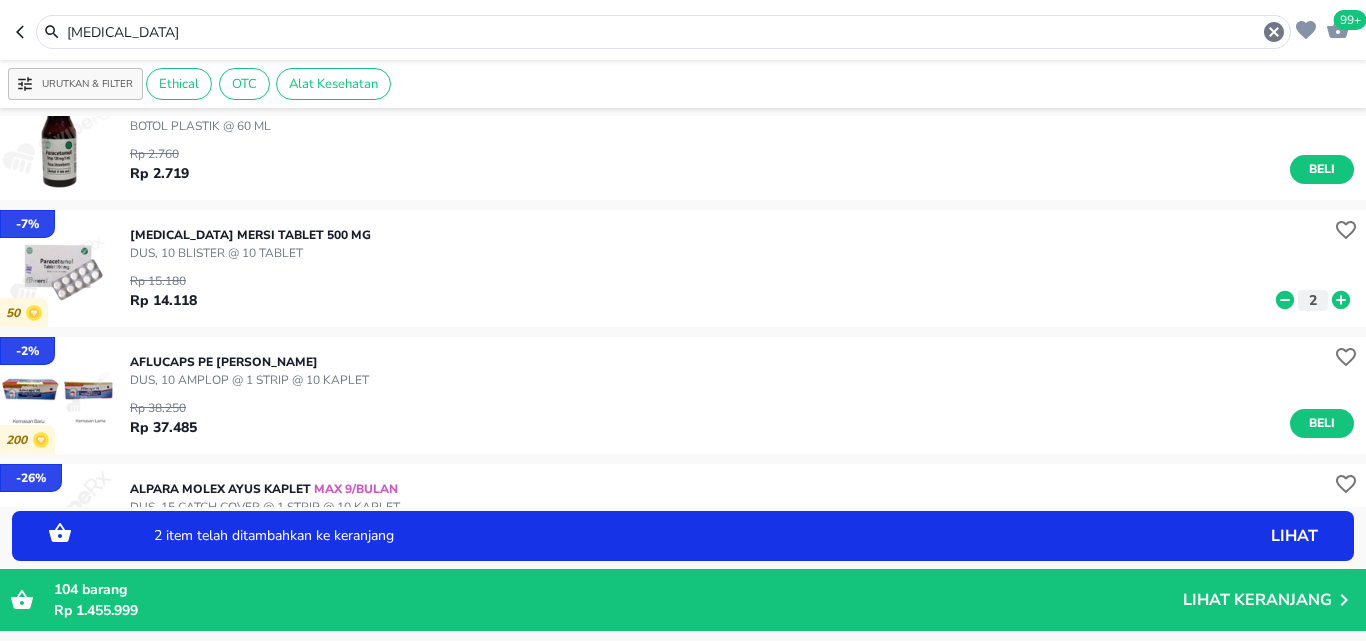 click 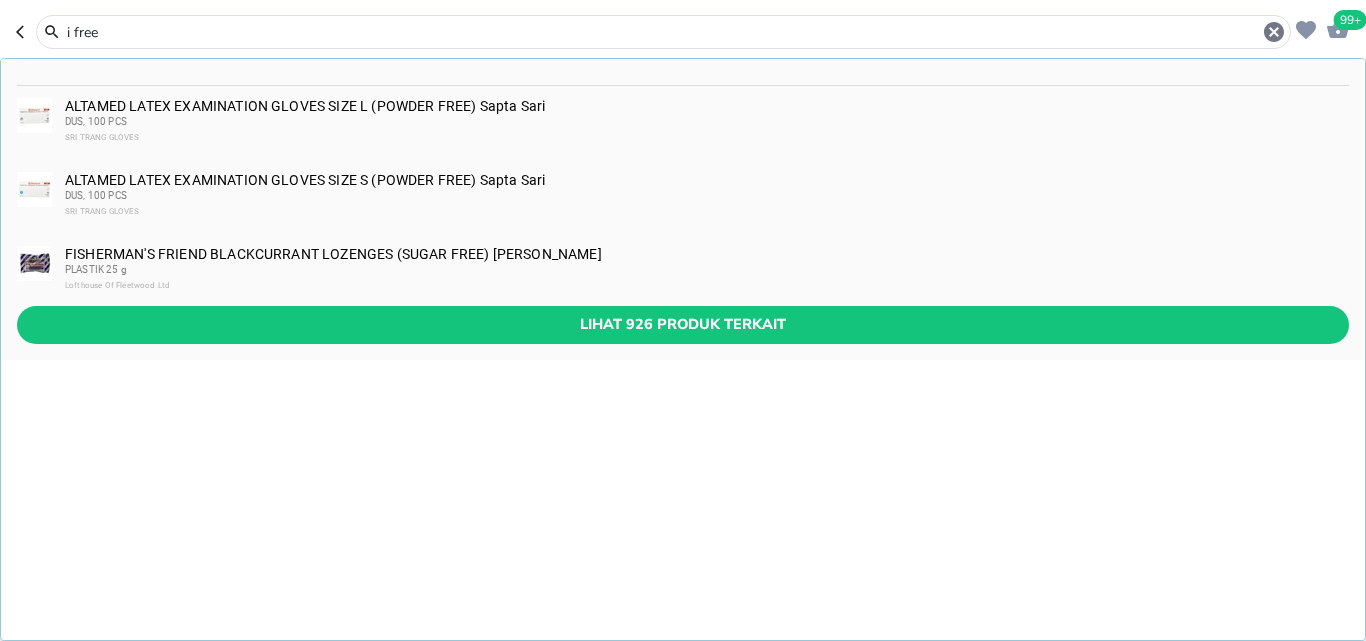 type on "i free" 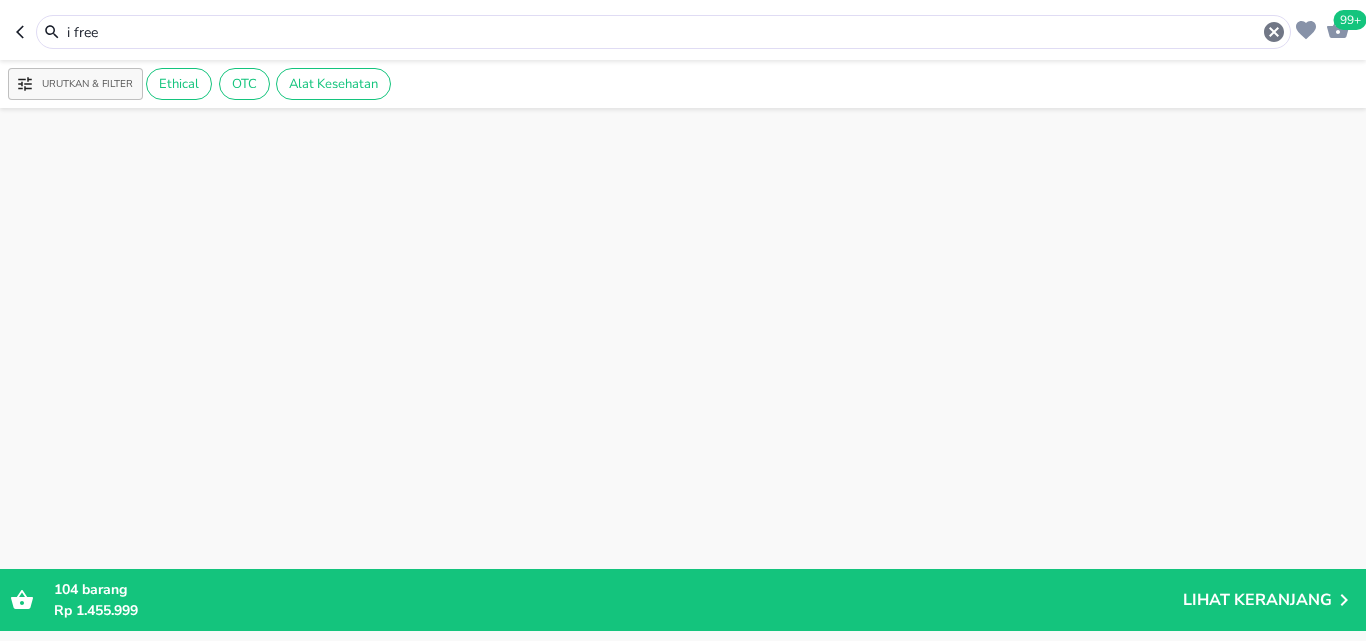 scroll, scrollTop: 2700, scrollLeft: 0, axis: vertical 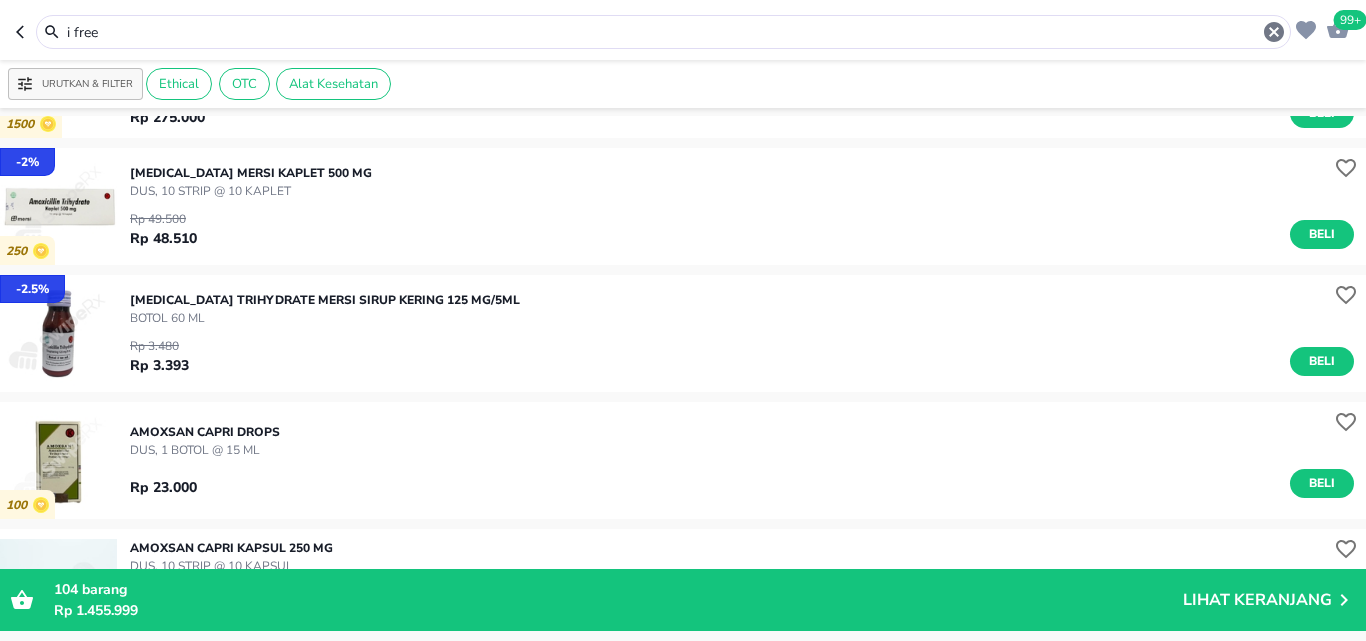 click 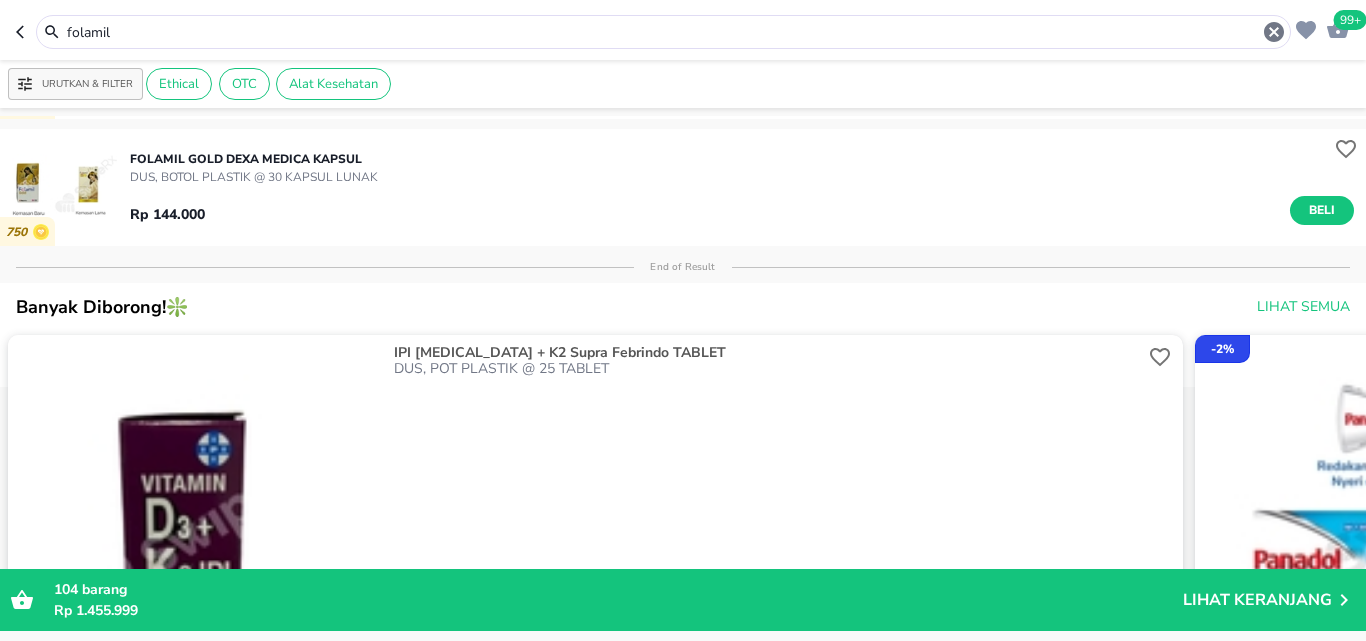 scroll, scrollTop: 100, scrollLeft: 0, axis: vertical 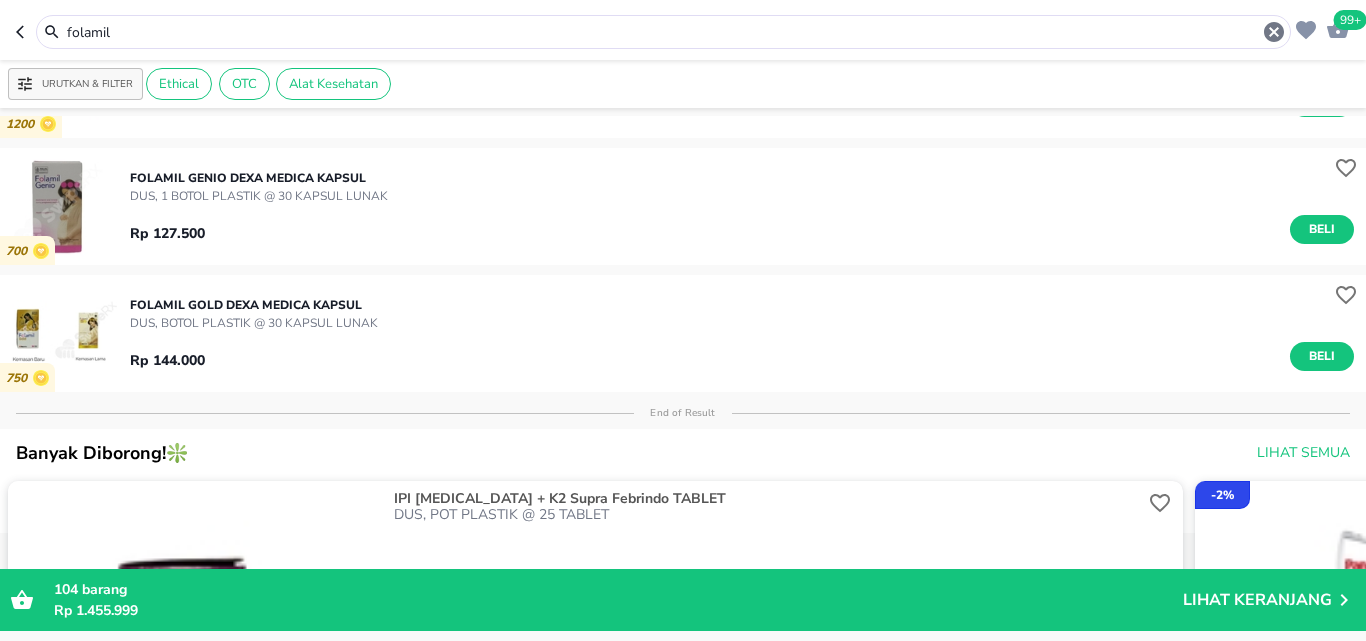 click on "folamil" at bounding box center (675, 32) 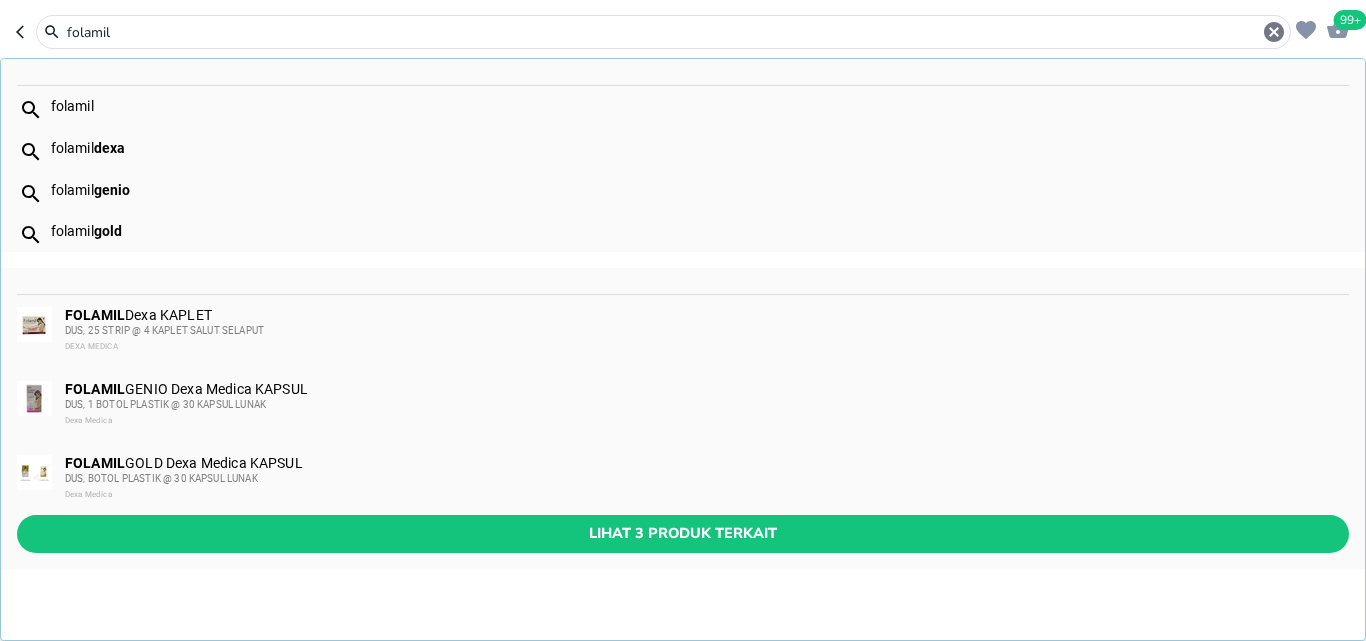 click on "folamil" at bounding box center (663, 32) 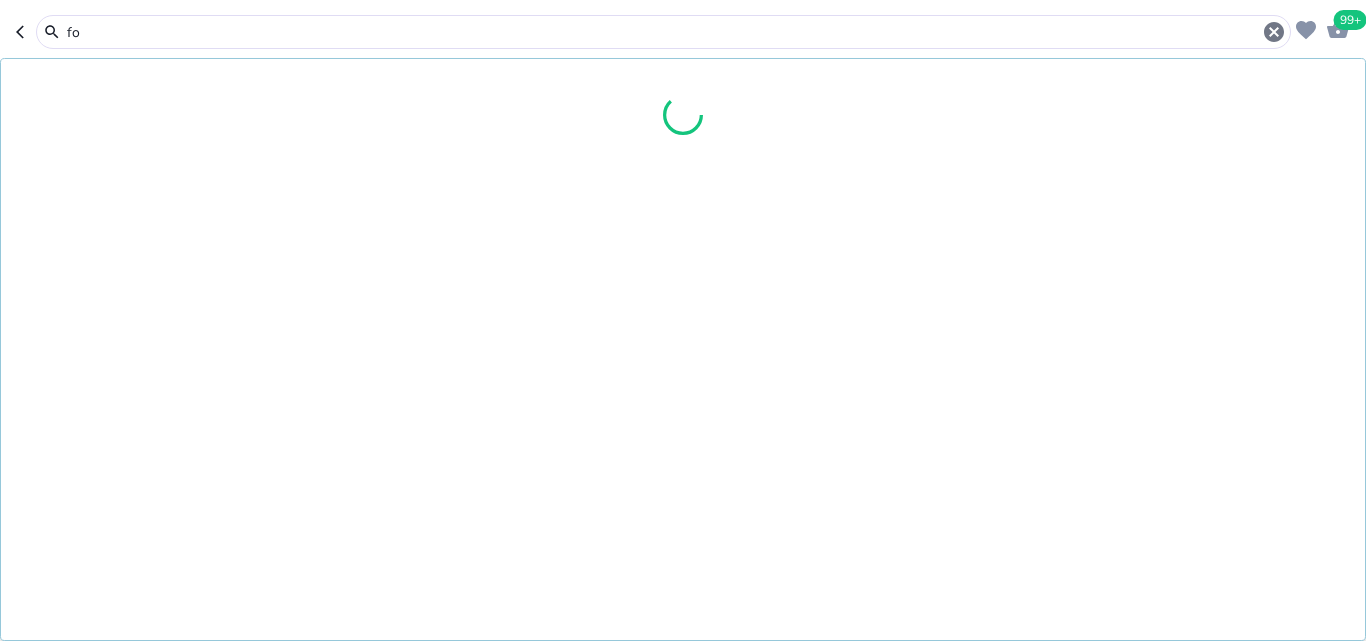 type on "f" 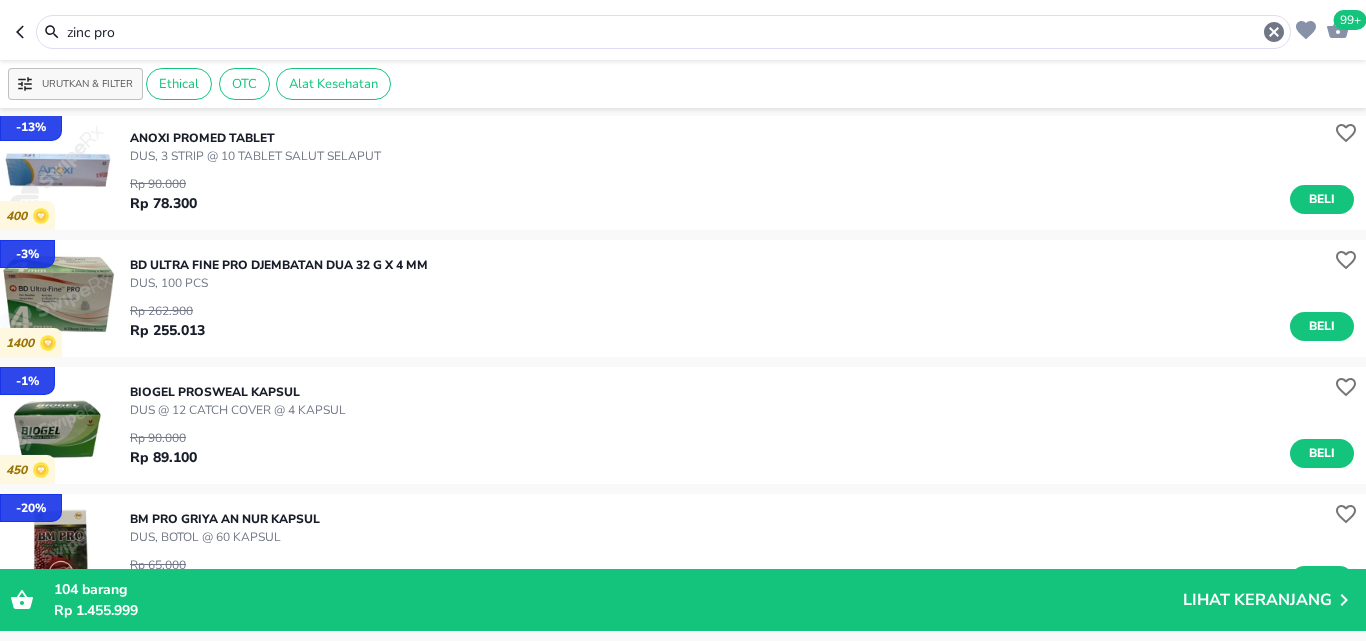 scroll, scrollTop: 500, scrollLeft: 0, axis: vertical 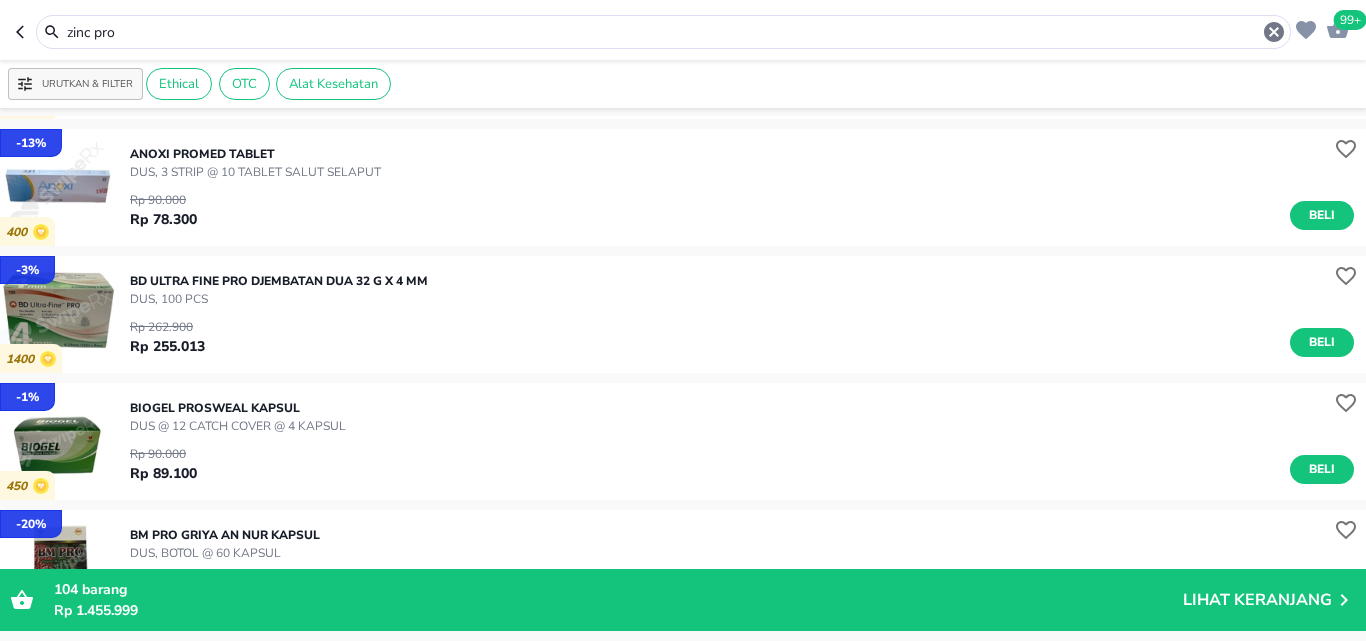 click on "zinc pro" at bounding box center [663, 32] 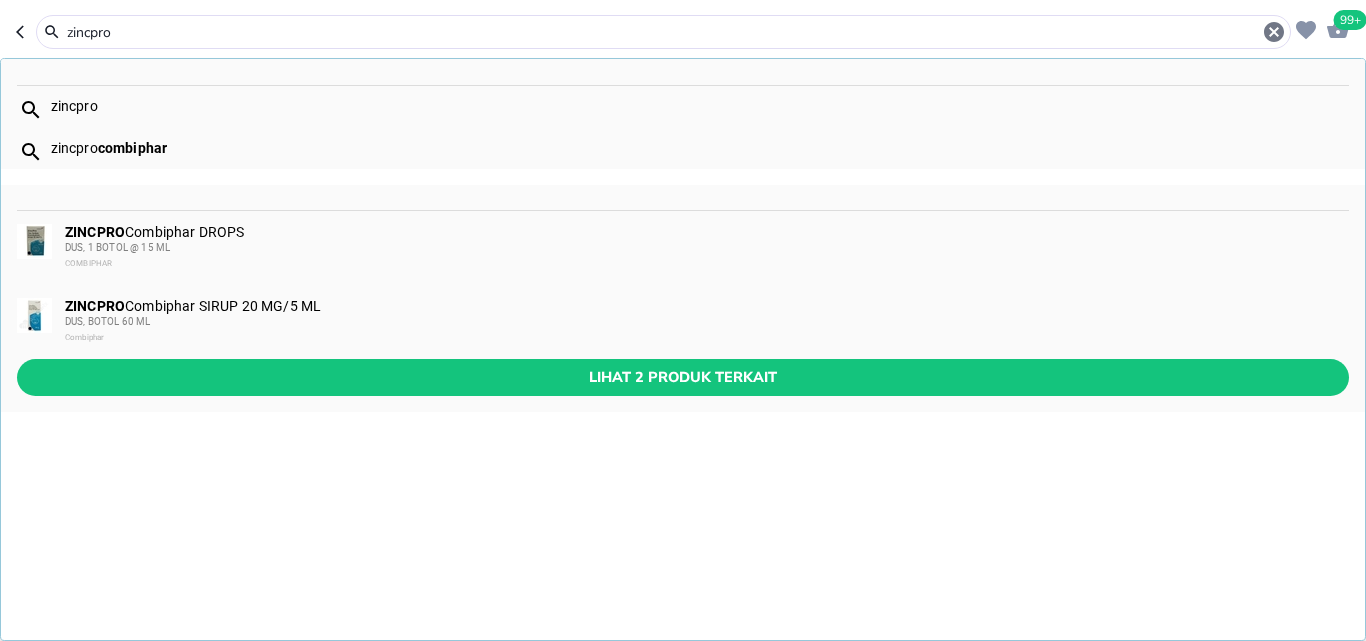 type on "zincpro" 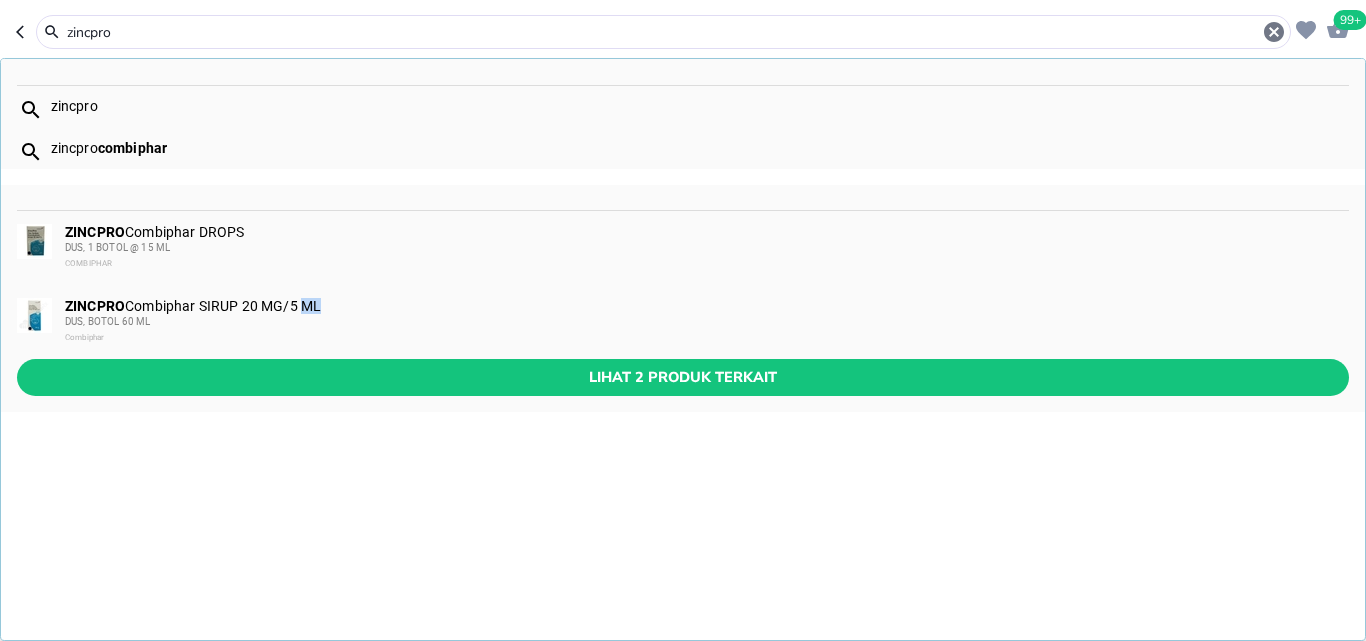click on "ZINCPRO  Combiphar SIRUP 20 MG/5 ML   DUS, BOTOL 60 ML     Combiphar" at bounding box center (683, 322) 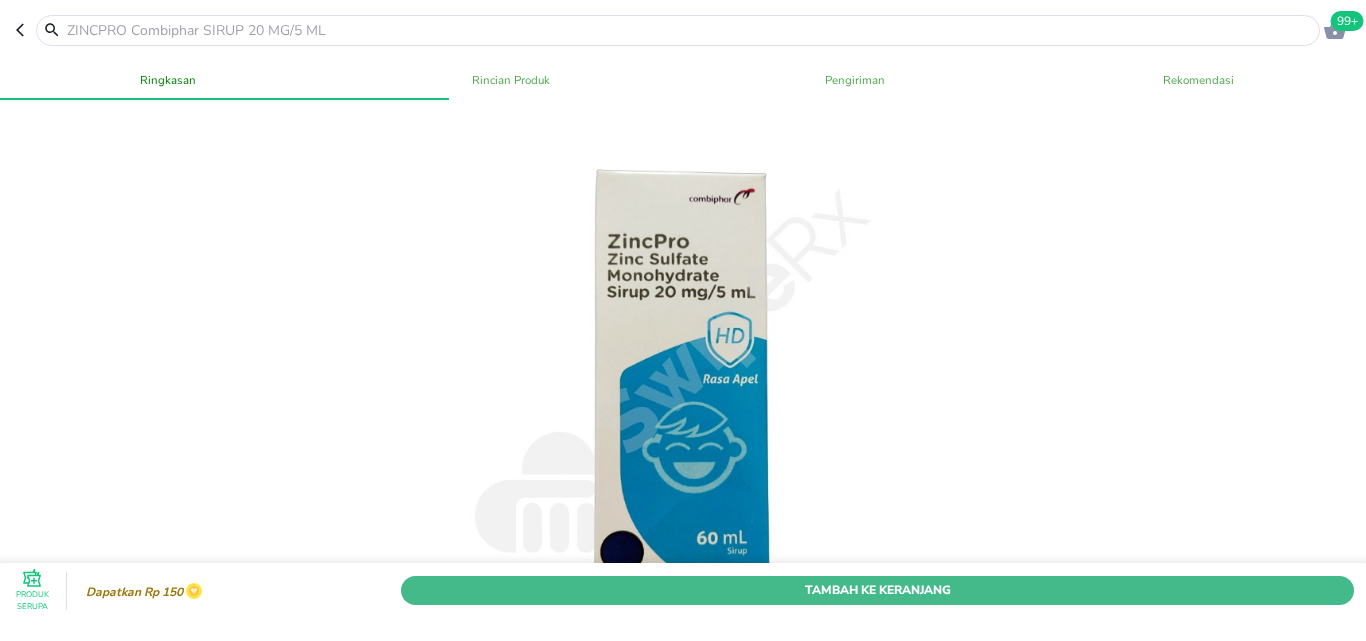 click on "Tambah Ke Keranjang" at bounding box center [877, 590] 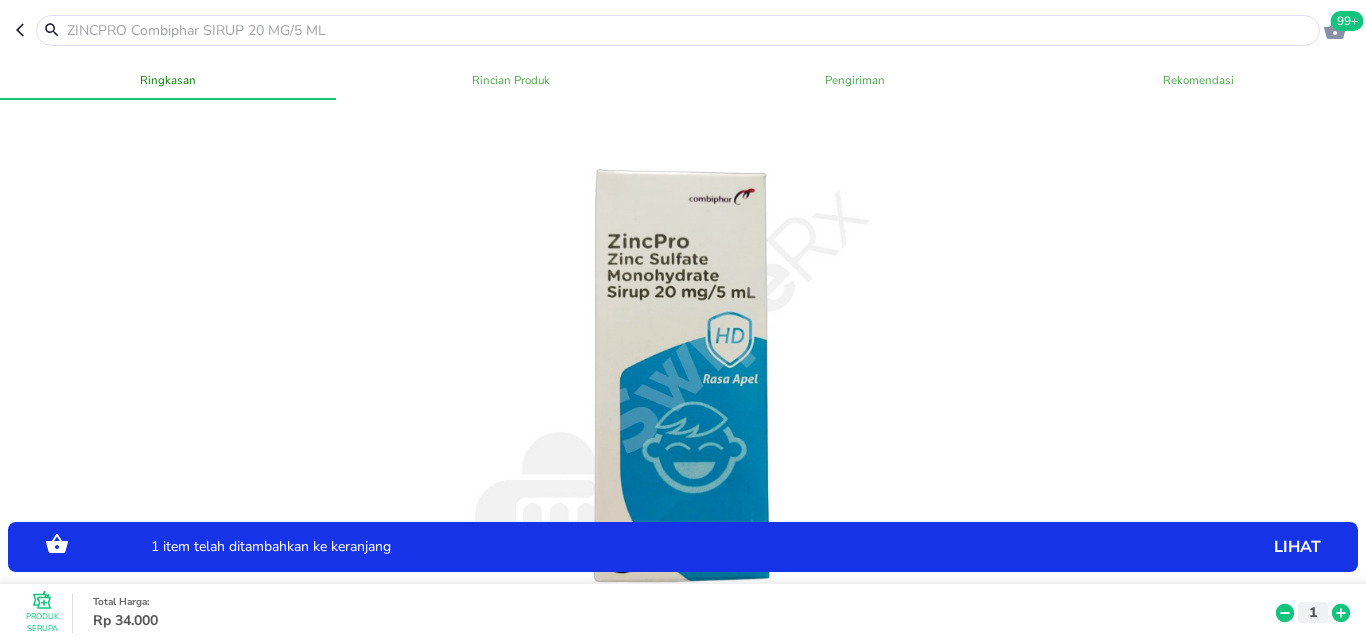 click 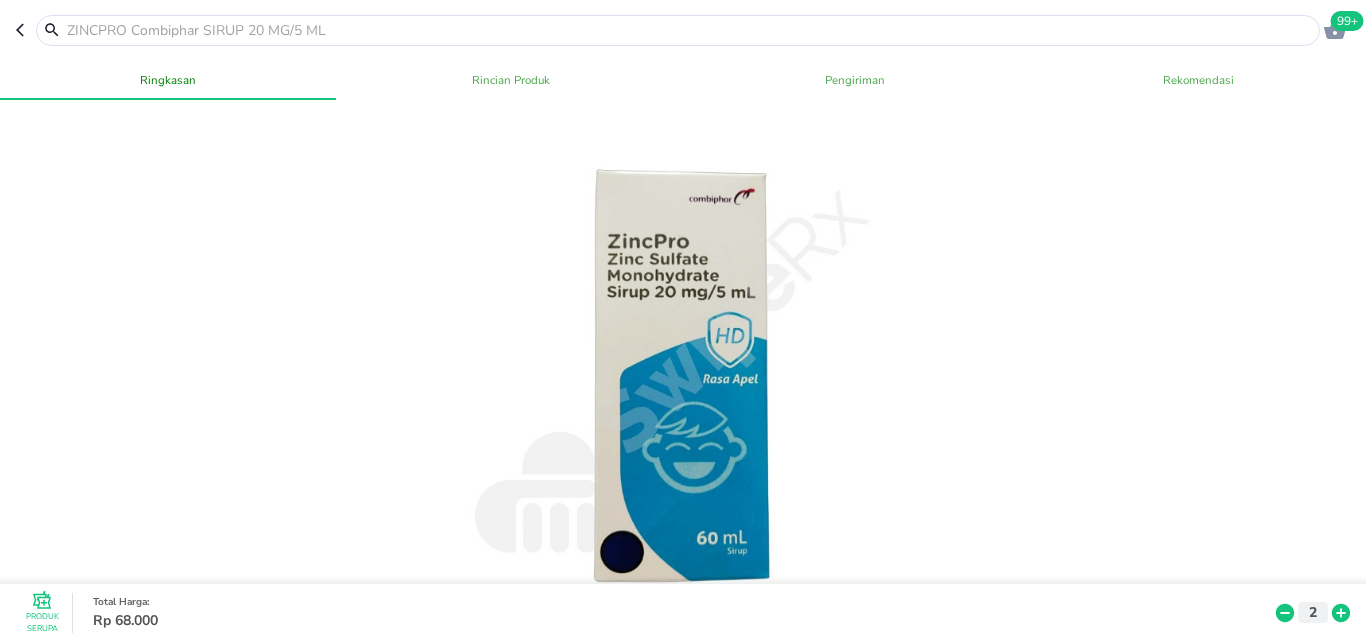 drag, startPoint x: 165, startPoint y: 32, endPoint x: 178, endPoint y: 0, distance: 34.539833 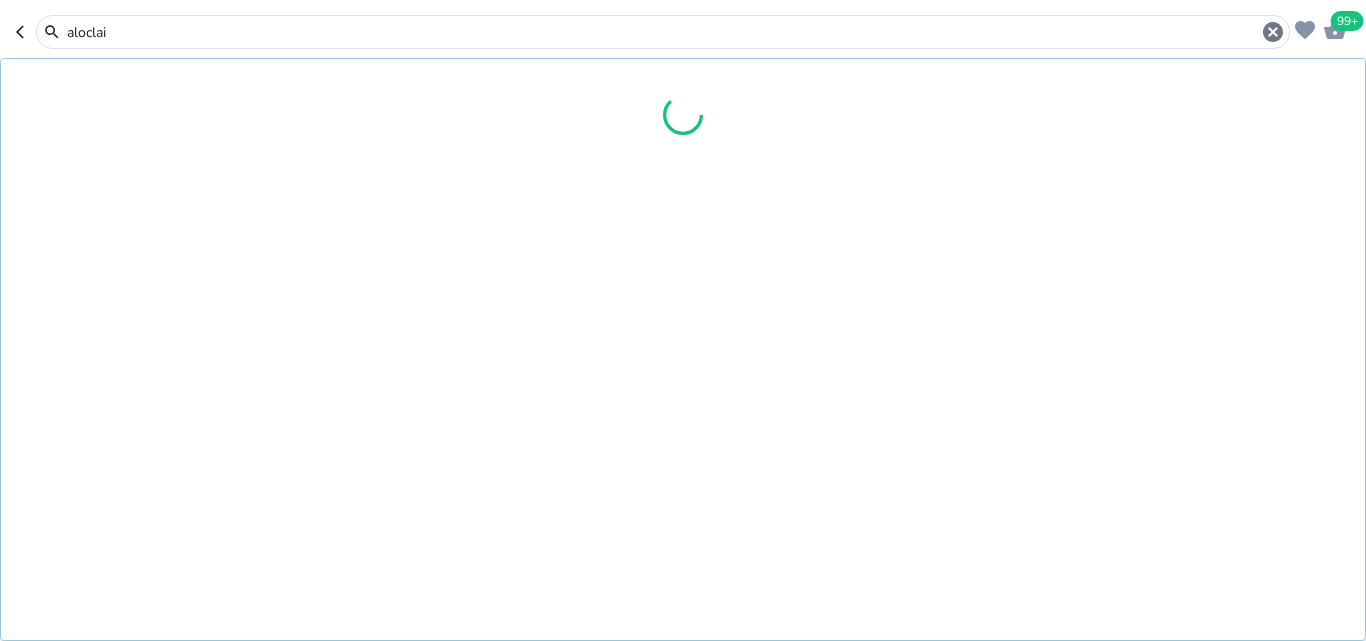 type on "aloclair" 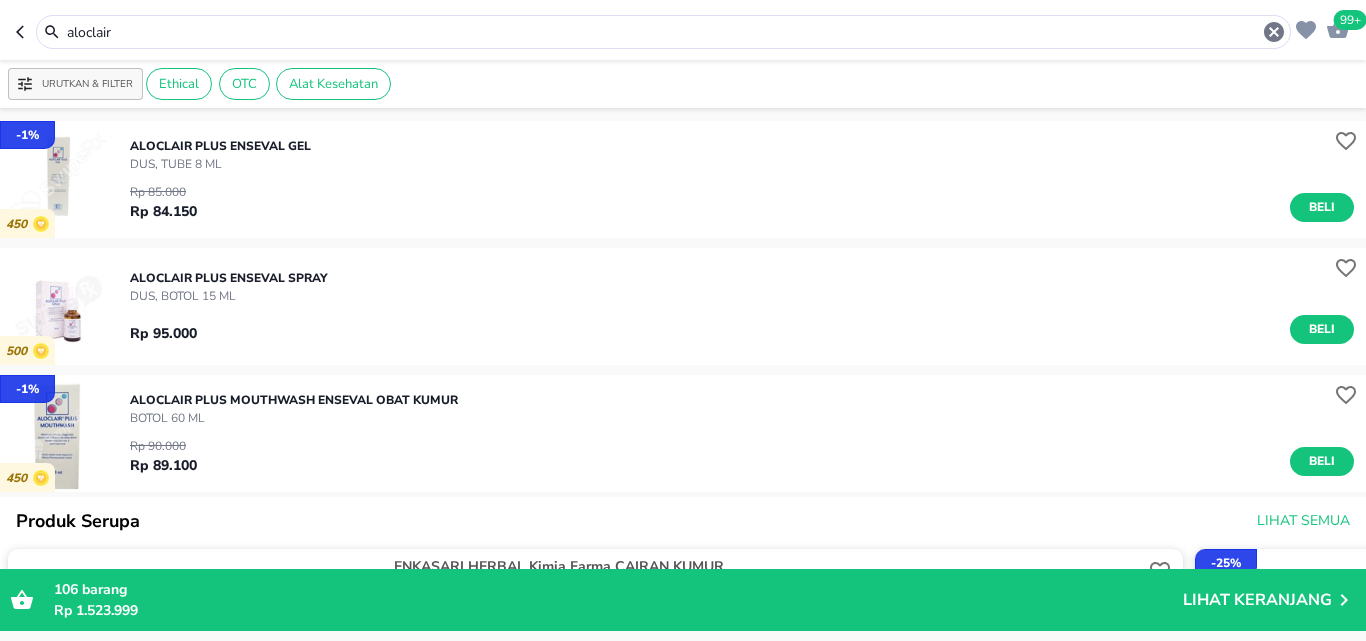 click on "aloclair" at bounding box center [663, 32] 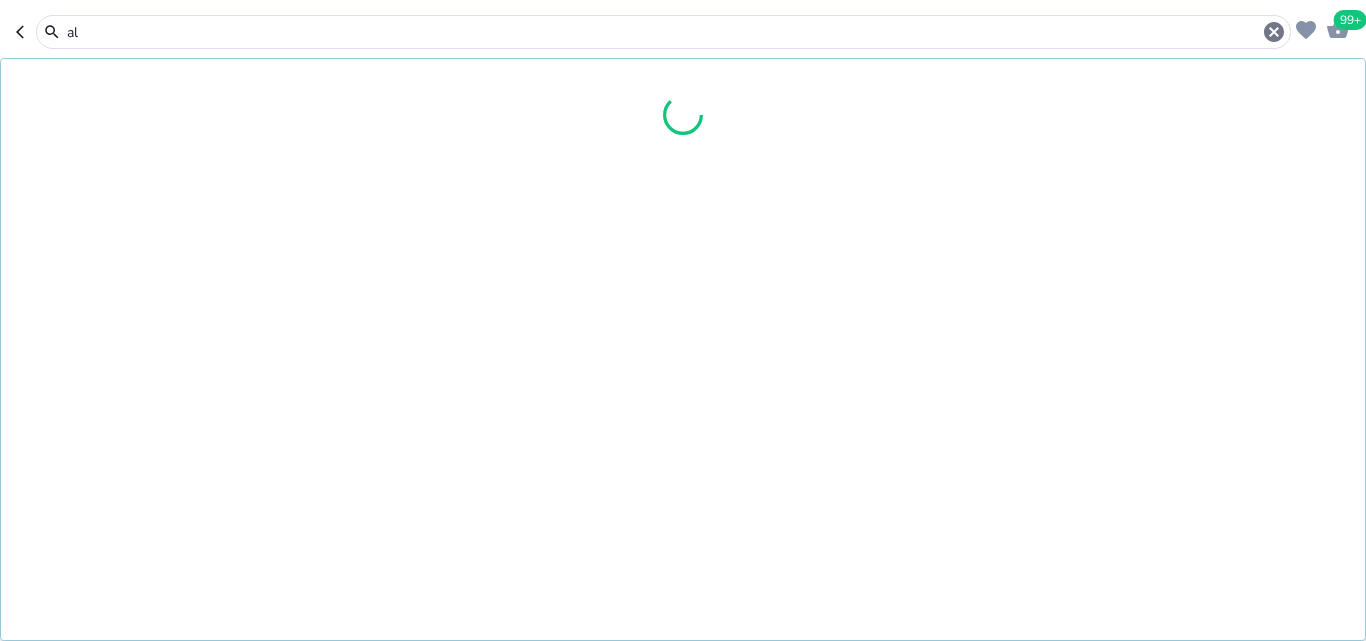type on "a" 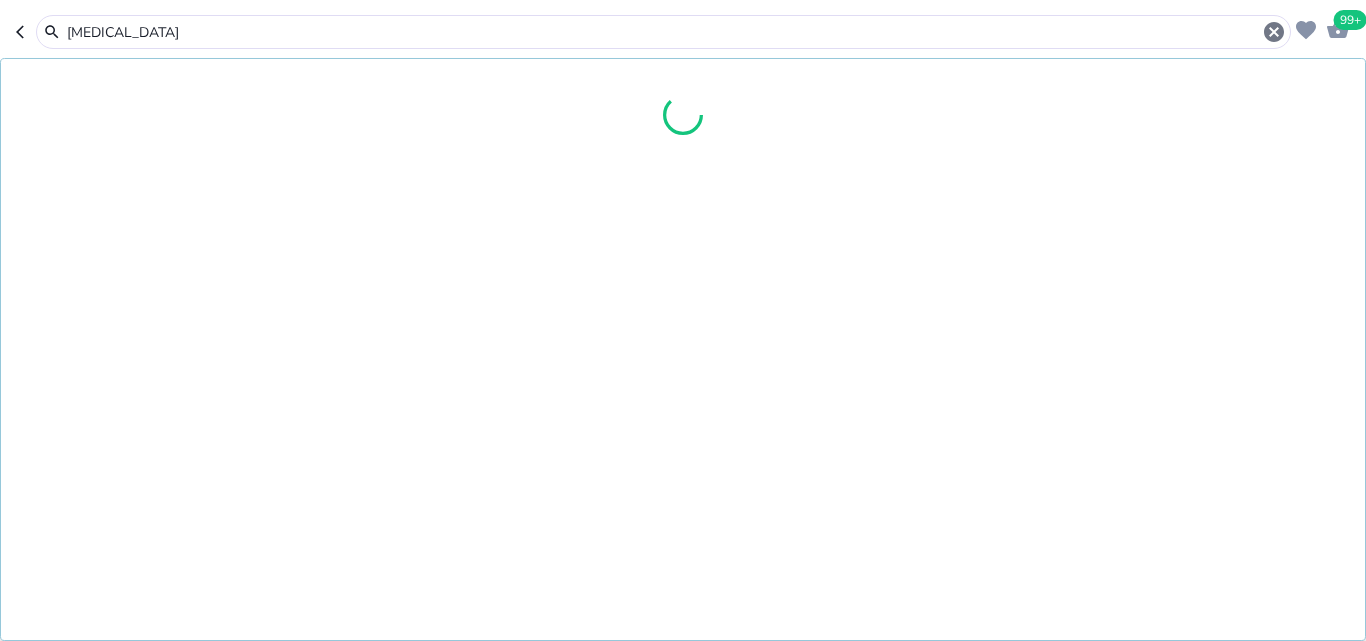 type on "[MEDICAL_DATA]" 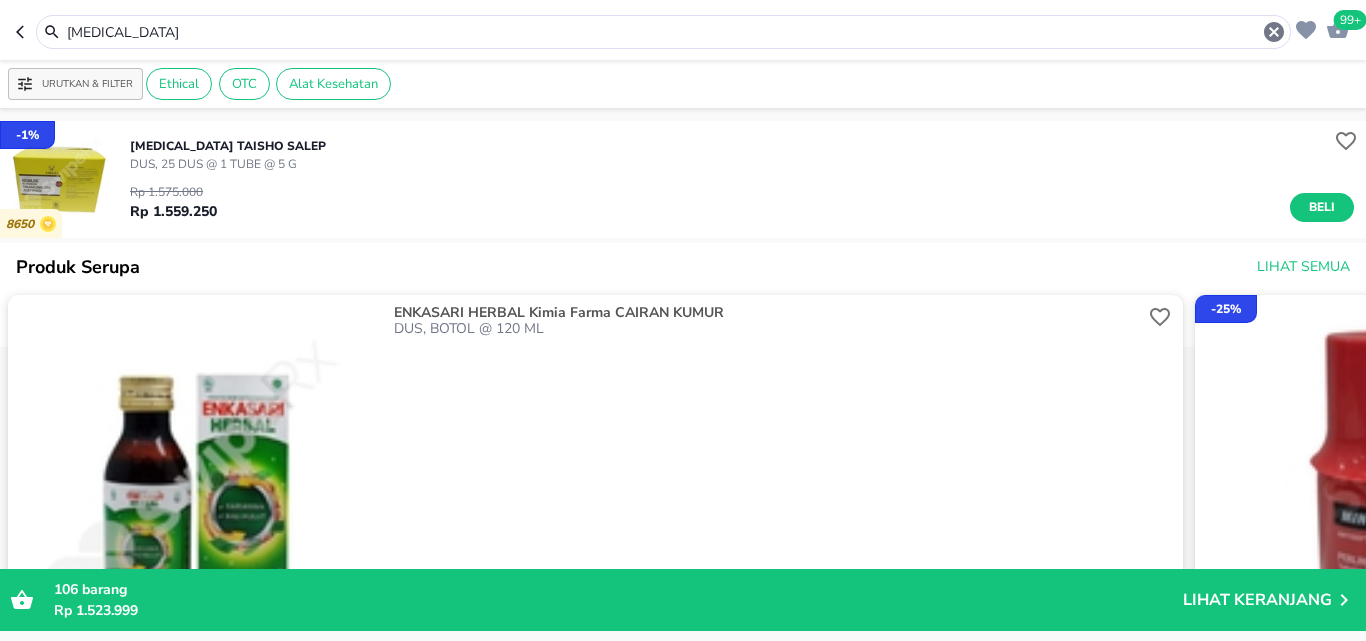 click on "106   barang Rp 1.523.999 Lihat Keranjang" at bounding box center (683, 600) 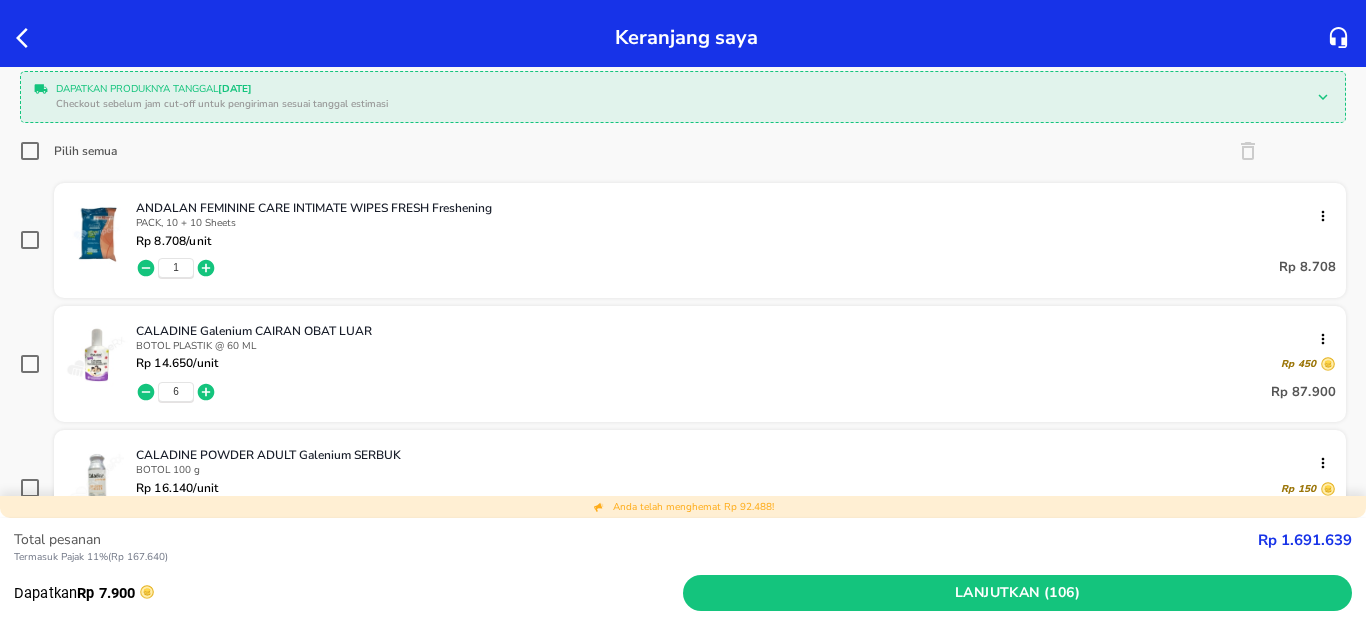 scroll, scrollTop: 300, scrollLeft: 0, axis: vertical 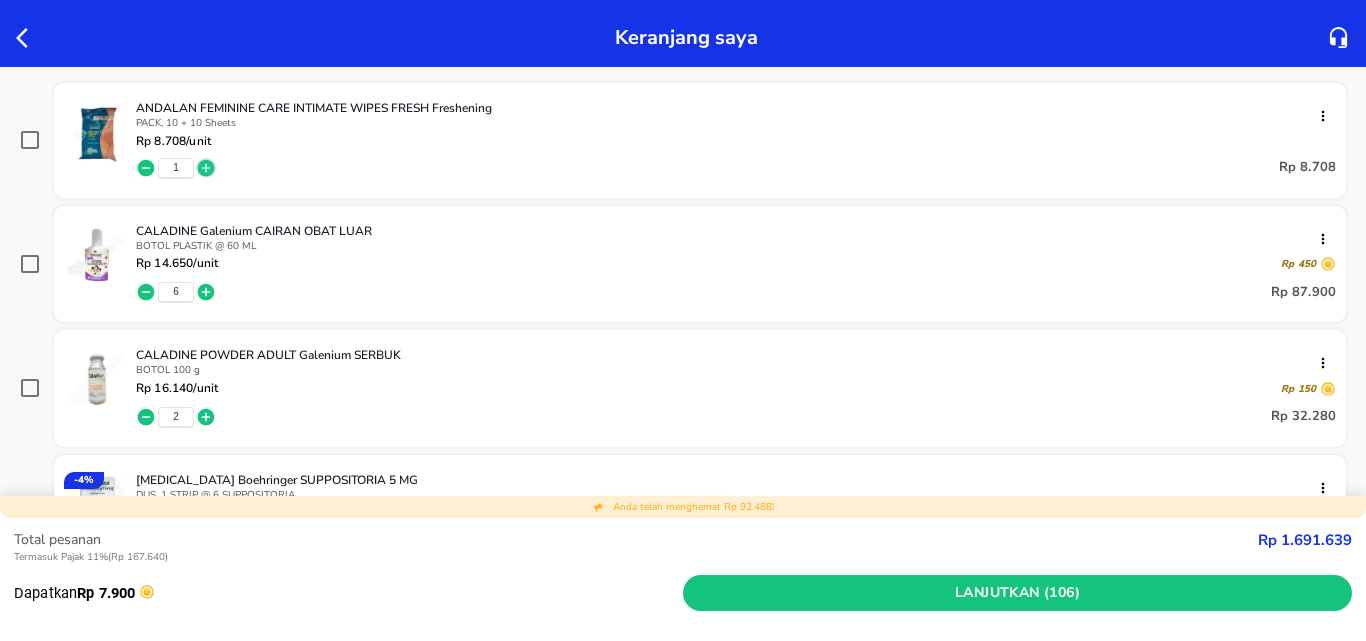 click 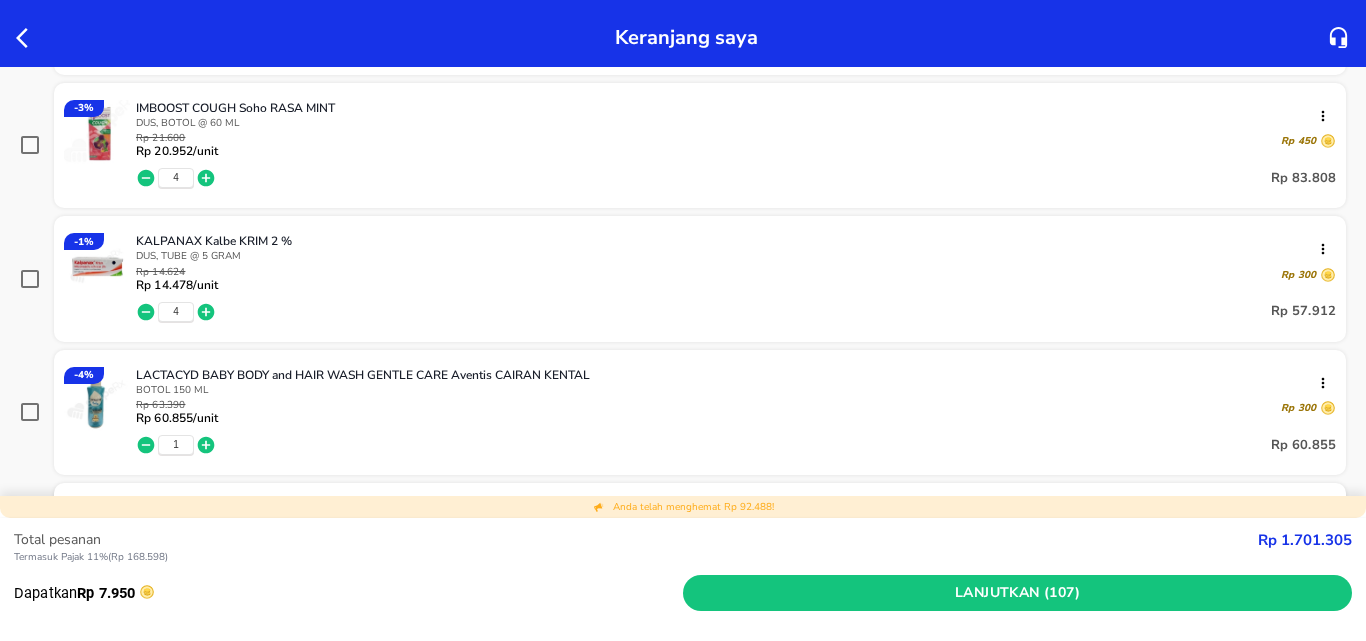 scroll, scrollTop: 1600, scrollLeft: 0, axis: vertical 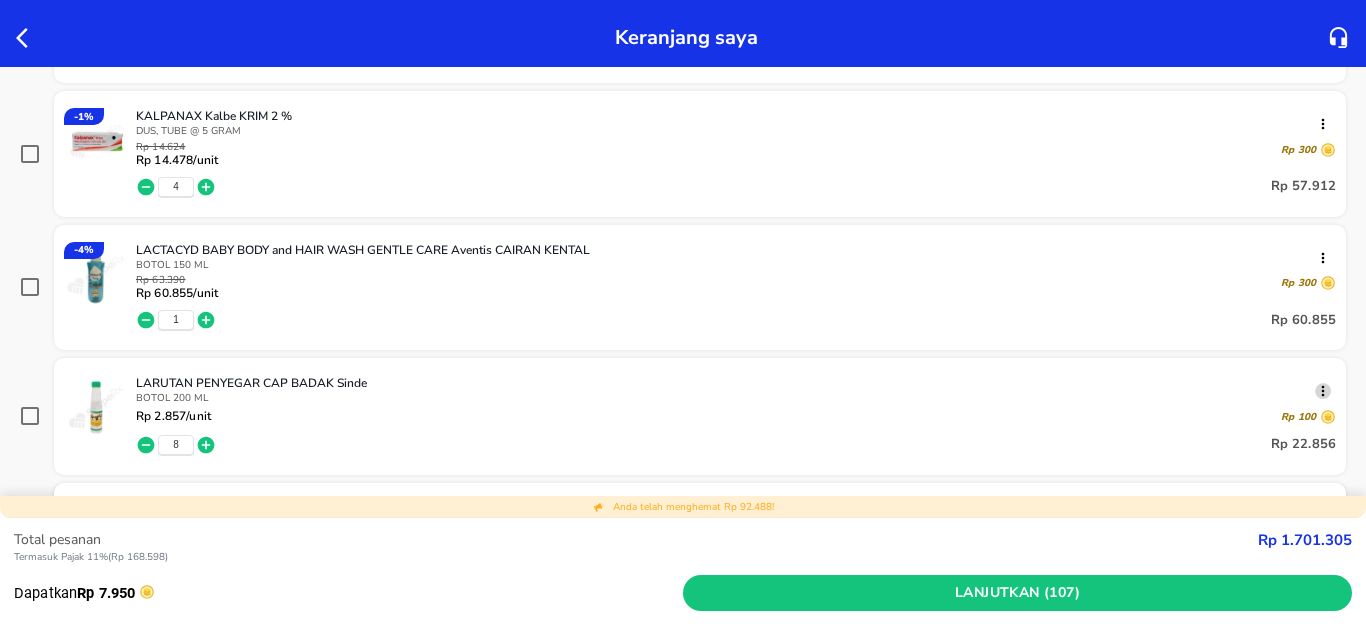 click 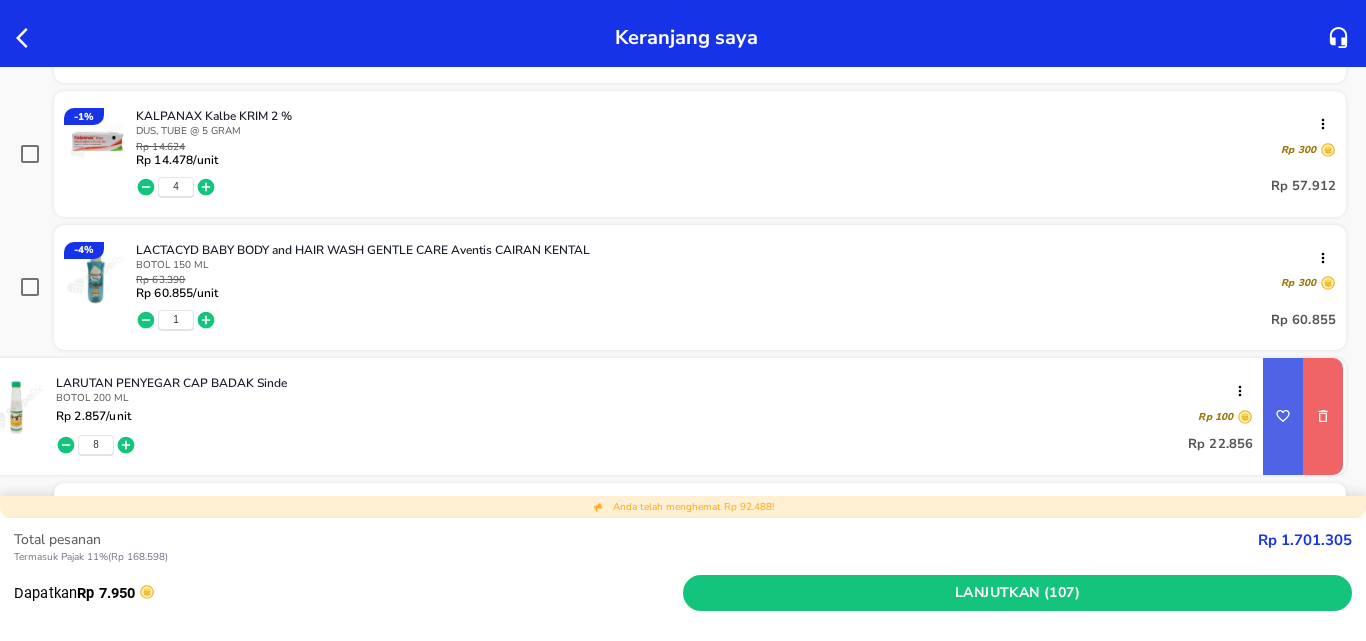 click at bounding box center [1323, 416] 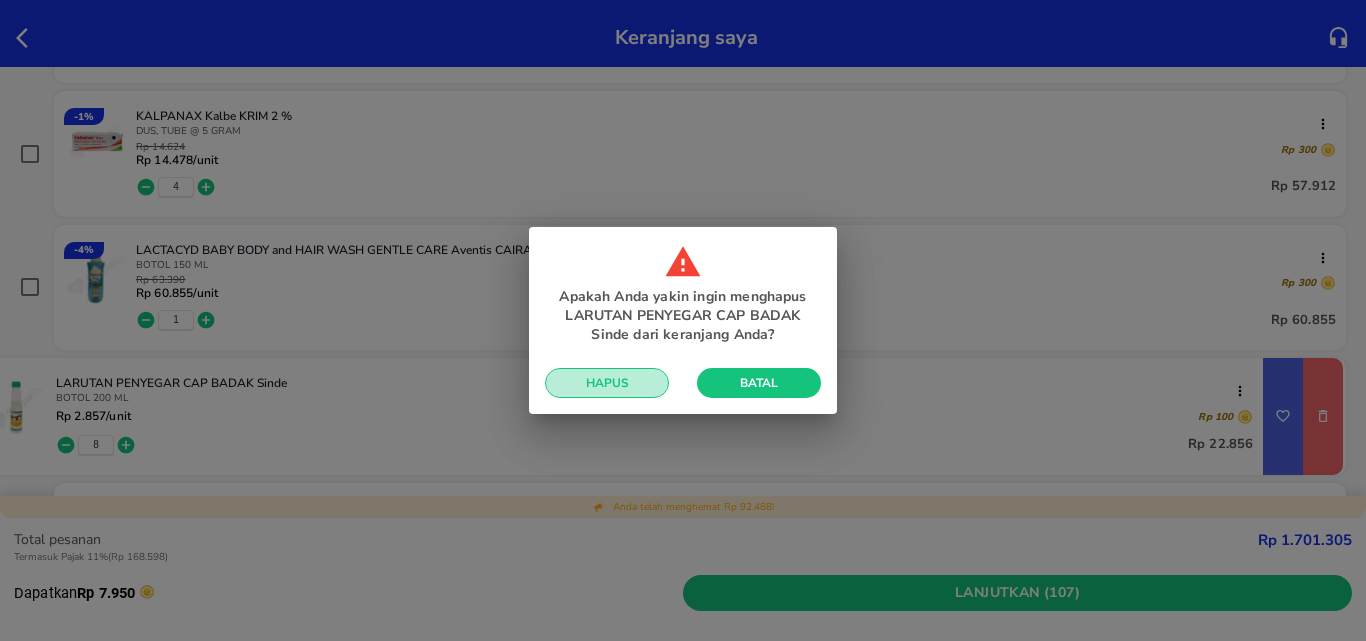 click on "Hapus" at bounding box center (607, 383) 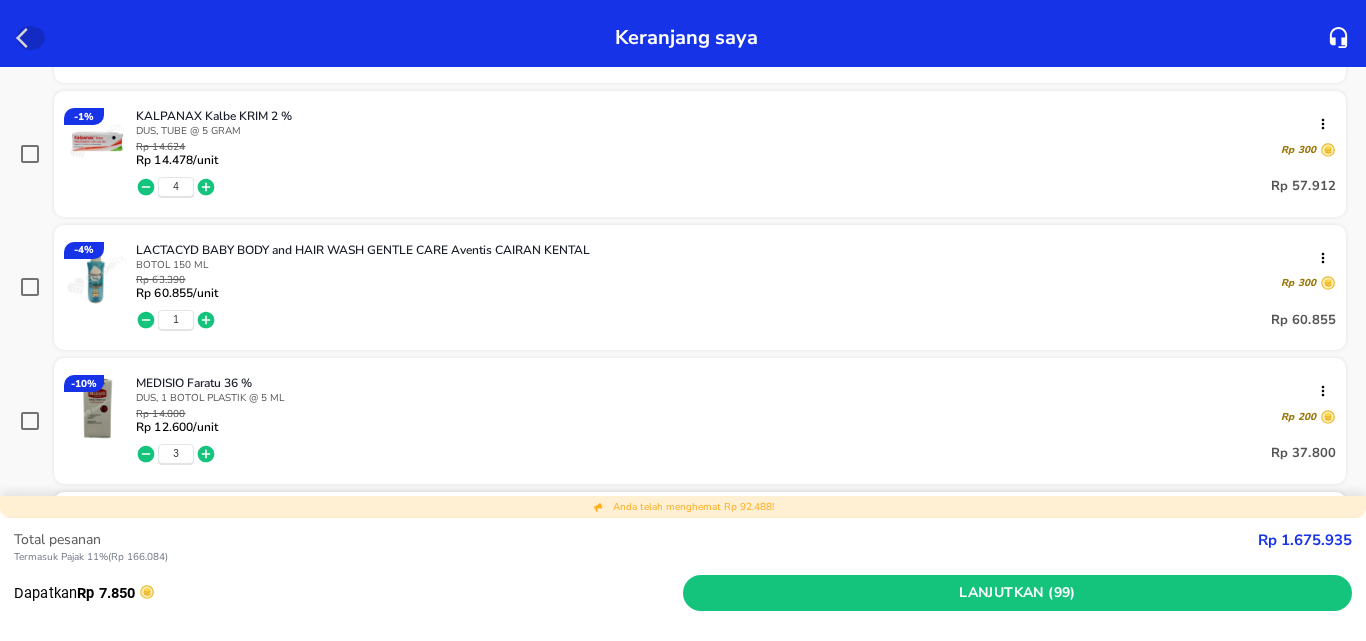 click 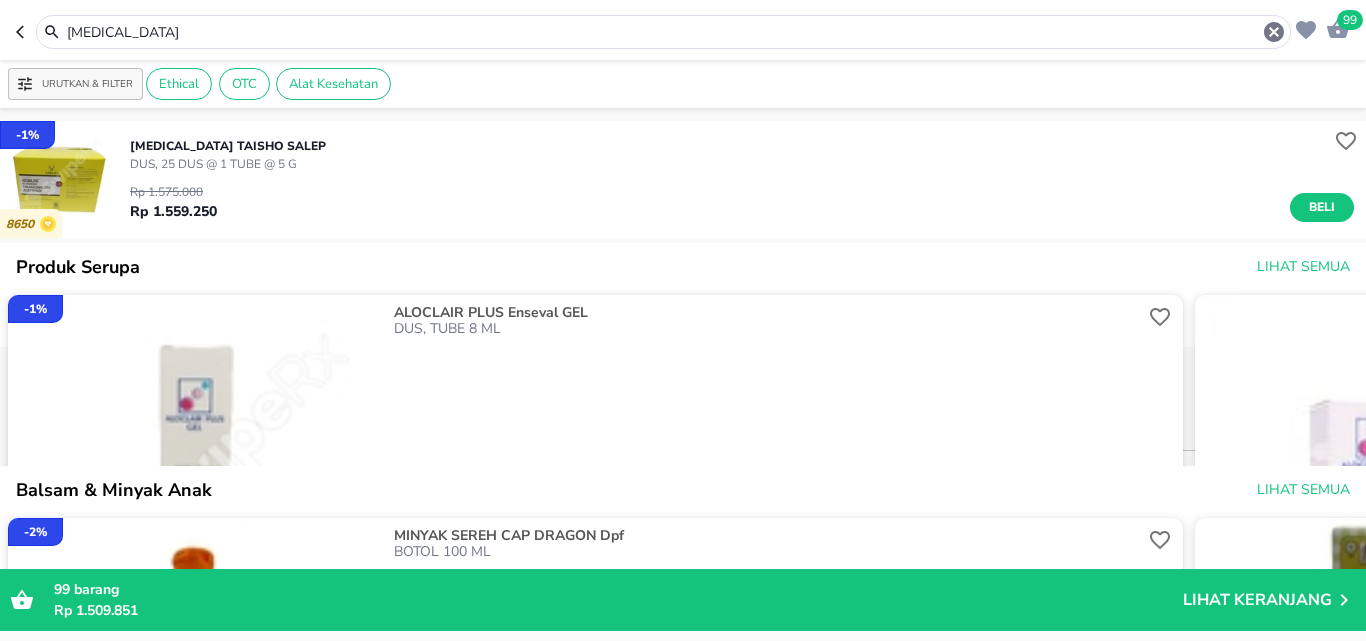 click on "[MEDICAL_DATA]" at bounding box center [663, 32] 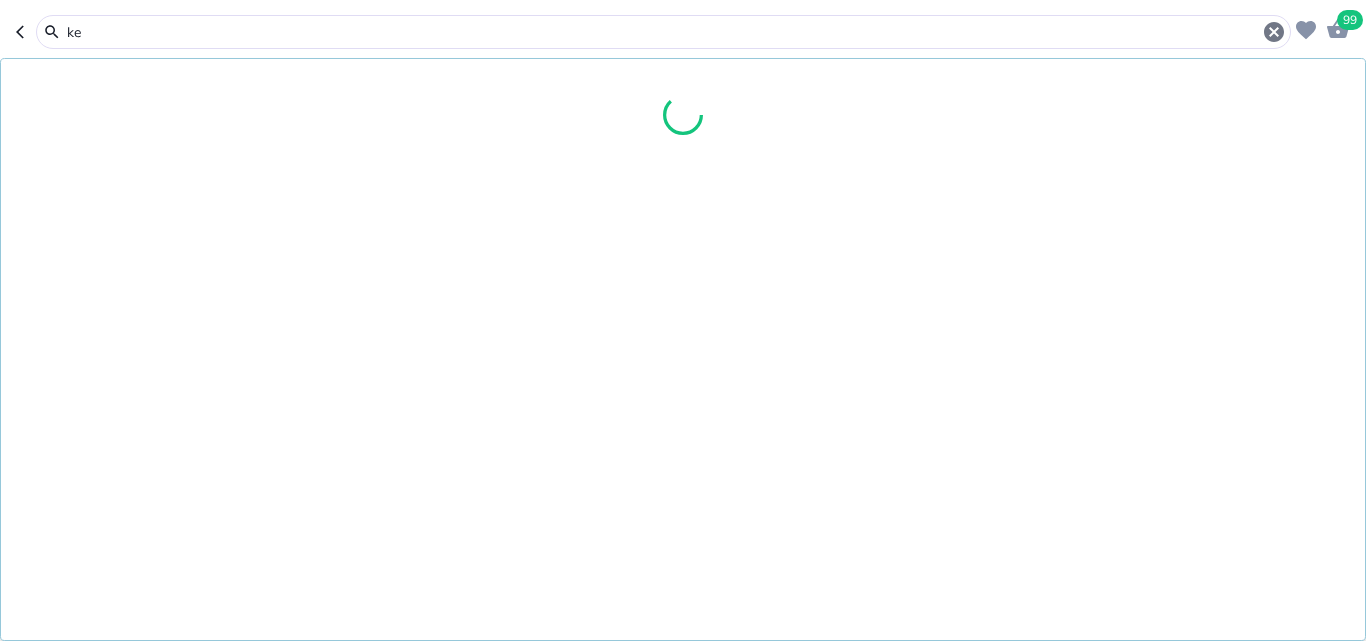 type on "k" 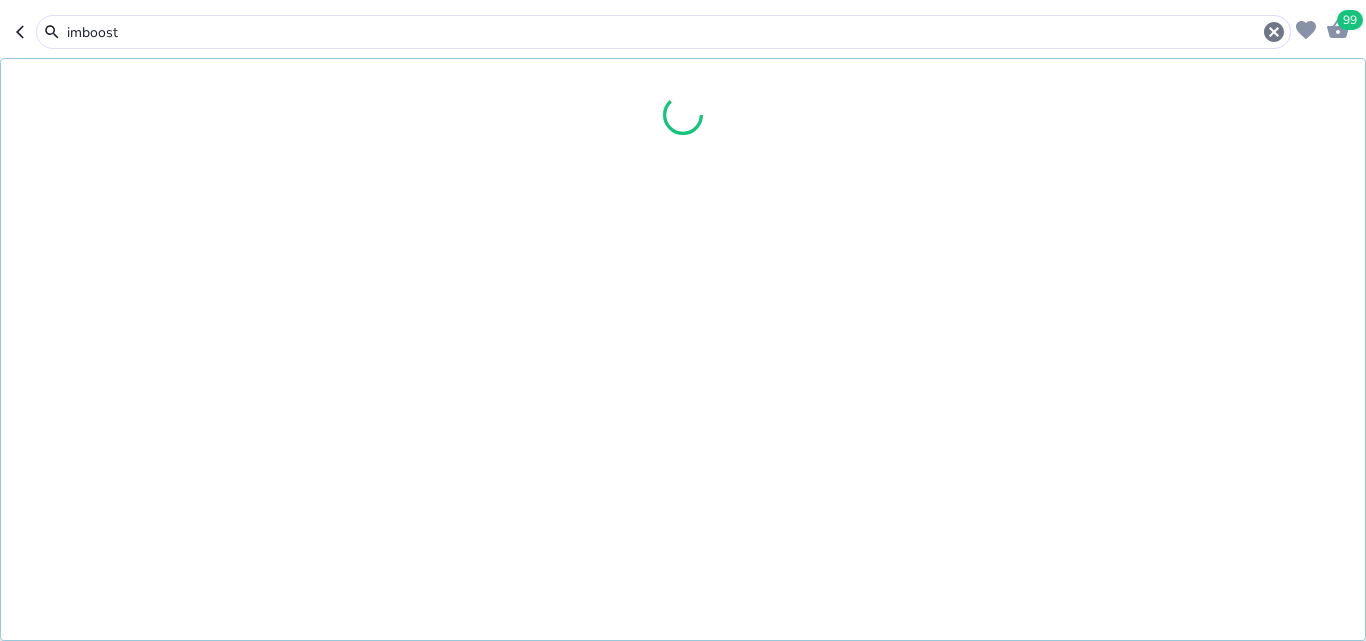 type on "imboost" 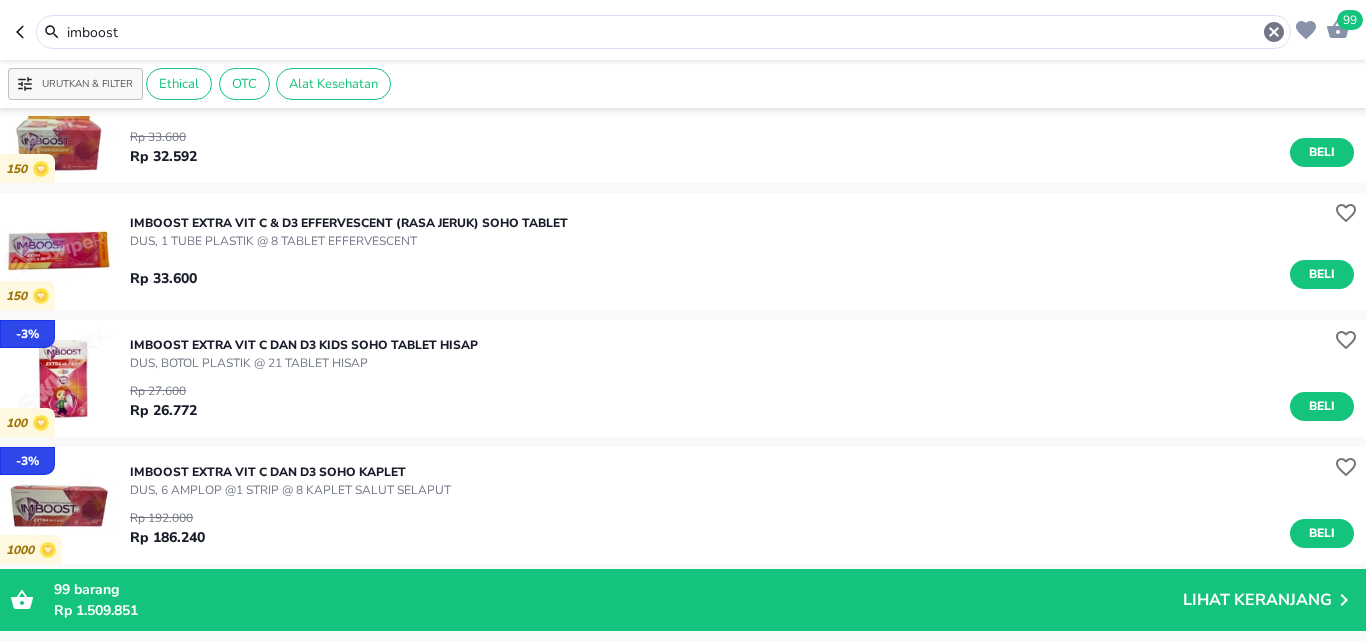 scroll, scrollTop: 600, scrollLeft: 0, axis: vertical 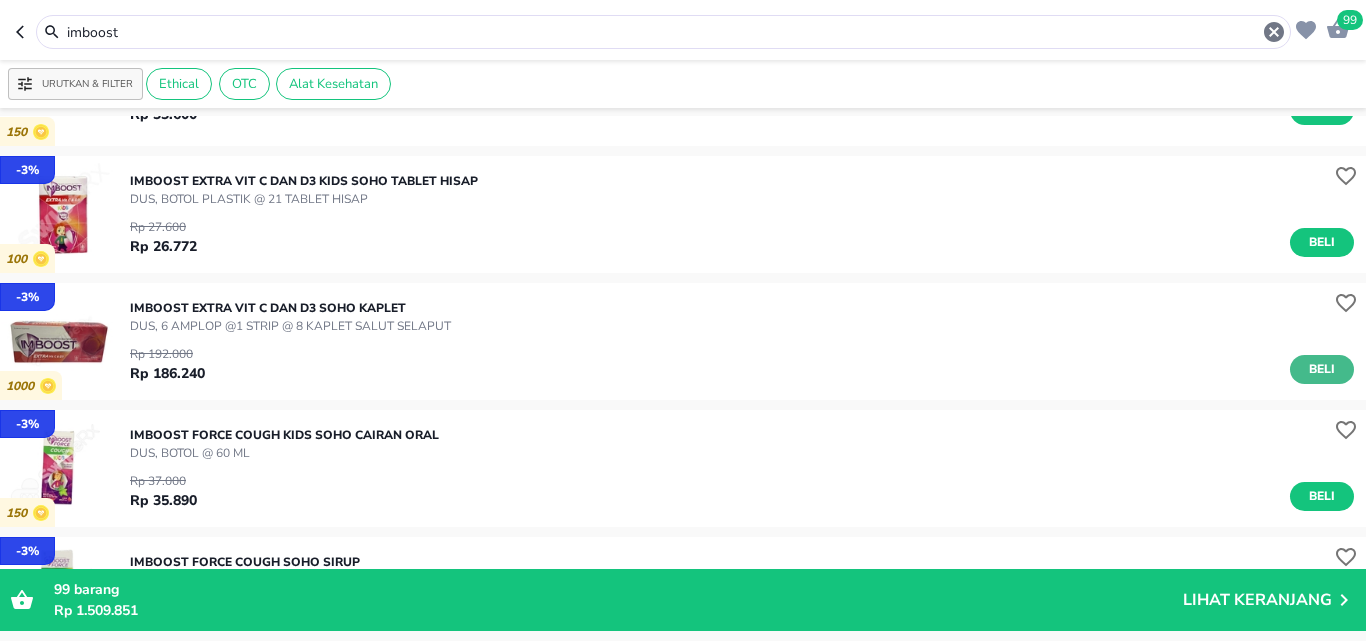 click on "Beli" at bounding box center [1322, 369] 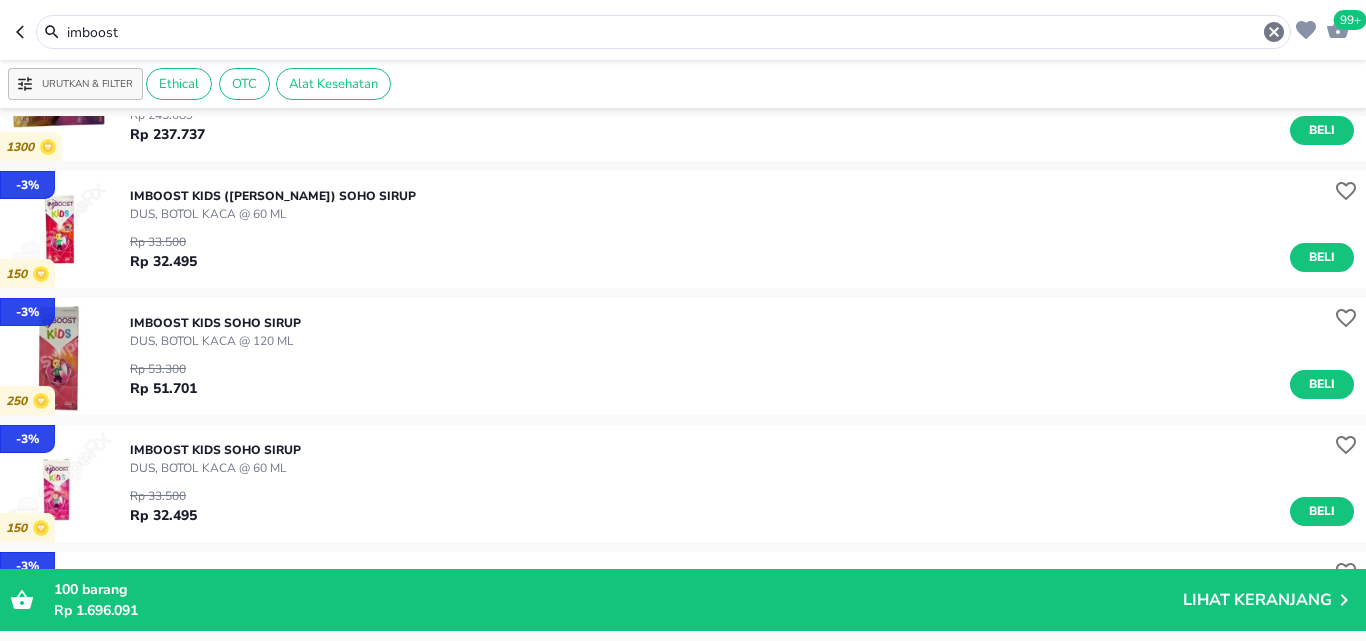scroll, scrollTop: 2000, scrollLeft: 0, axis: vertical 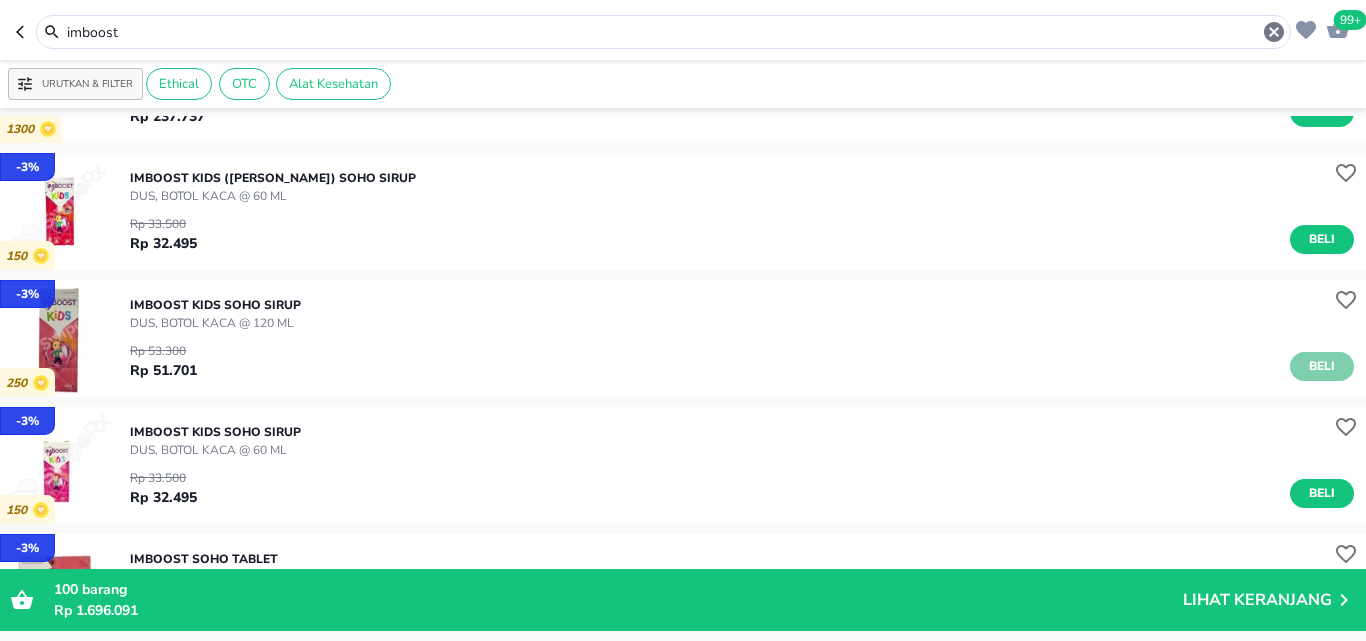 click on "Beli" at bounding box center [1322, 366] 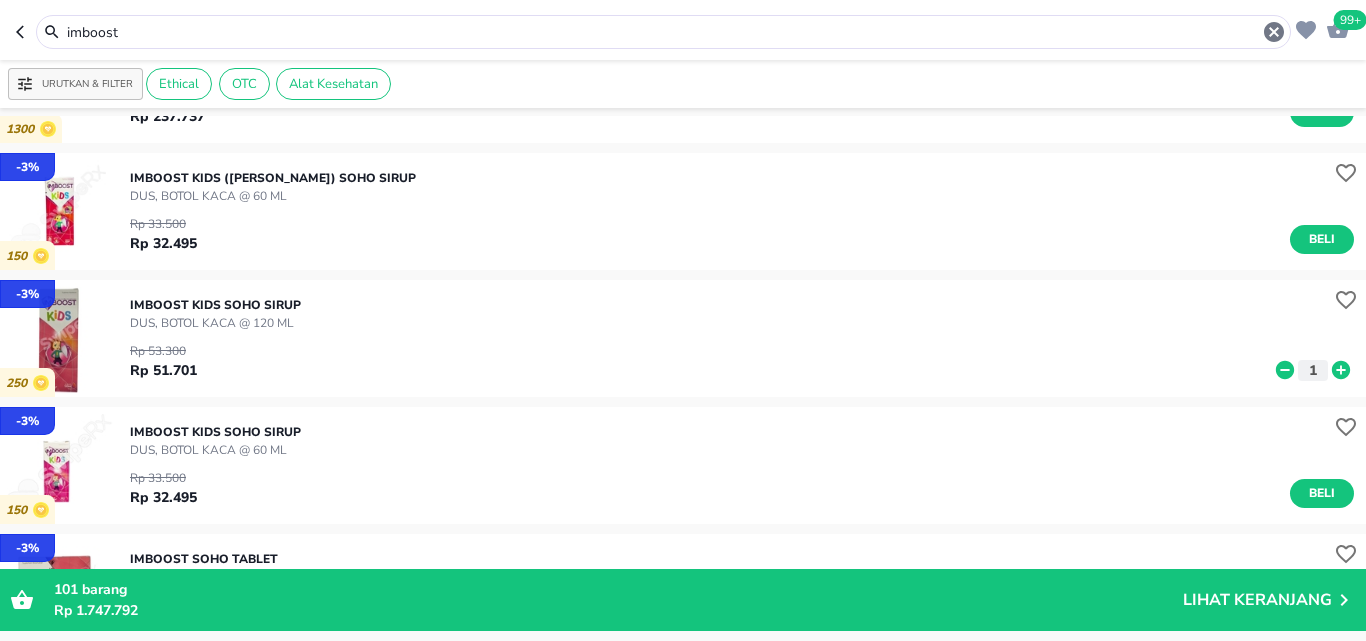 click on "101   barang Rp 1.747.792 Lihat Keranjang" at bounding box center [683, 600] 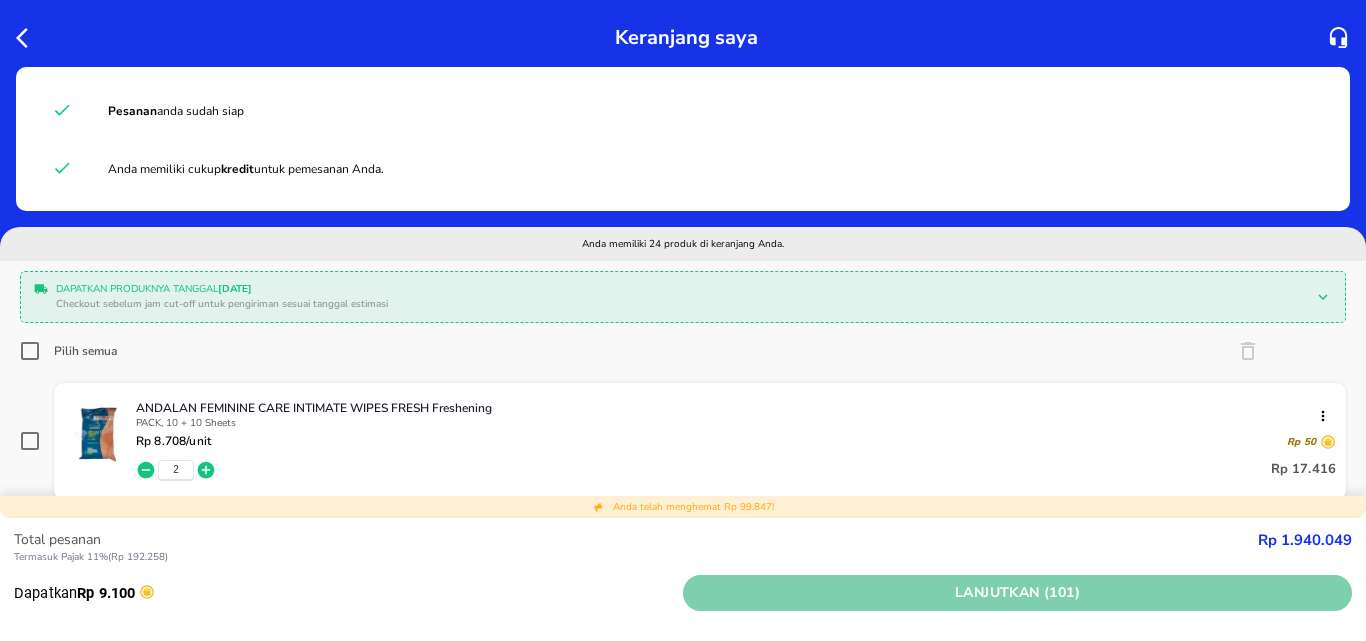 click on "Lanjutkan (101)" at bounding box center (1017, 593) 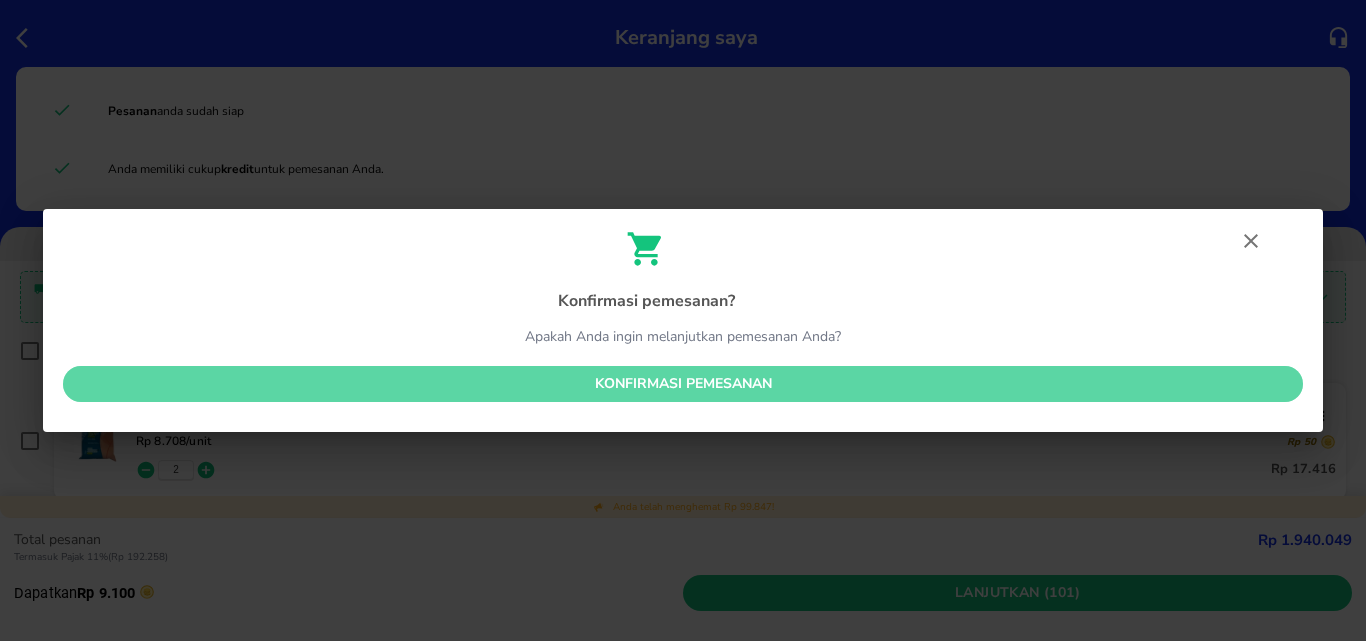 click on "Konfirmasi pemesanan" at bounding box center (683, 384) 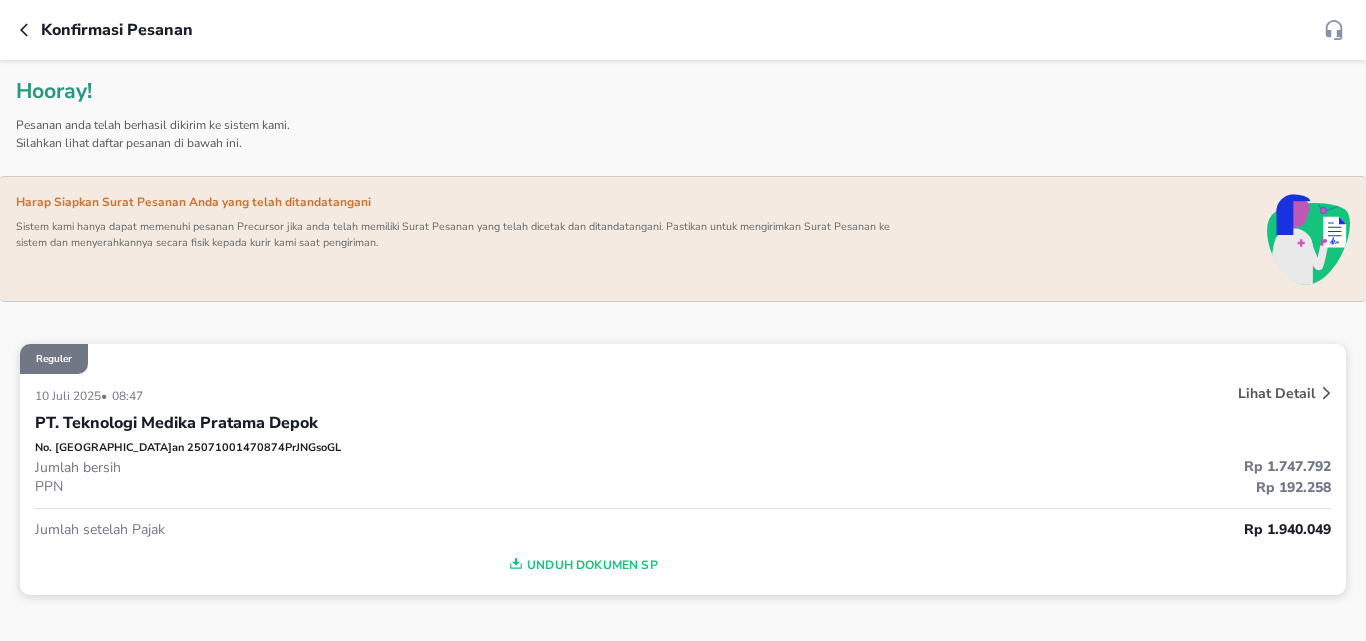 click on "Hooray! Pesanan anda telah berhasil dikirim ke sistem kami. Silahkan lihat daftar pesanan di bawah ini. Harap Siapkan Surat Pesanan Anda yang telah ditandatangani Sistem kami hanya dapat memenuhi pesanan Precursor jika anda telah memiliki Surat Pesanan yang telah dicetak dan ditandatangani. Pastikan untuk mengirimkan Surat Pesanan ke sistem dan menyerahkannya secara fisik kepada kurir kami saat pengiriman. Reguler [DATE]  • 08:47 Lihat Detail PT. Teknologi Medika Pratama Depok No. Pesanan   25071001470874PrJNGsoGL Jumlah bersih PPN Rp 1.747.792 Rp 192.258 Jumlah setelah Pajak Rp 1.940.049 Unduh Dokumen SP ‌ ‌ ‌ ‌ ‌ ‌ ‌" at bounding box center [683, 350] 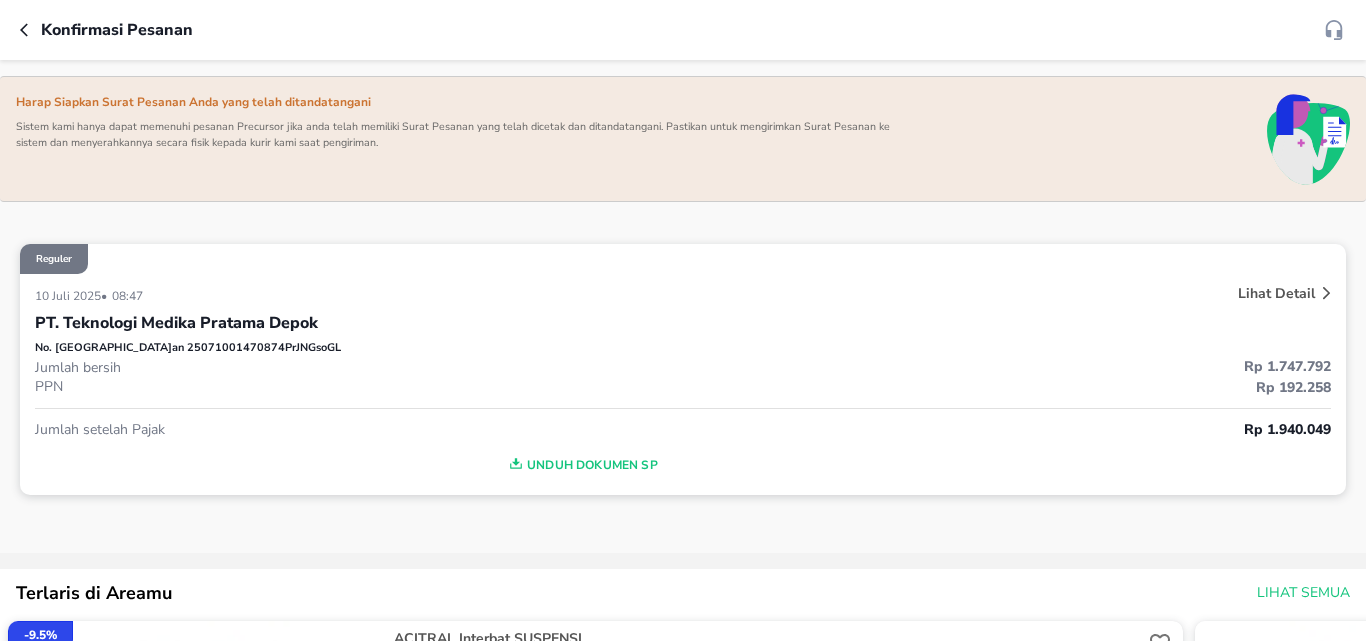 scroll, scrollTop: 200, scrollLeft: 0, axis: vertical 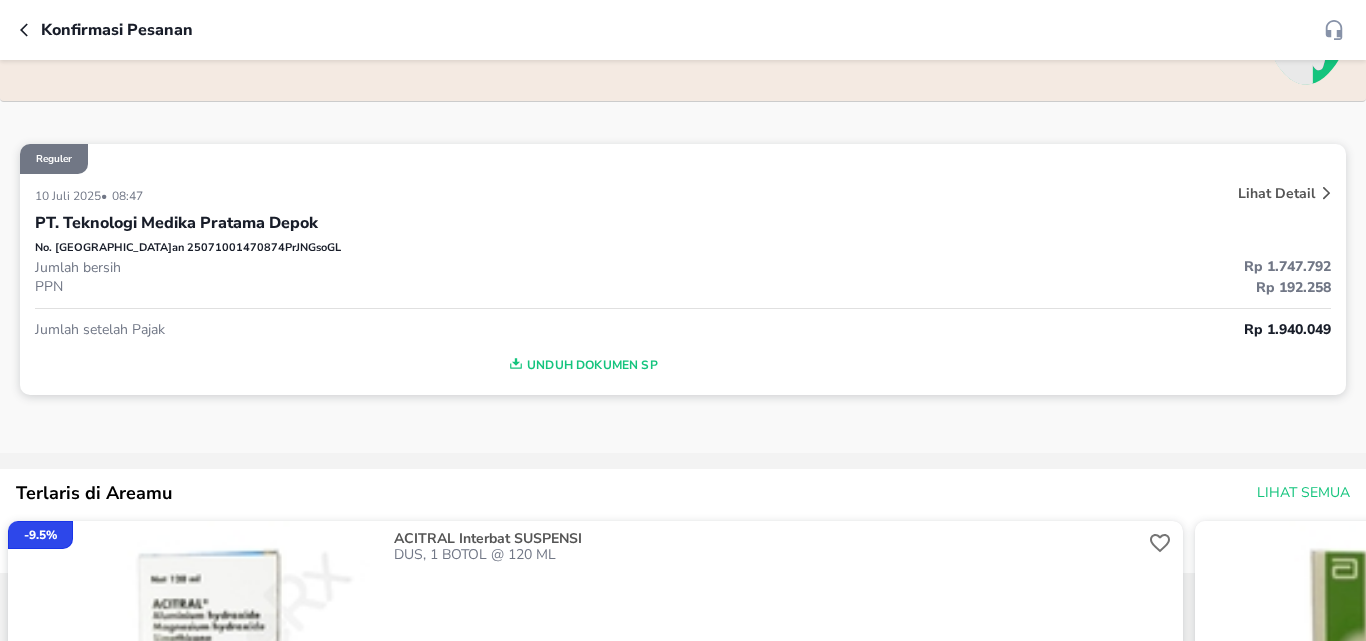 click at bounding box center (30, 30) 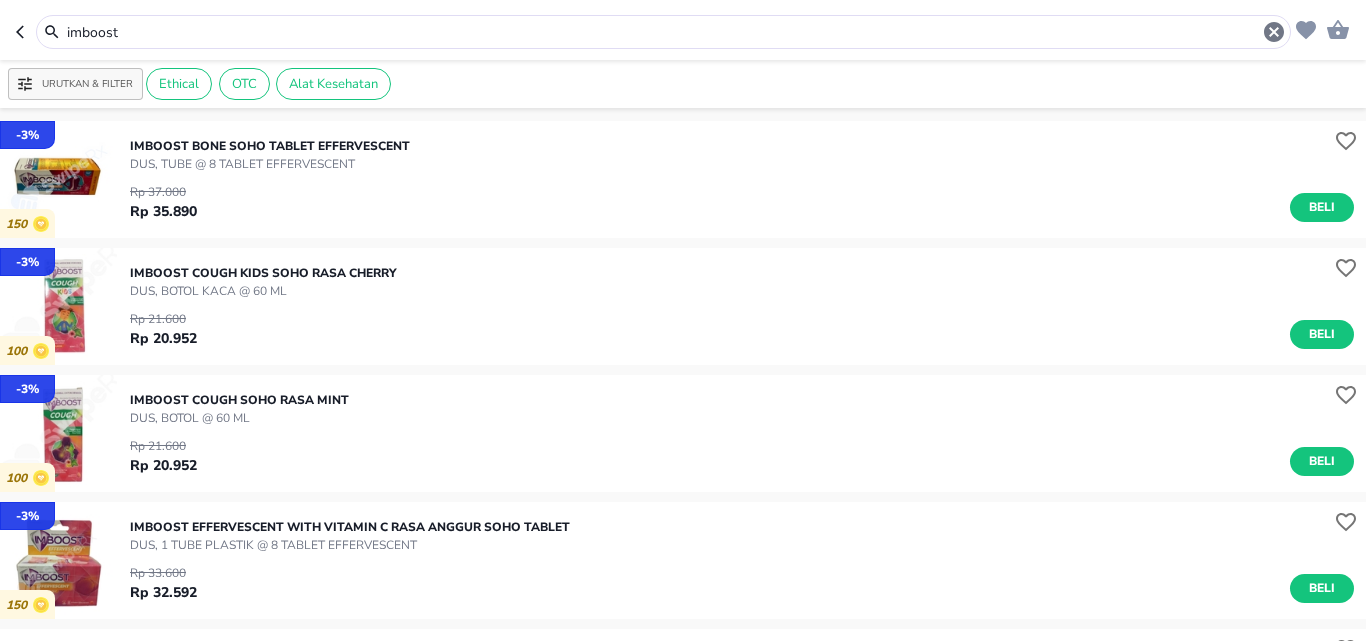 click 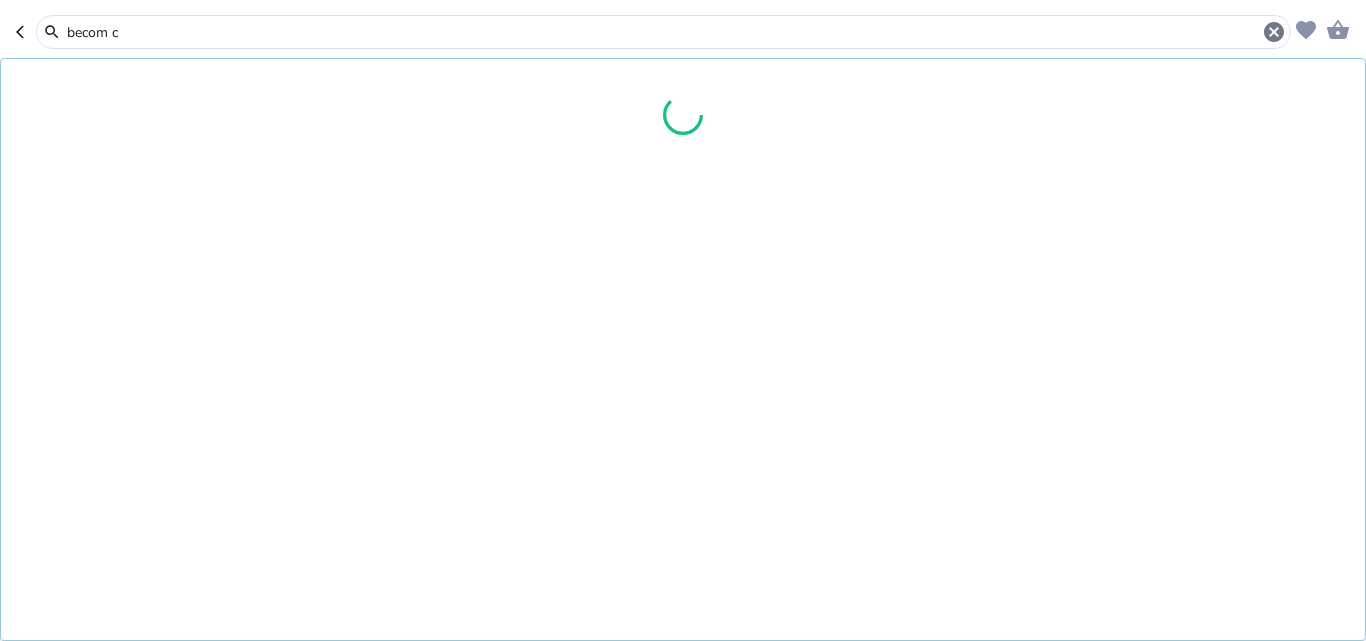 type on "becom c" 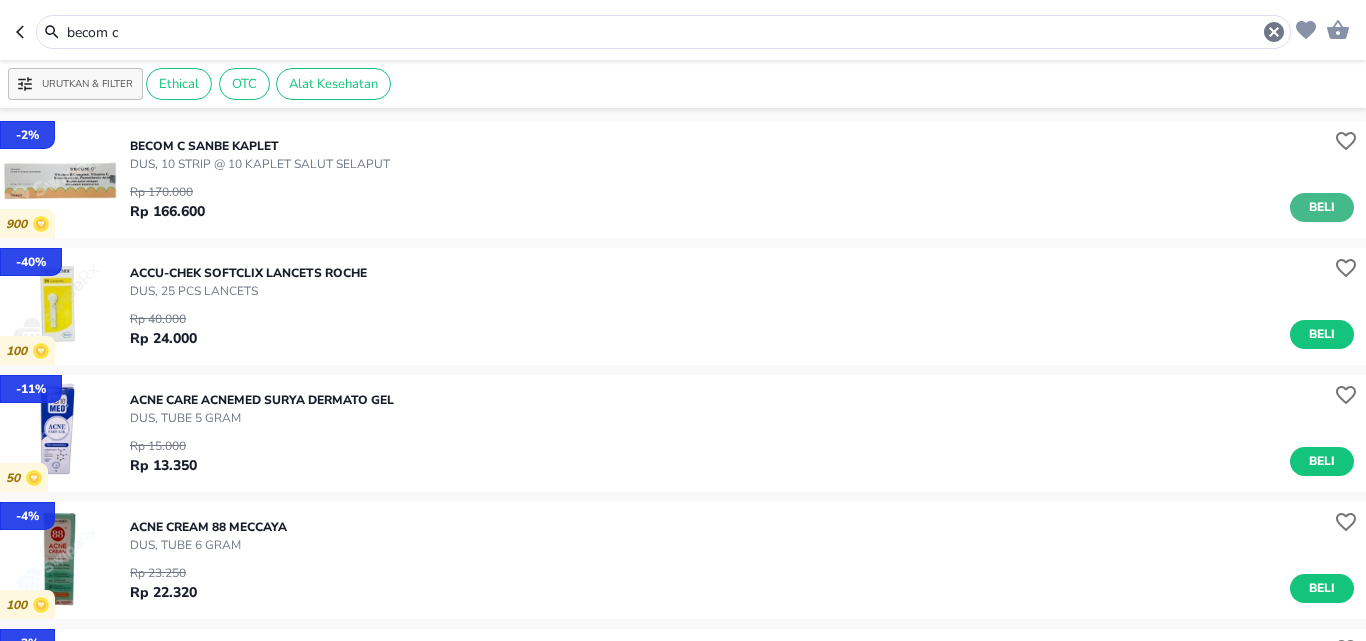 click on "Beli" at bounding box center [1322, 207] 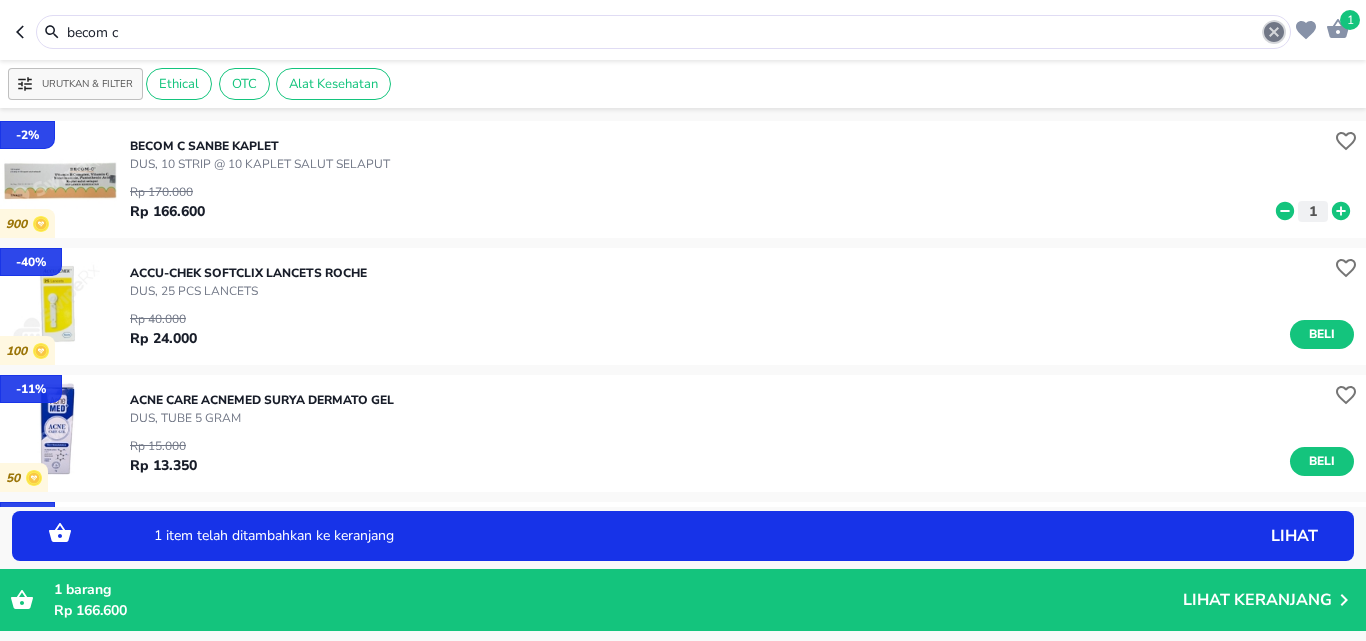 click 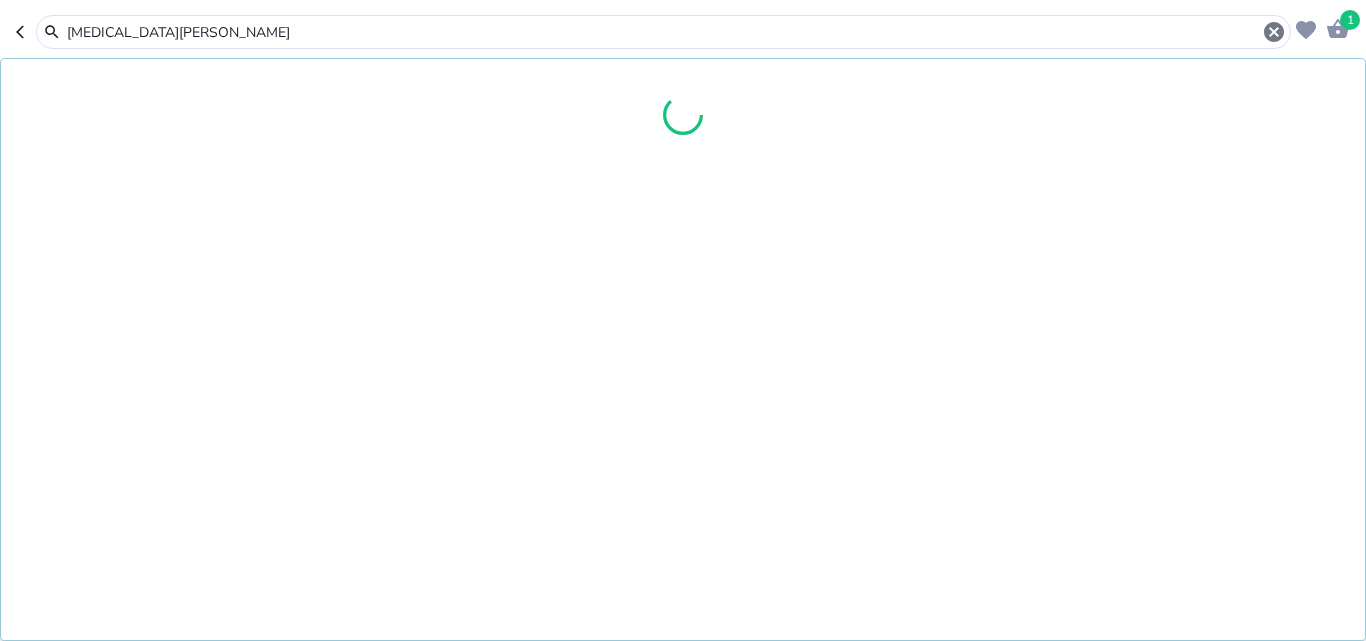 type on "[MEDICAL_DATA][PERSON_NAME]" 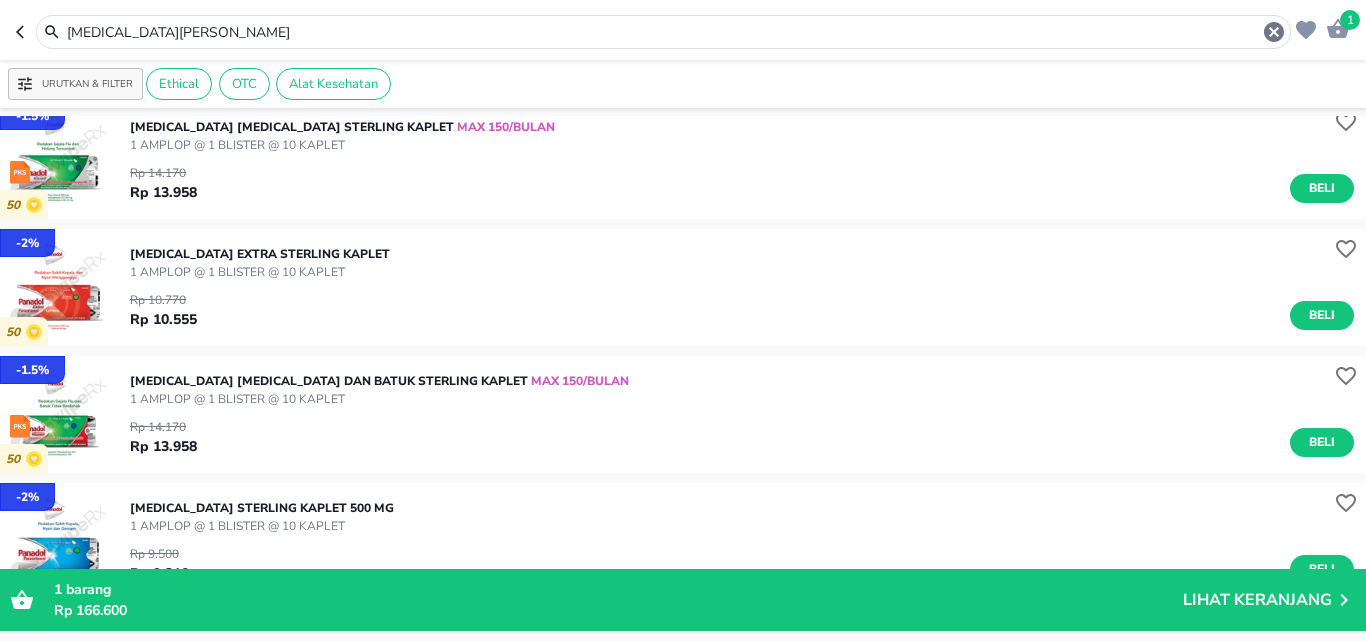 scroll, scrollTop: 600, scrollLeft: 0, axis: vertical 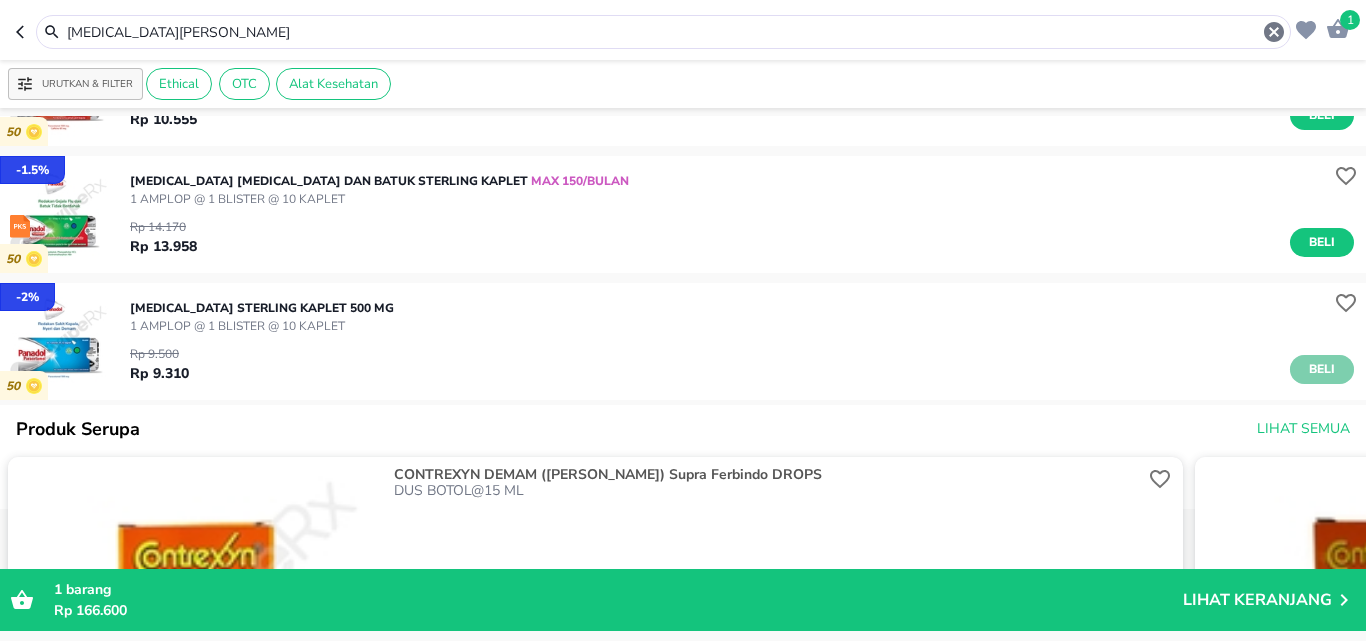 click on "Beli" at bounding box center (1322, 369) 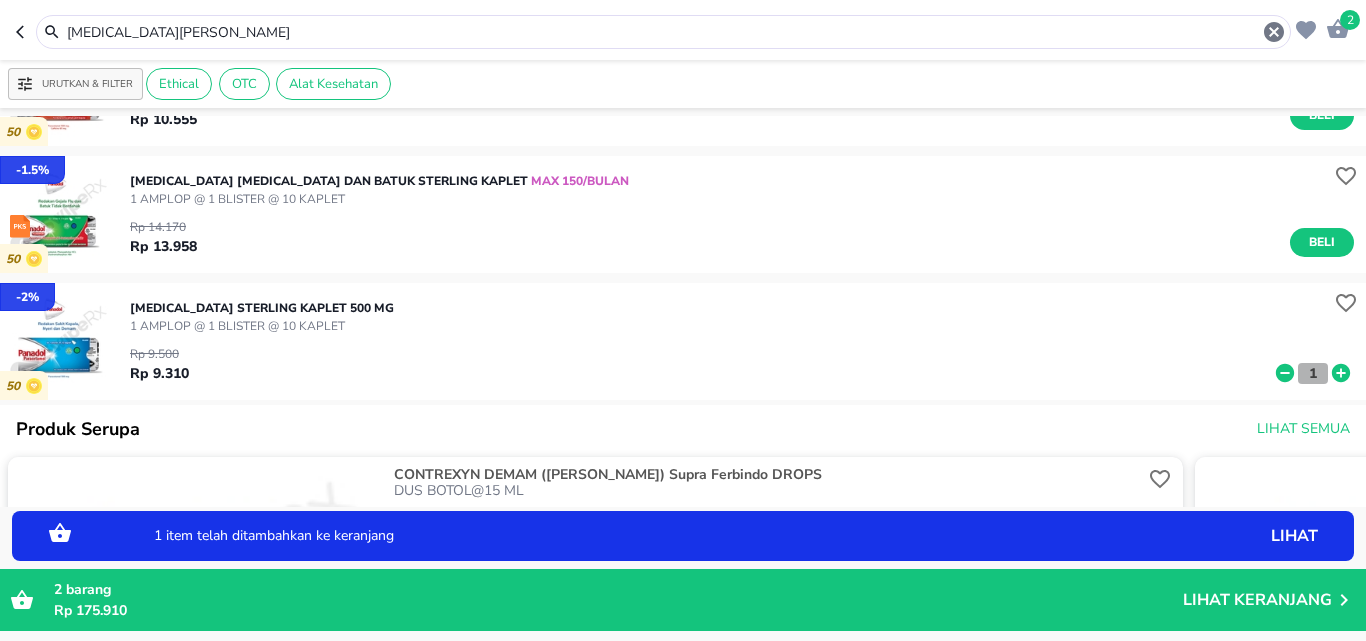 click on "1" at bounding box center [1313, 373] 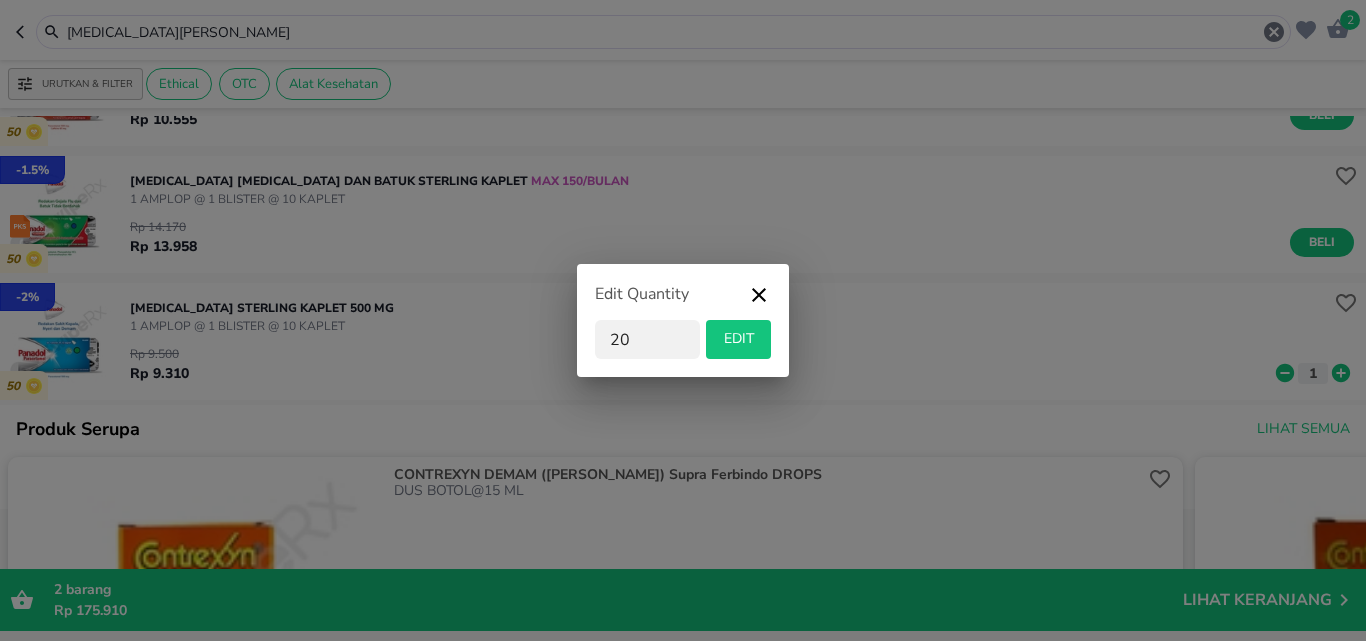 type on "20" 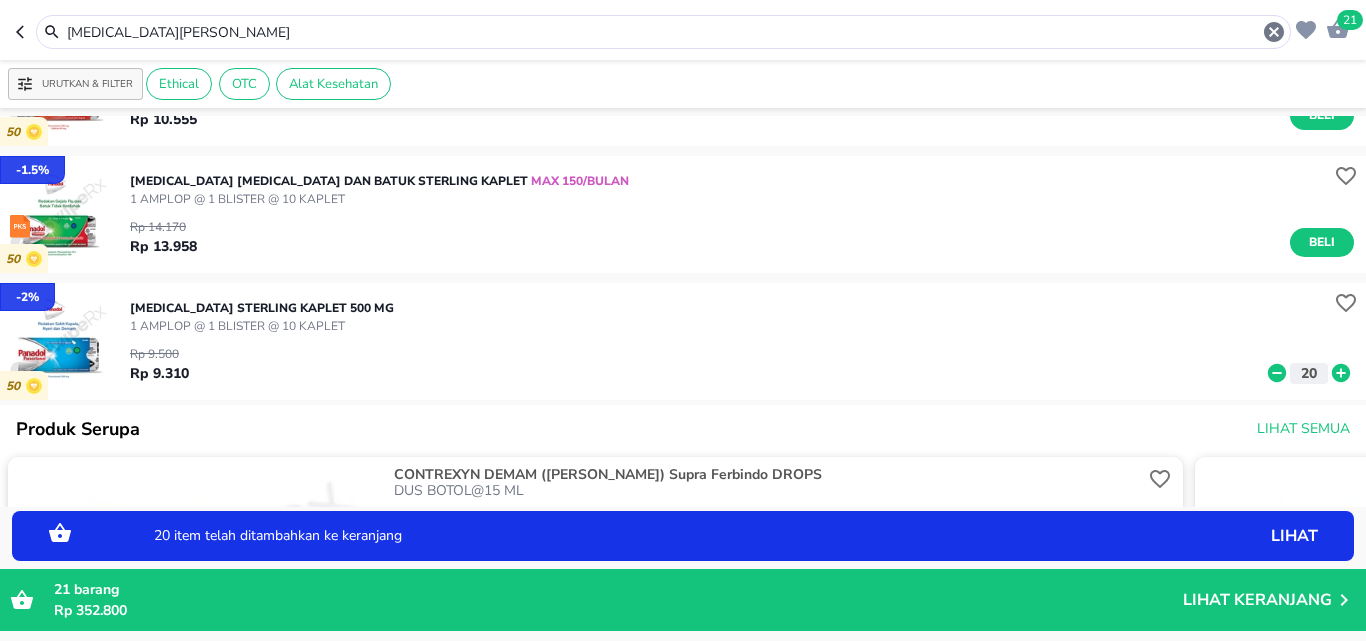 click on "[MEDICAL_DATA][PERSON_NAME]" at bounding box center [663, 32] 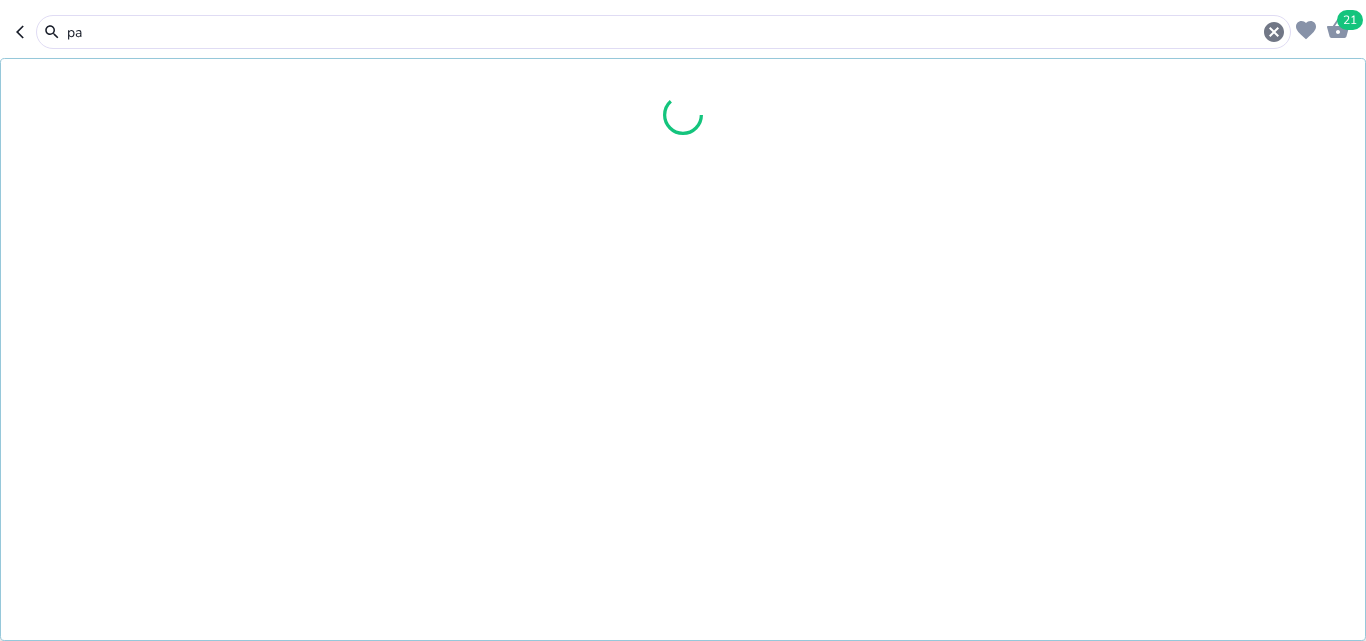 type on "p" 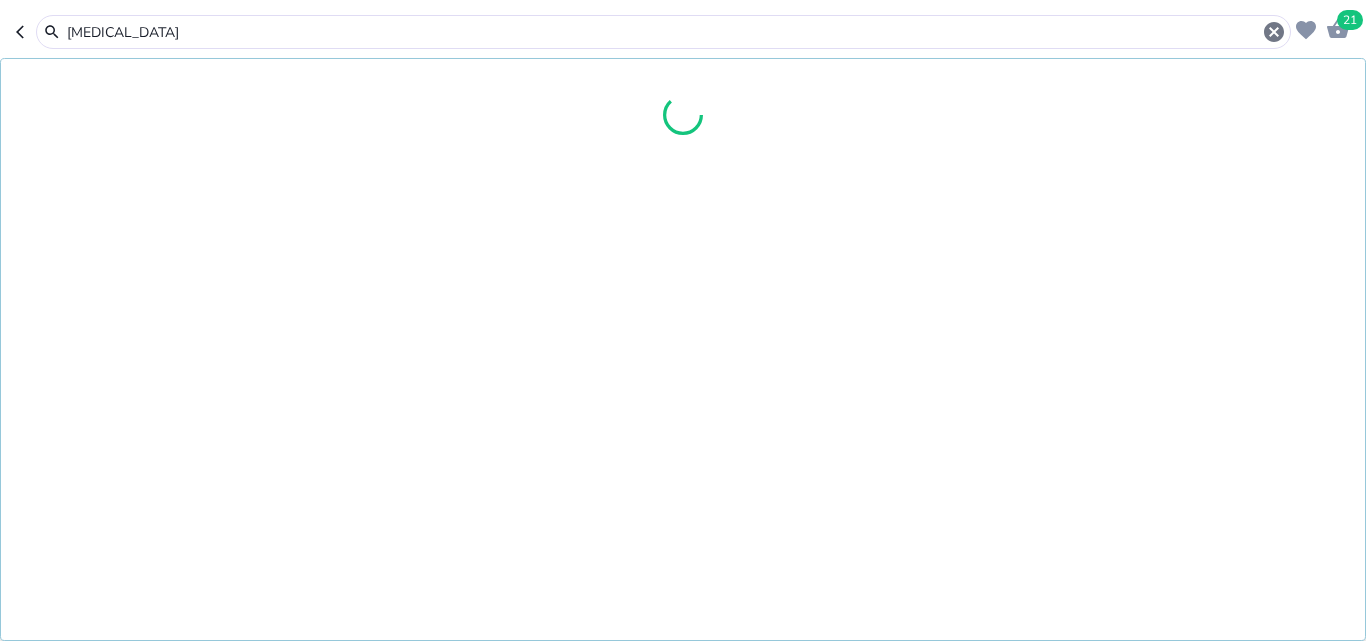 type on "[MEDICAL_DATA]" 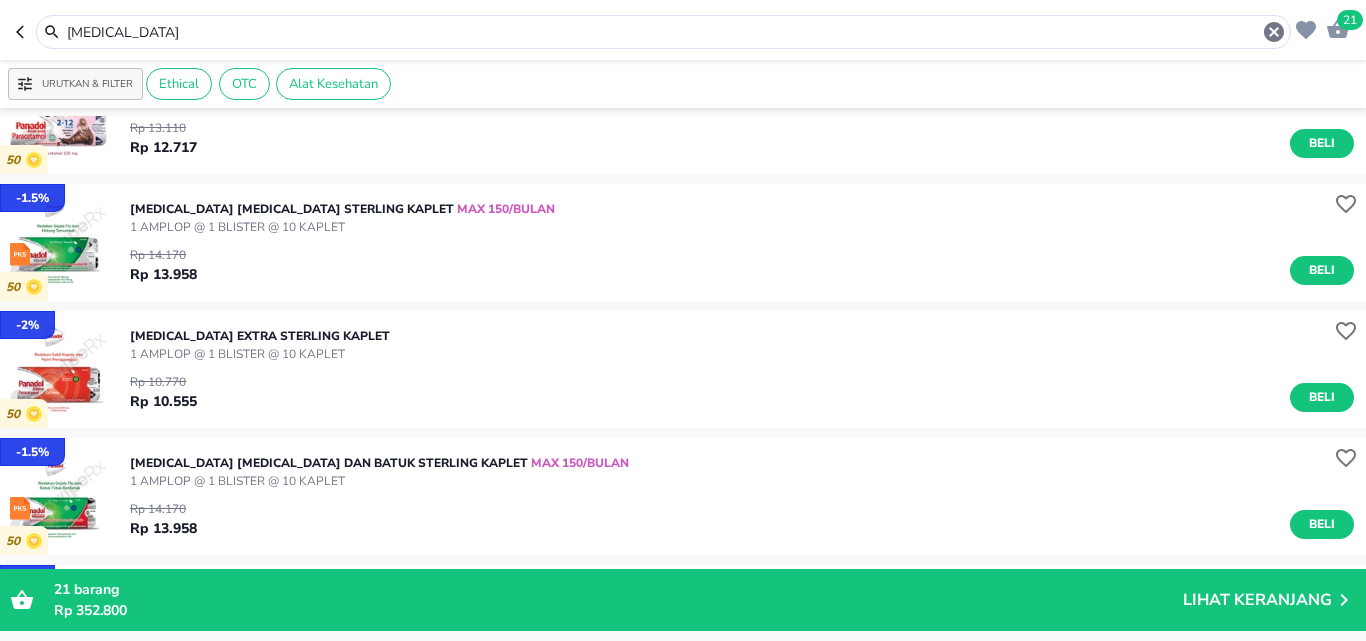 scroll, scrollTop: 300, scrollLeft: 0, axis: vertical 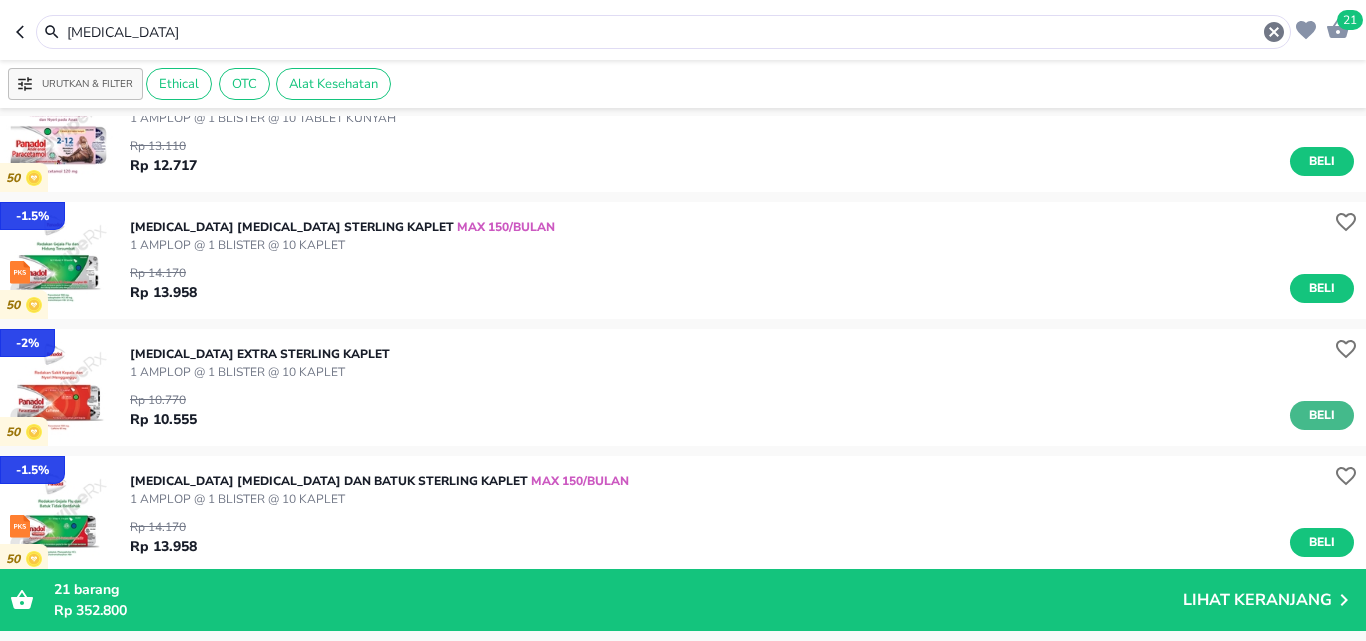 click on "Beli" at bounding box center [1322, 415] 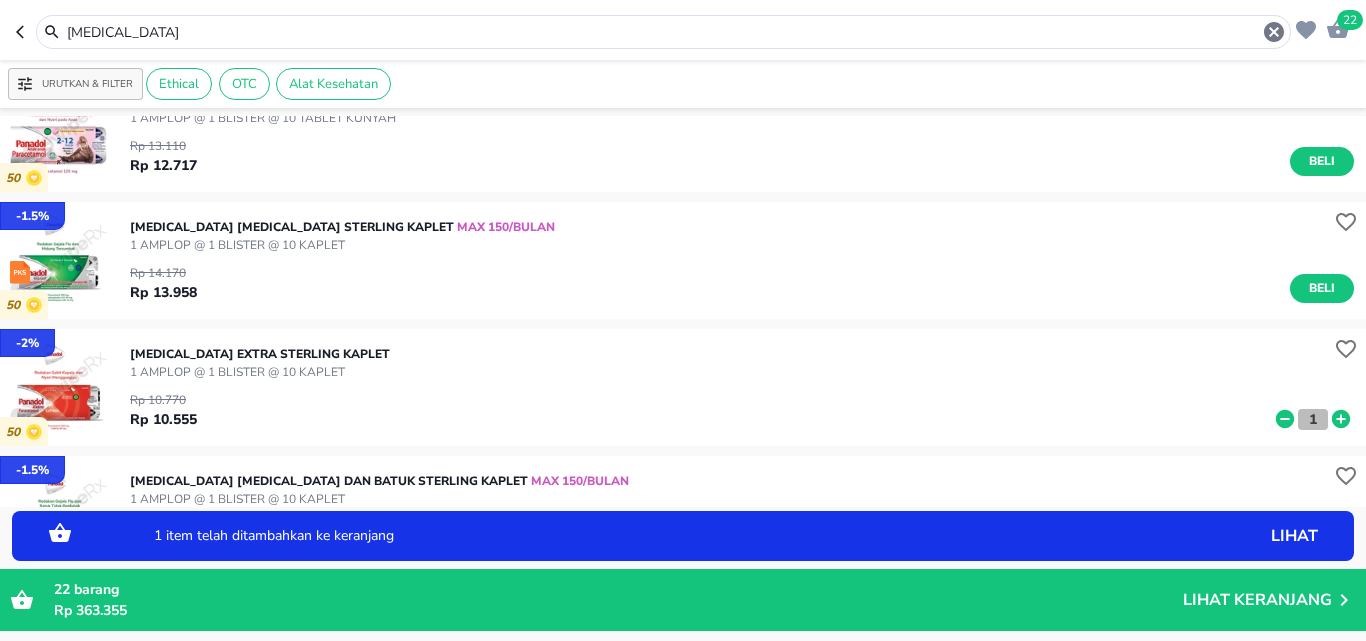 click on "1" at bounding box center (1313, 419) 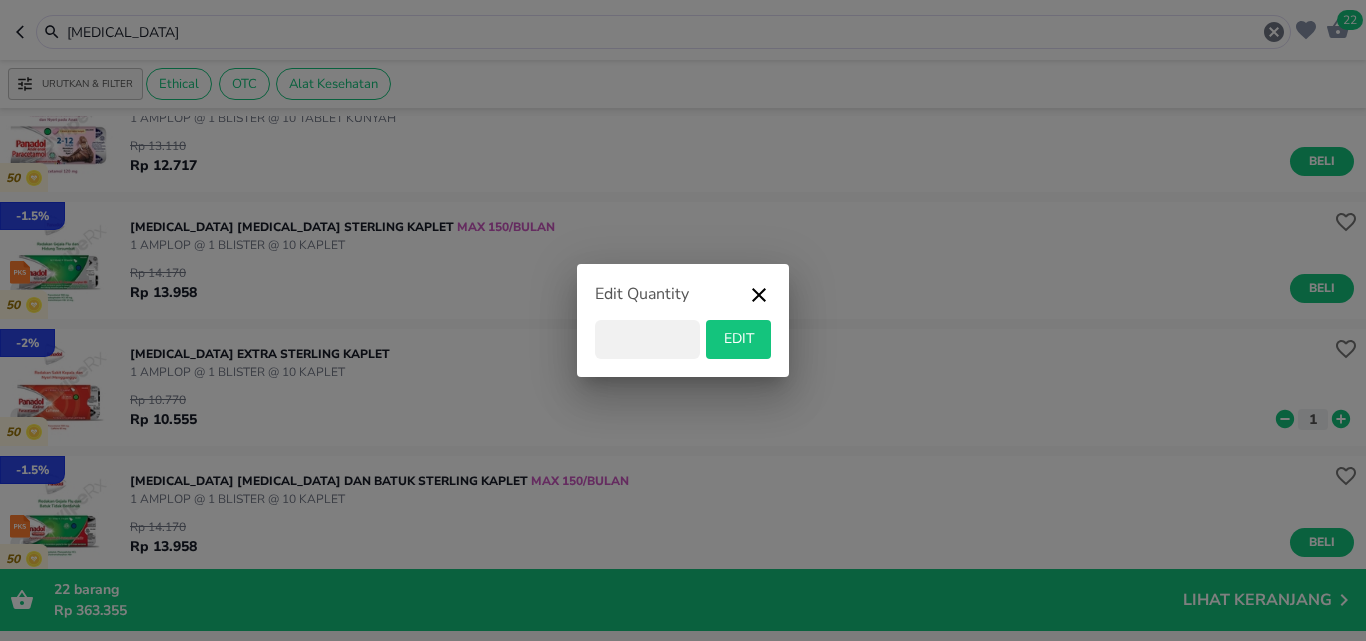 type on "3" 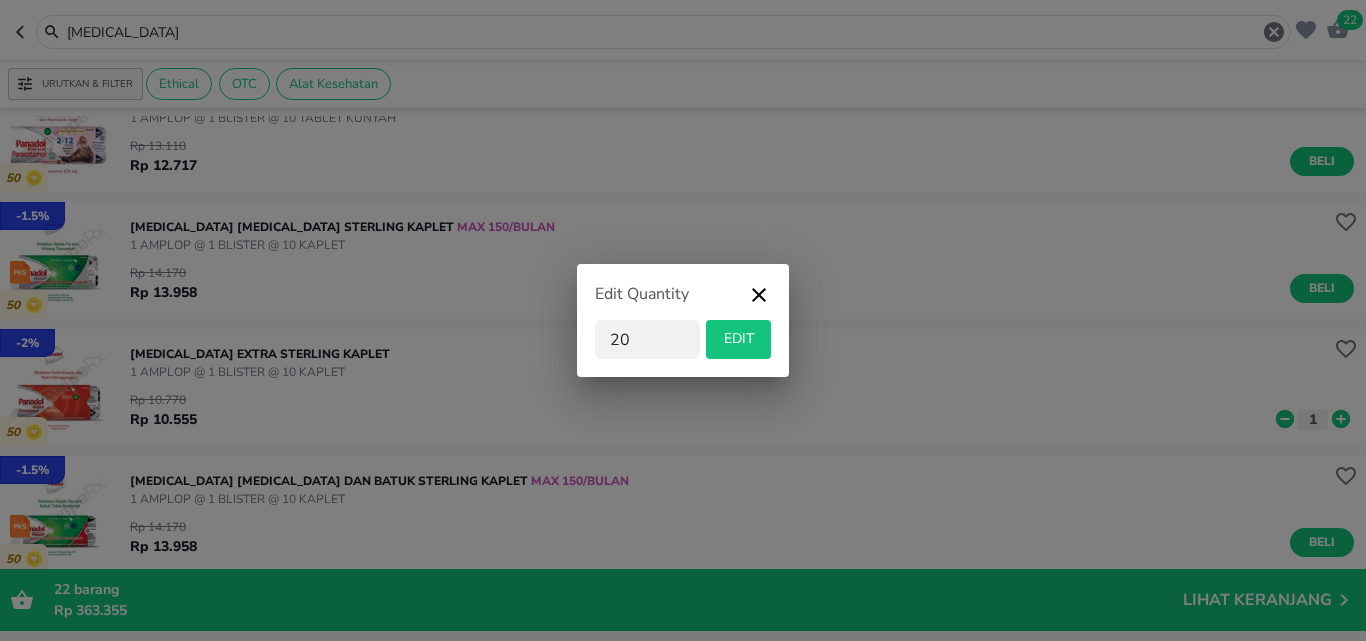 type on "20" 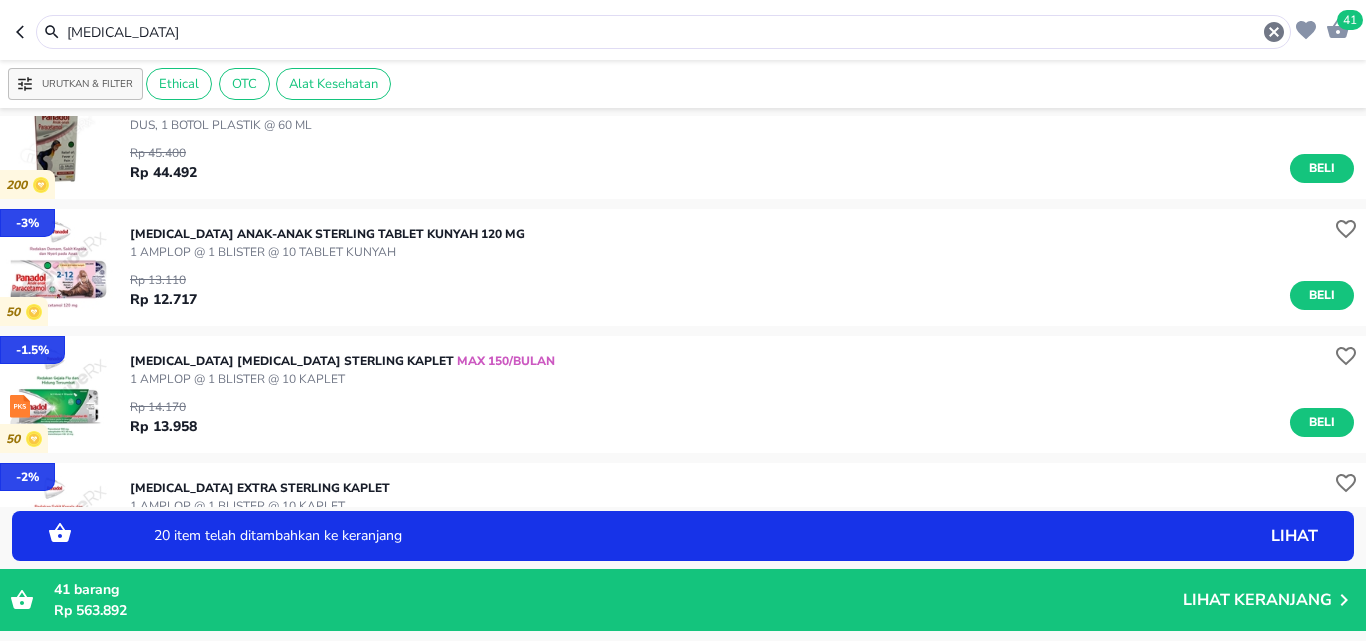scroll, scrollTop: 0, scrollLeft: 0, axis: both 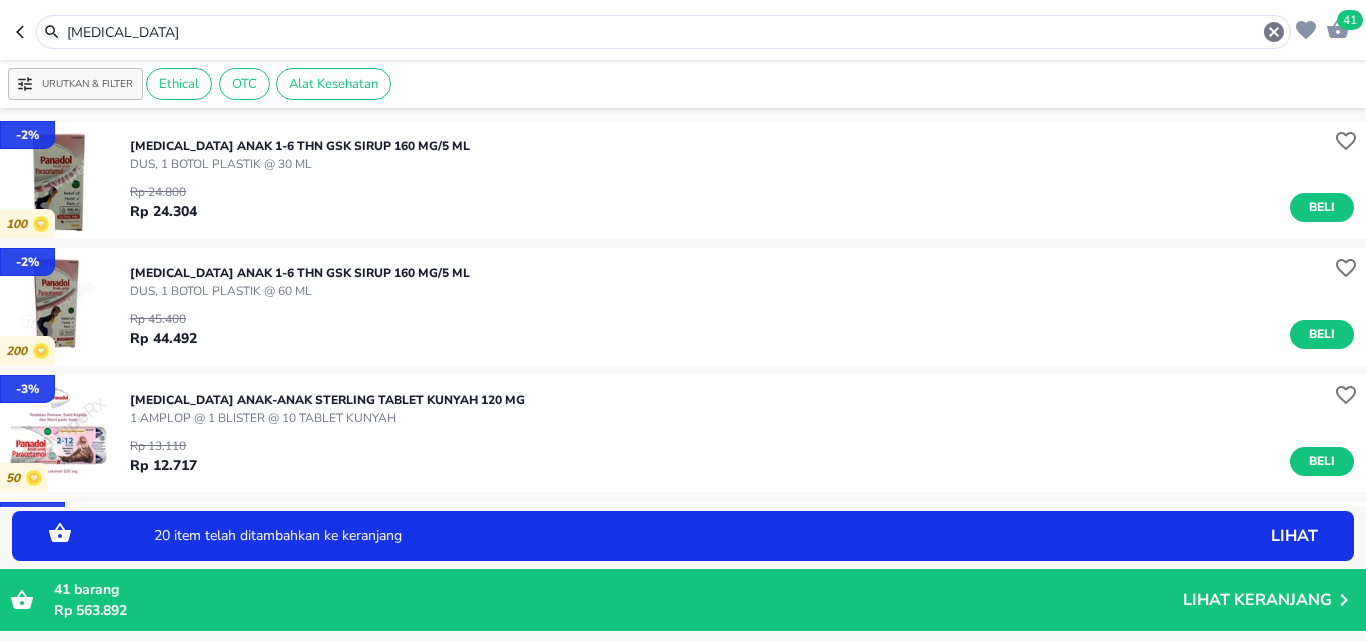 click on "[MEDICAL_DATA]" at bounding box center [663, 32] 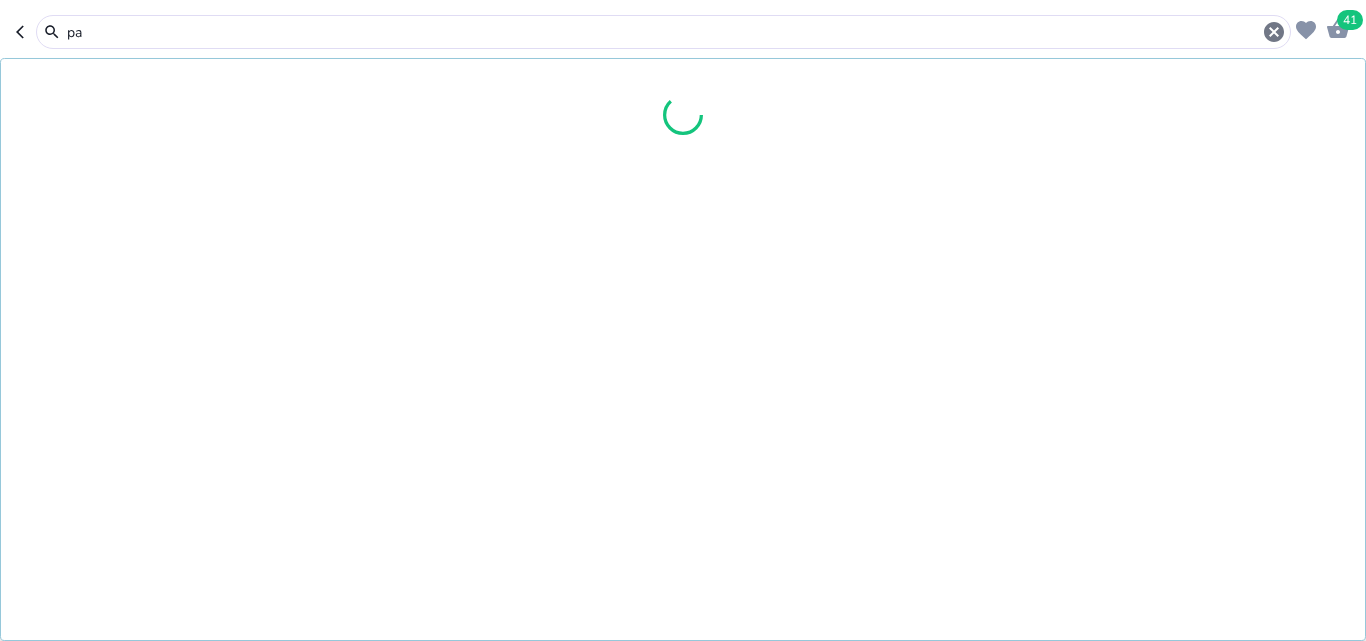 type on "p" 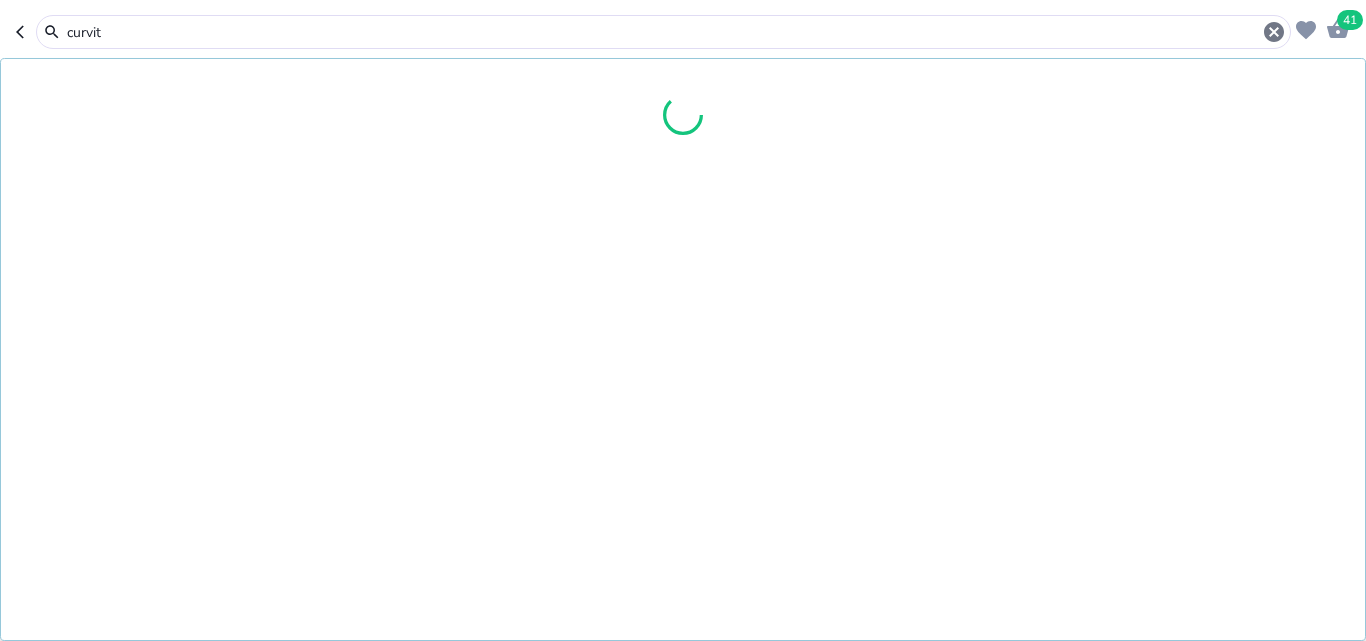type on "curvit" 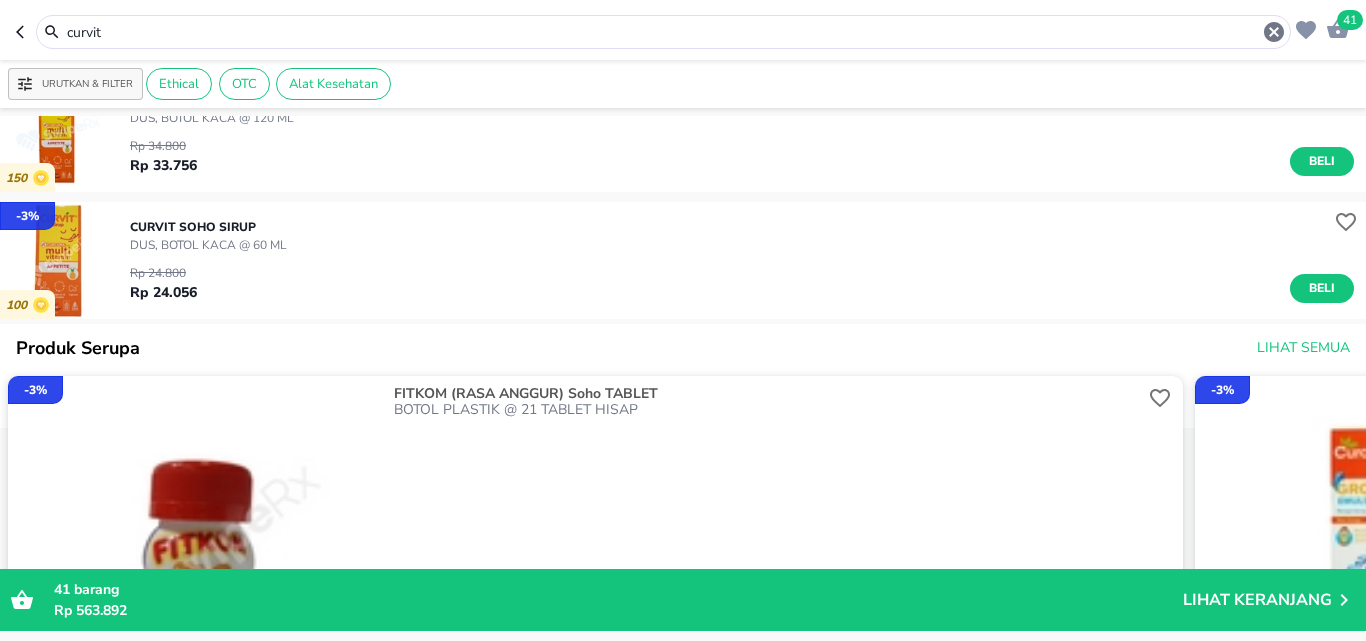scroll, scrollTop: 200, scrollLeft: 0, axis: vertical 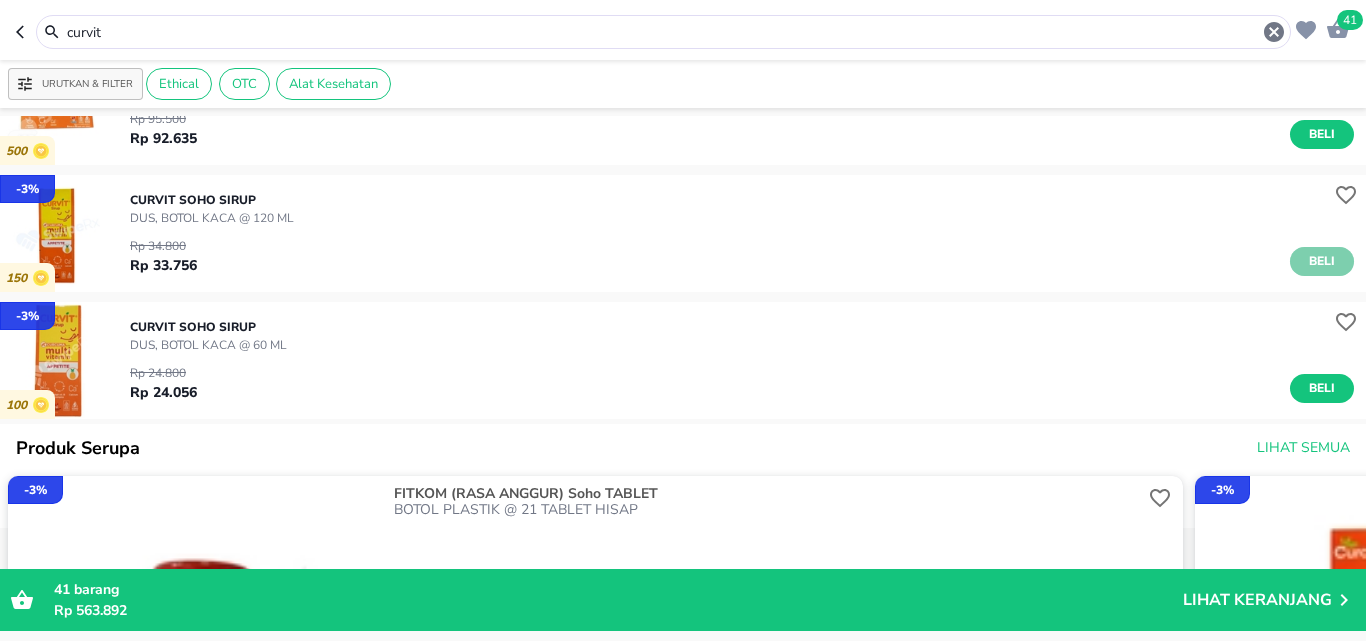 click on "Beli" at bounding box center (1322, 261) 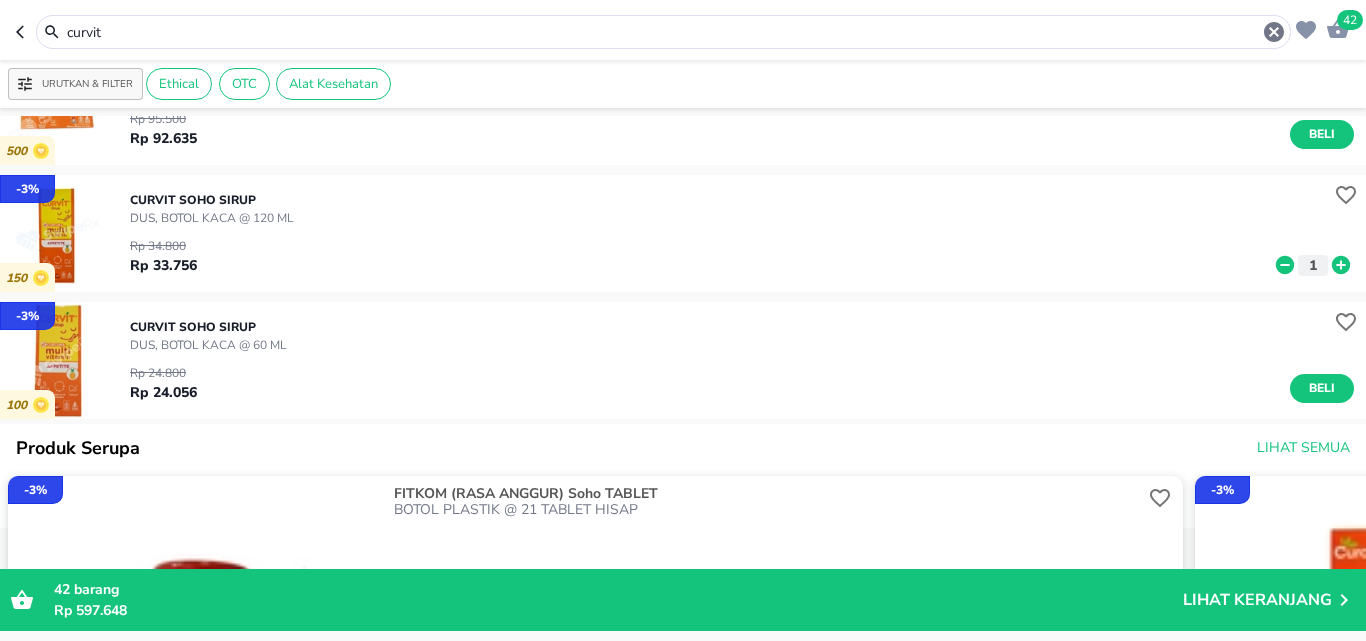 scroll, scrollTop: 0, scrollLeft: 0, axis: both 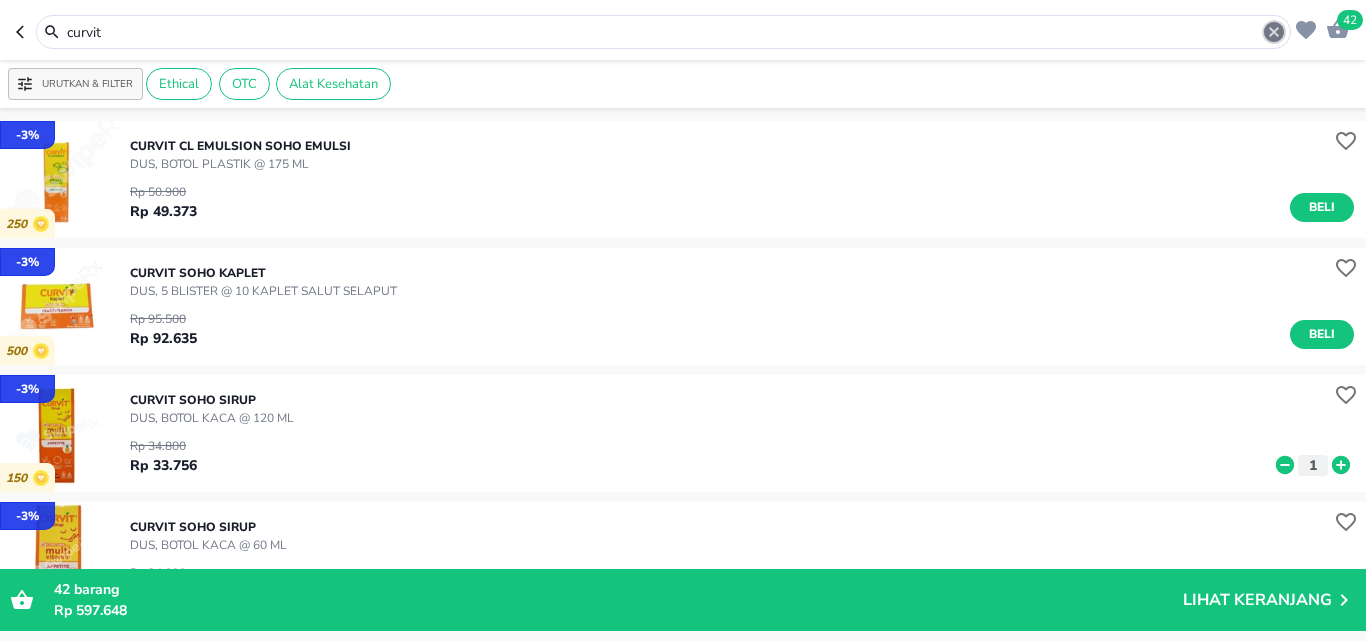 click 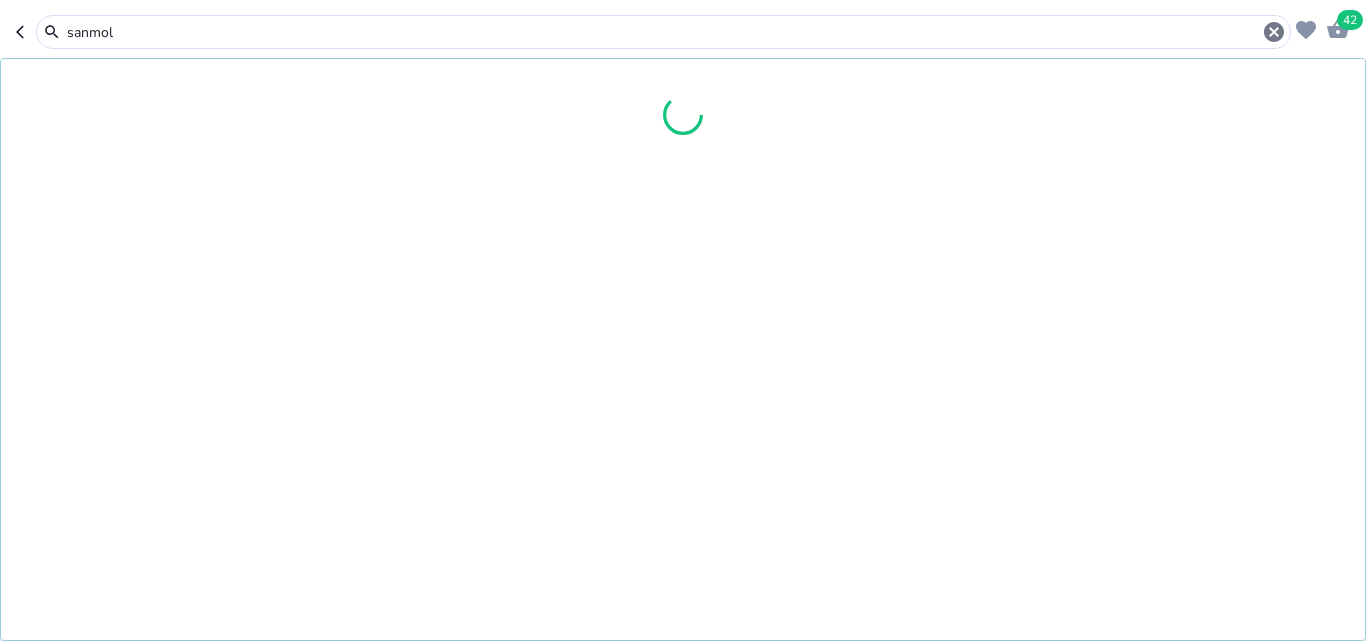 type on "sanmol" 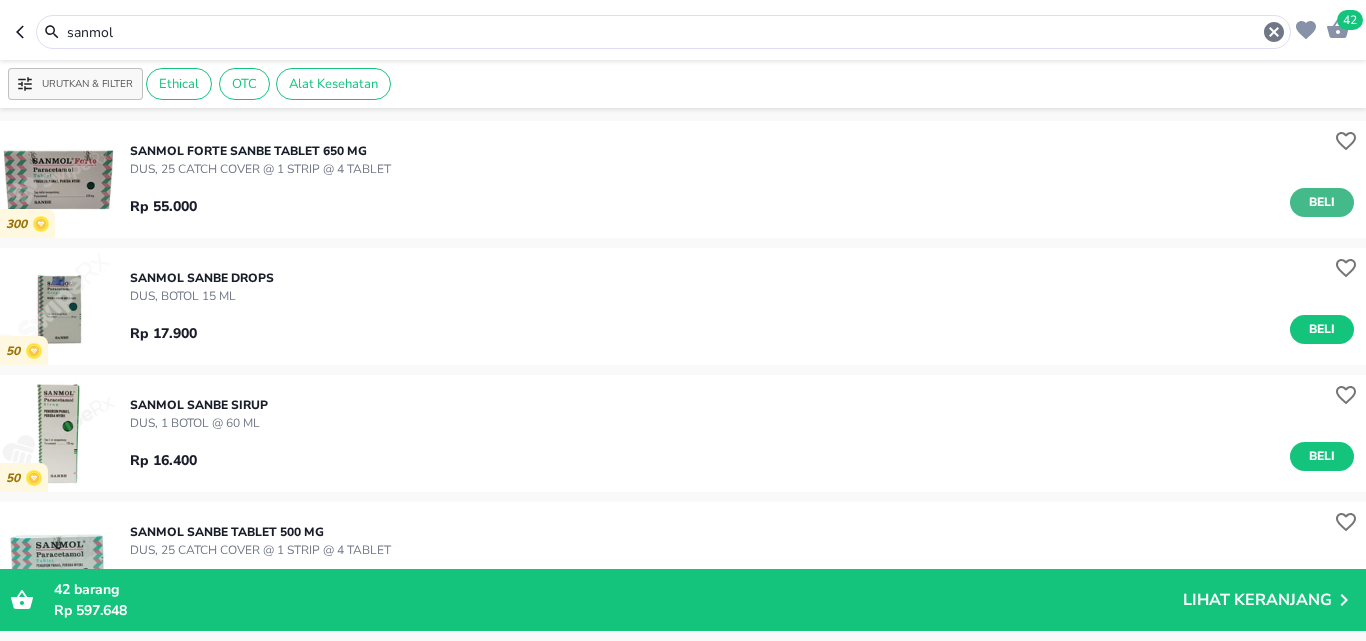 click on "Beli" at bounding box center [1322, 202] 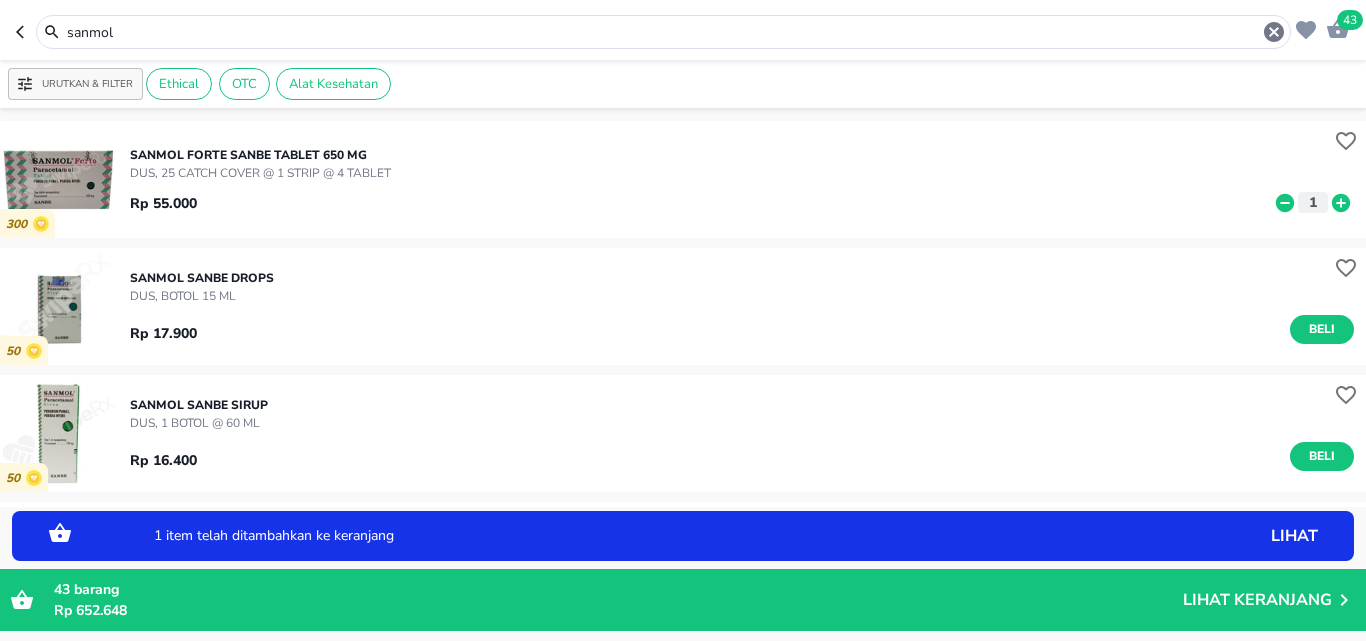 click 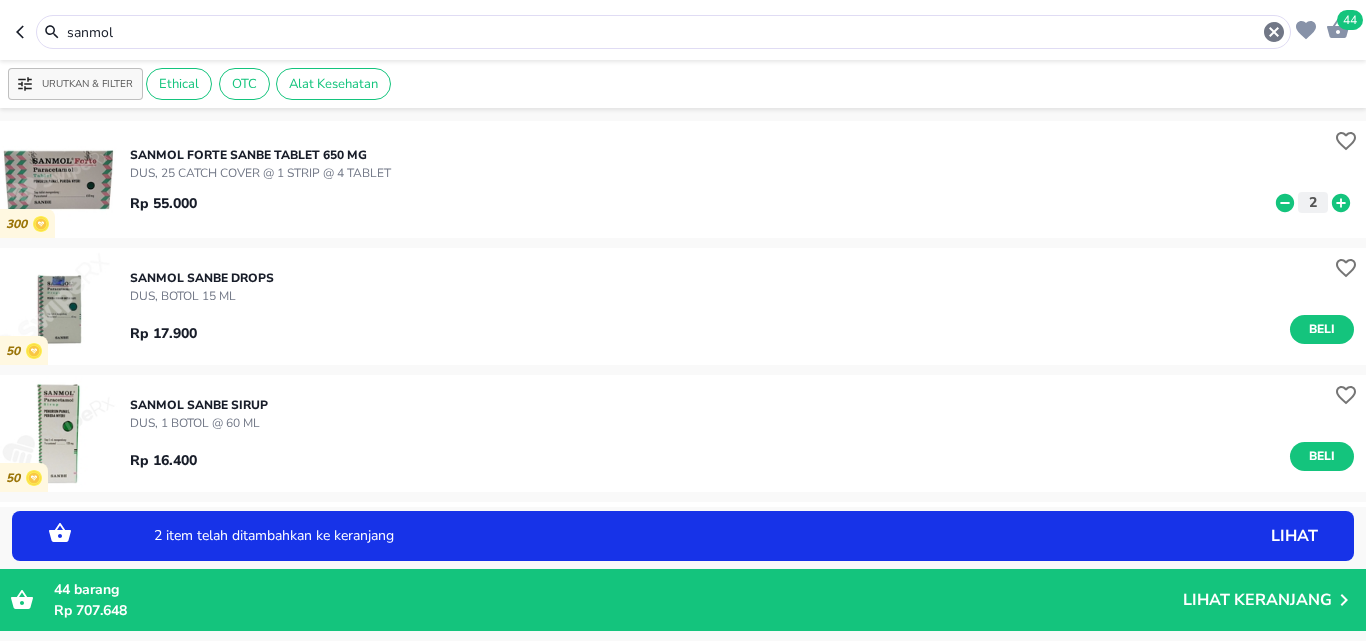 click 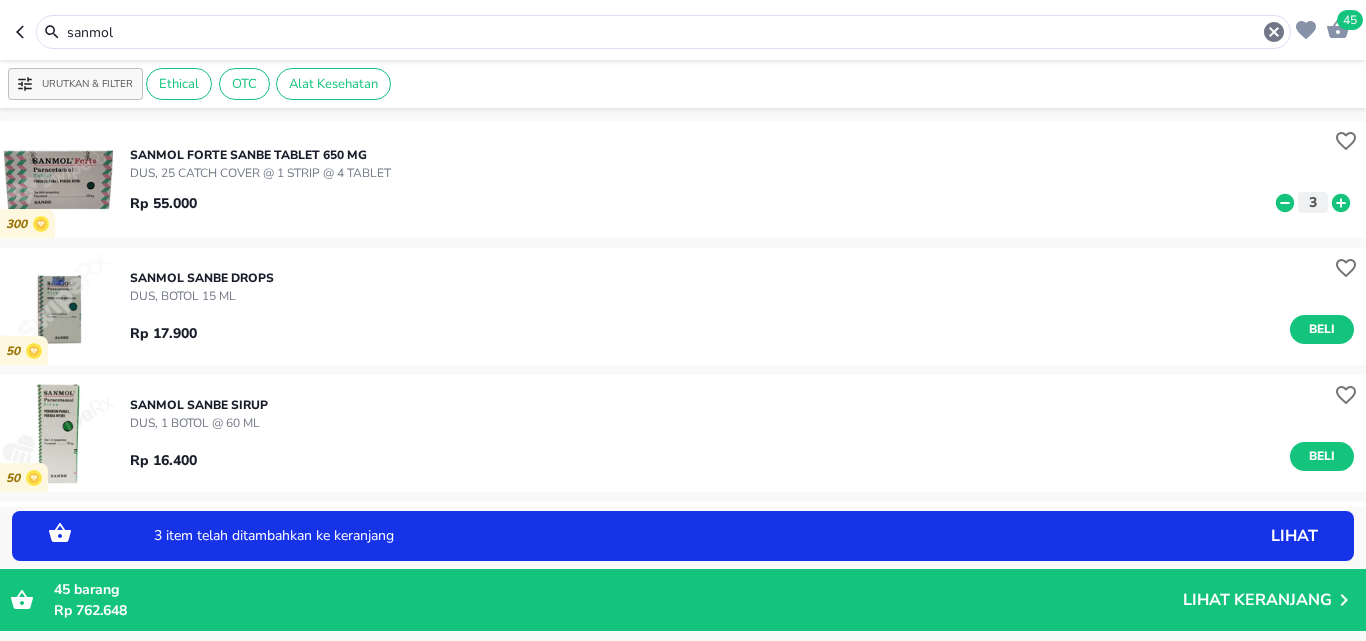 click 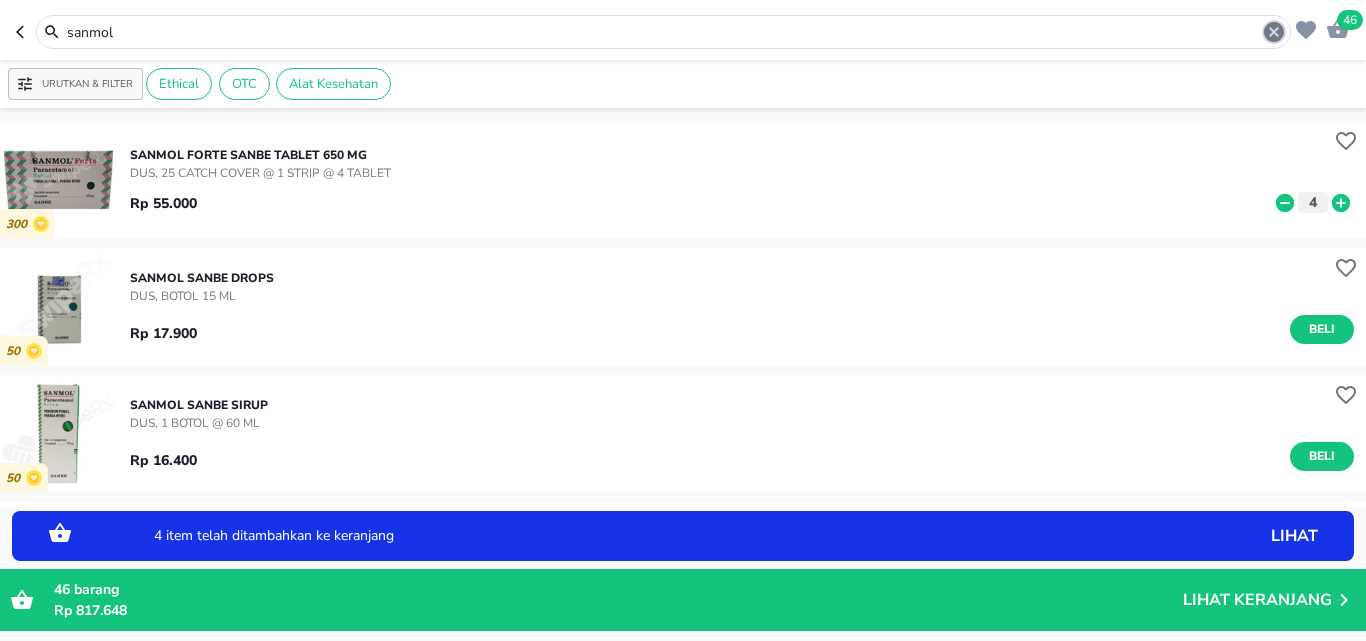 click 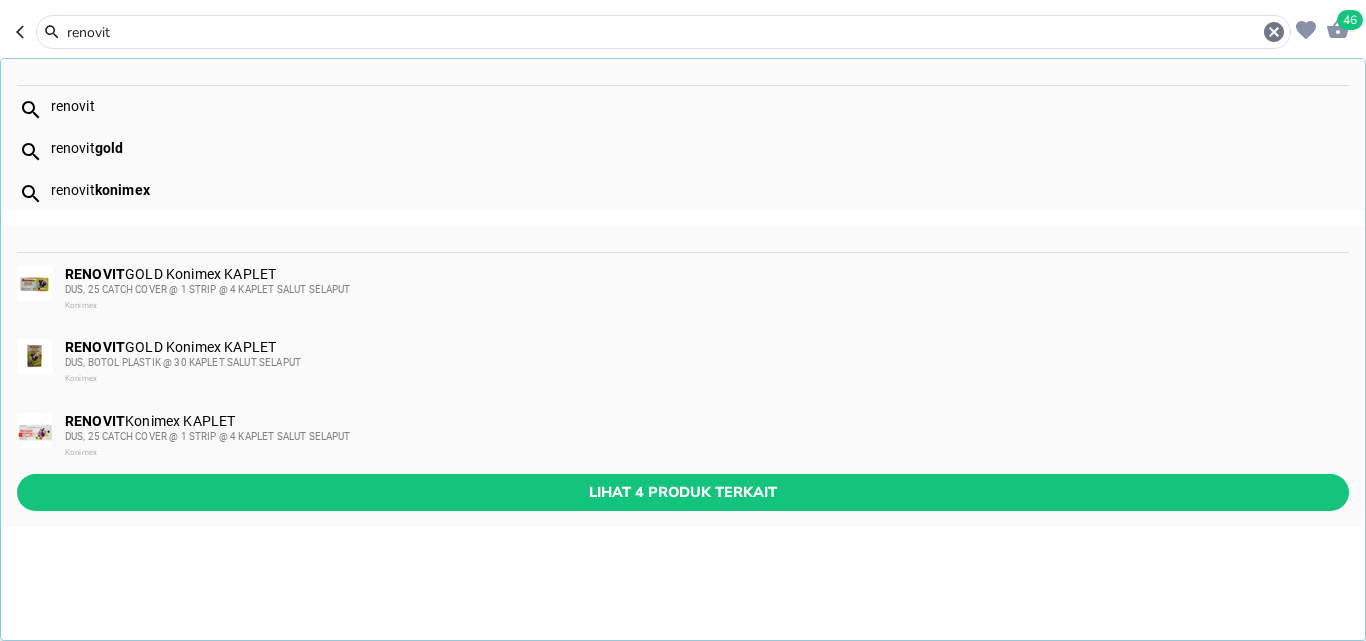type on "renovit" 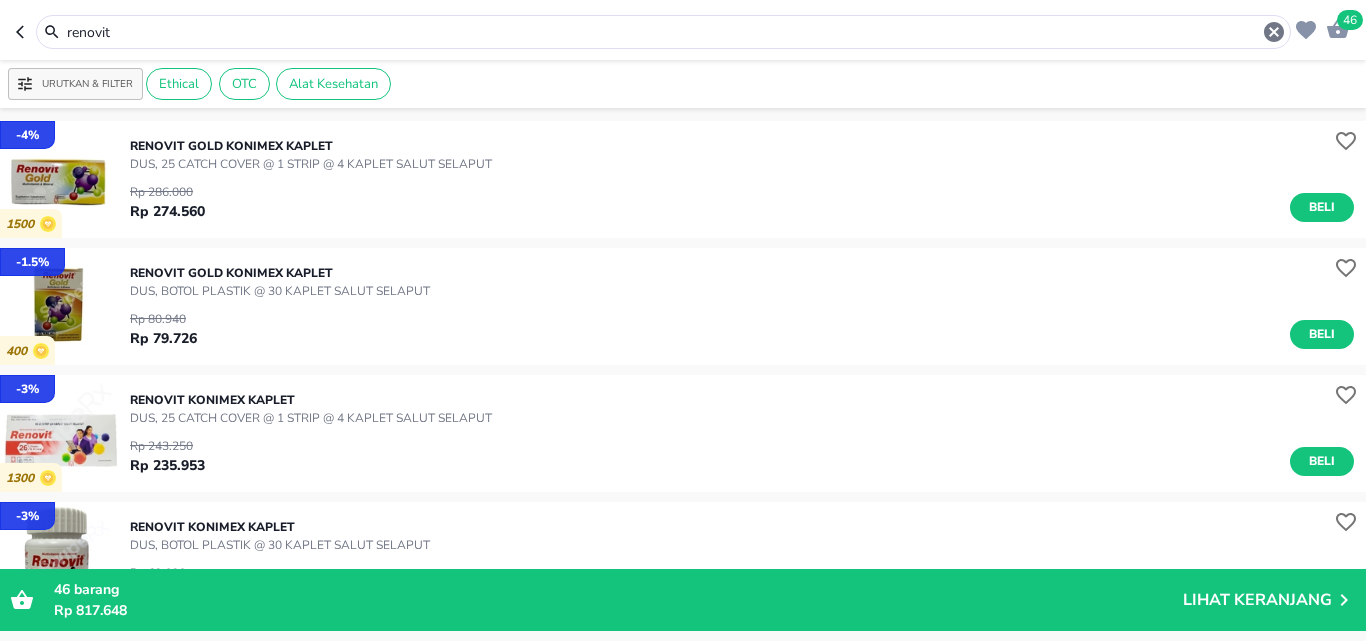 scroll, scrollTop: 200, scrollLeft: 0, axis: vertical 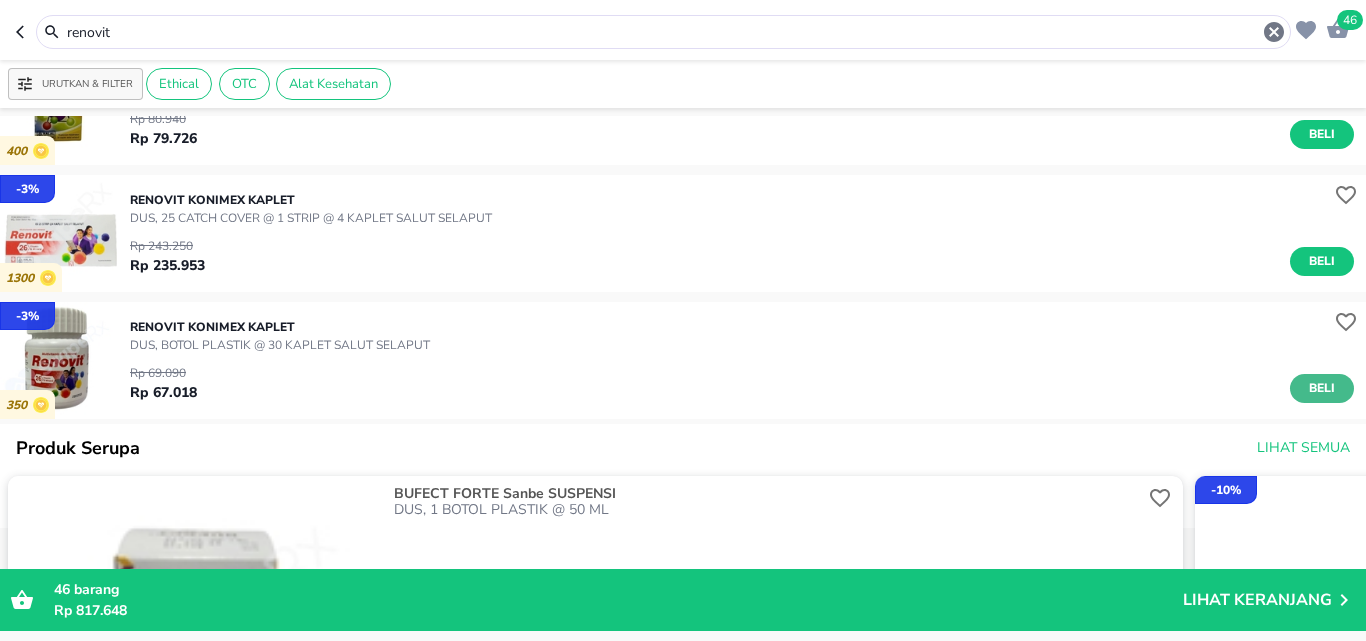 click on "Beli" at bounding box center (1322, 388) 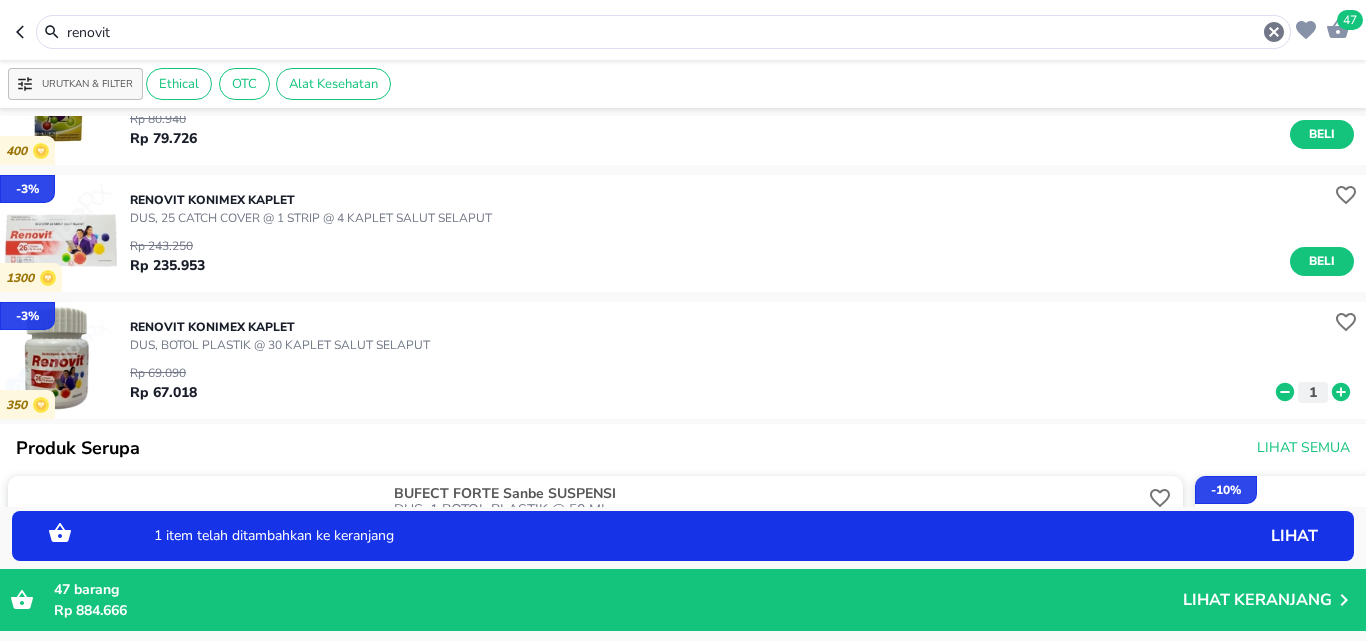 click on "renovit" at bounding box center [663, 32] 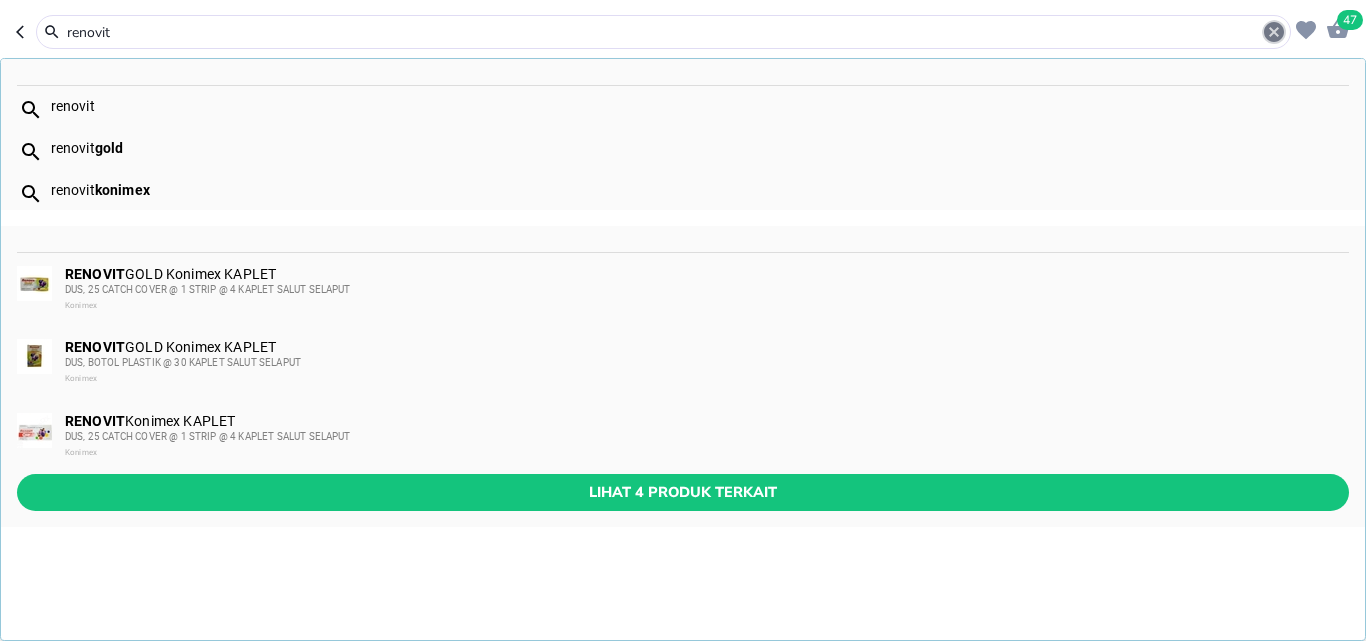click 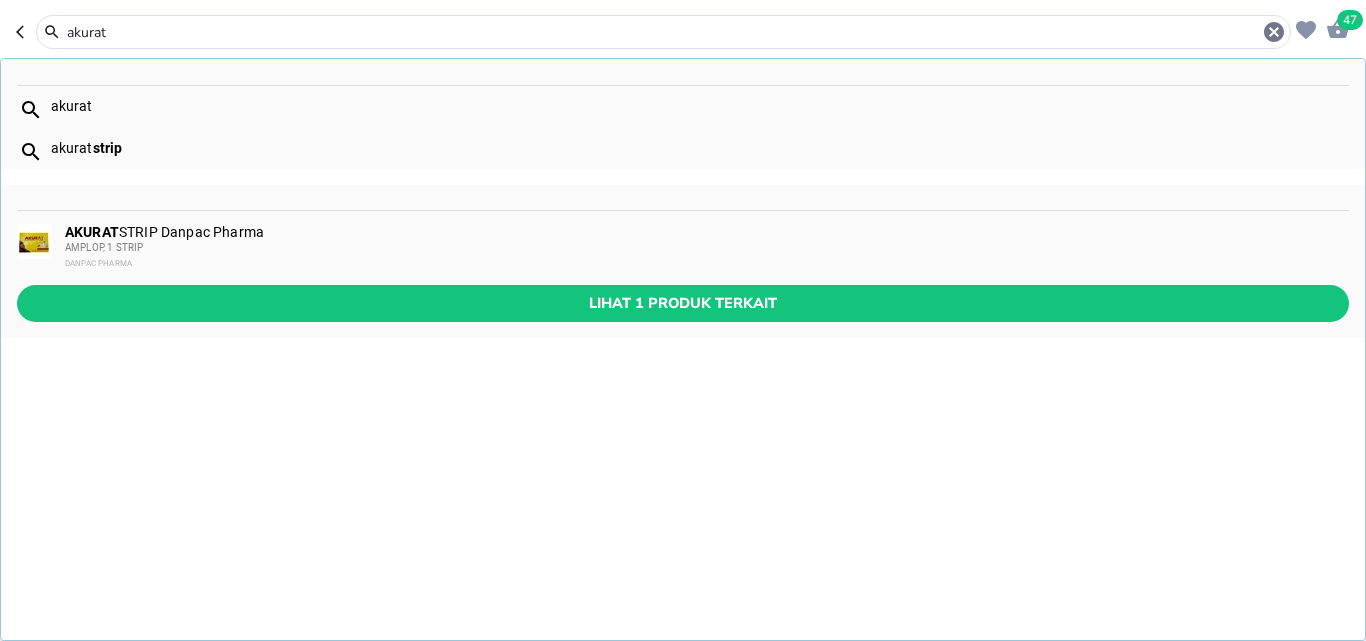 type on "akurat" 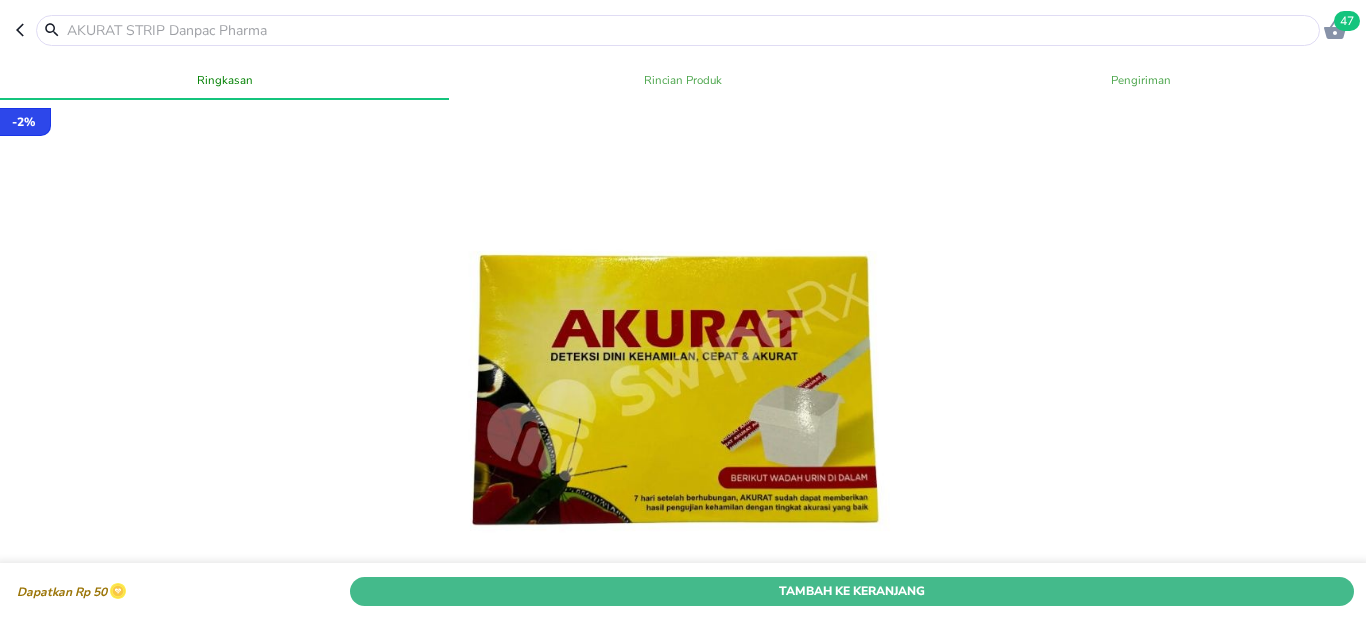 click on "Tambah Ke Keranjang" at bounding box center [852, 590] 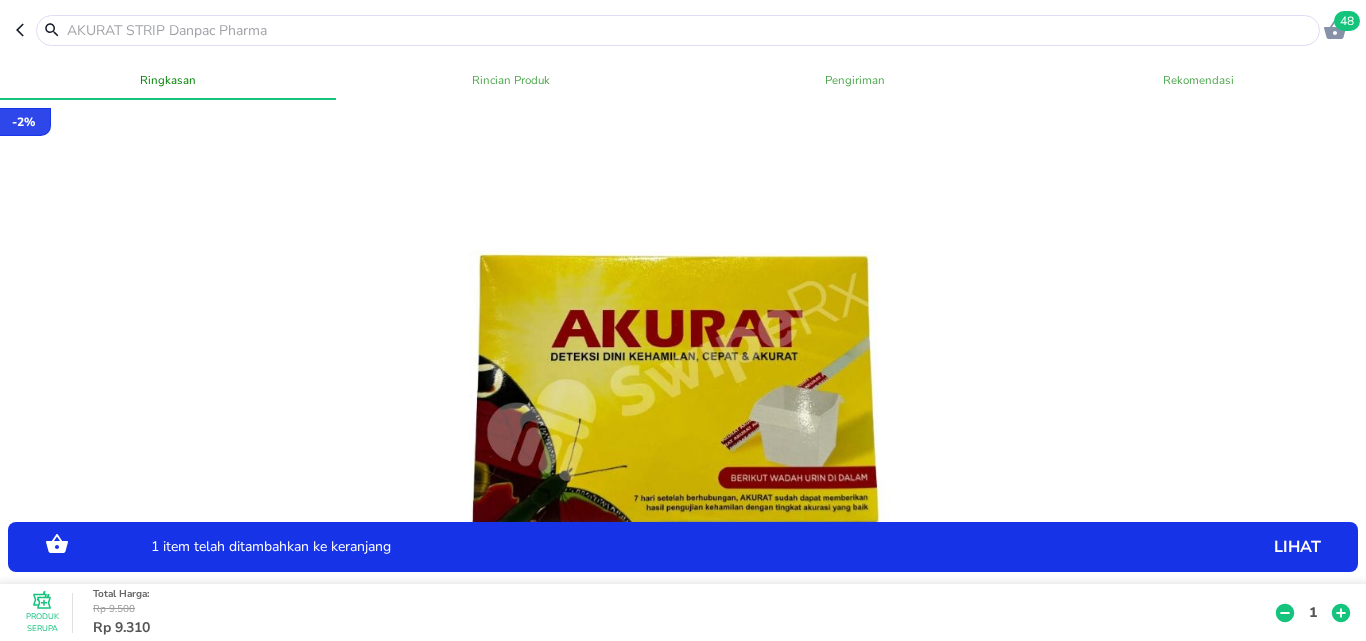 click on "1" at bounding box center [1313, 612] 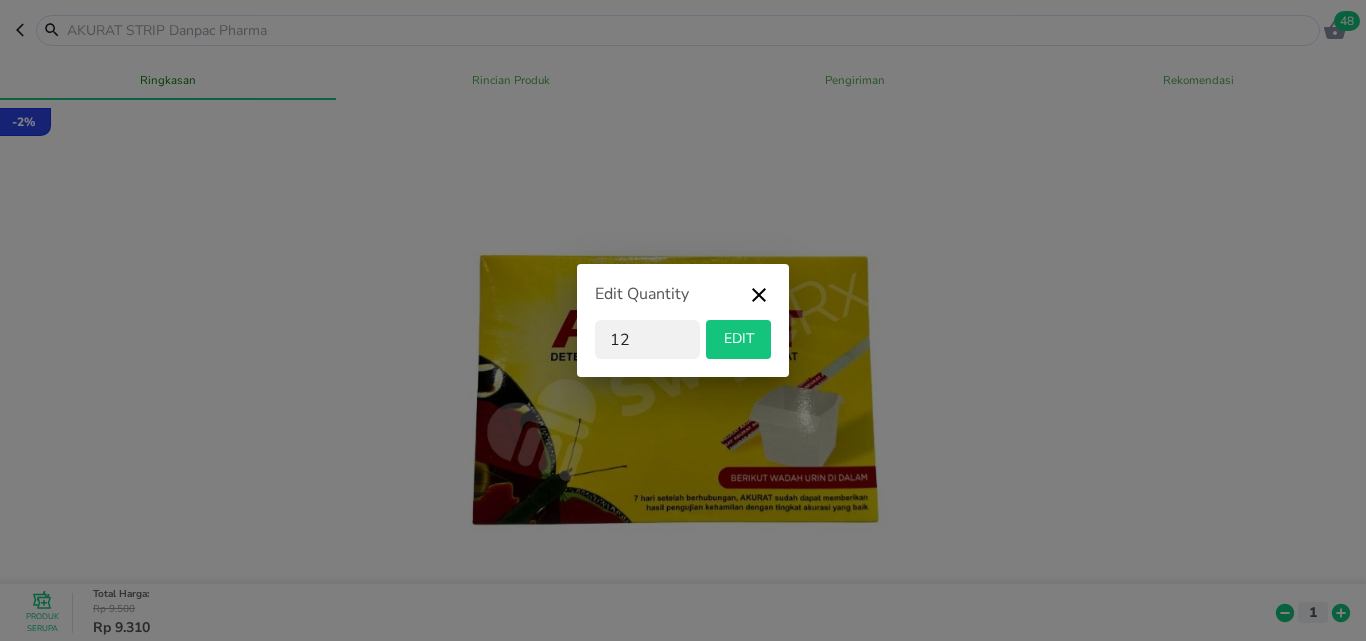 type on "12" 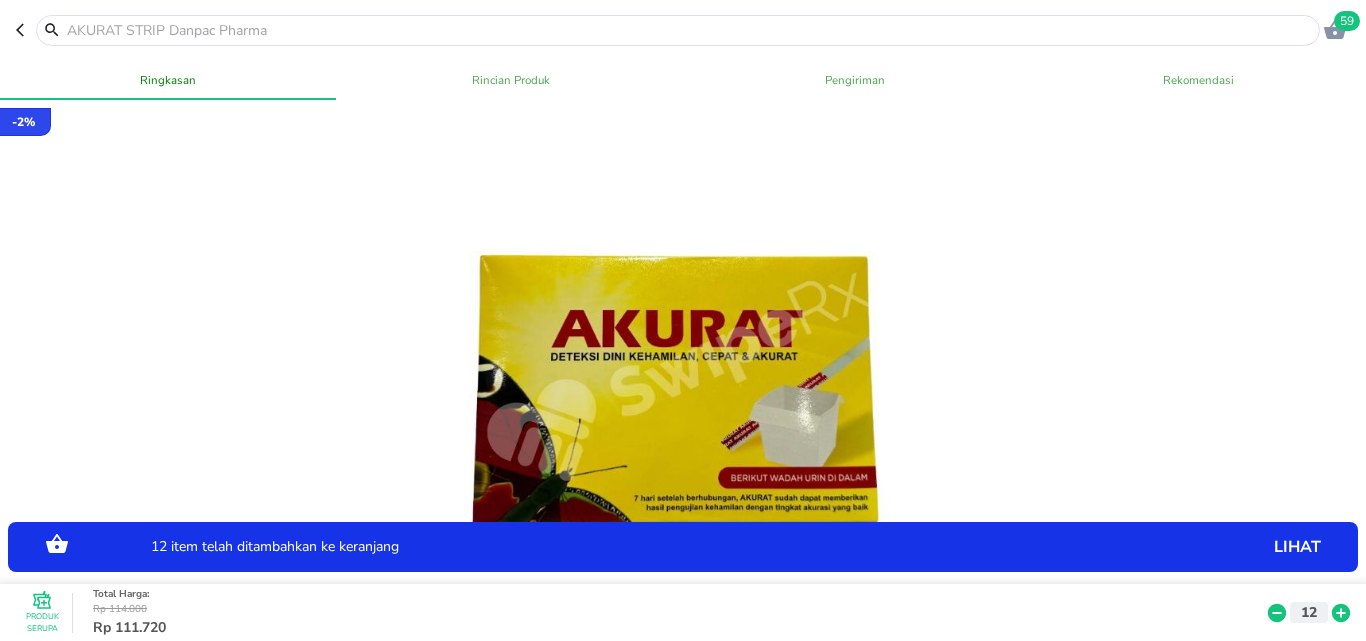 click at bounding box center [690, 30] 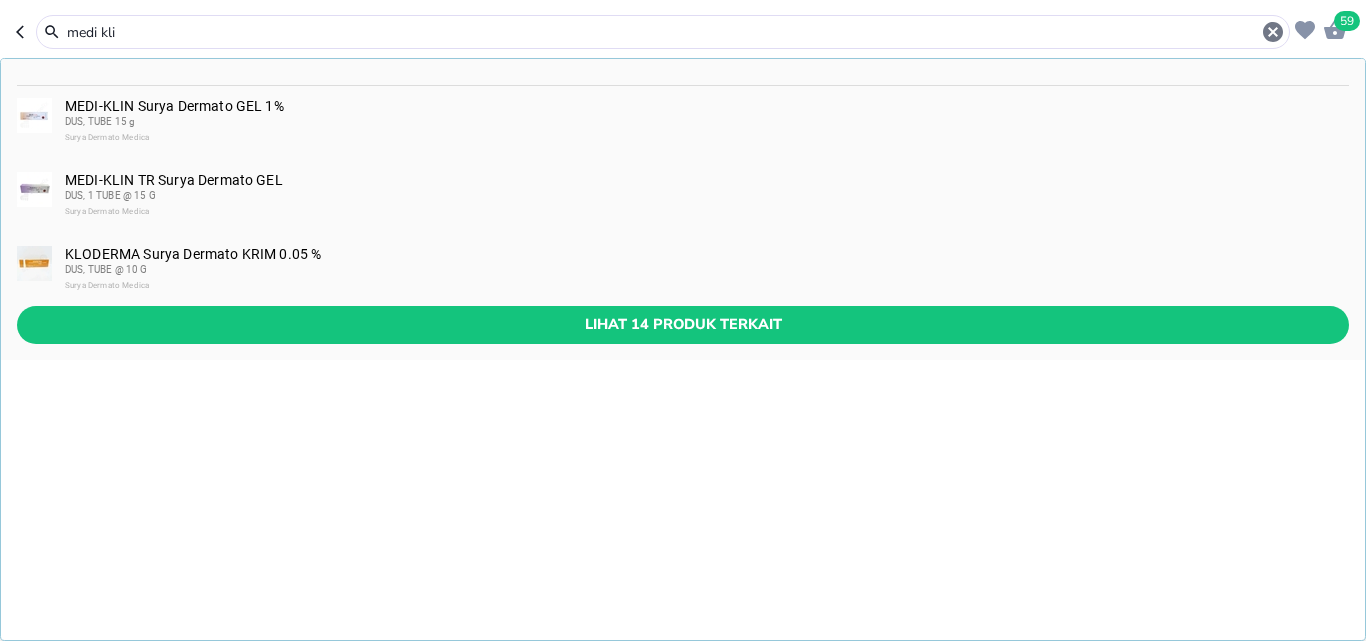 type on "medi klin" 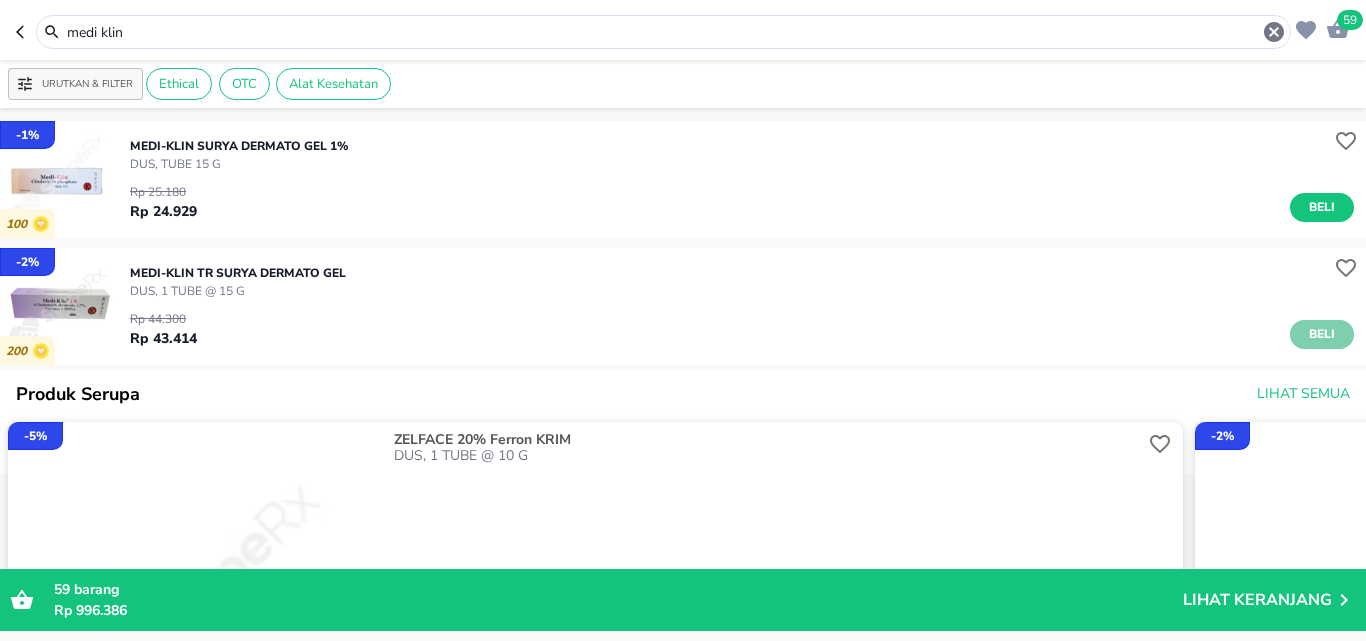 click on "Beli" at bounding box center (1322, 334) 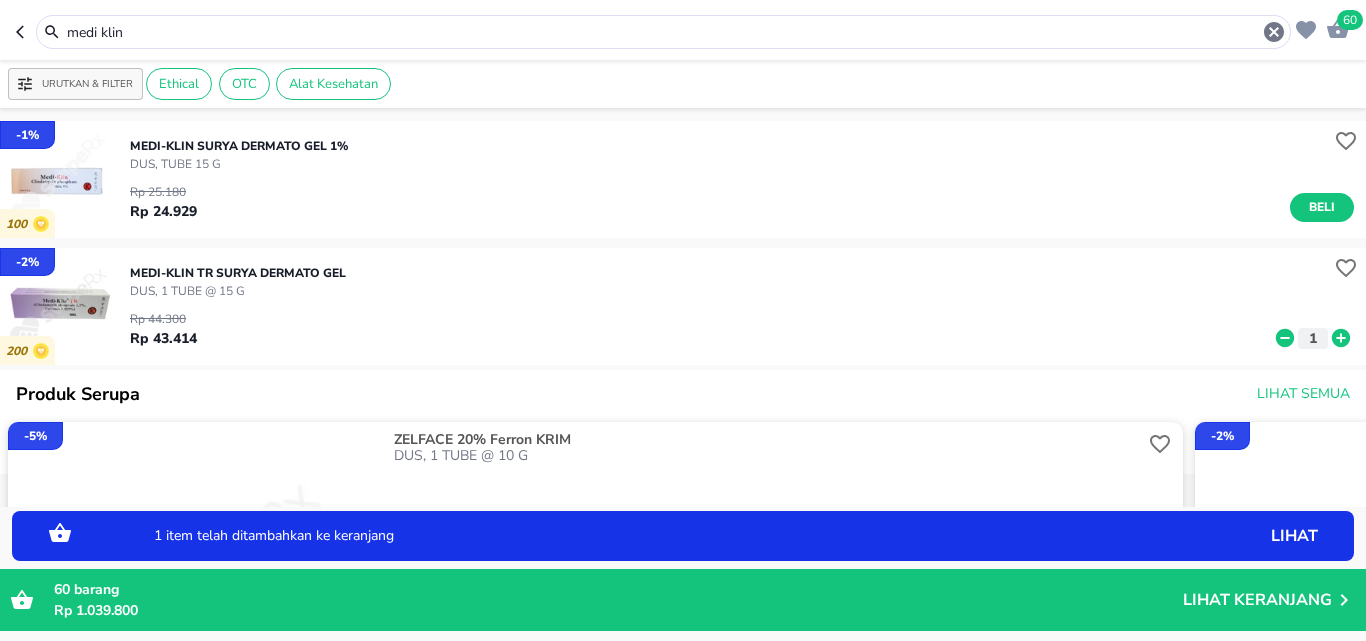 click on "Rp 44.300 Rp 43.414 1" at bounding box center [742, 324] 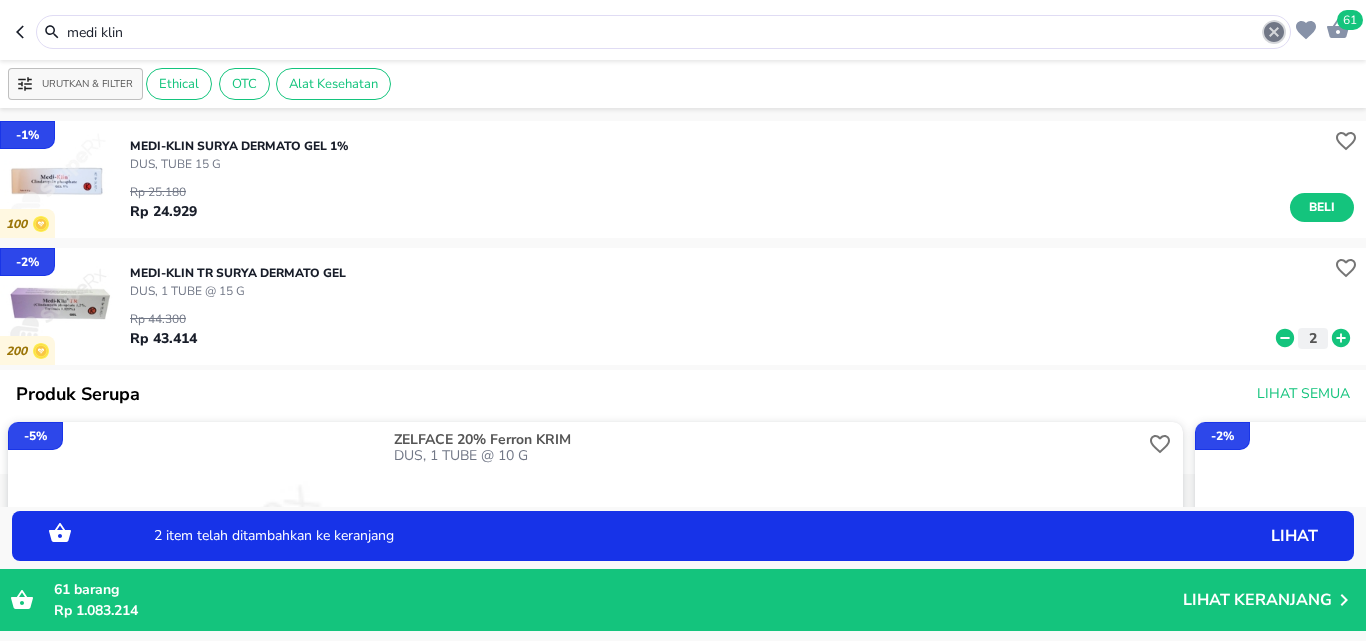 click 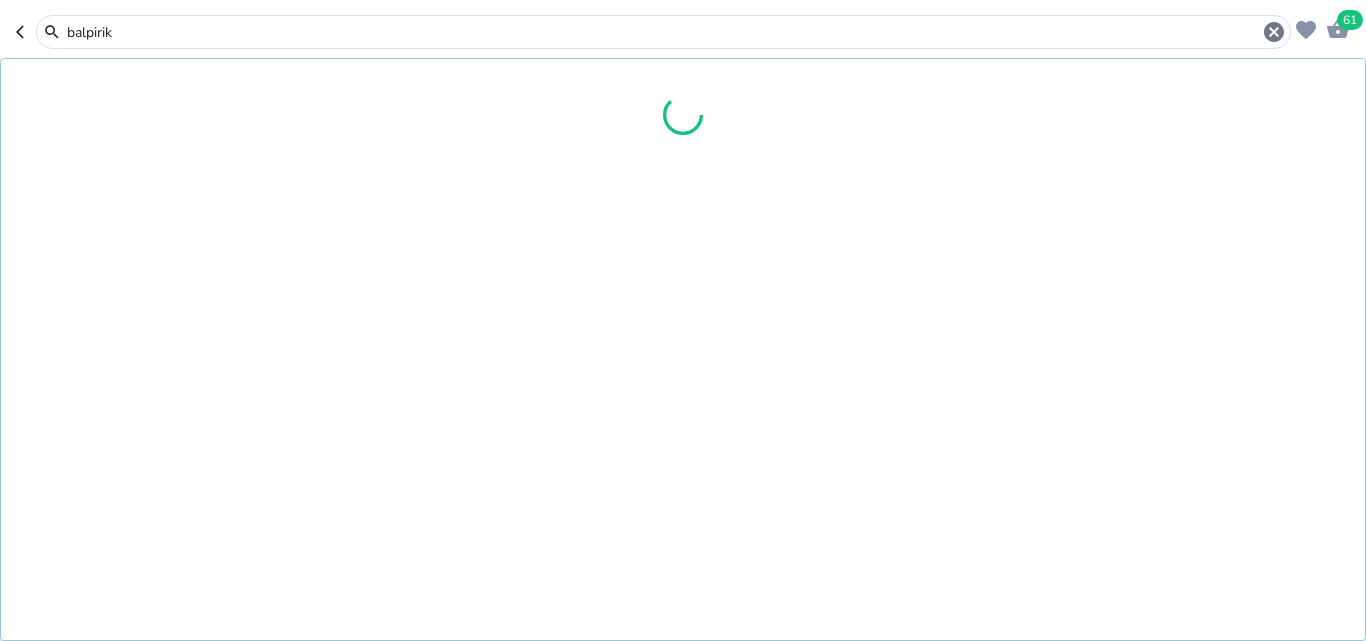 type on "balpirik" 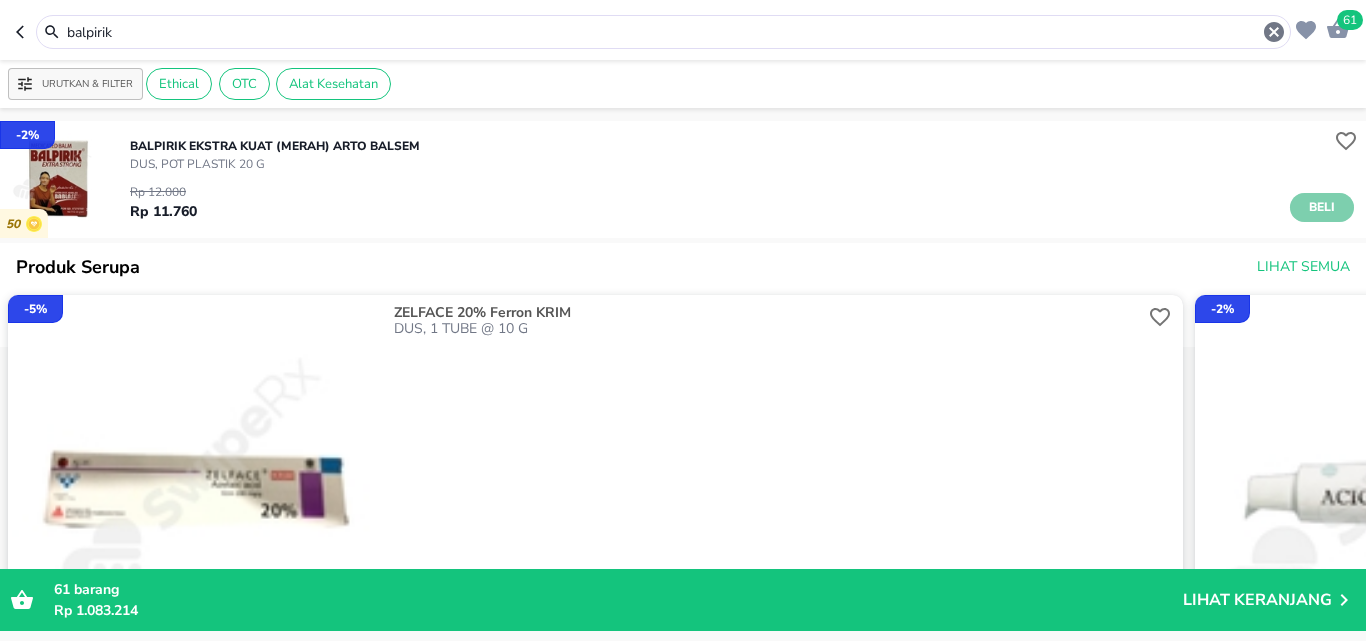 click on "Beli" at bounding box center [1322, 207] 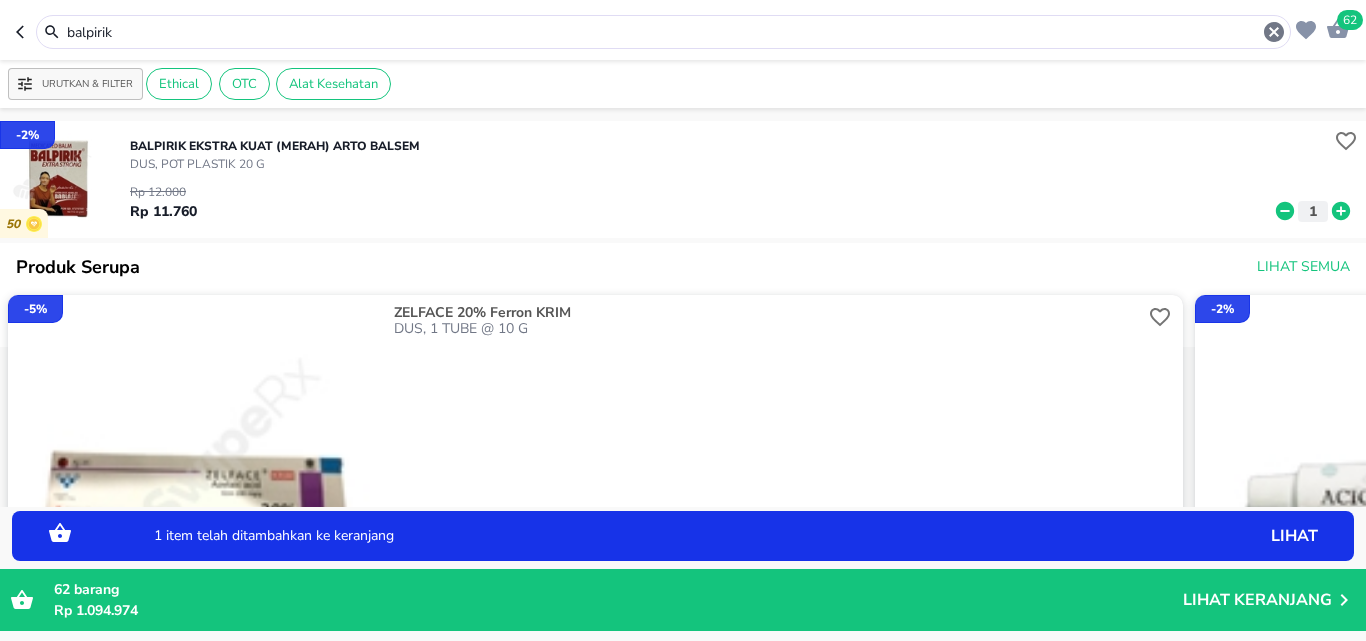 click 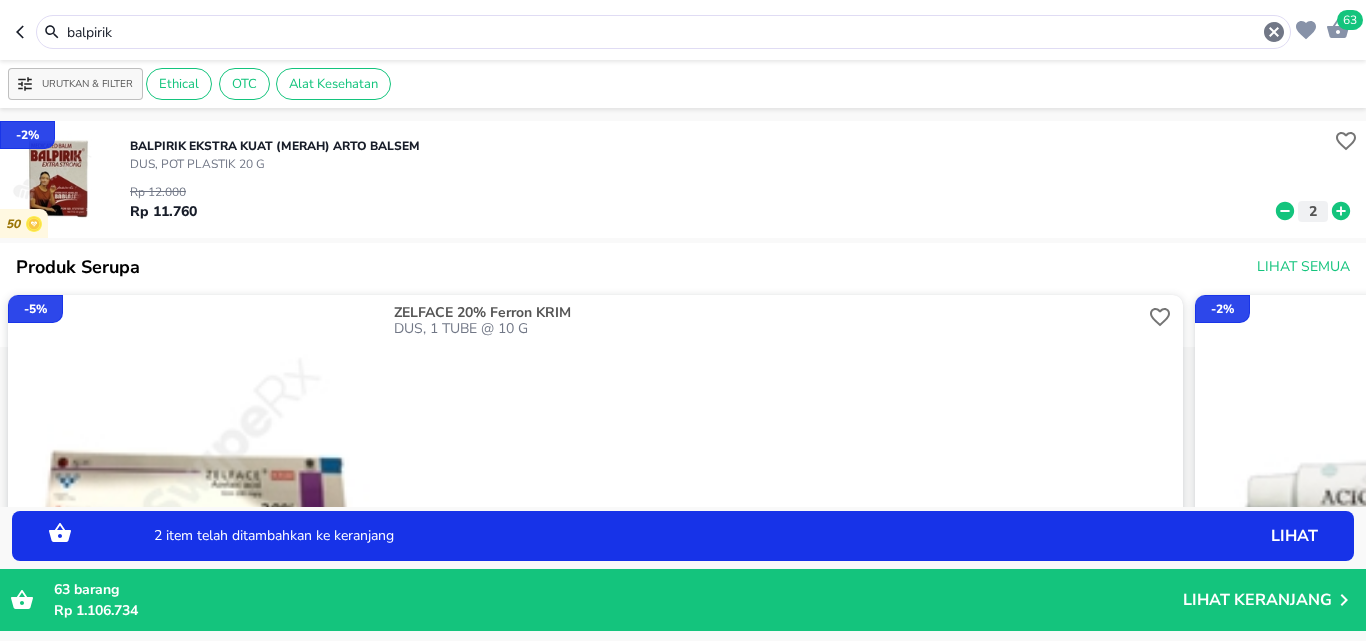 click 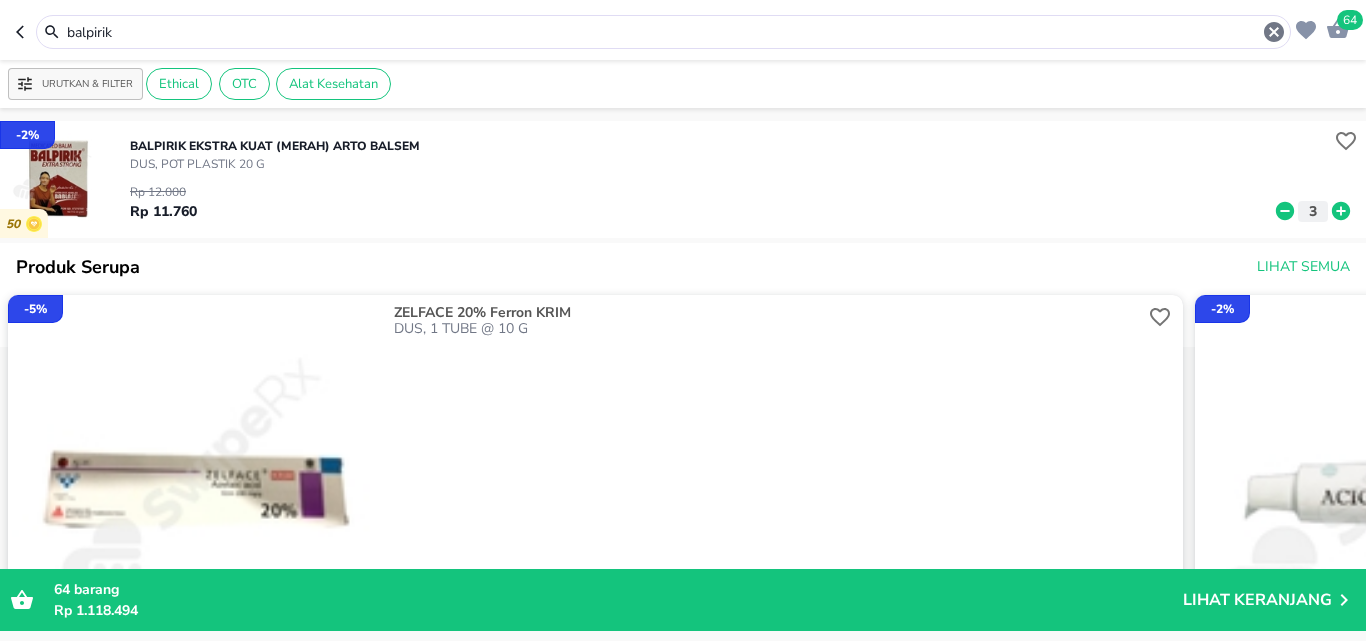 click 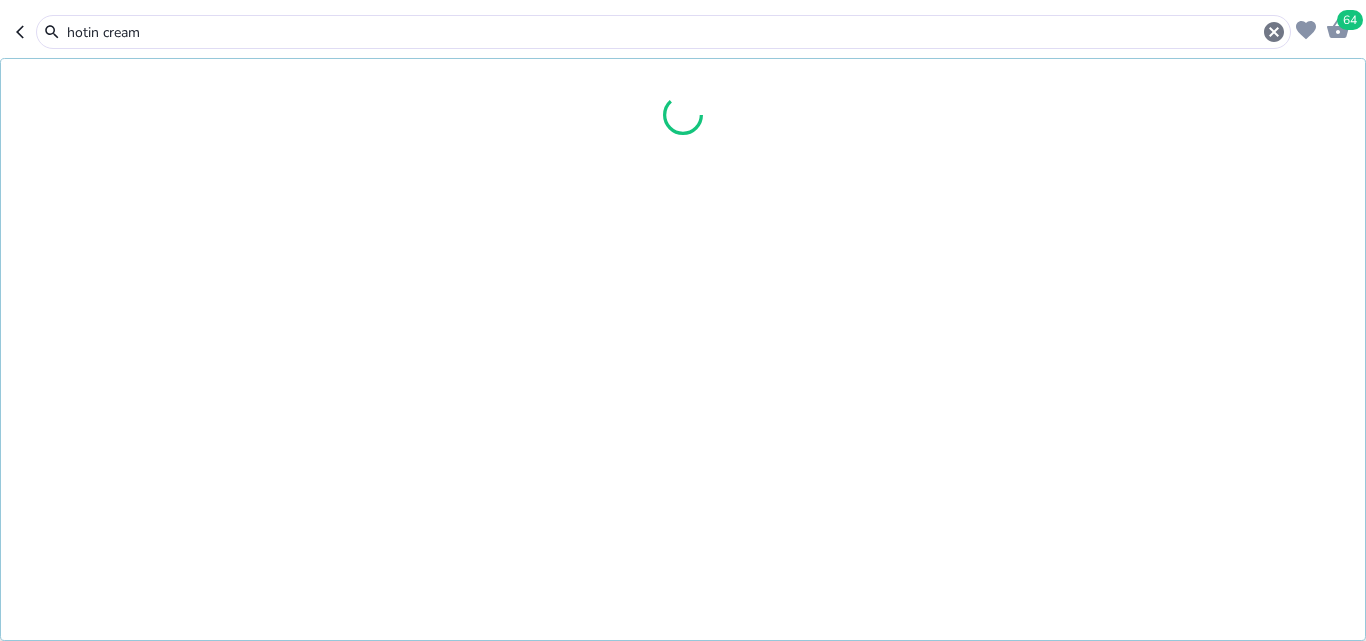 type on "hotin cream" 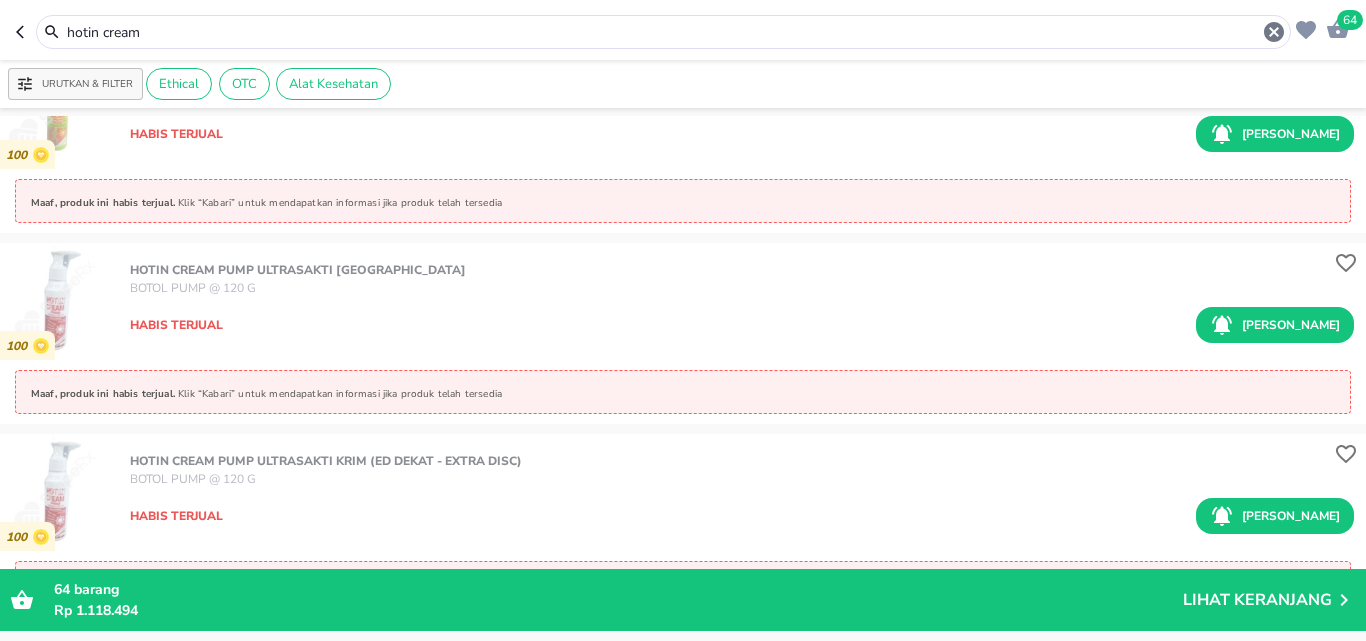 scroll, scrollTop: 4800, scrollLeft: 0, axis: vertical 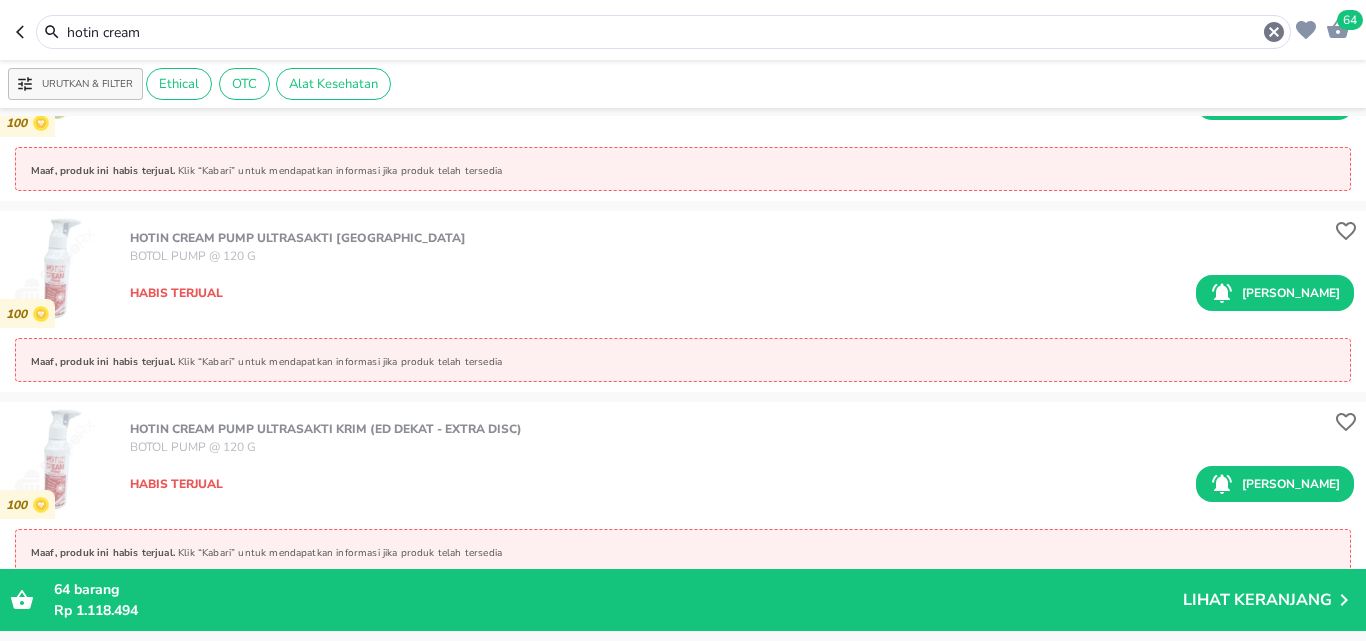 click 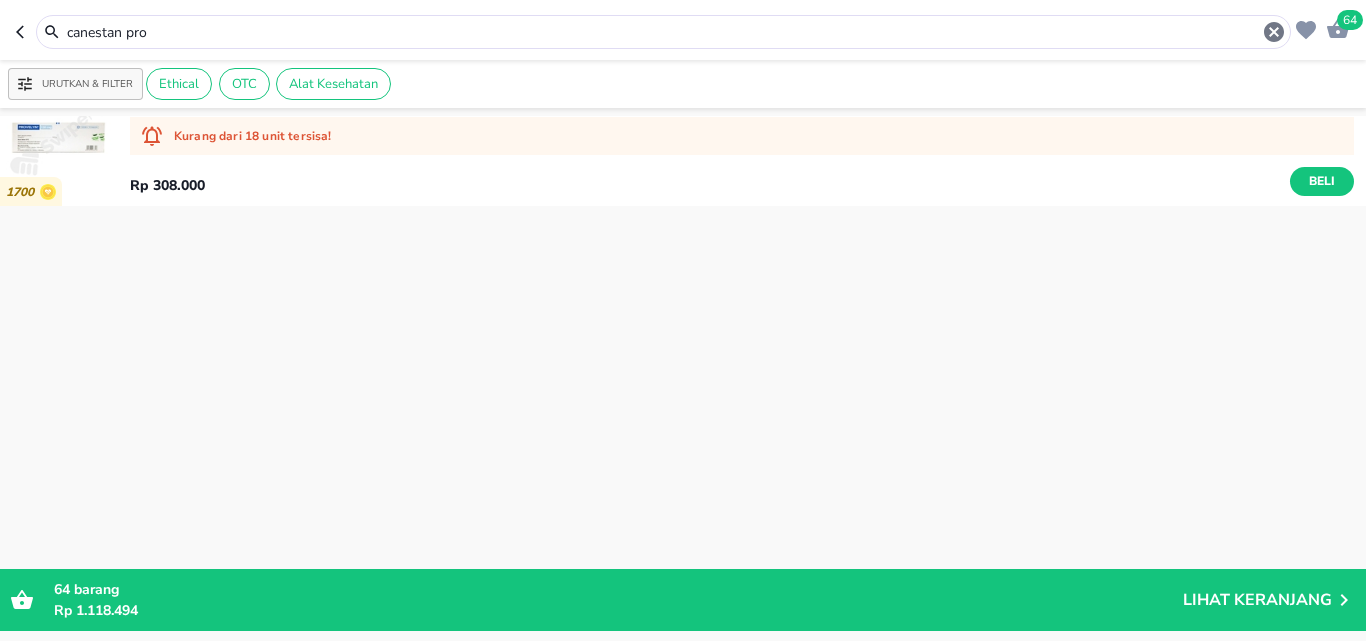 scroll, scrollTop: 10327, scrollLeft: 0, axis: vertical 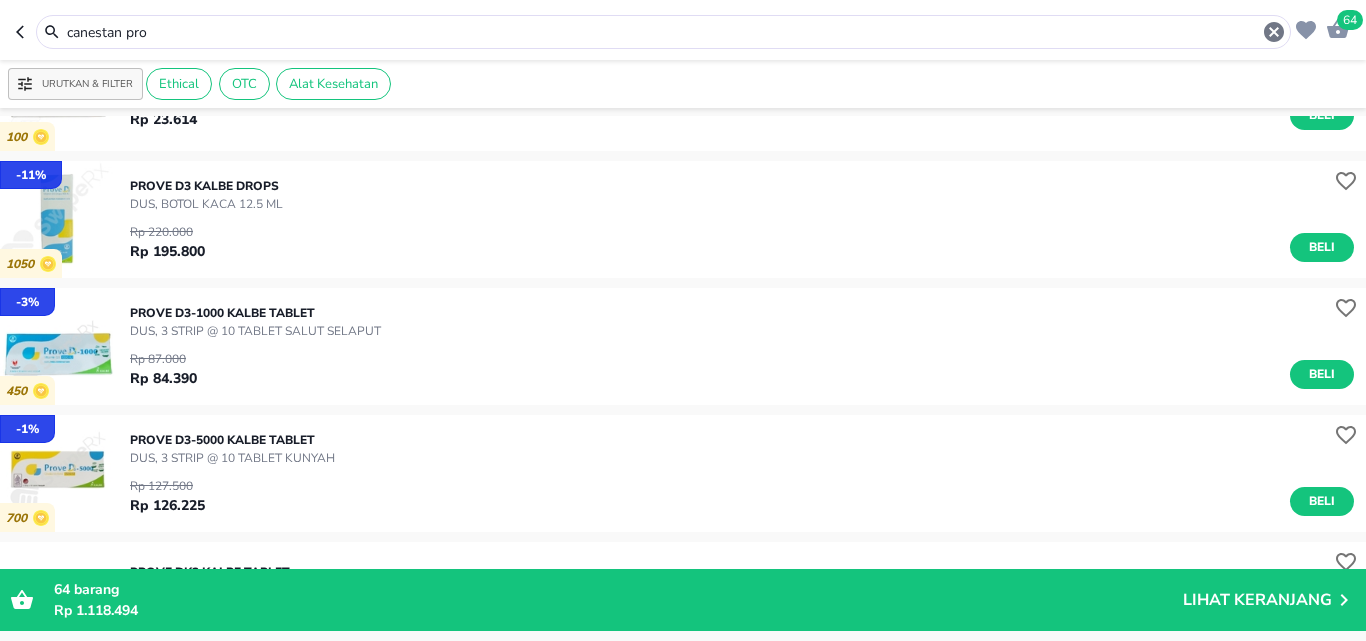 click on "canestan pro" at bounding box center (663, 32) 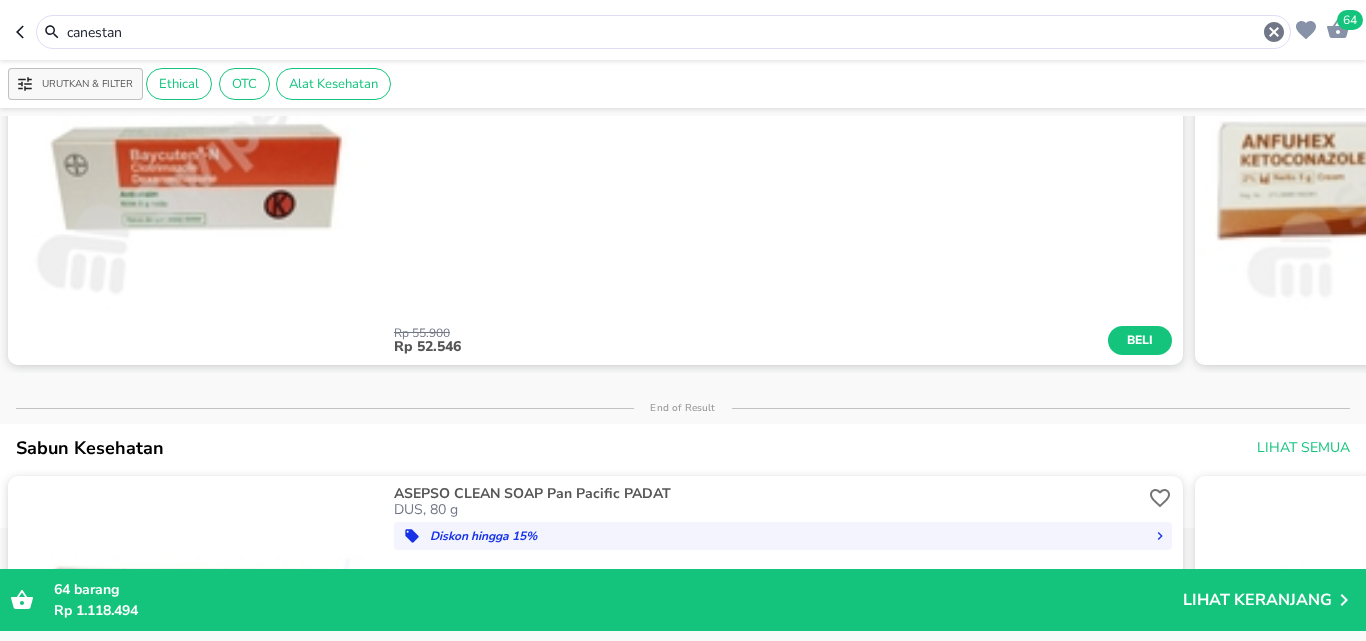 scroll, scrollTop: 1486, scrollLeft: 0, axis: vertical 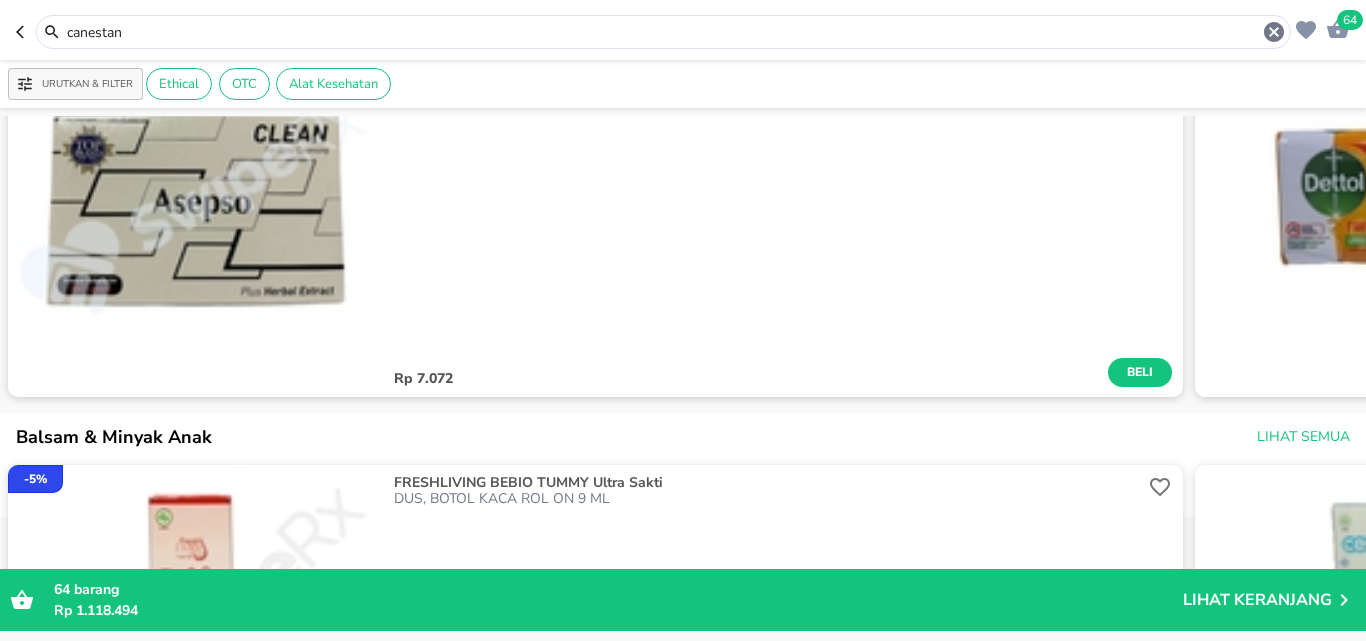 click on "canestan" at bounding box center [663, 32] 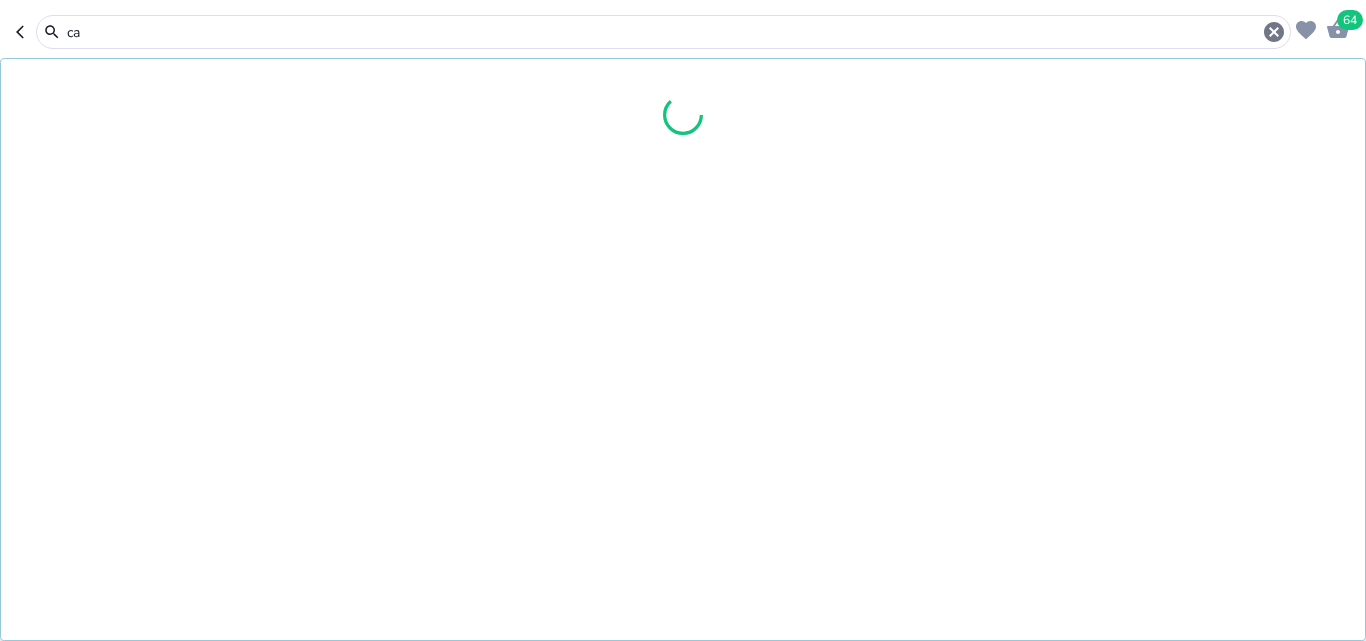 type on "c" 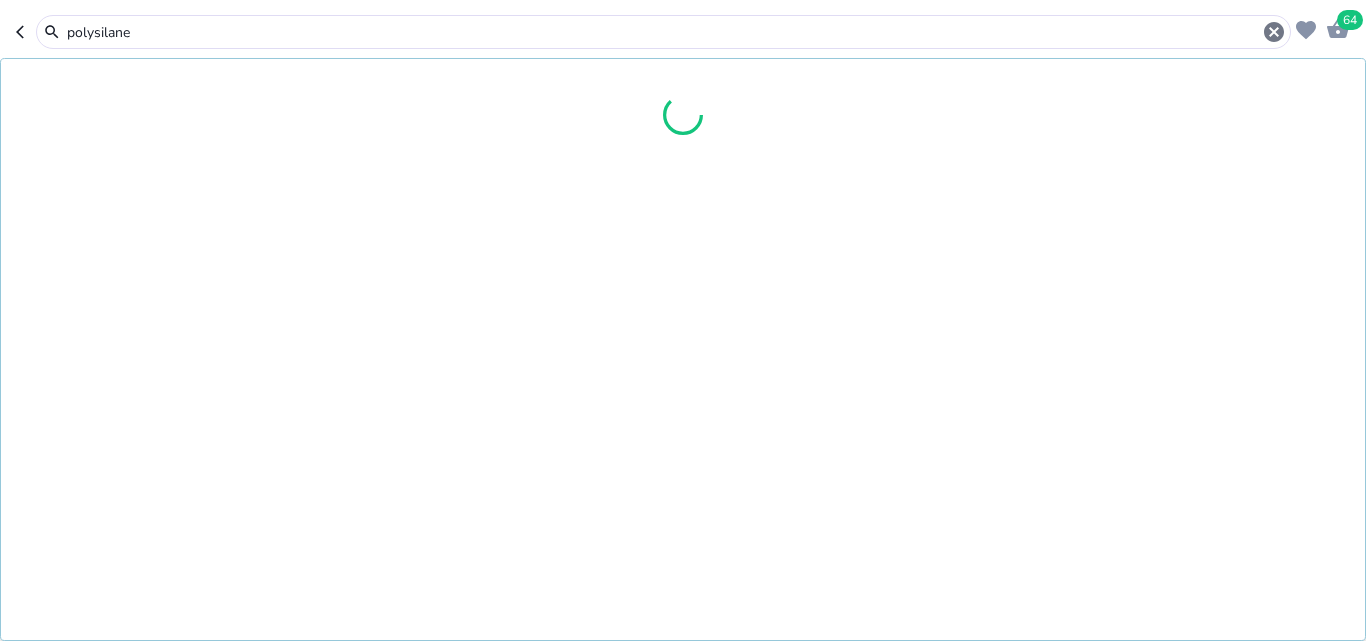 type on "polysilane" 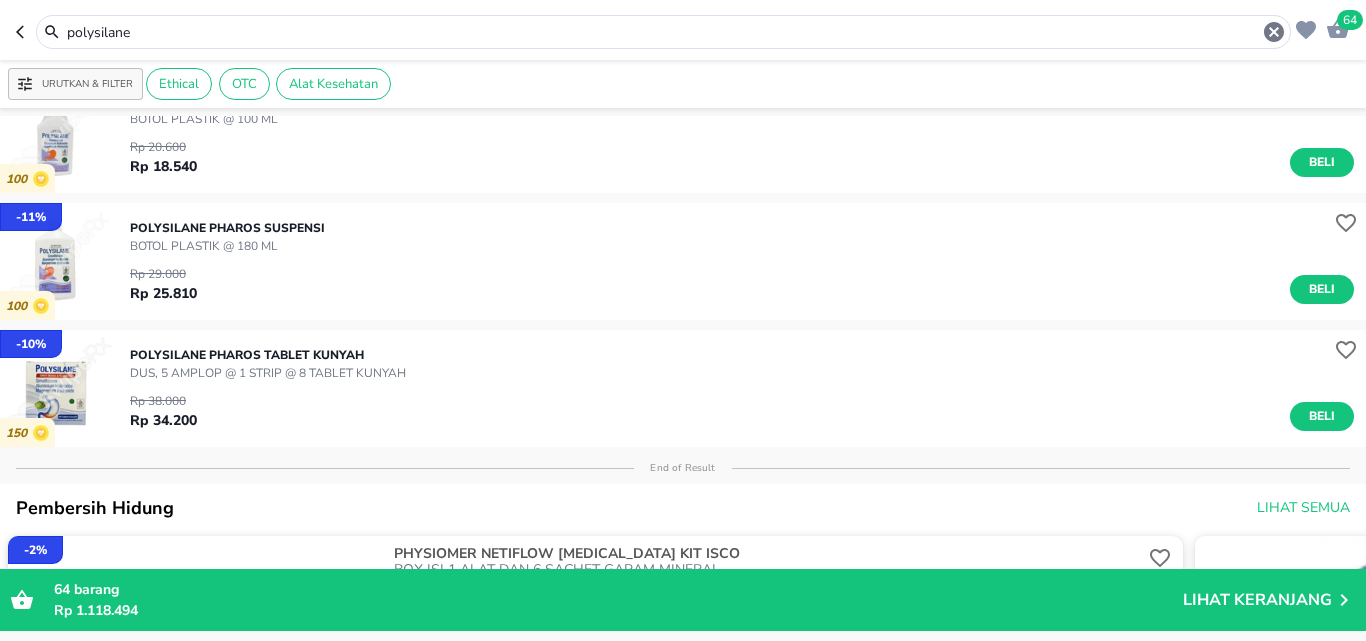 scroll, scrollTop: 300, scrollLeft: 0, axis: vertical 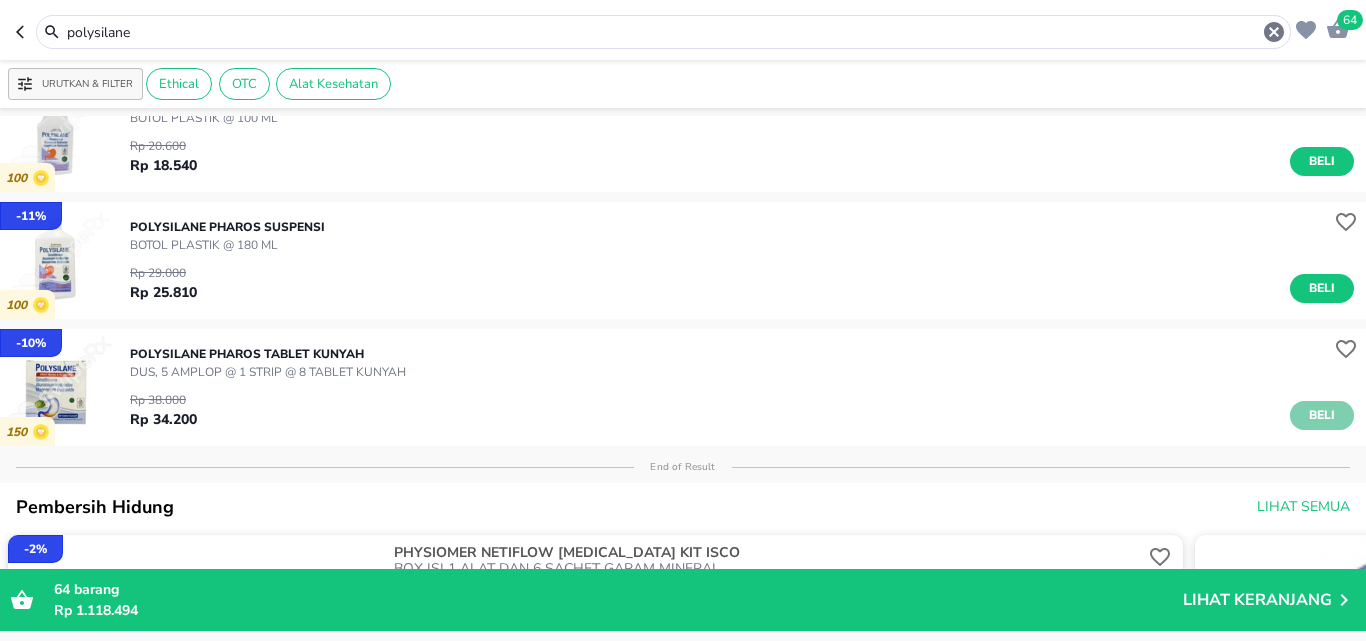 click on "Beli" at bounding box center (1322, 415) 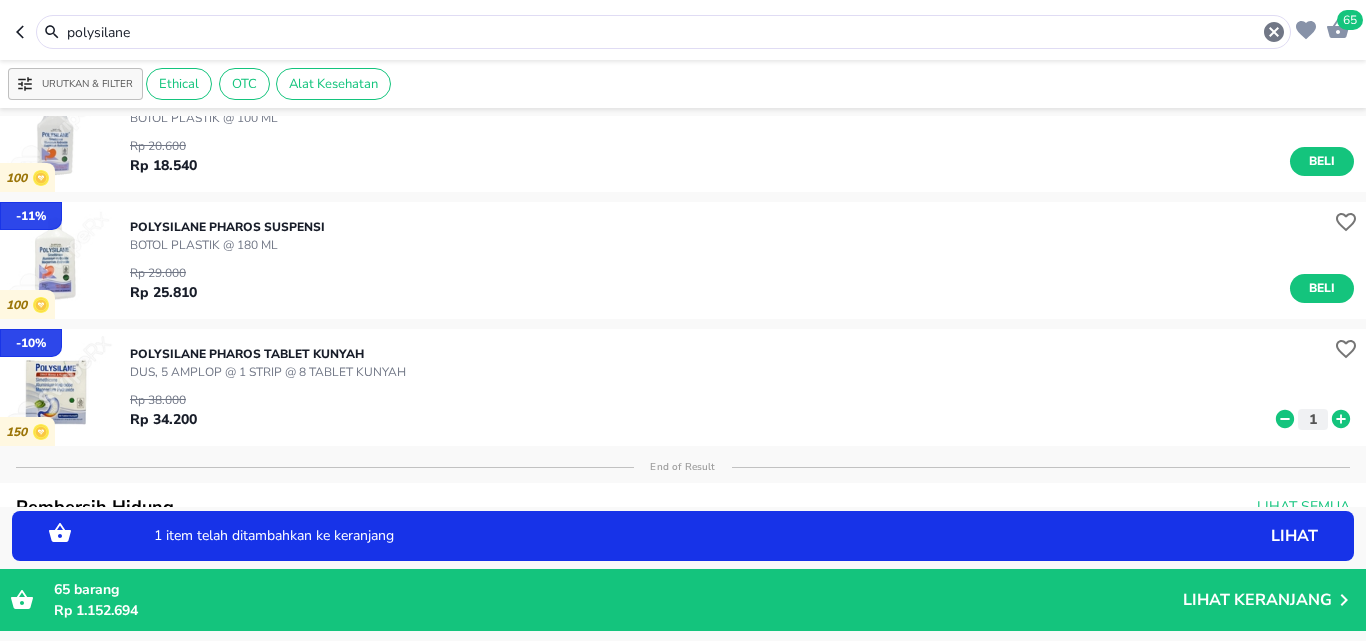 click 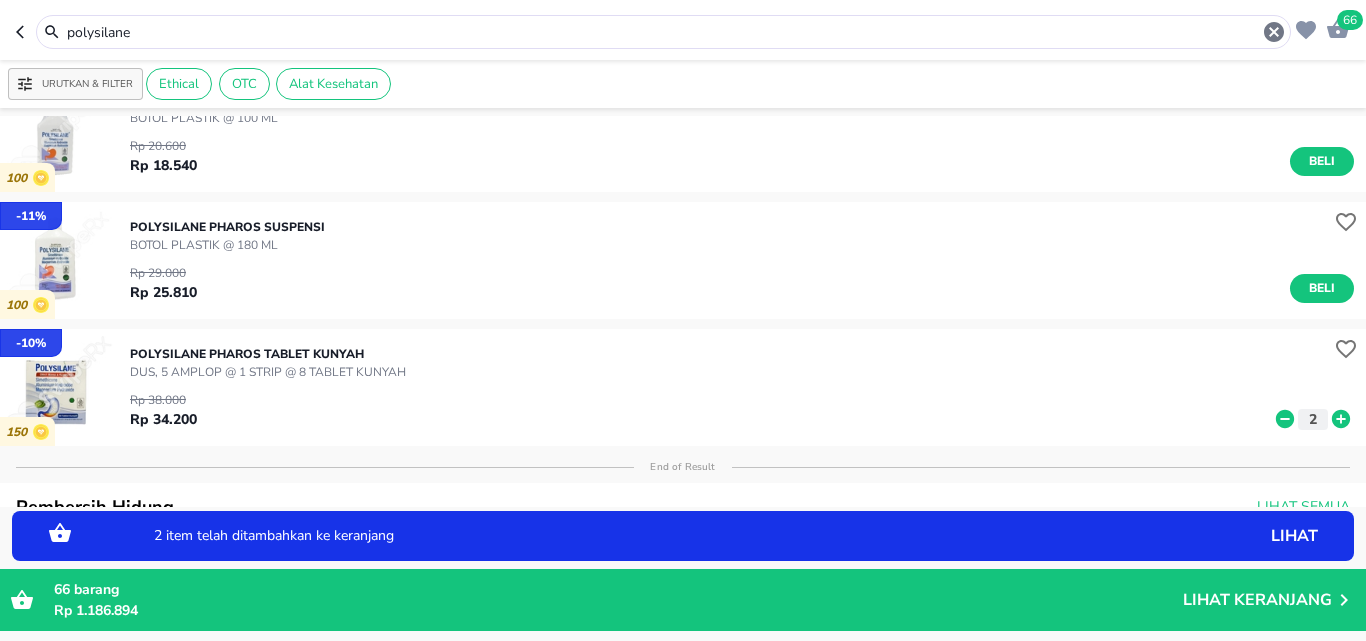 click 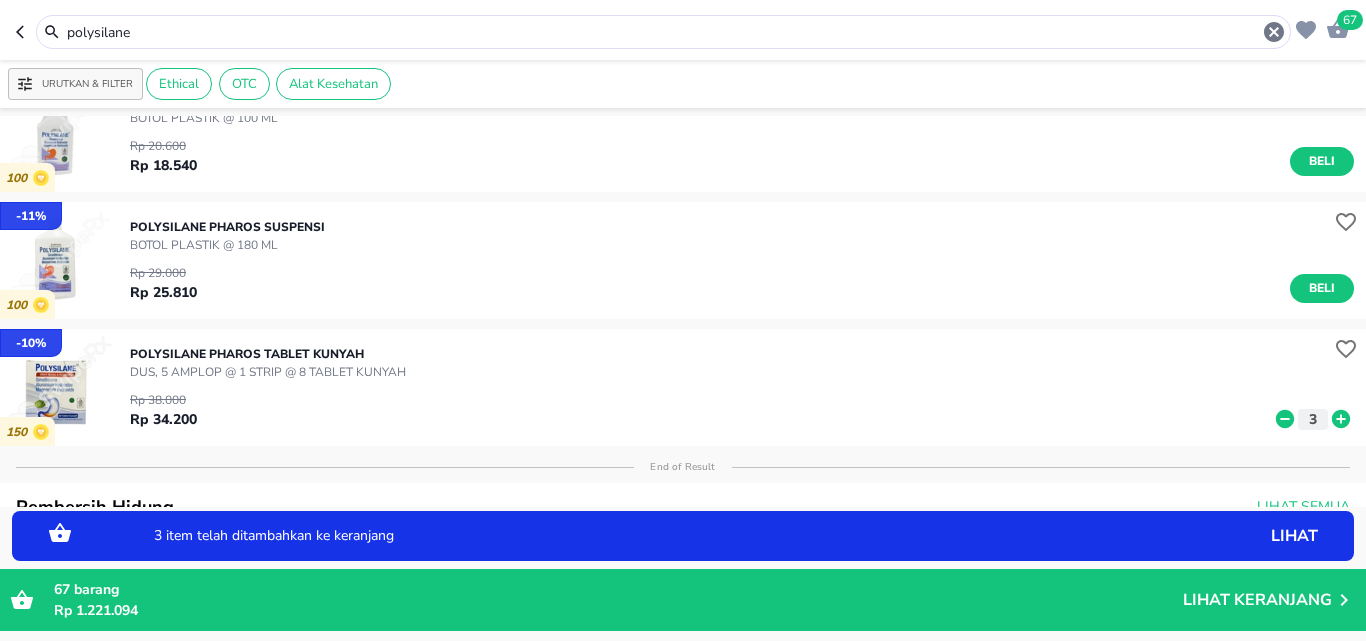 click on "polysilane" at bounding box center (663, 32) 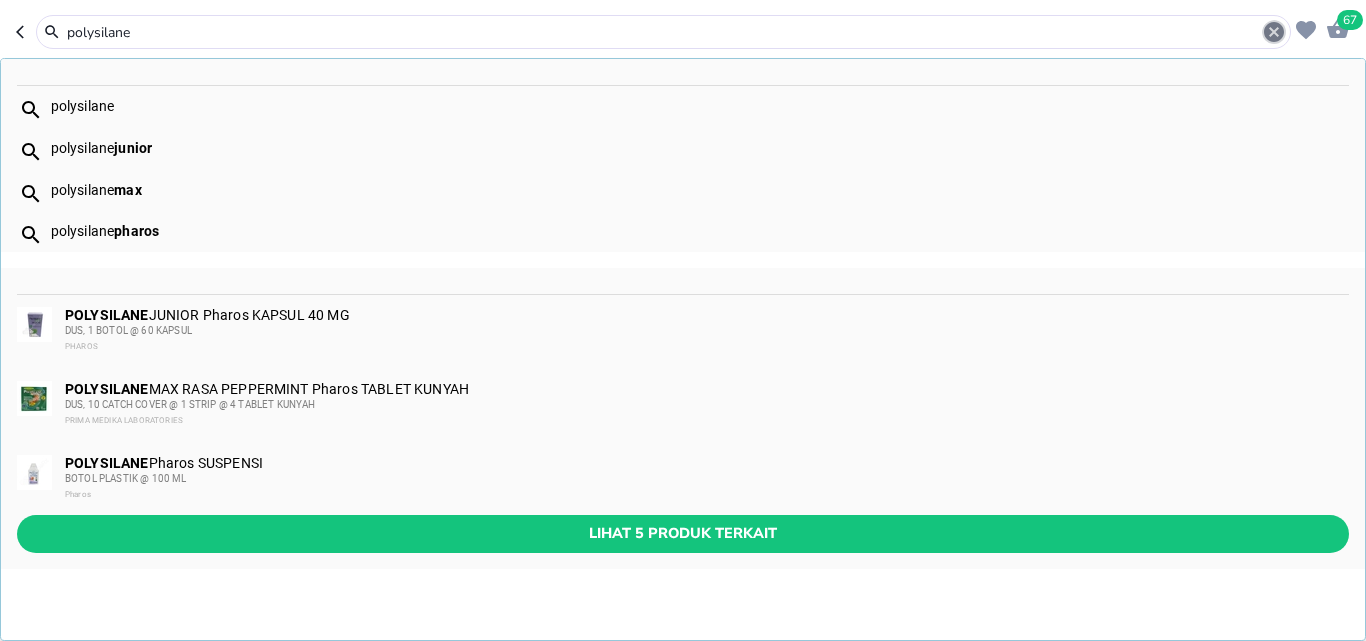 click 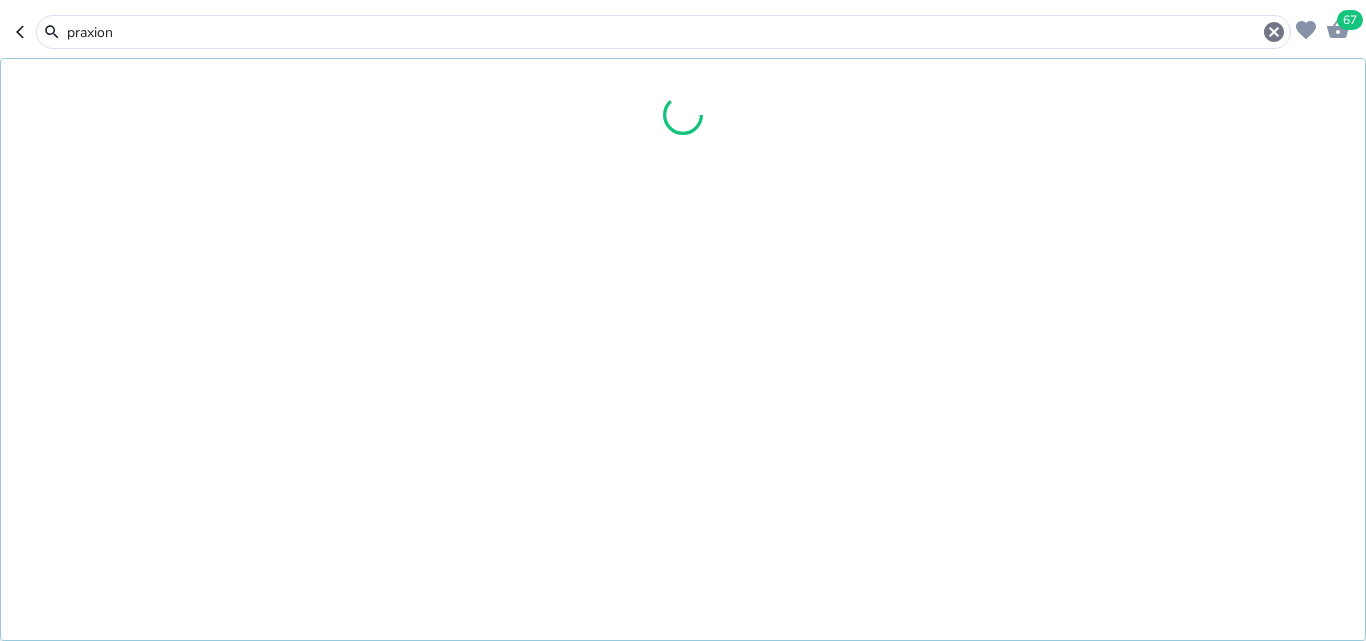 type on "praxion" 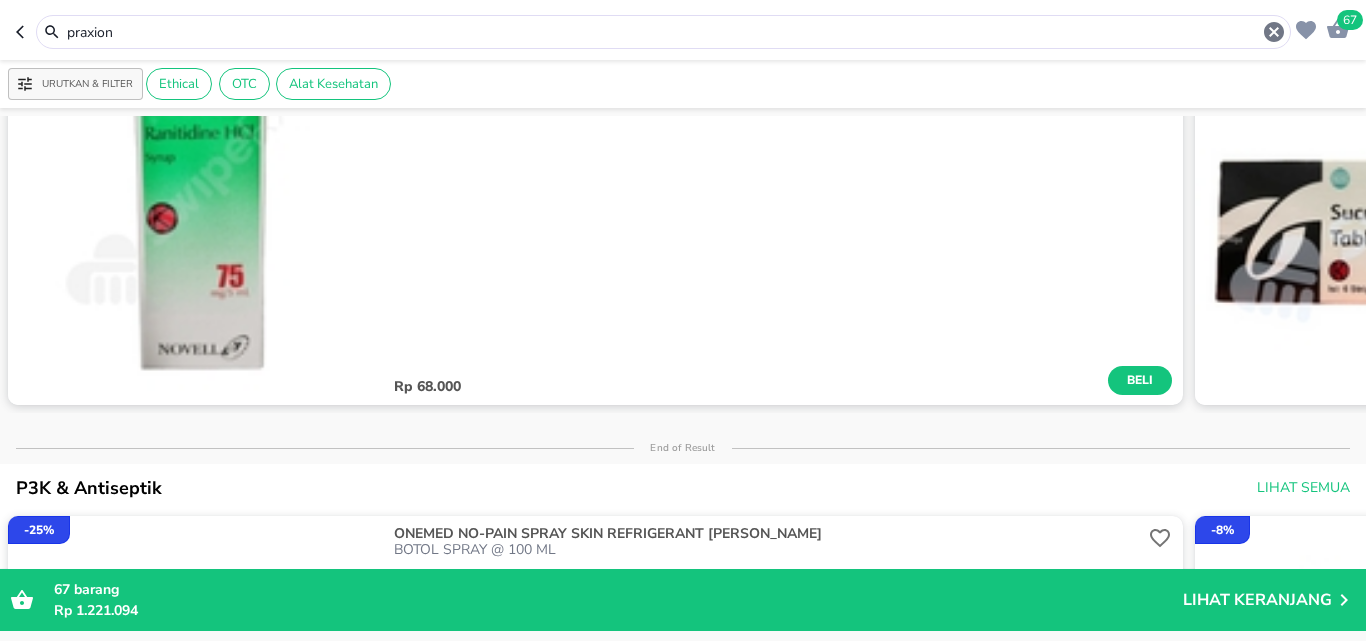 scroll, scrollTop: 0, scrollLeft: 0, axis: both 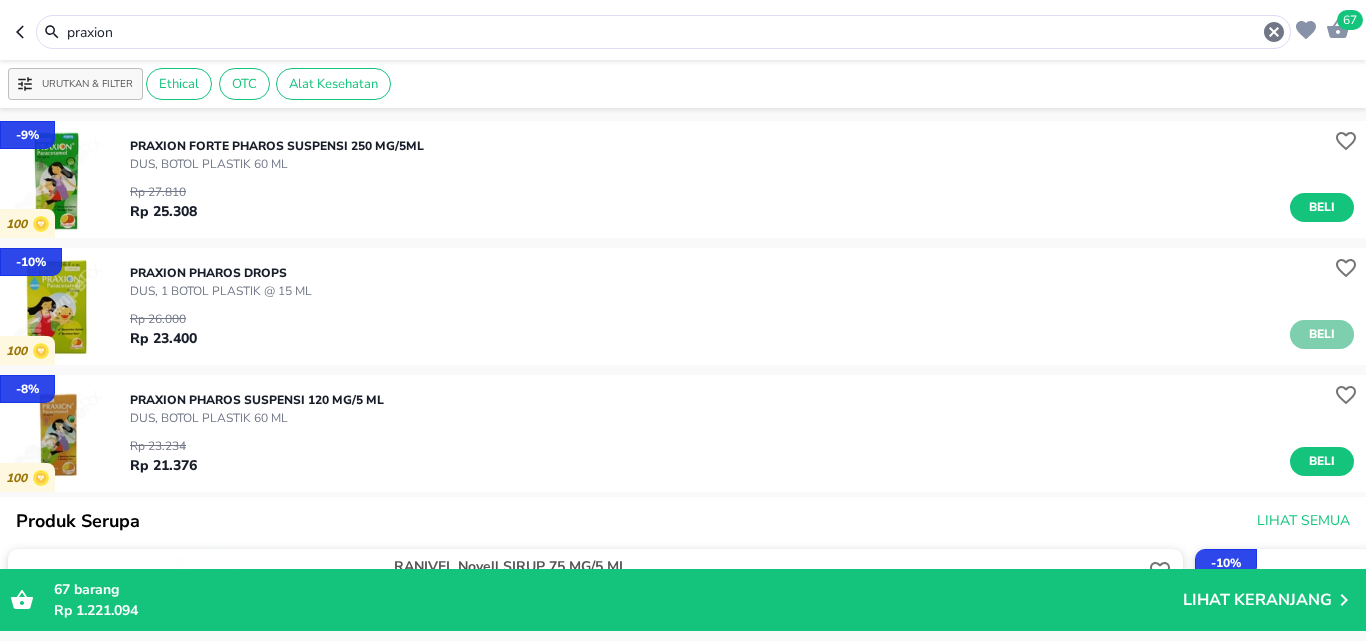 click on "Beli" at bounding box center (1322, 334) 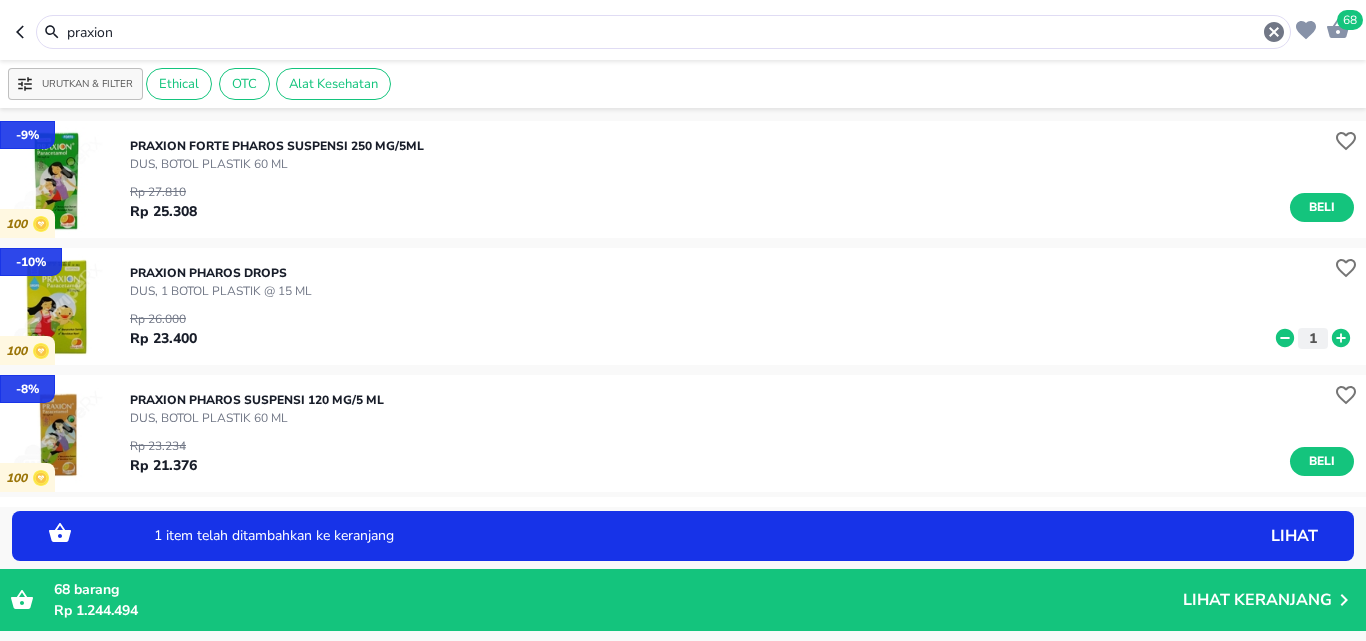 click 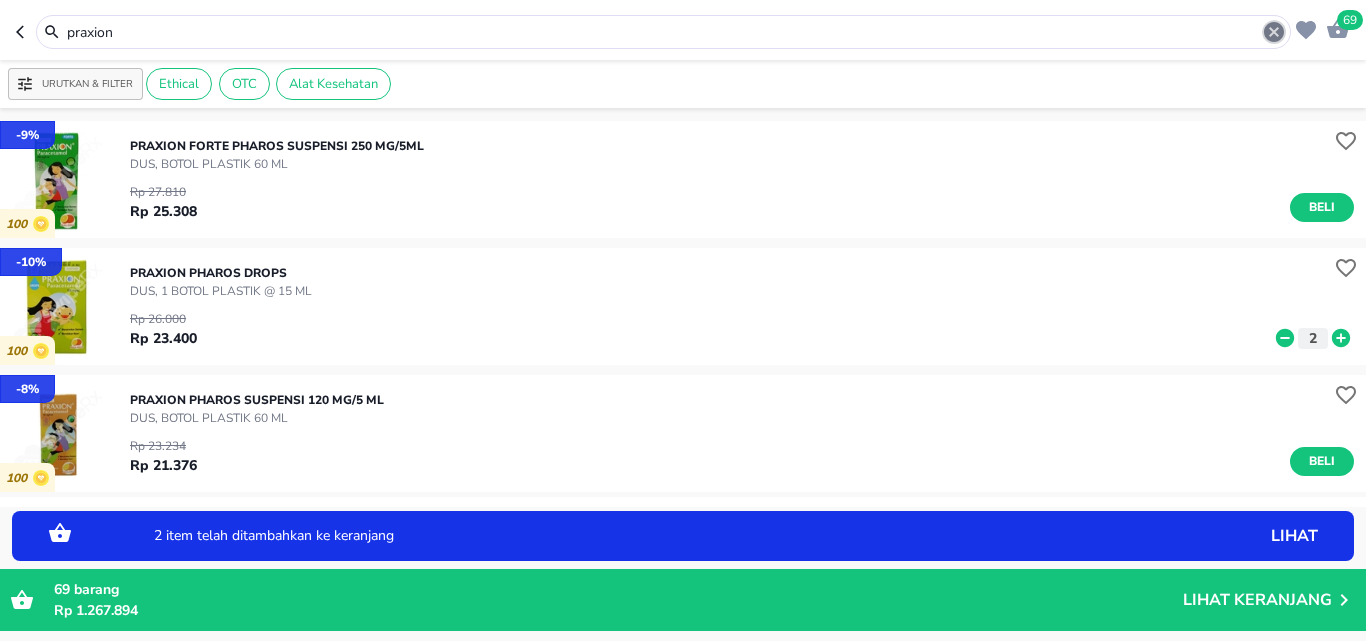click 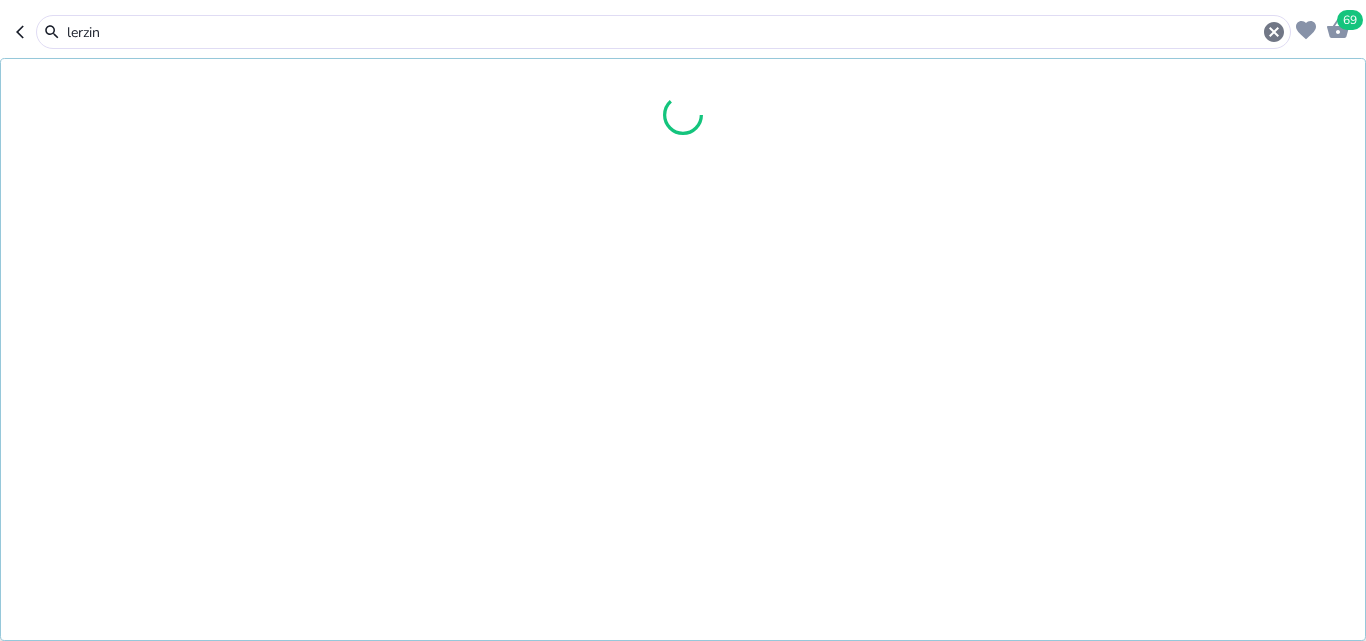 type on "lerzin" 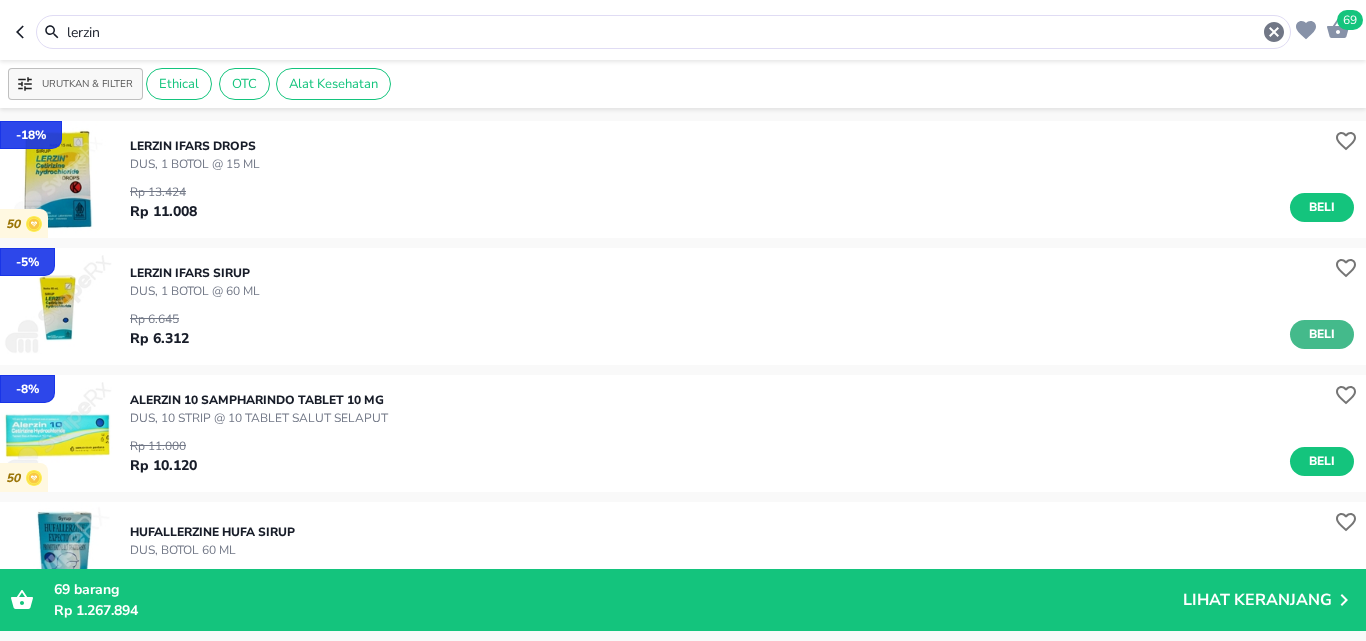 click on "Beli" at bounding box center (1322, 334) 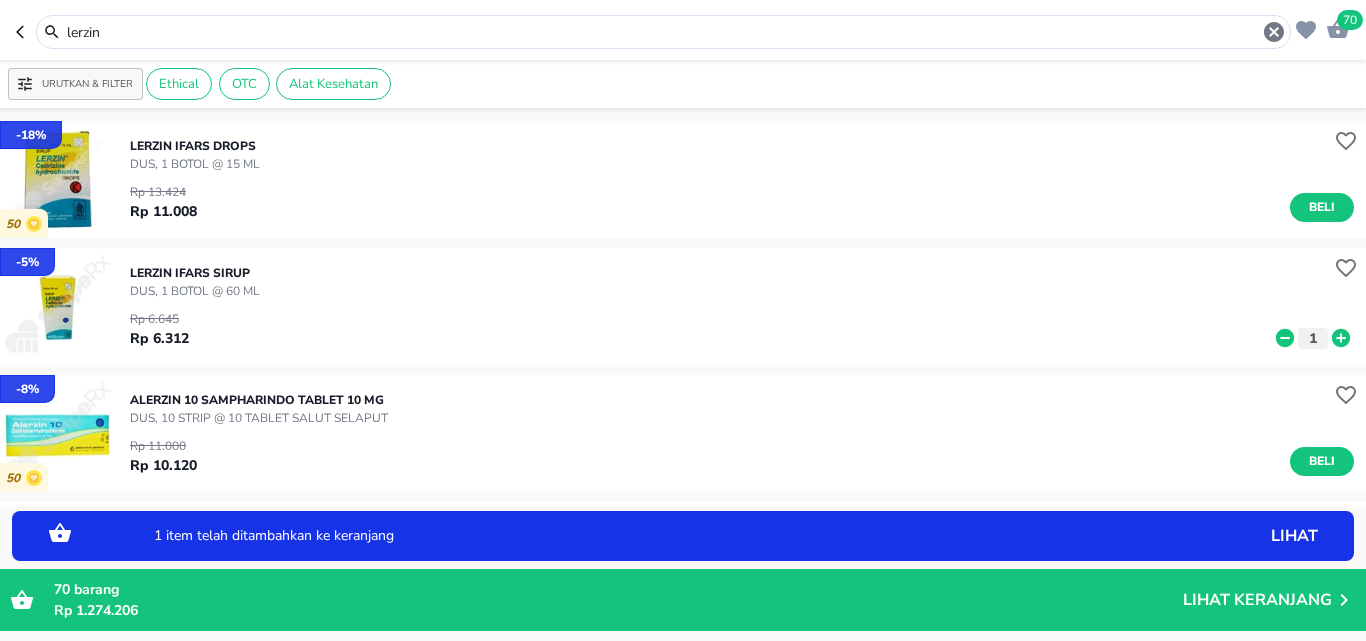 click 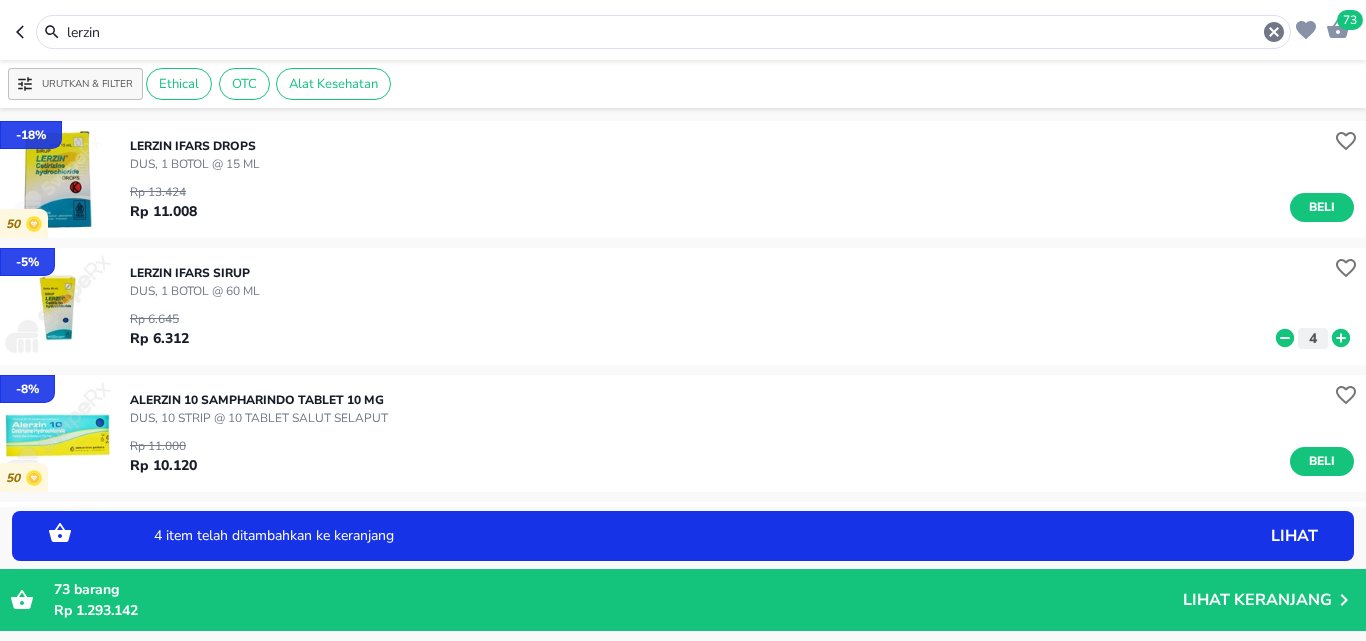 click 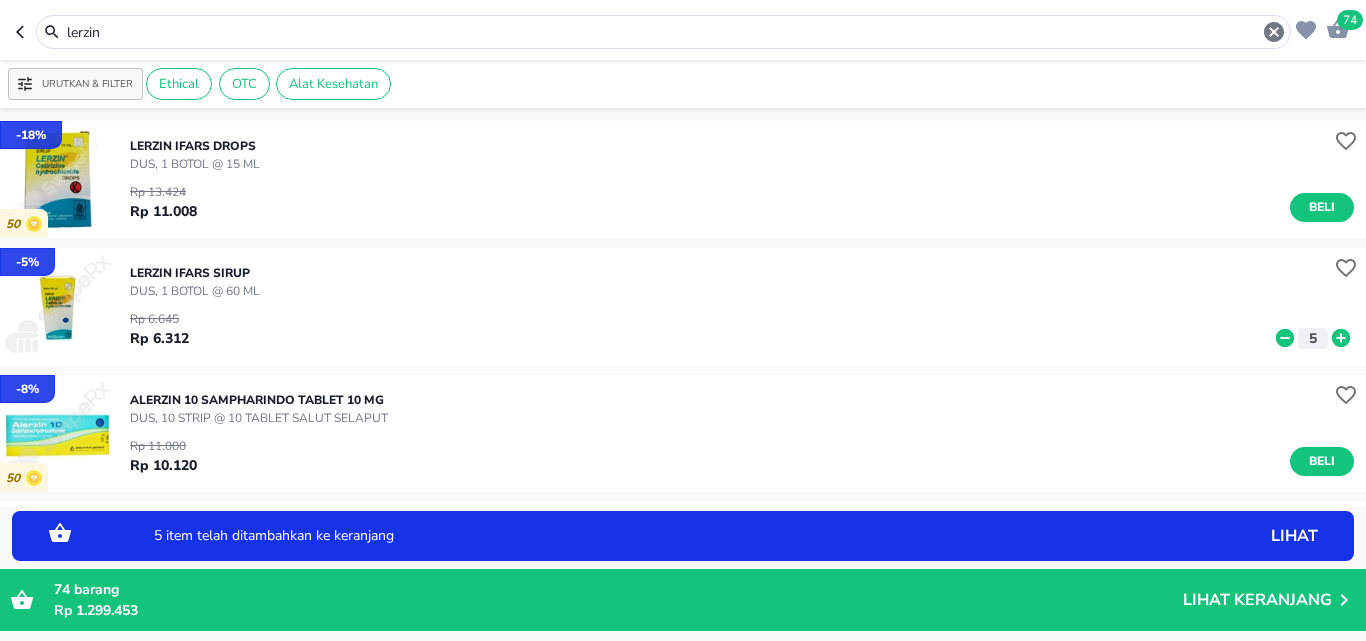 click 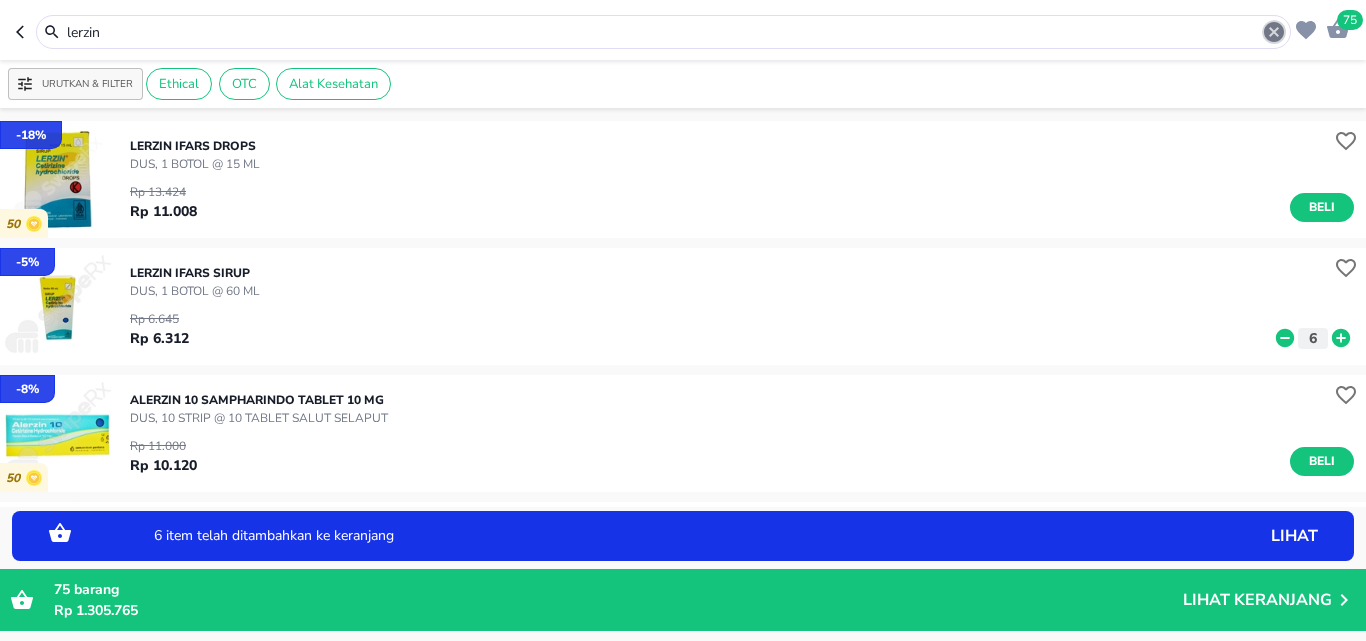 click 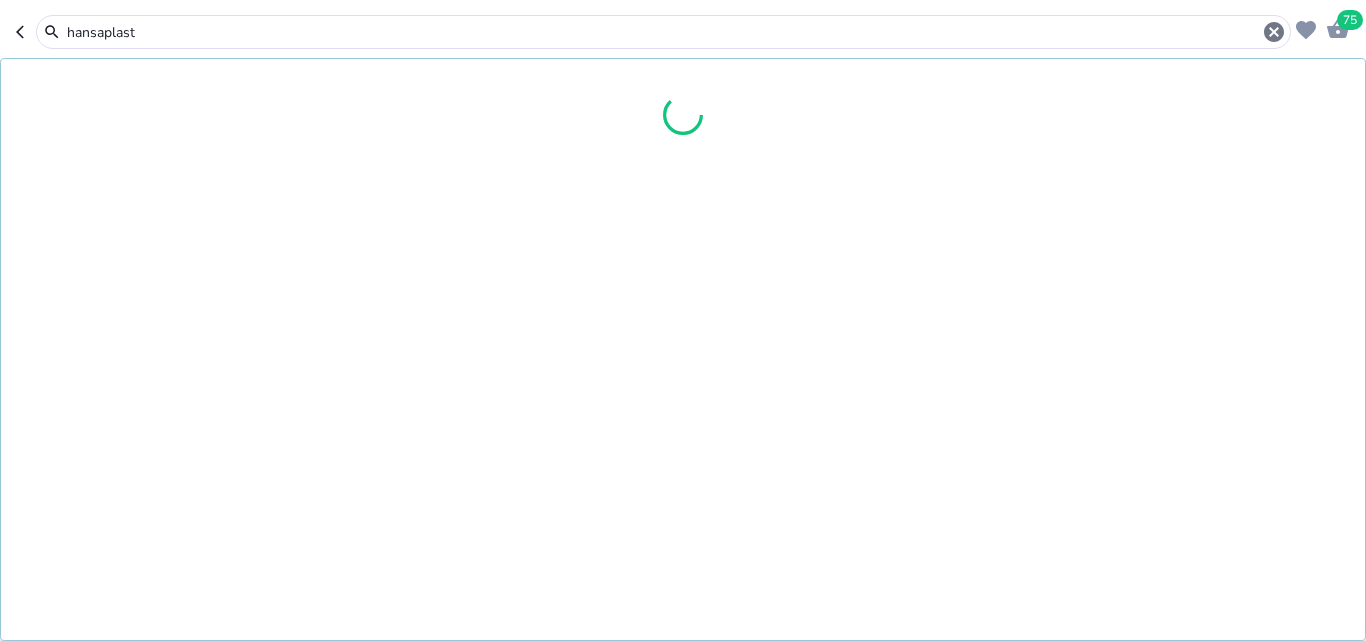 type on "hansaplast" 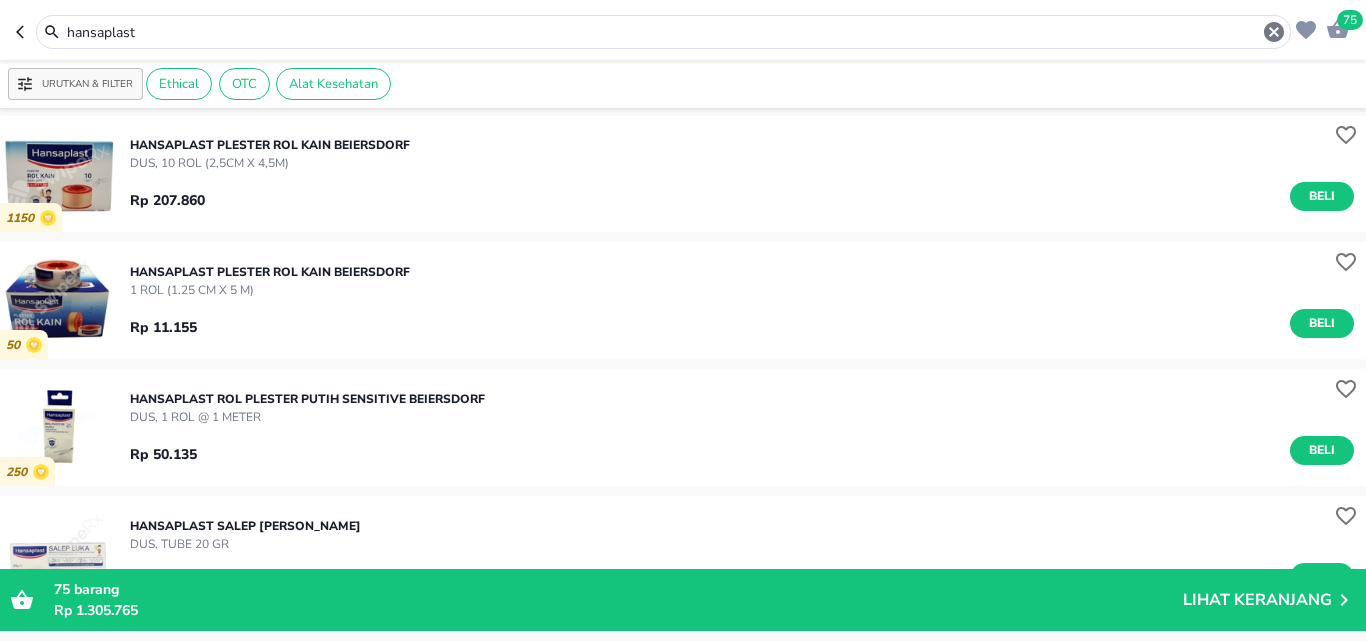 scroll, scrollTop: 3000, scrollLeft: 0, axis: vertical 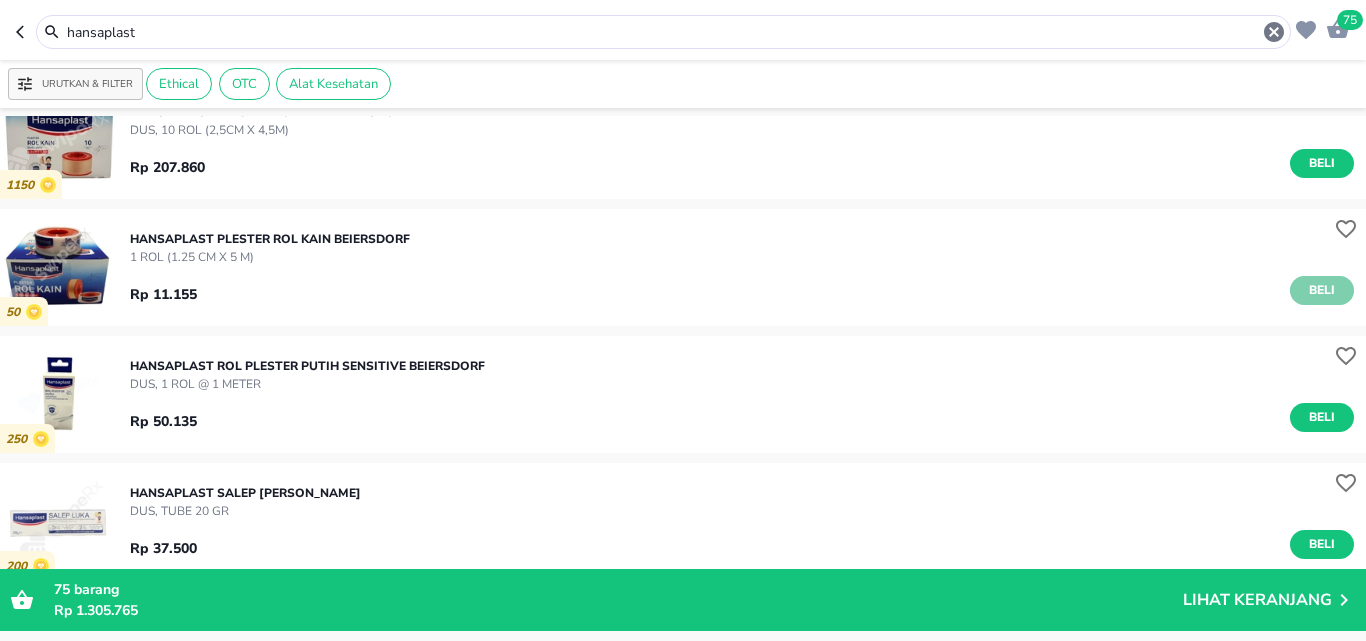 click on "Beli" at bounding box center [1322, 290] 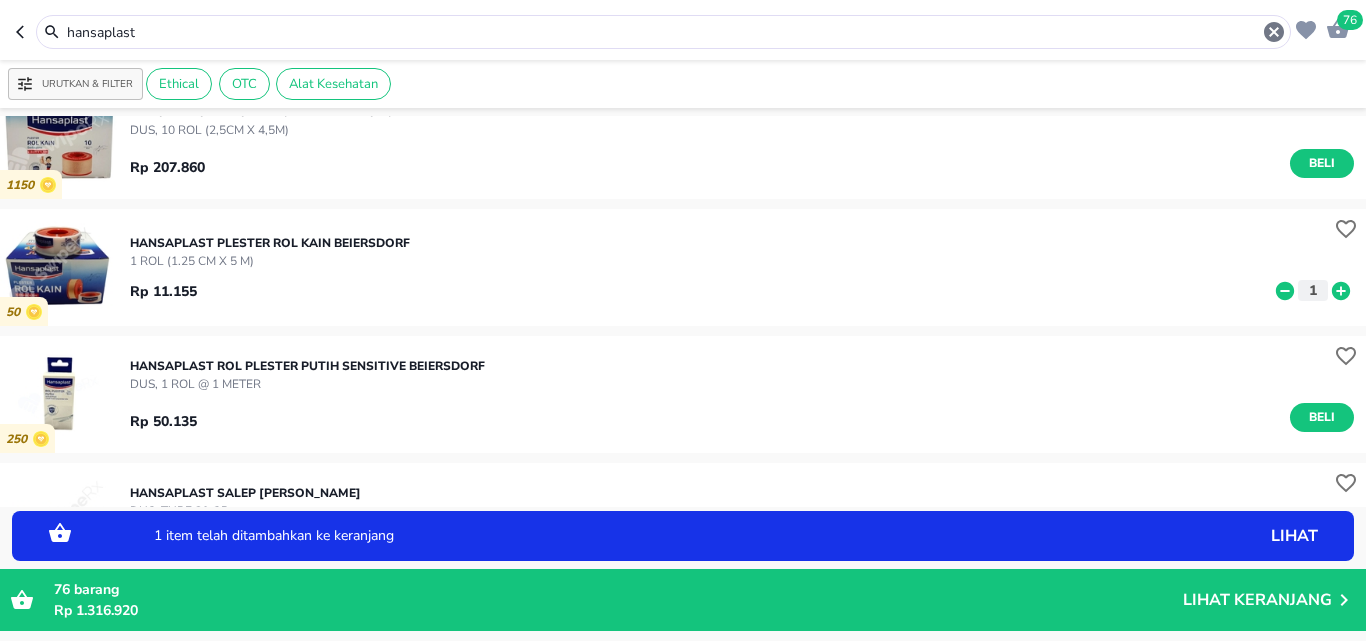 click 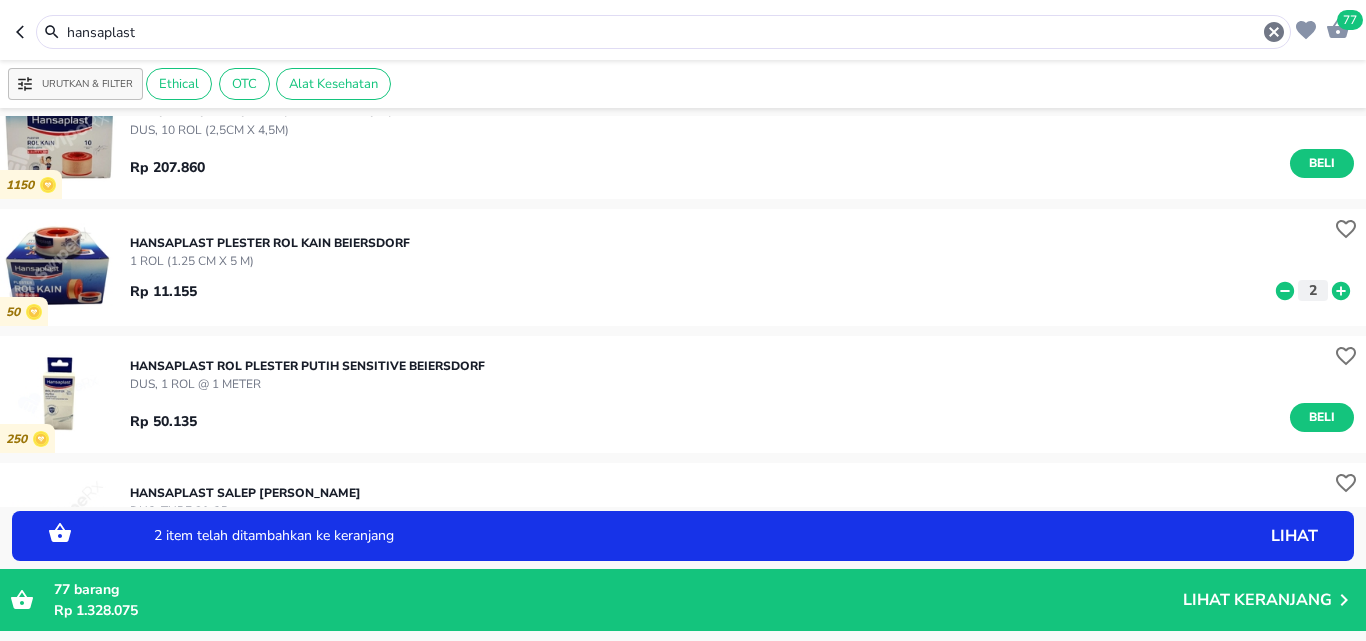 click 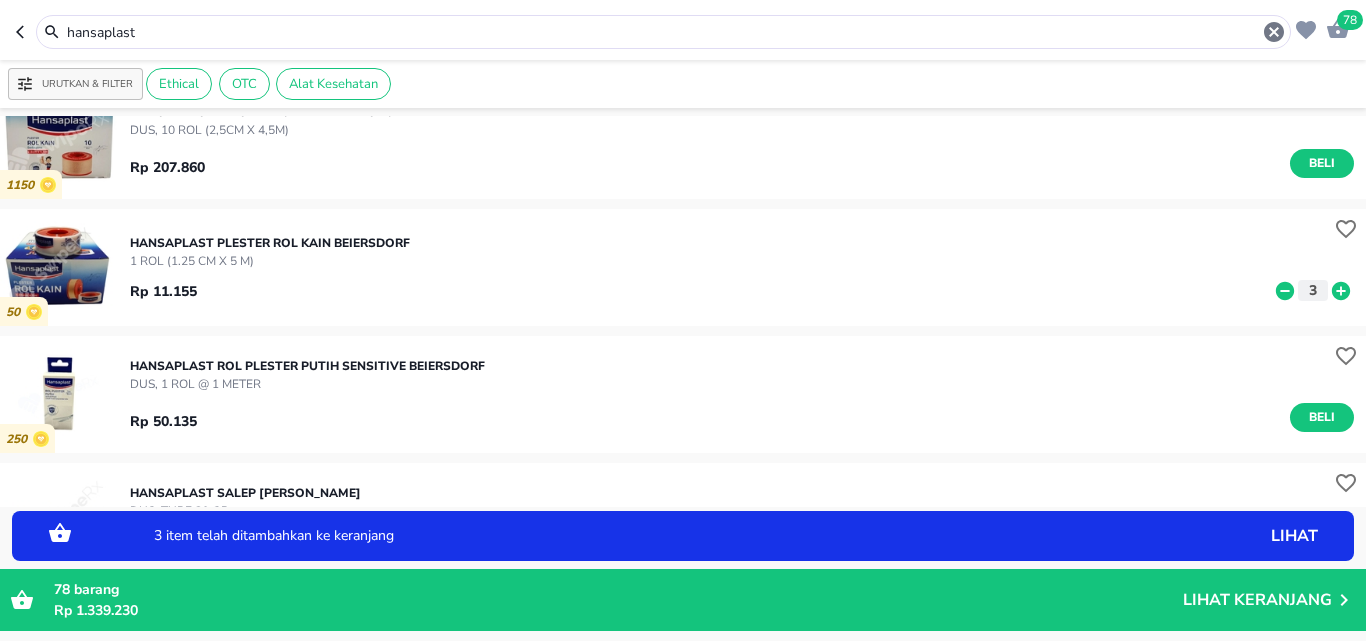 click 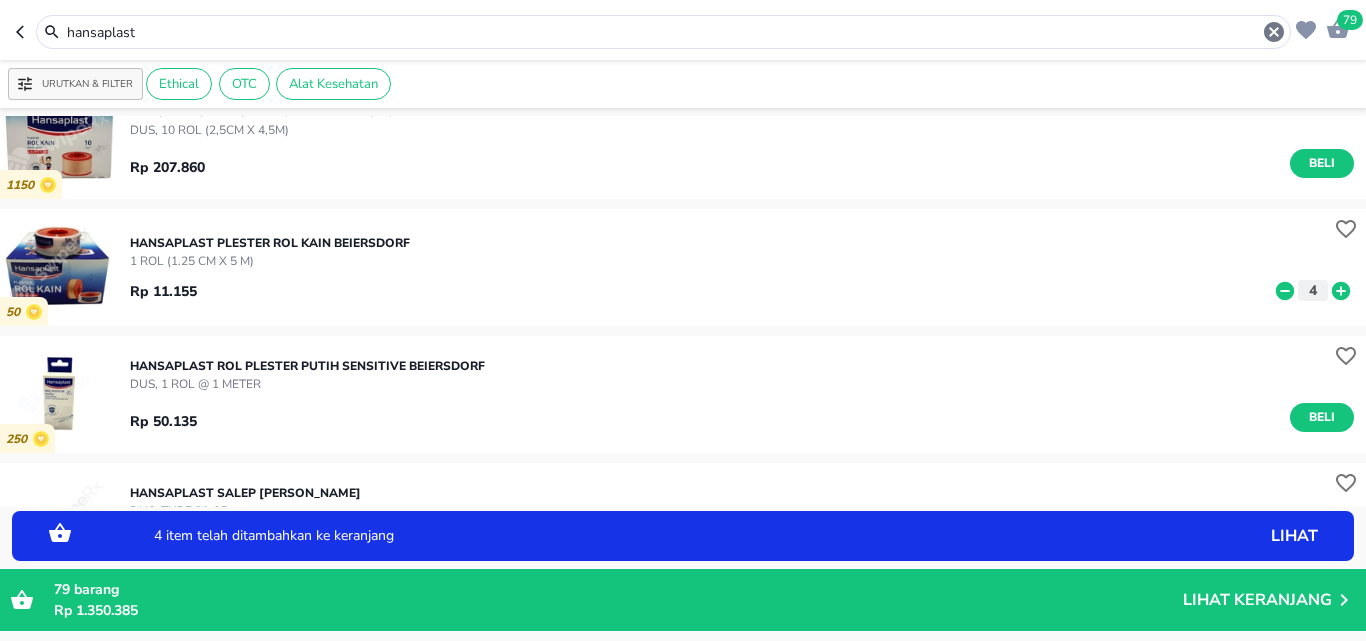 click 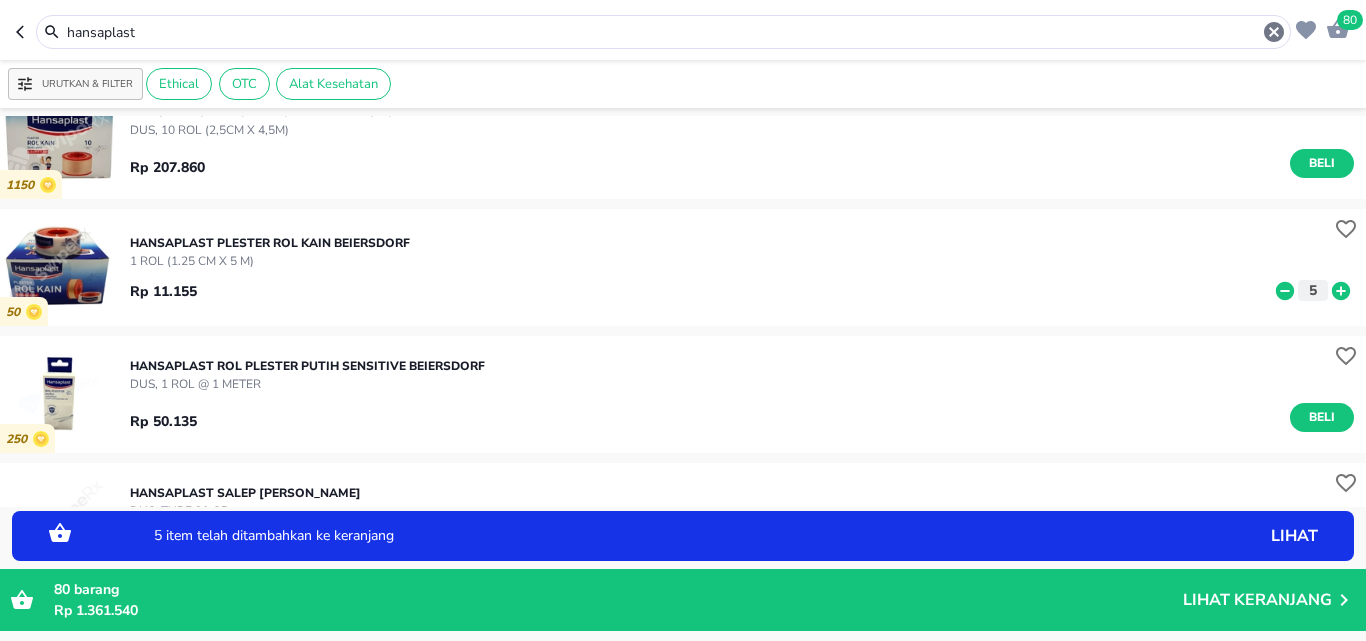 click 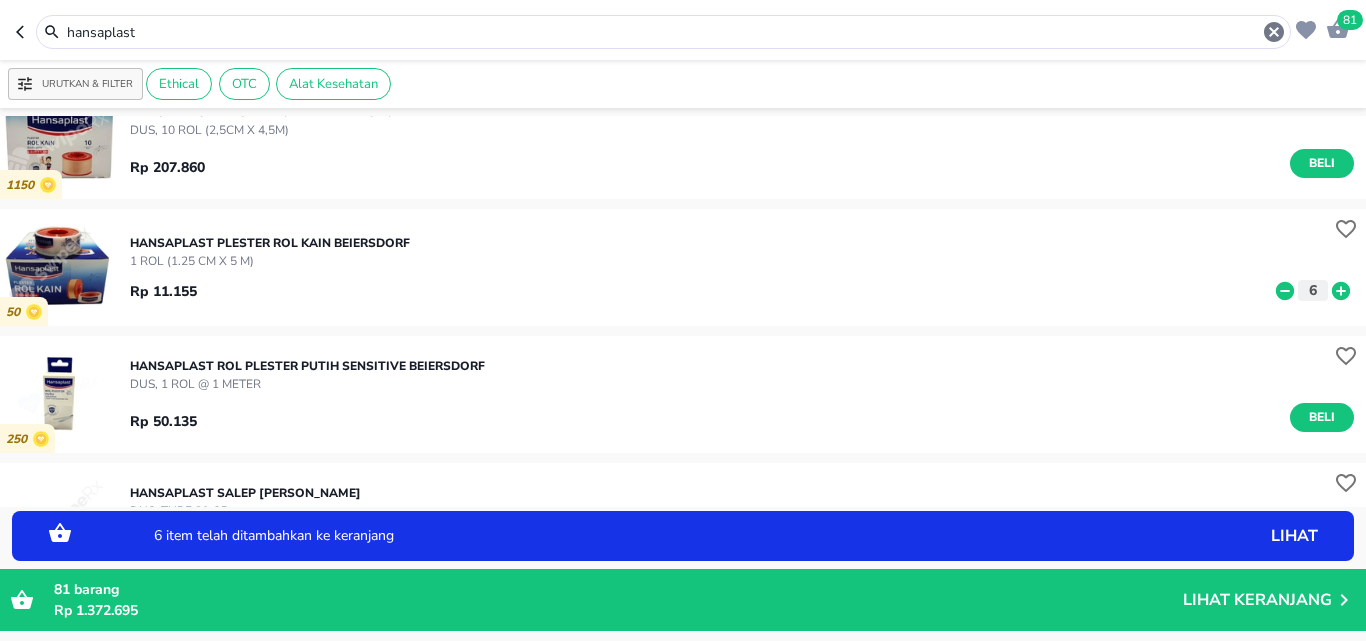 click 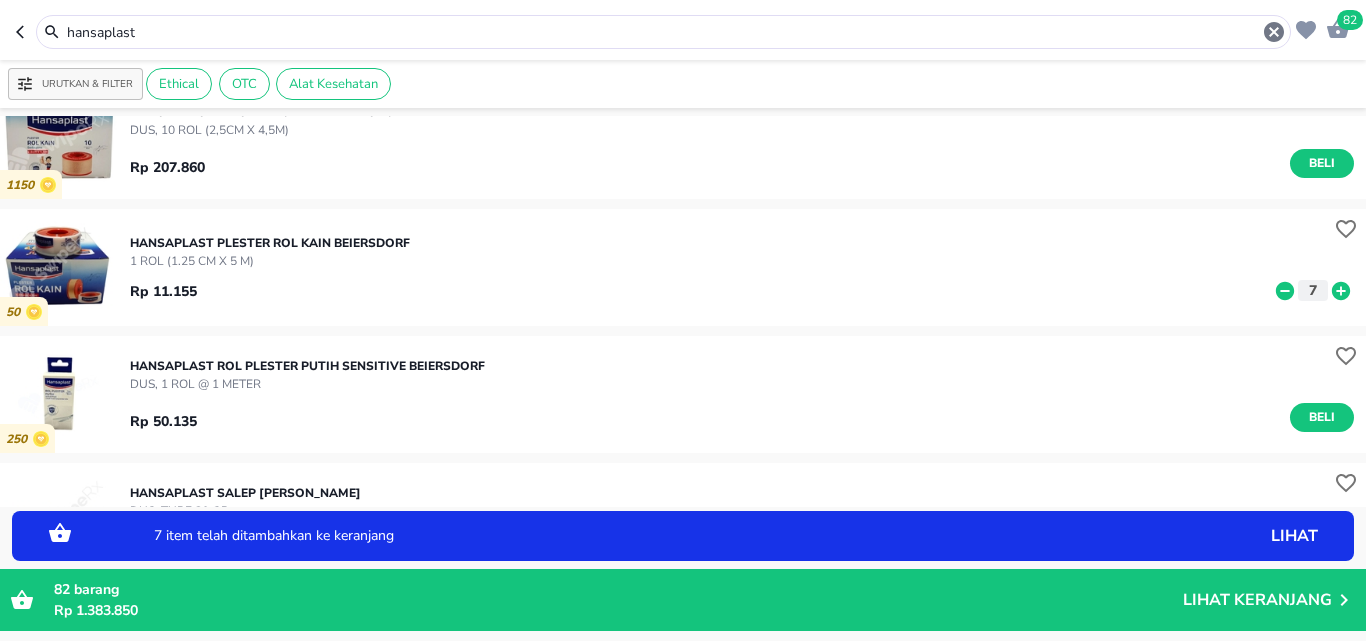 click 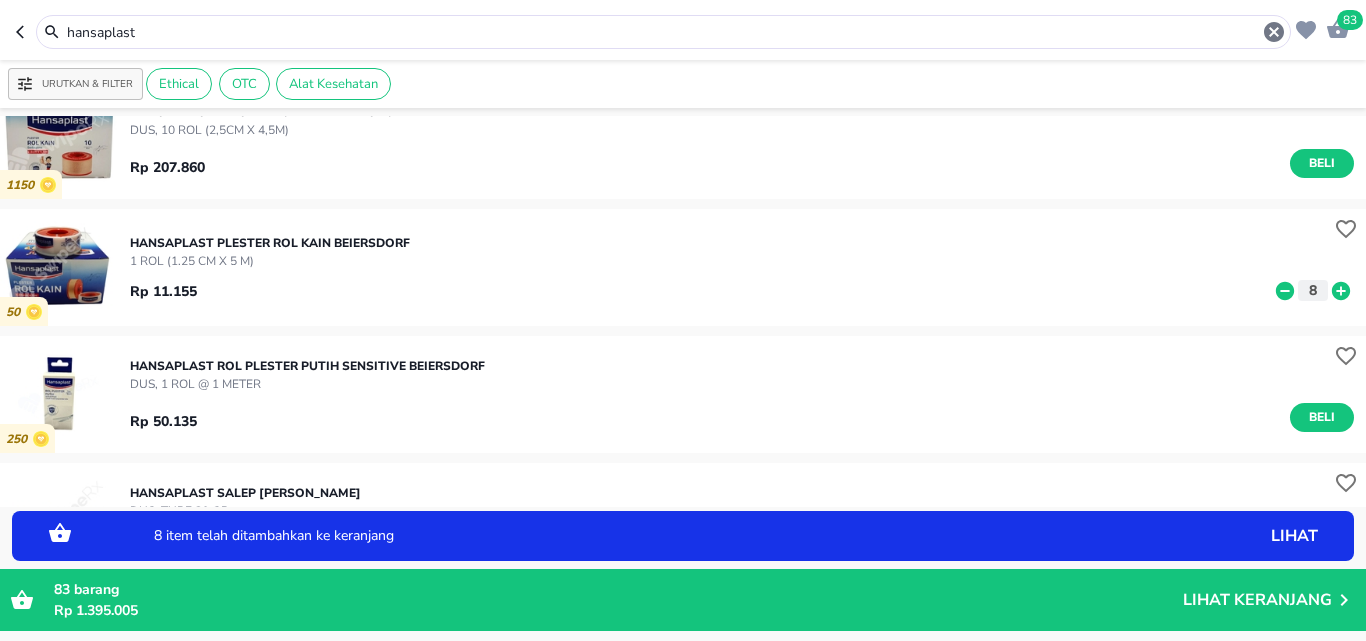 click 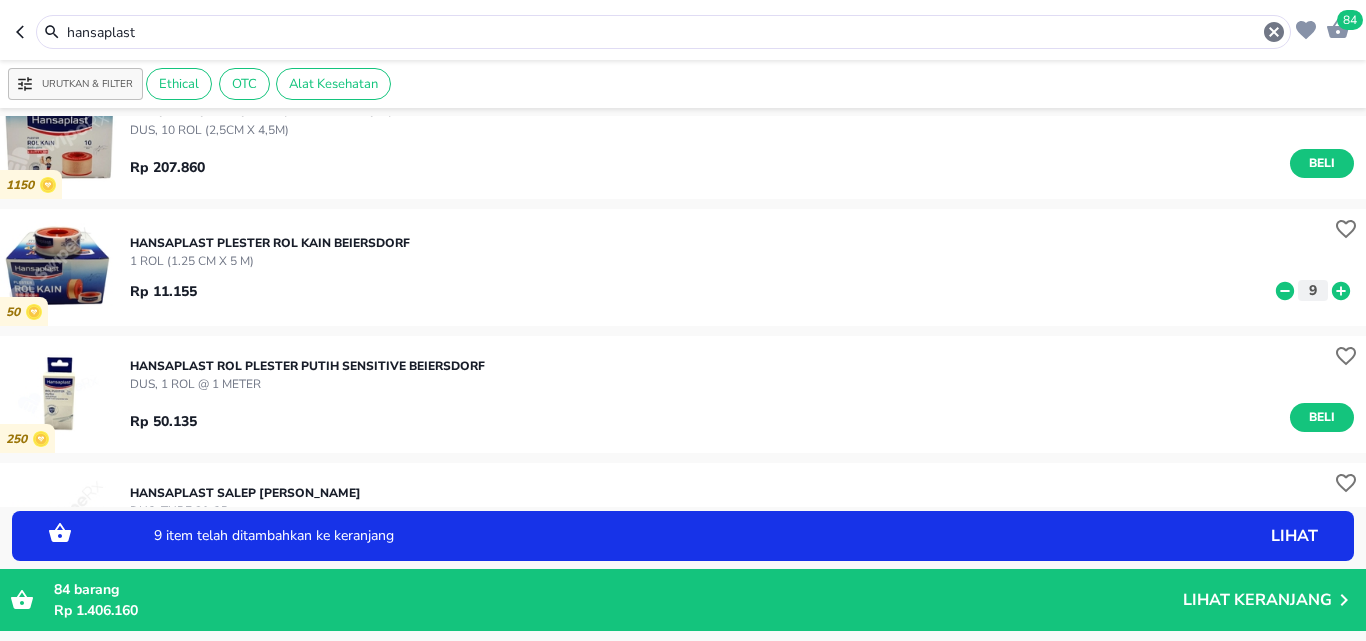 click 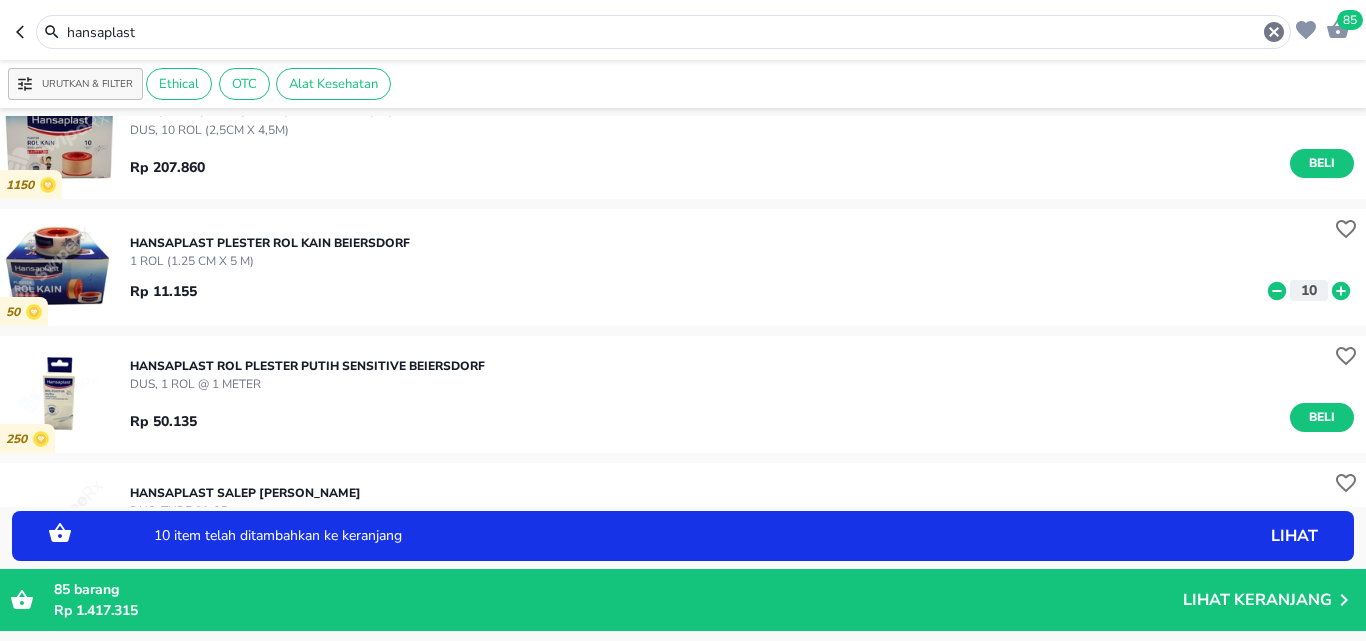 click 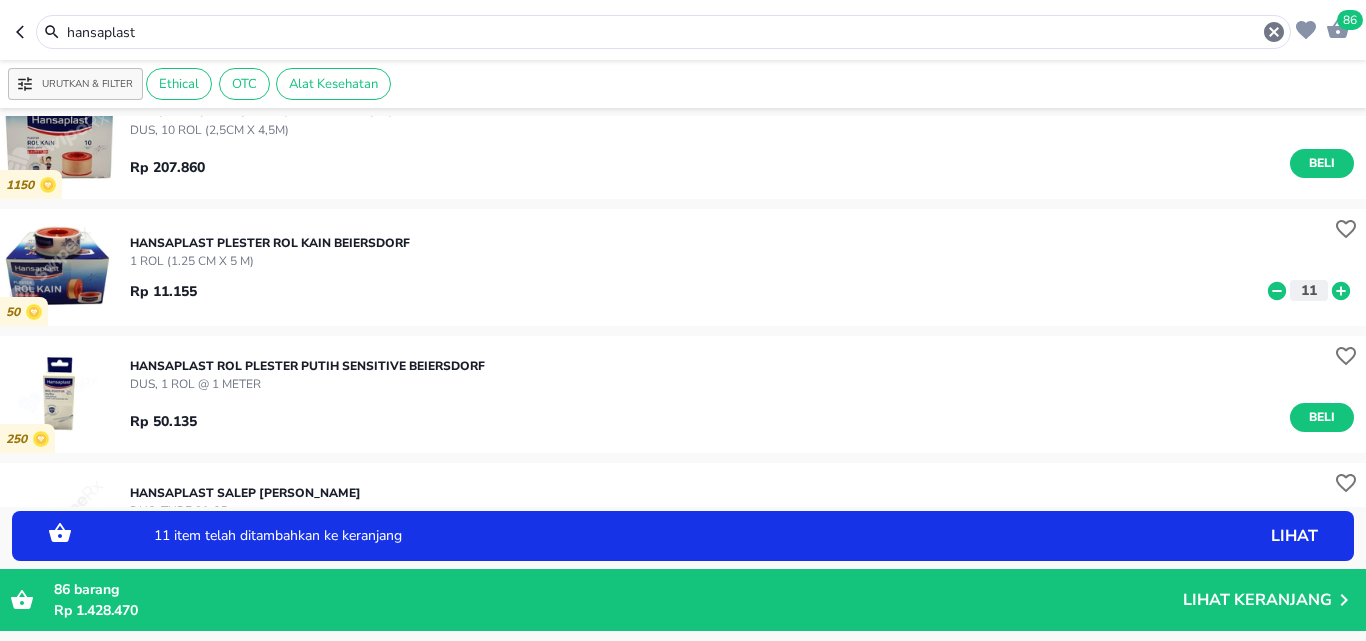 click 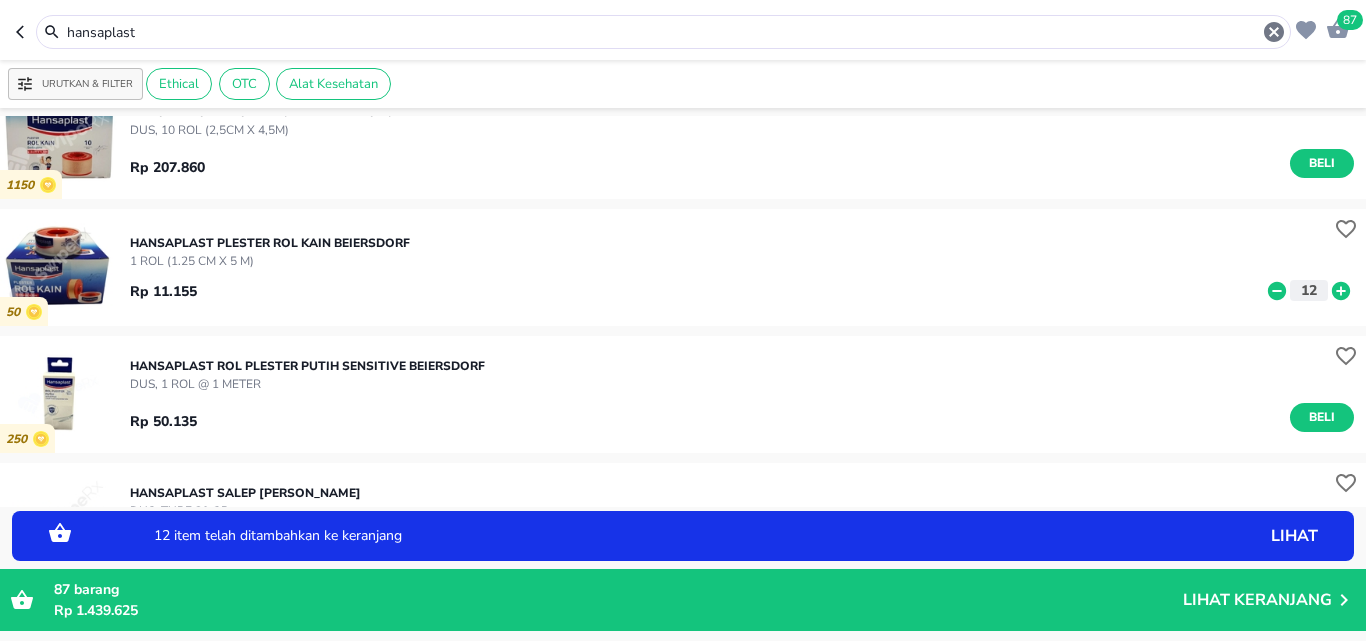 click 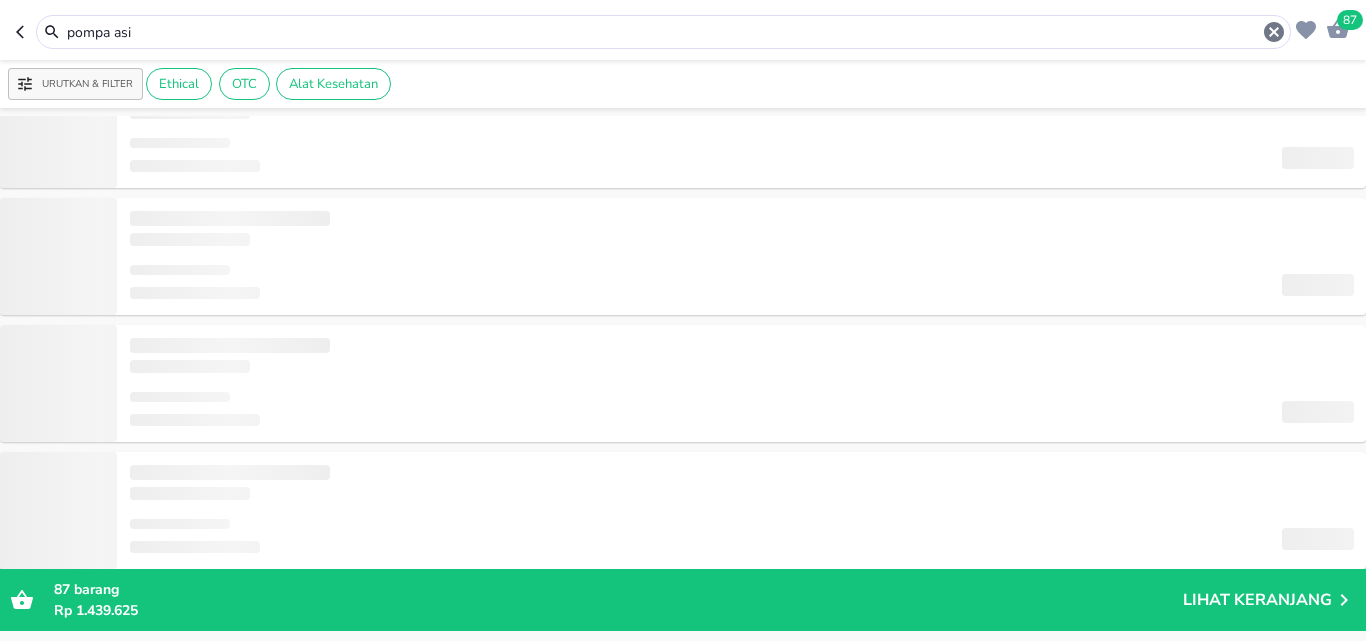 scroll, scrollTop: 0, scrollLeft: 0, axis: both 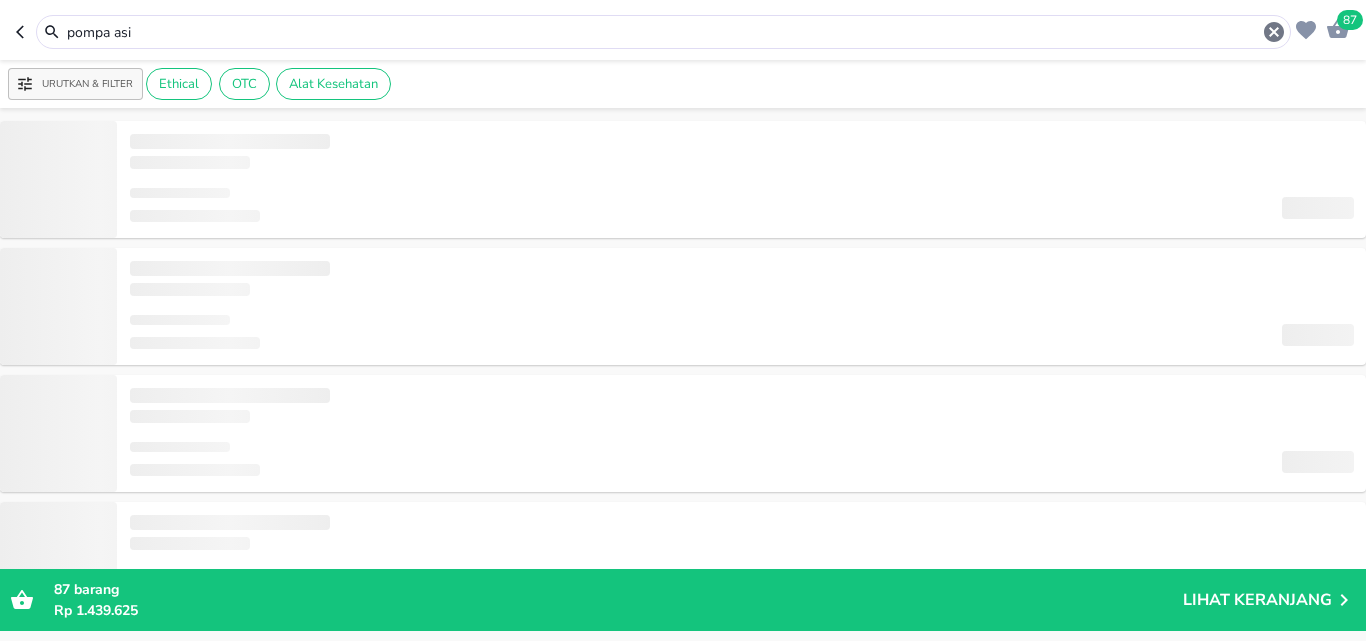 click on "pompa asi" at bounding box center [663, 32] 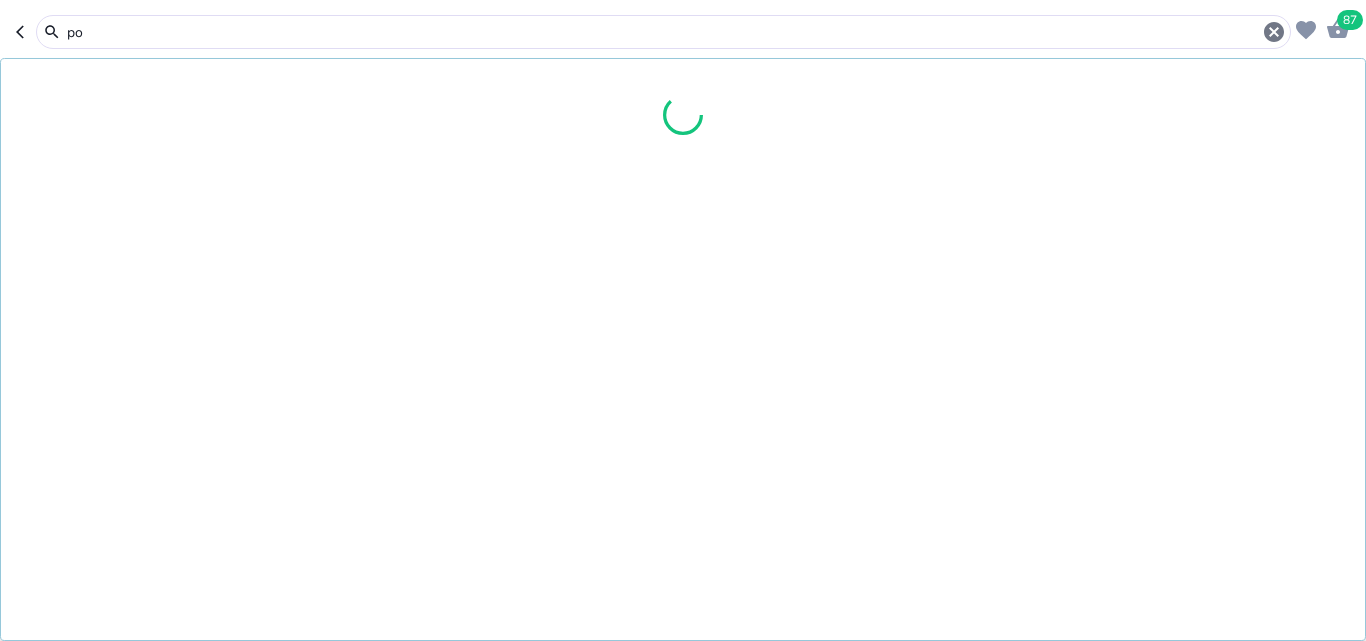type on "p" 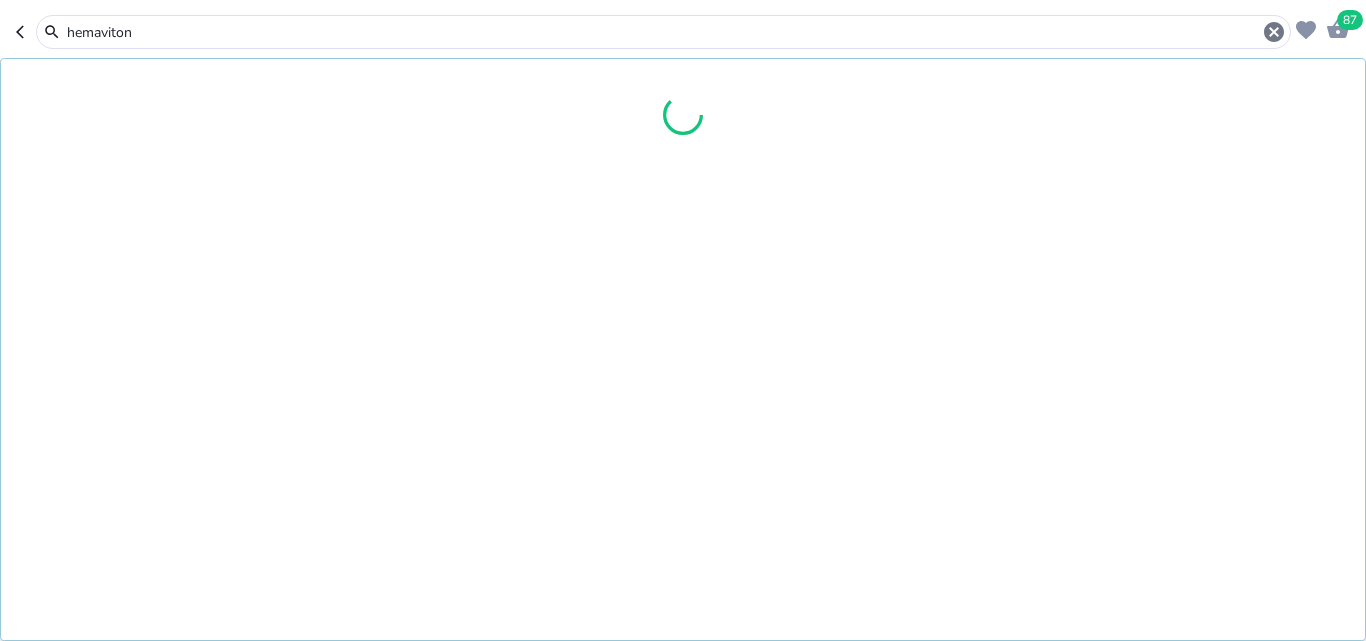 type on "hemaviton" 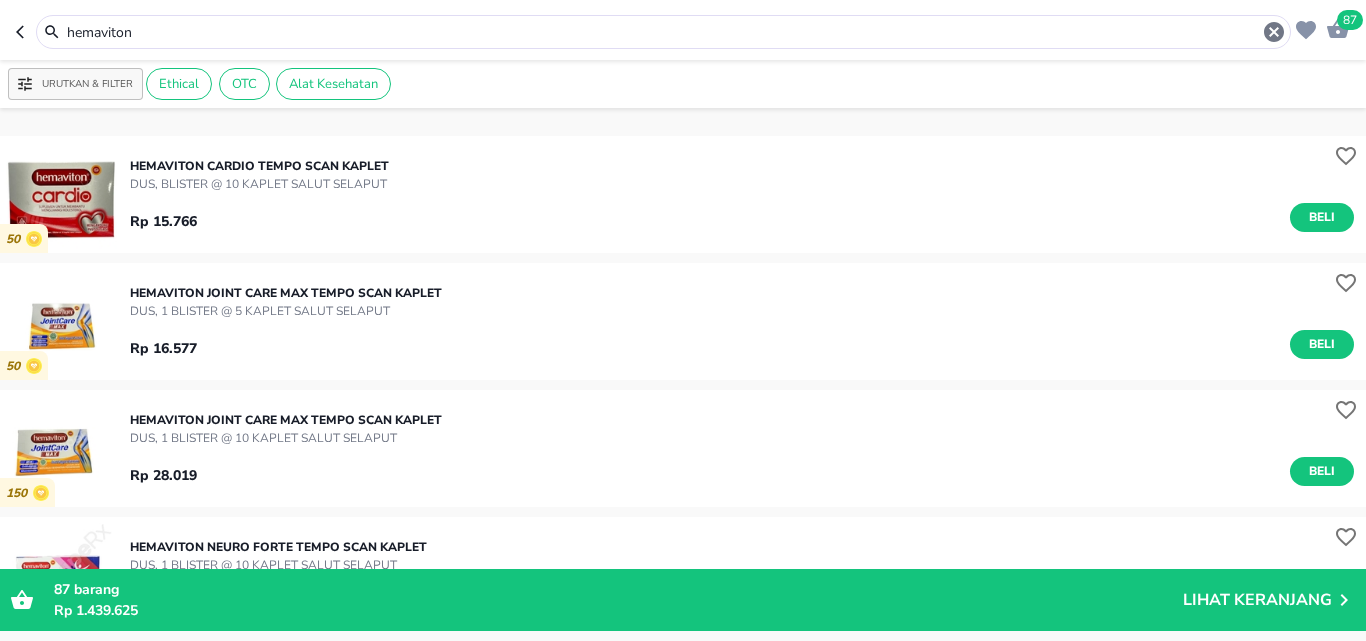 scroll, scrollTop: 400, scrollLeft: 0, axis: vertical 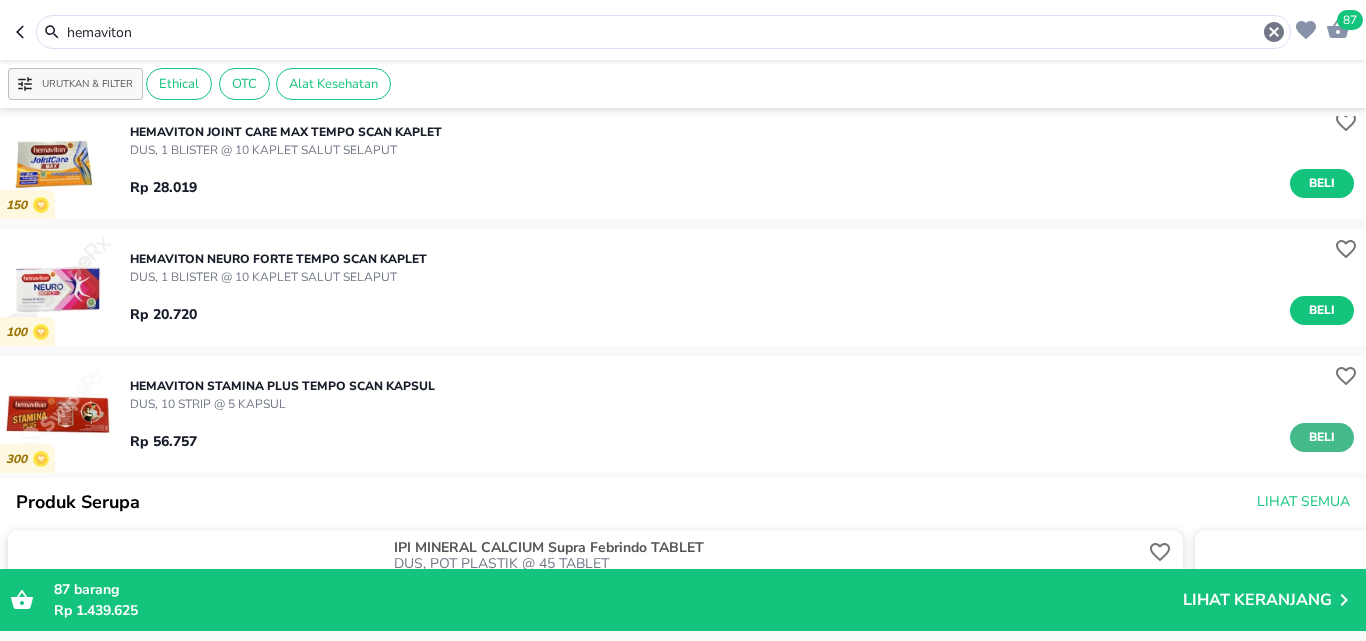 click on "Beli" at bounding box center (1322, 437) 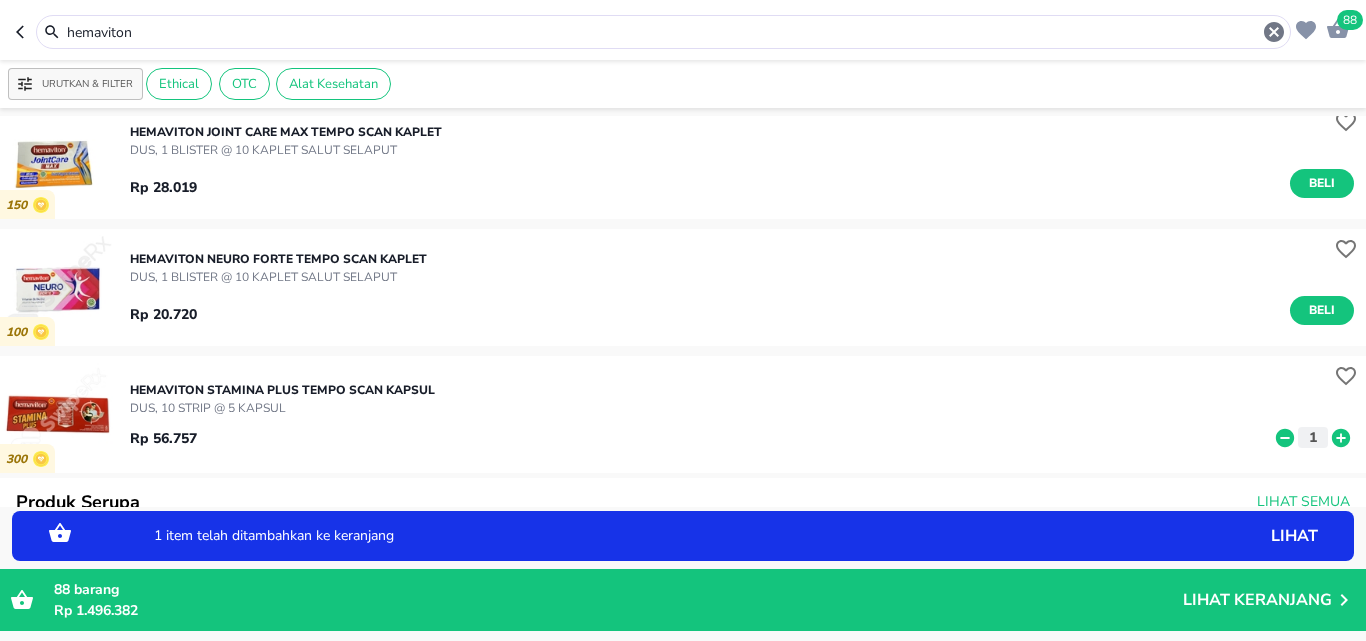 click 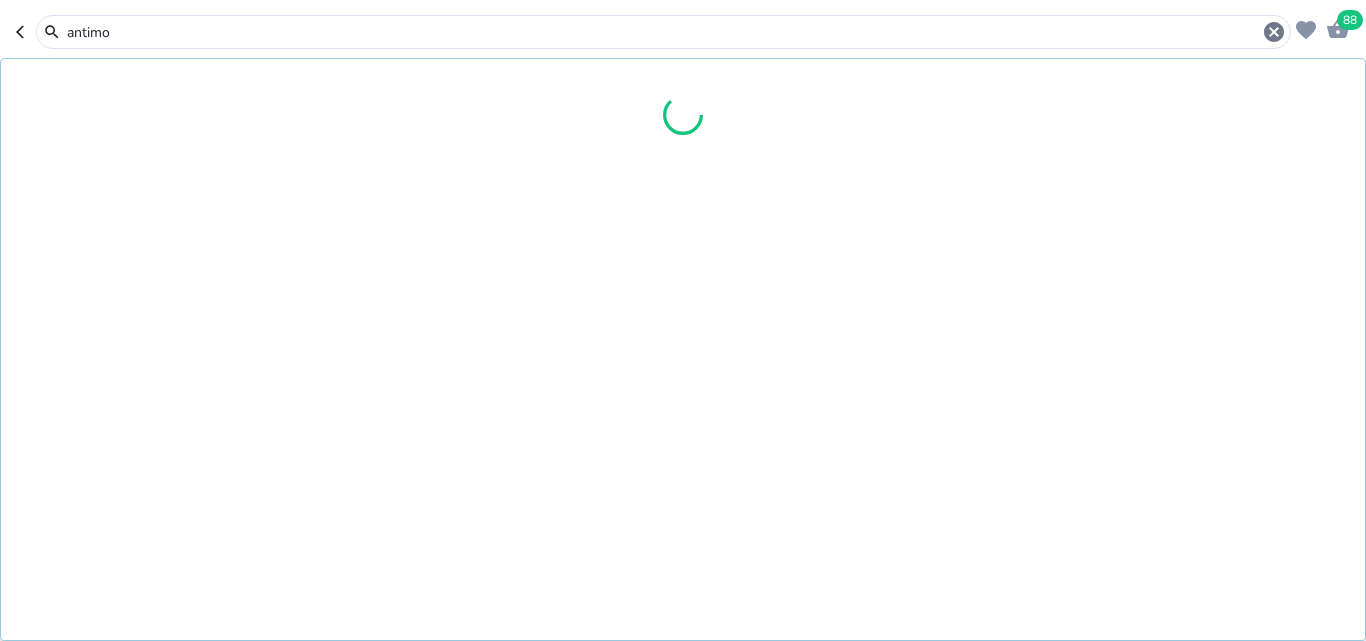 type on "antimo" 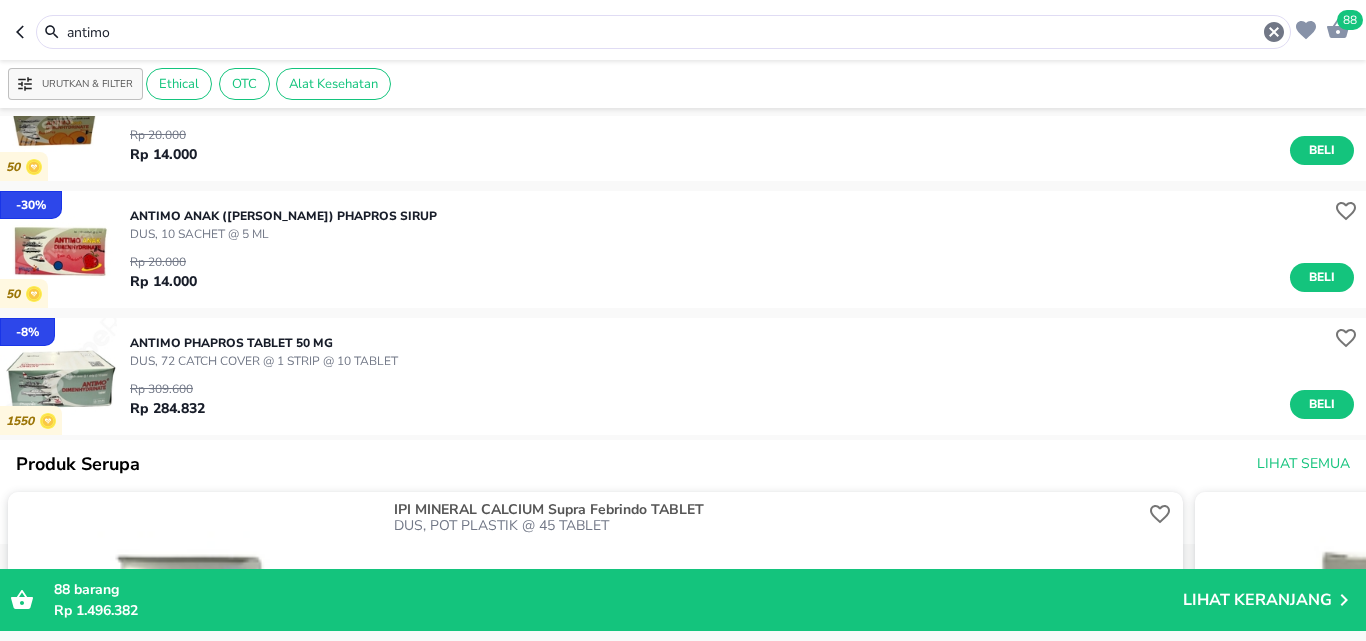 scroll, scrollTop: 0, scrollLeft: 0, axis: both 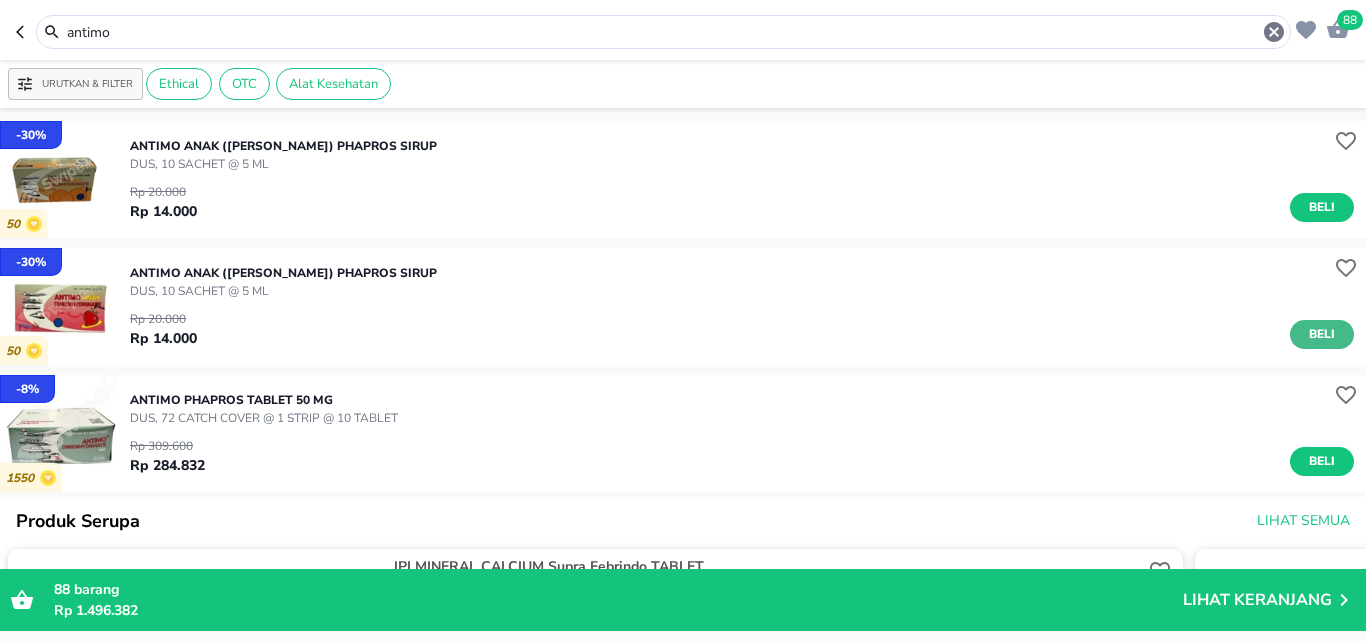 click on "Beli" at bounding box center (1322, 334) 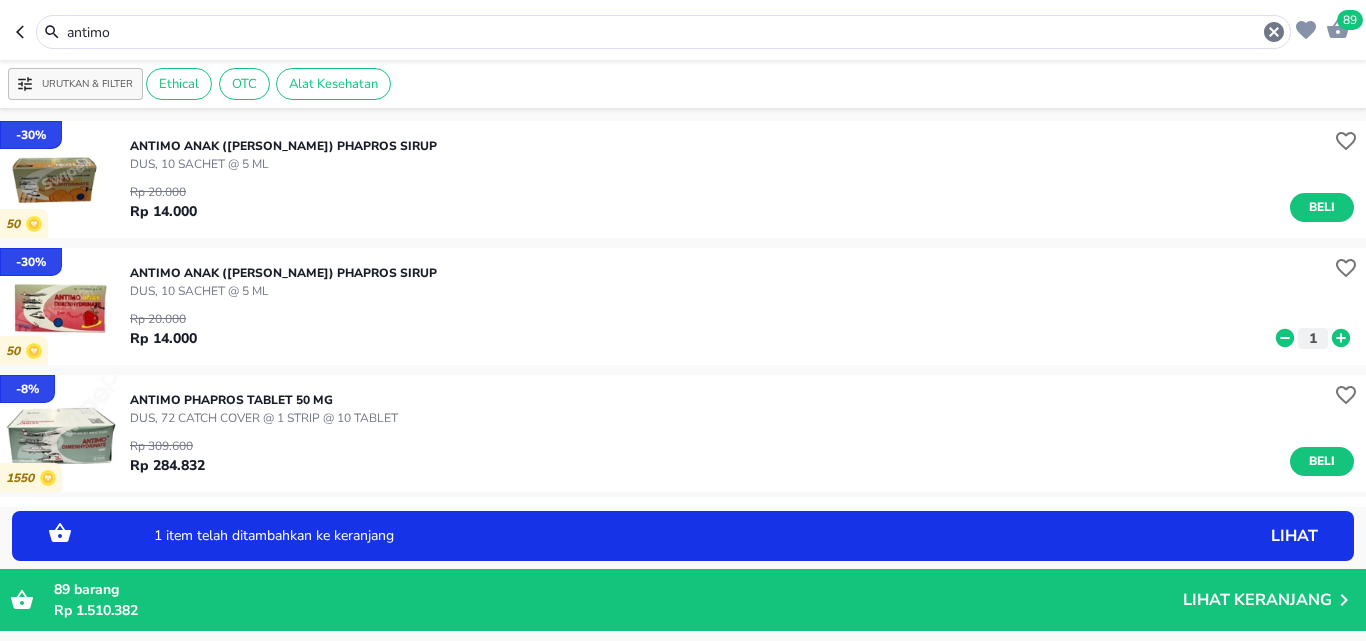 click 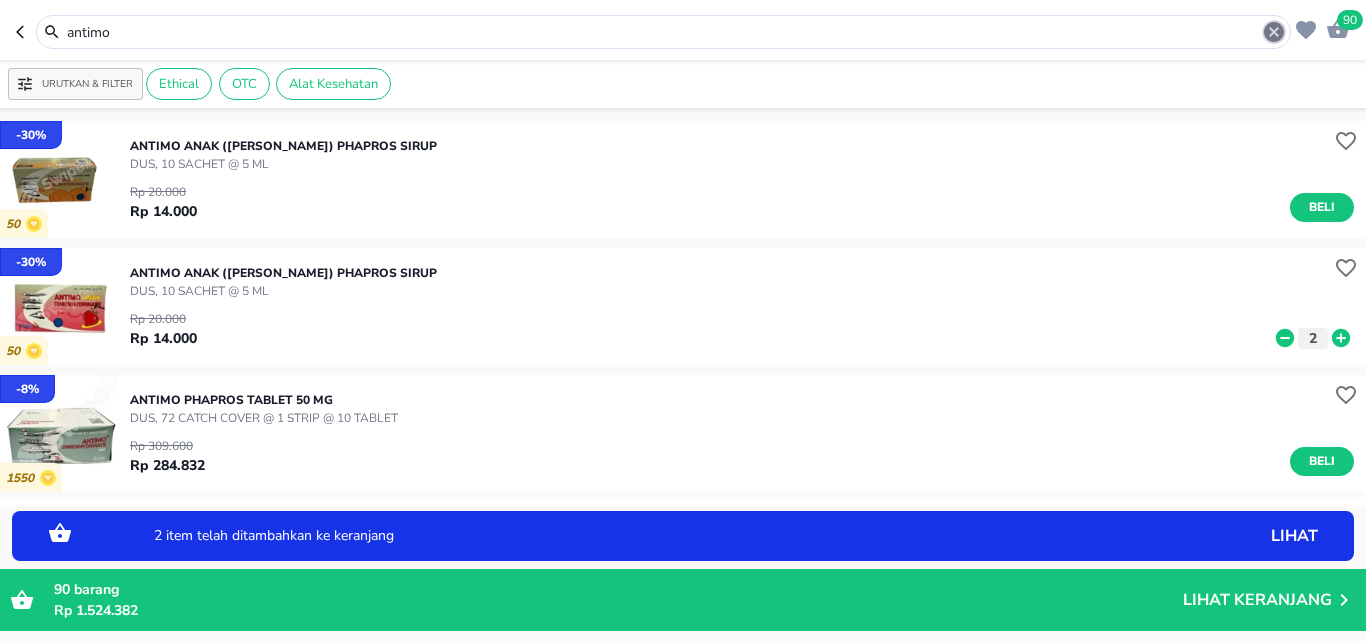 click 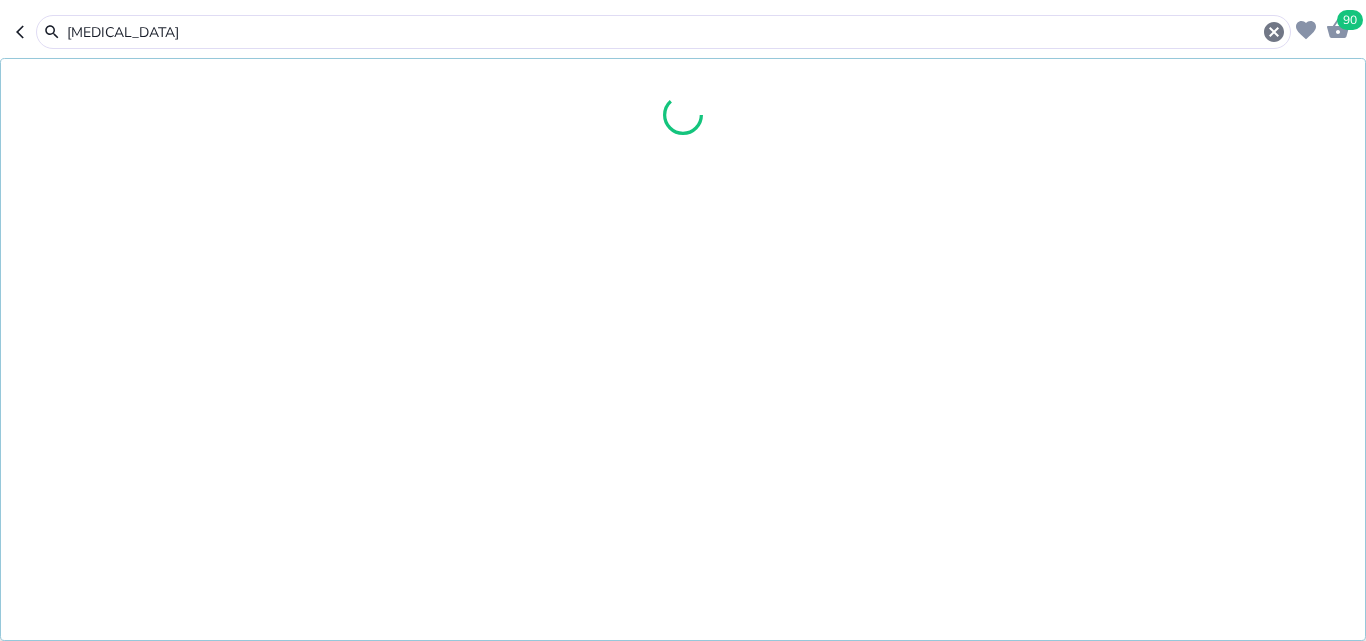 type on "[MEDICAL_DATA]" 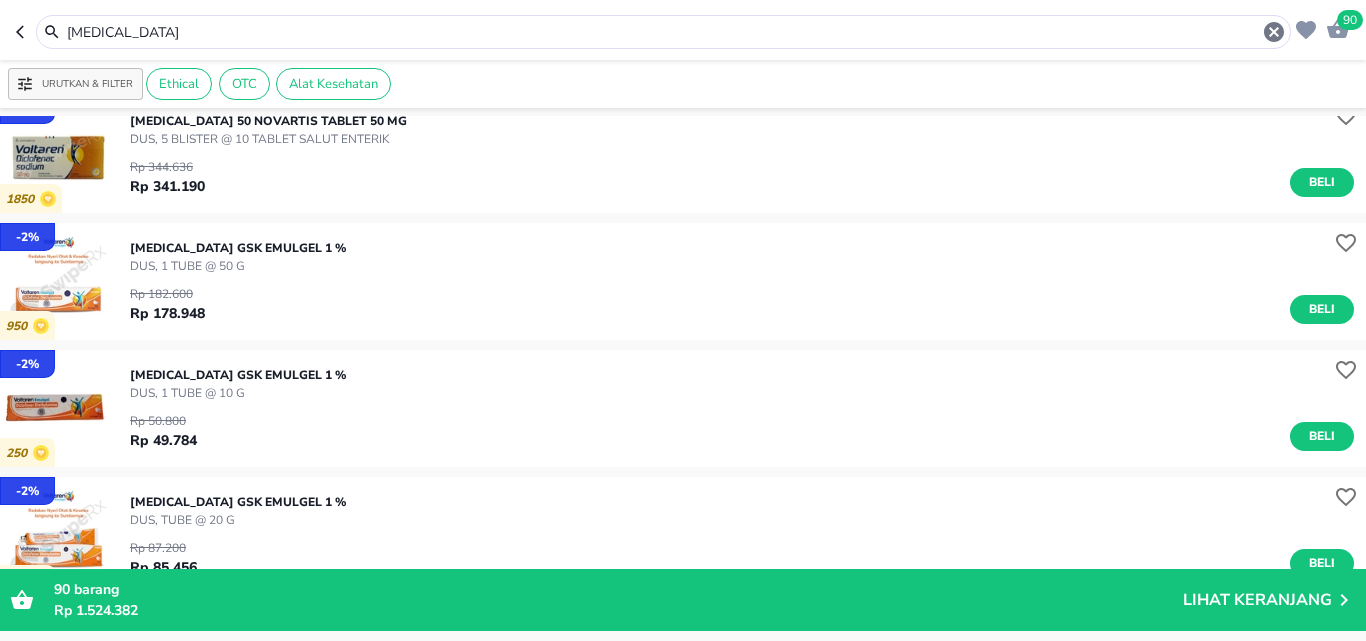 scroll, scrollTop: 0, scrollLeft: 0, axis: both 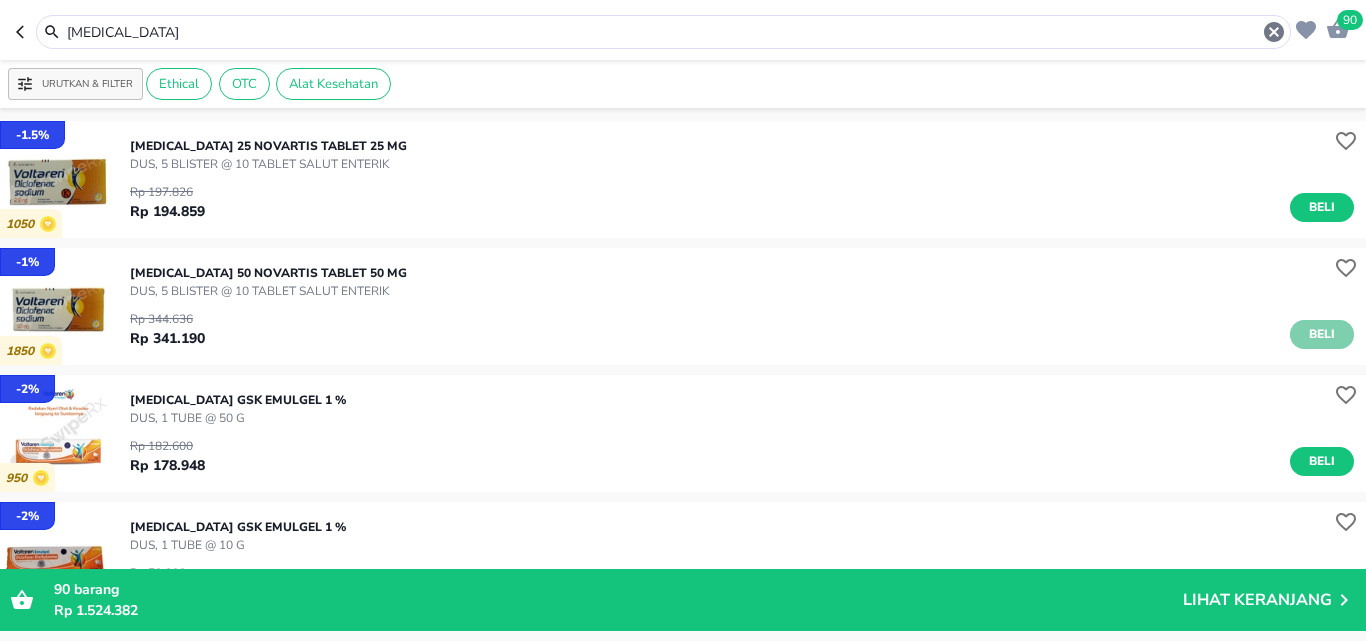 click on "Beli" at bounding box center (1322, 334) 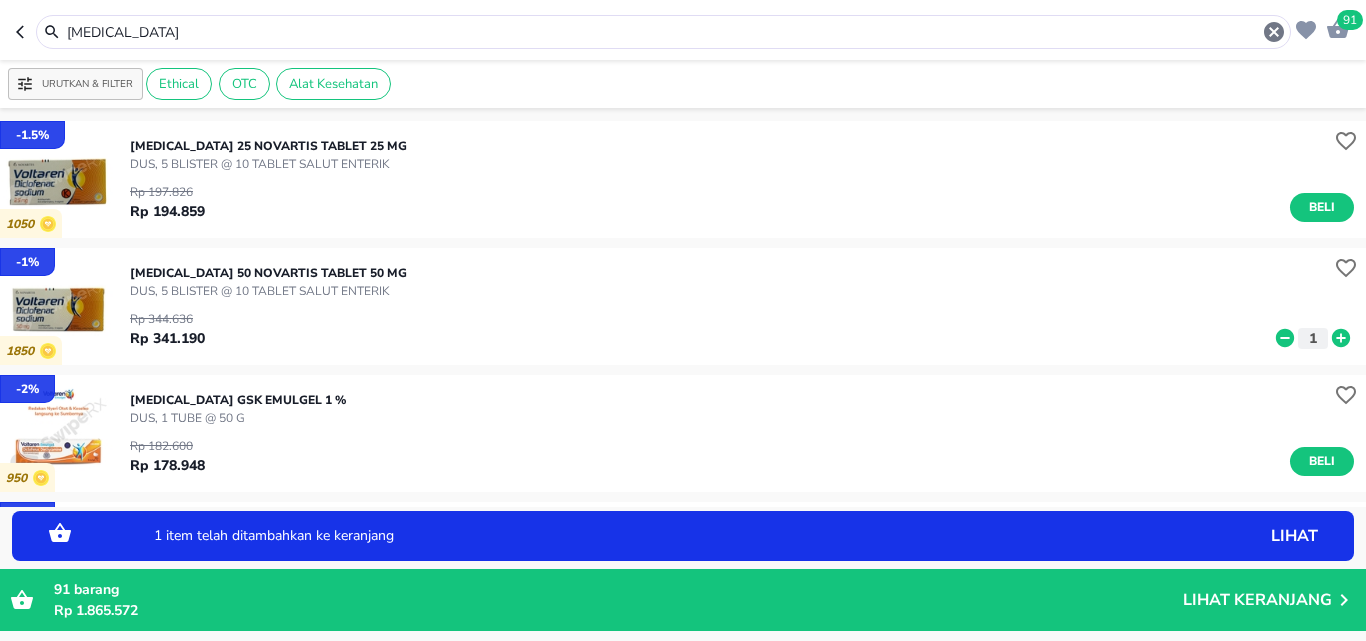 click 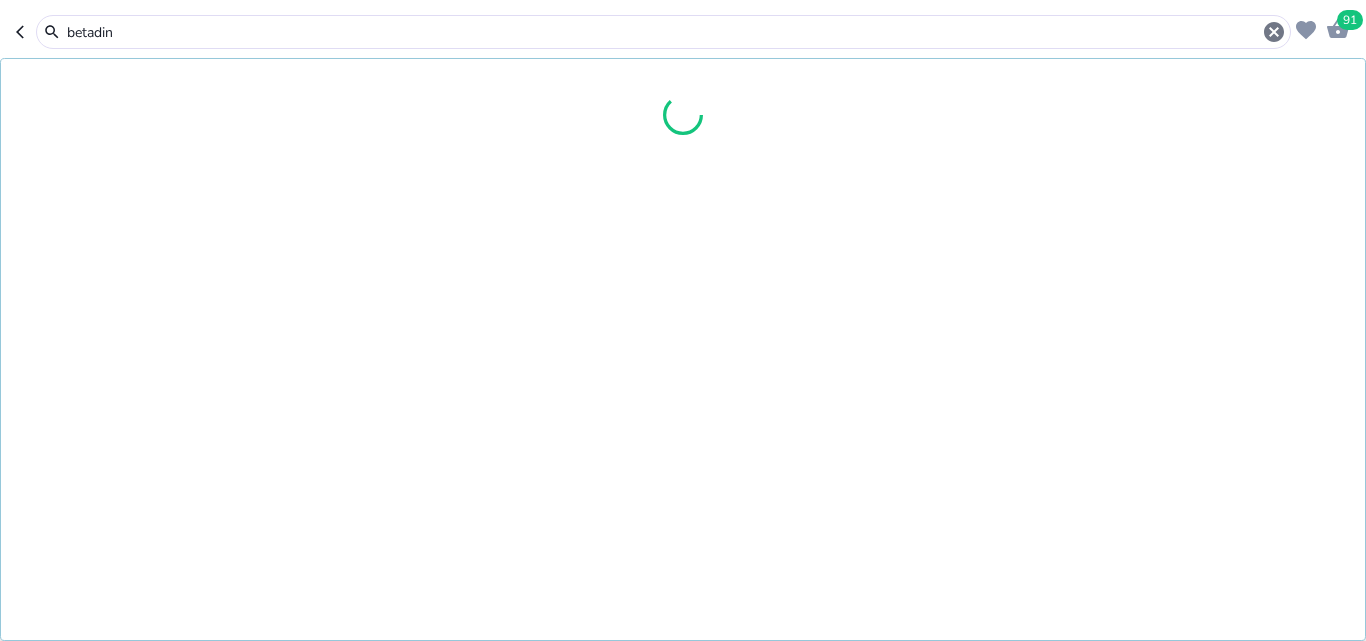 type on "betadin" 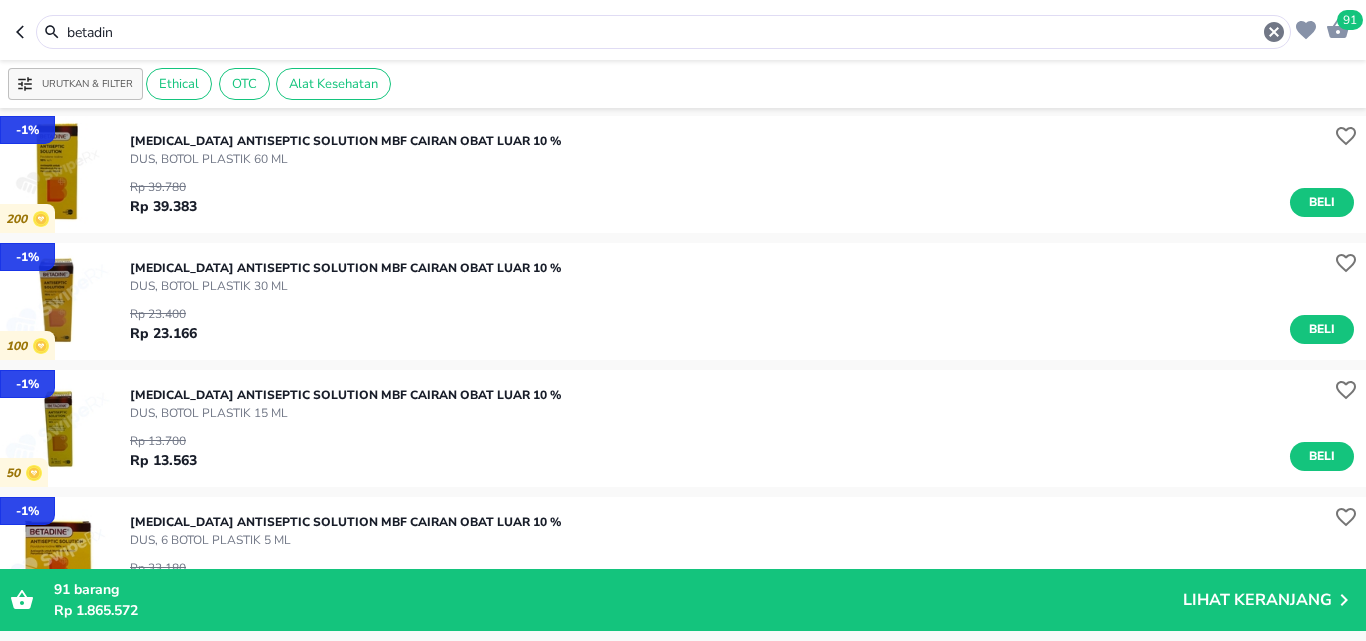 scroll, scrollTop: 0, scrollLeft: 0, axis: both 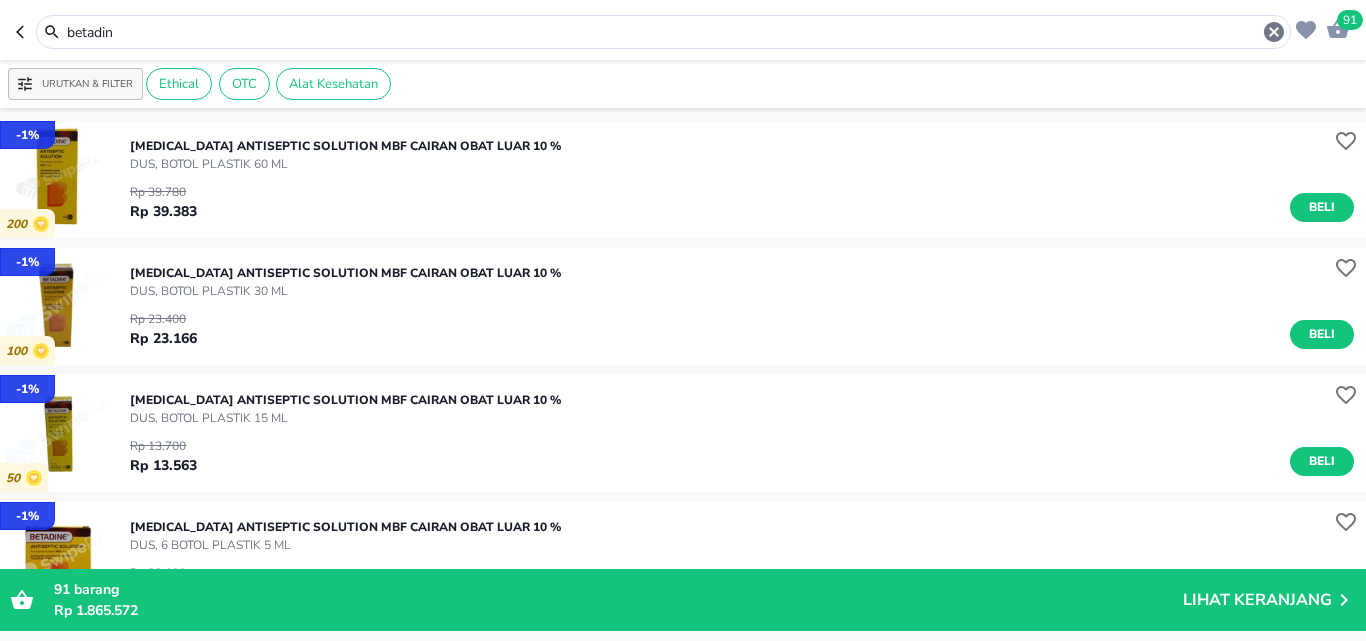 click on "Urutkan & Filter Ethical OTC Alat Kesehatan" at bounding box center (683, 84) 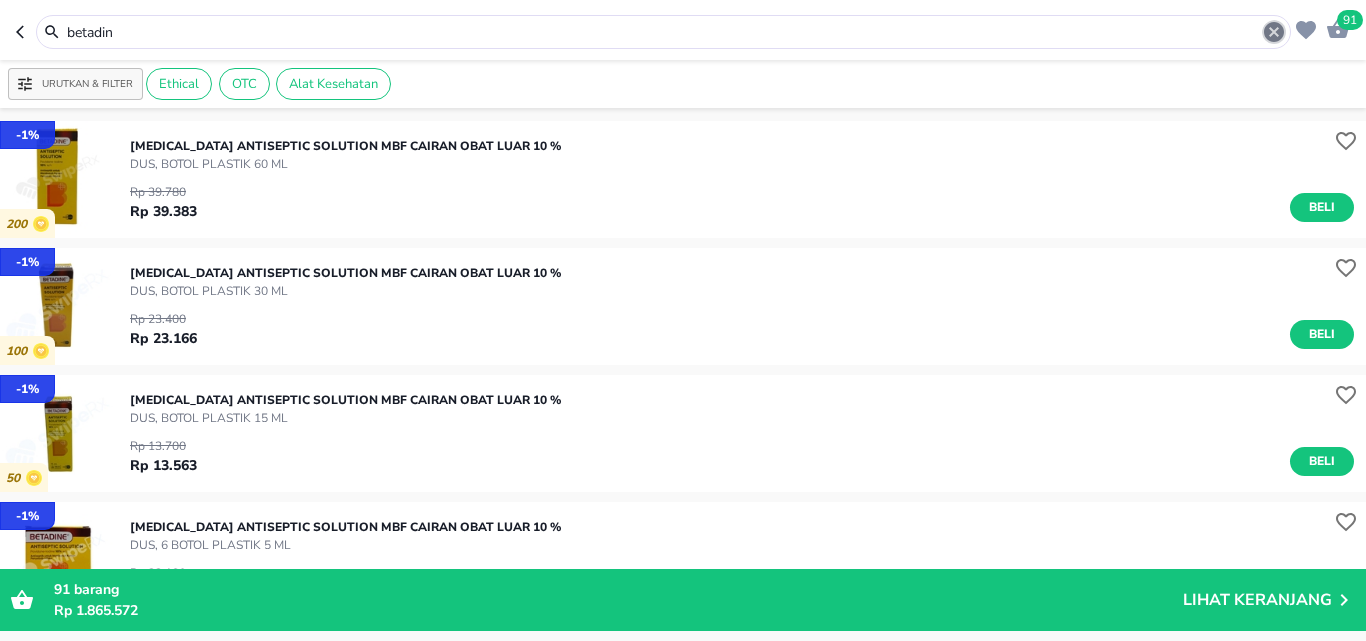 click 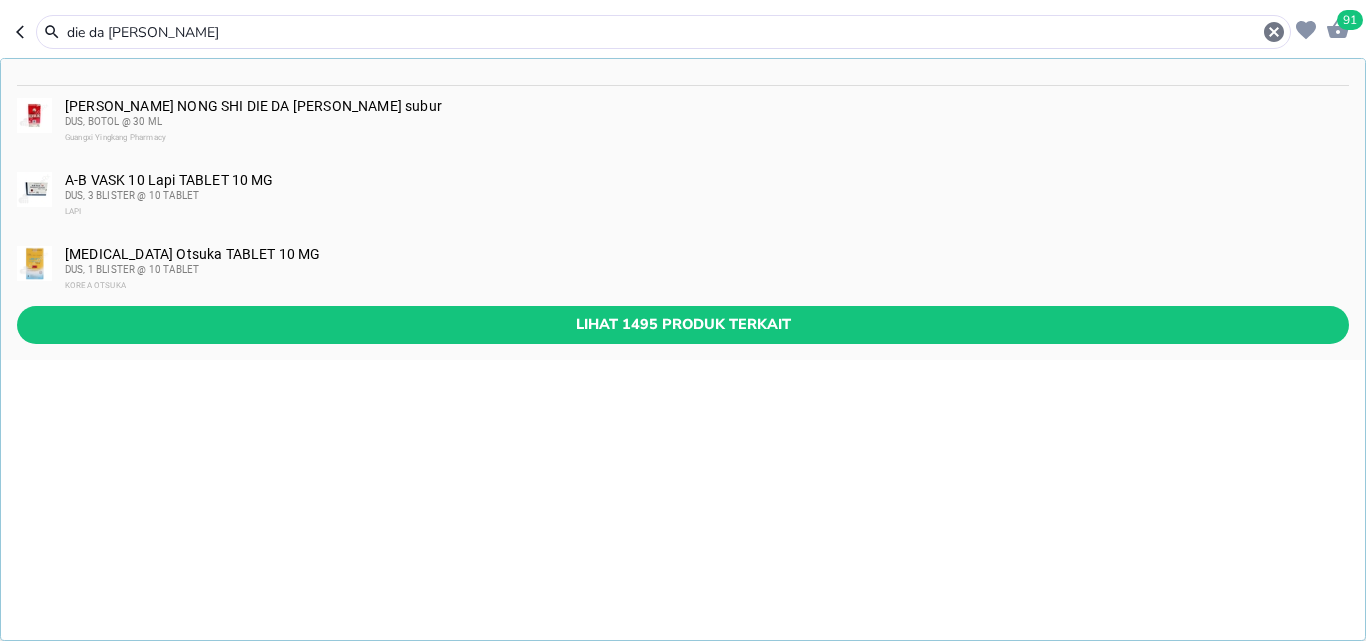 type on "die da [PERSON_NAME]" 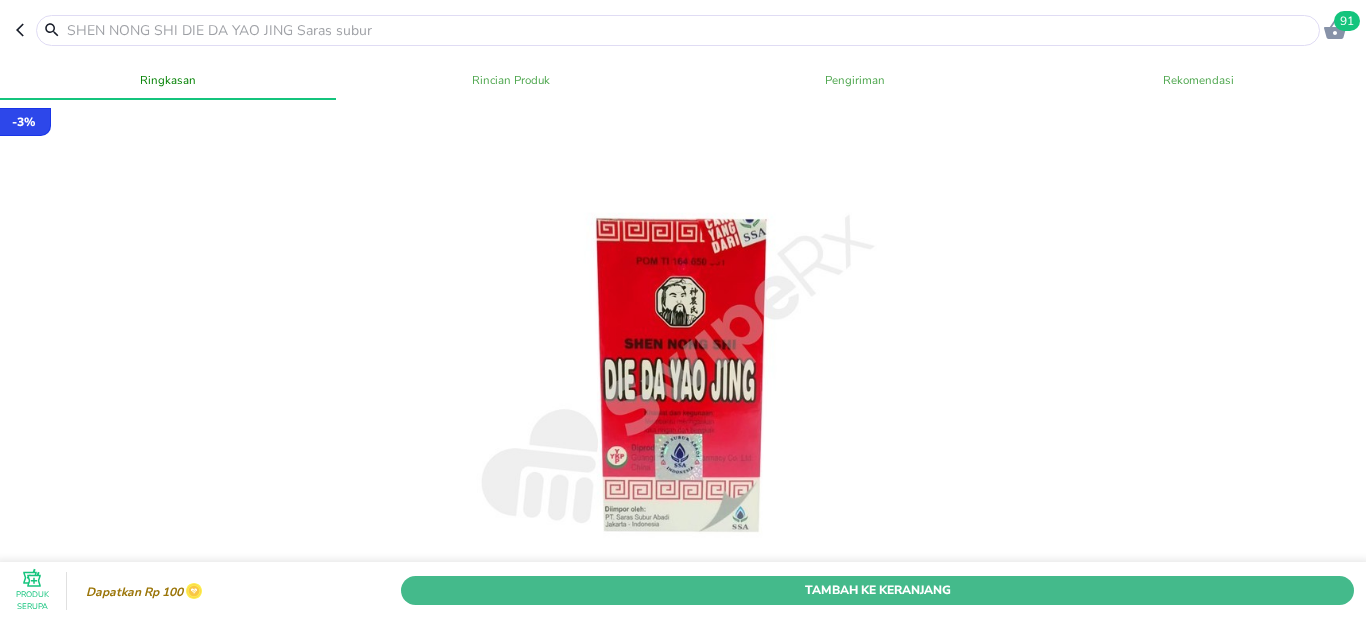 click on "Tambah Ke Keranjang" at bounding box center [877, 590] 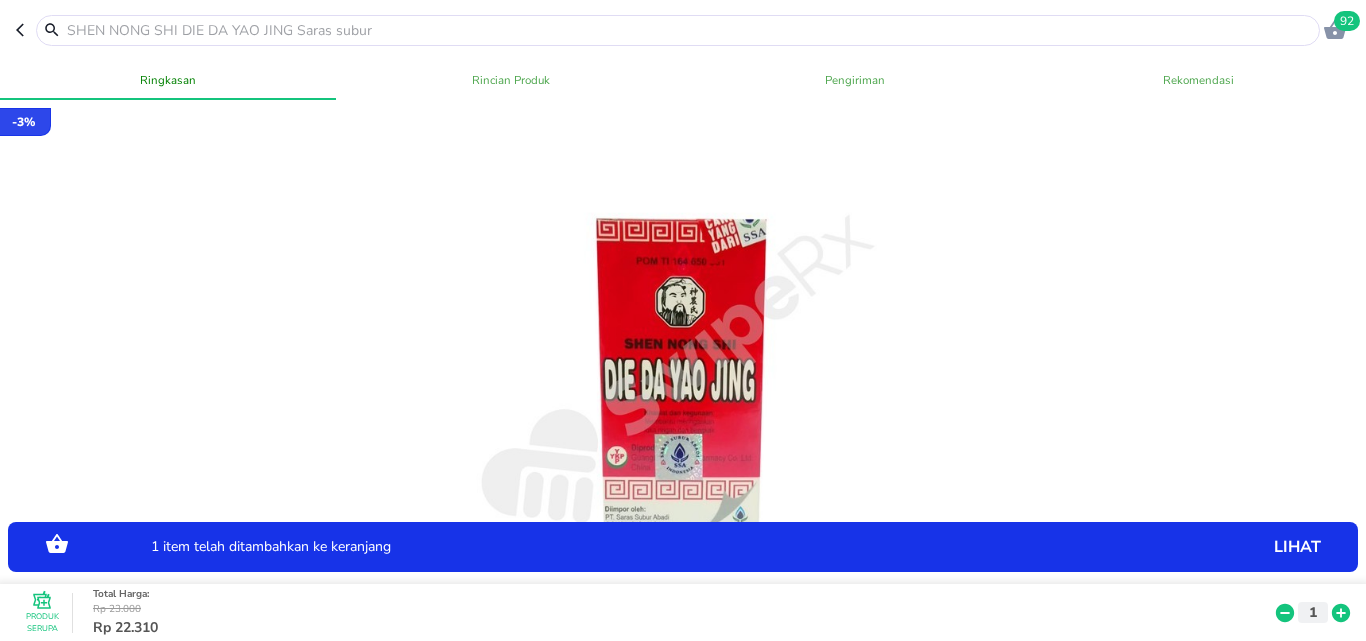 click 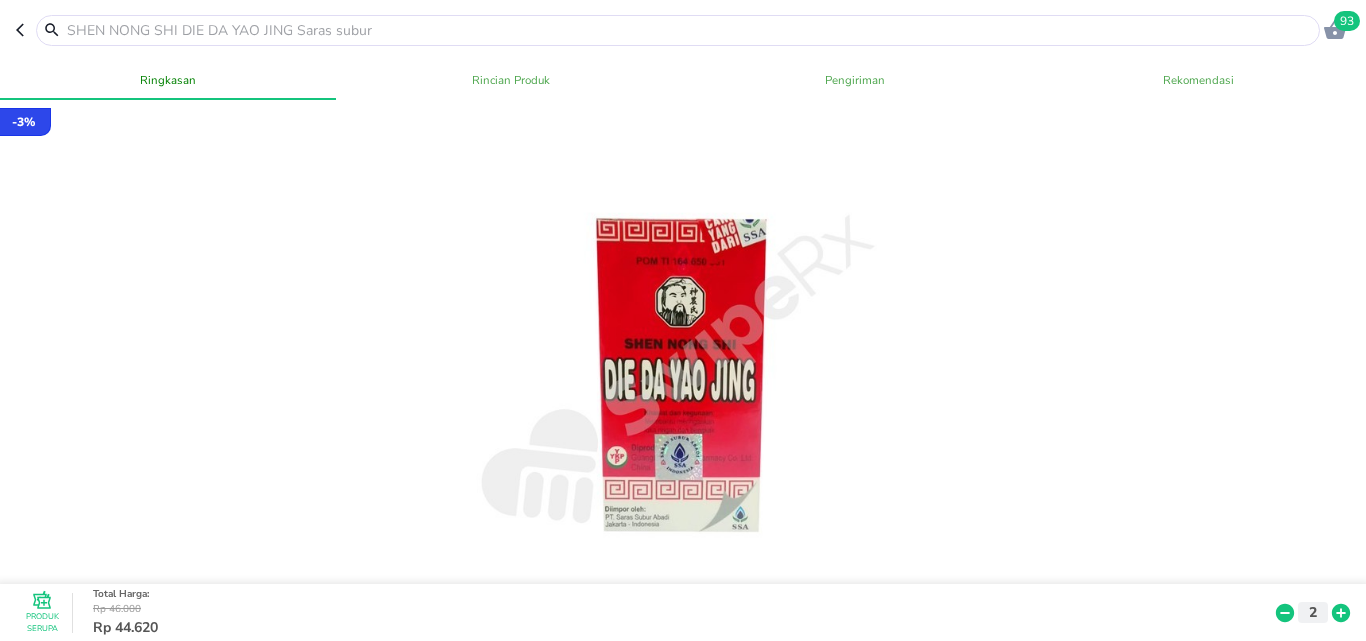 click at bounding box center [690, 30] 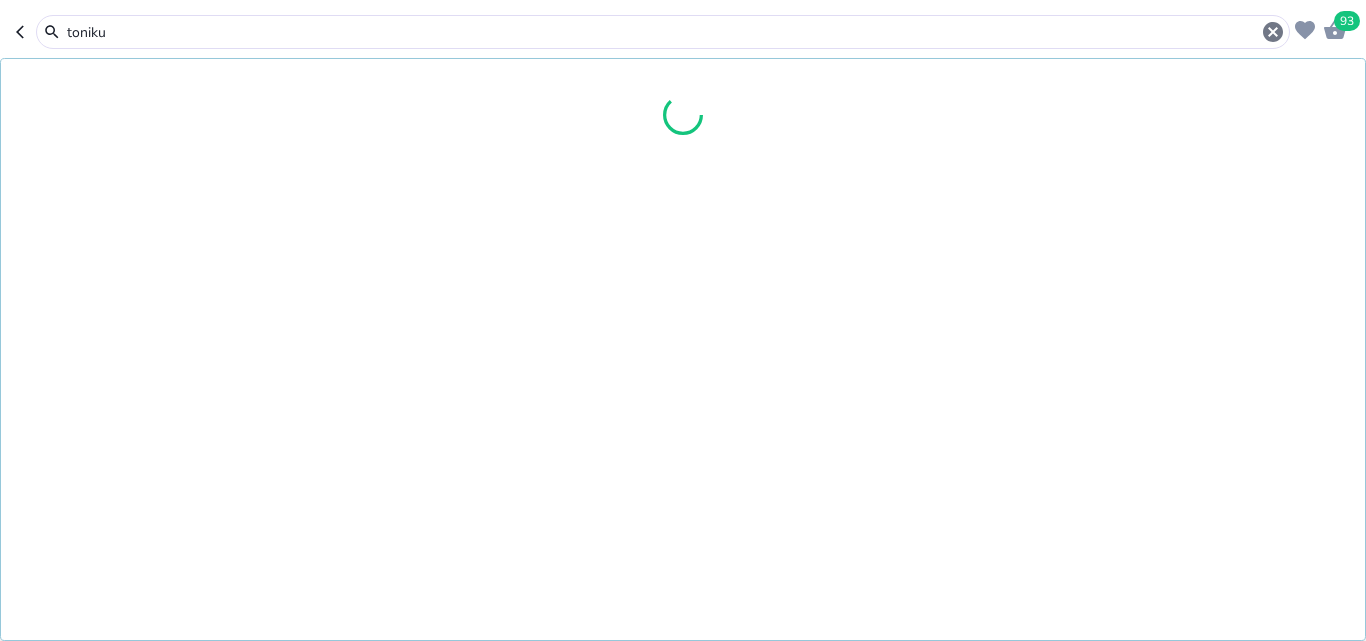type on "tonikum" 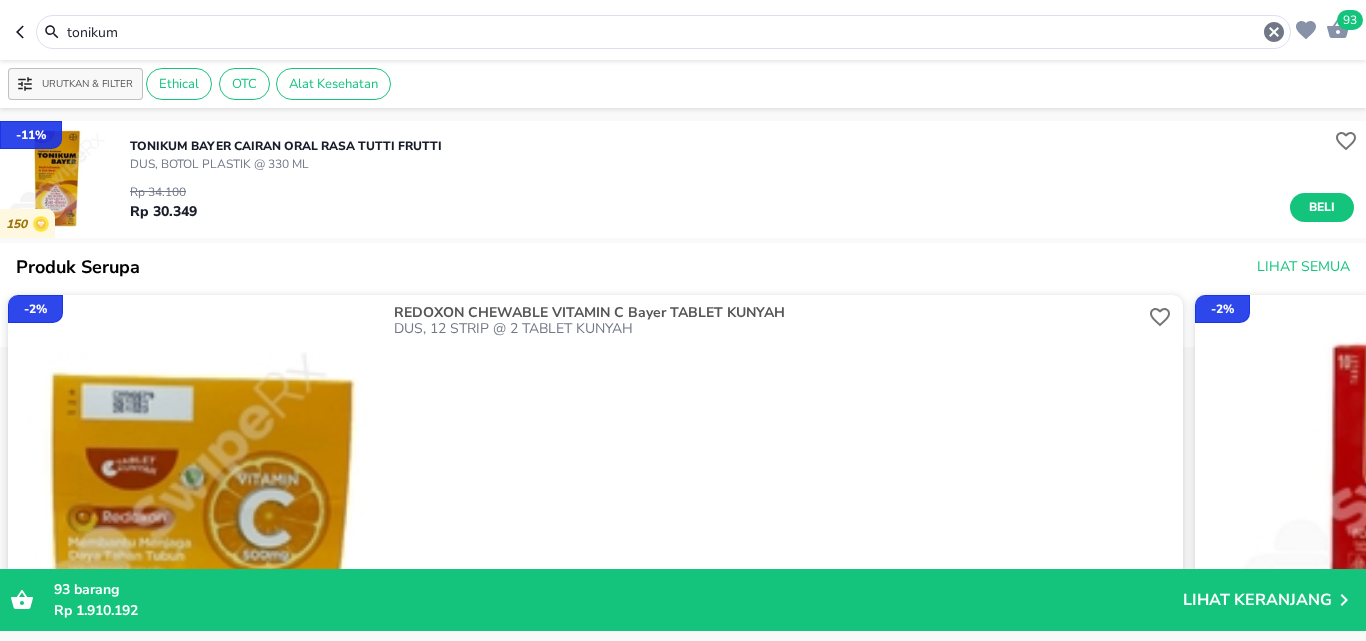 scroll, scrollTop: 0, scrollLeft: 0, axis: both 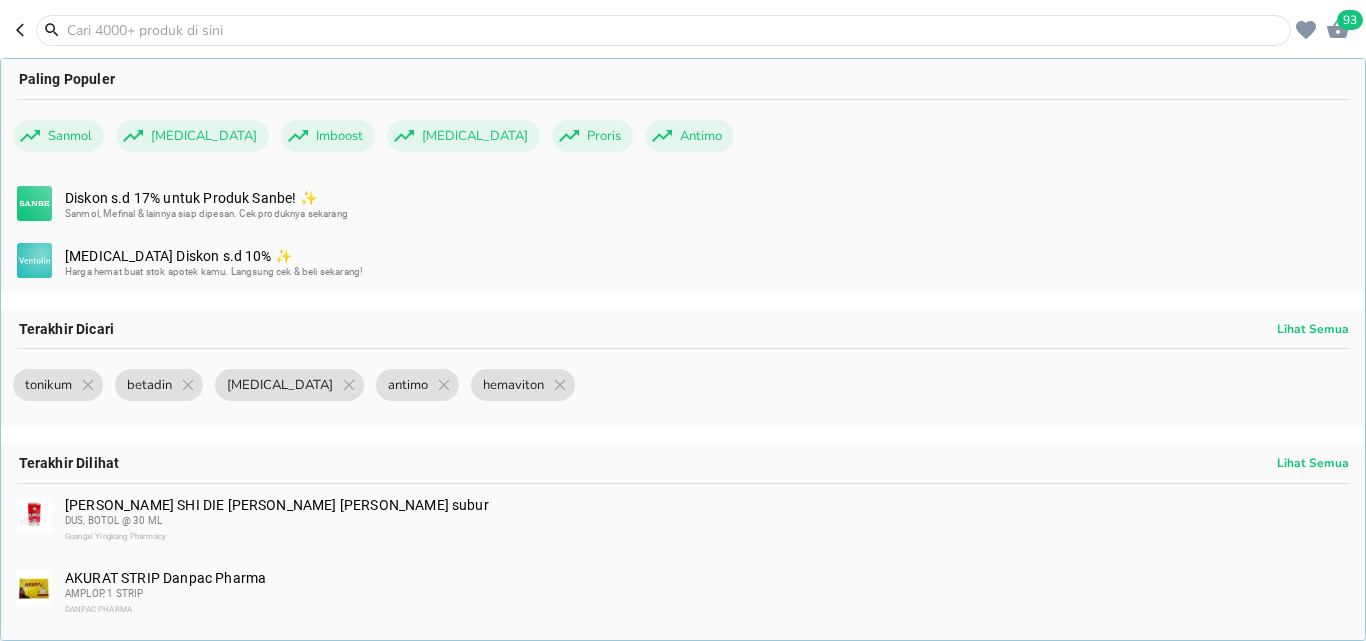 click on "Paling Populer" at bounding box center (683, 79) 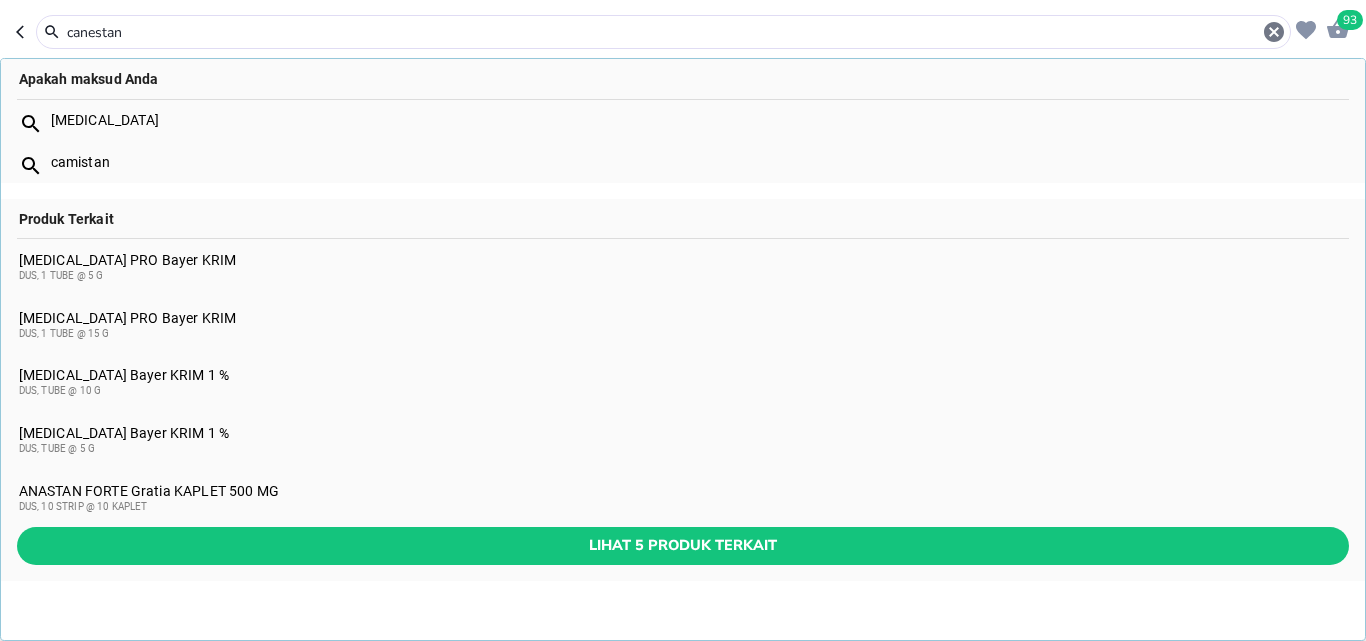 type on "canestan" 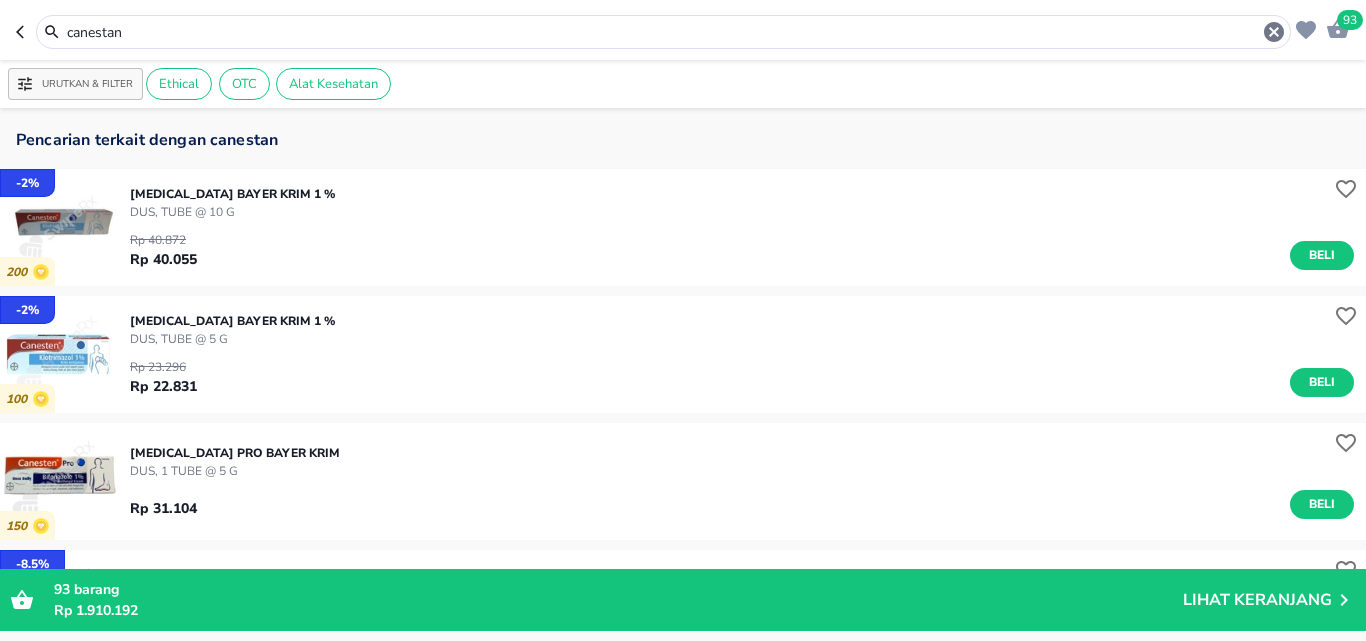 scroll, scrollTop: 200, scrollLeft: 0, axis: vertical 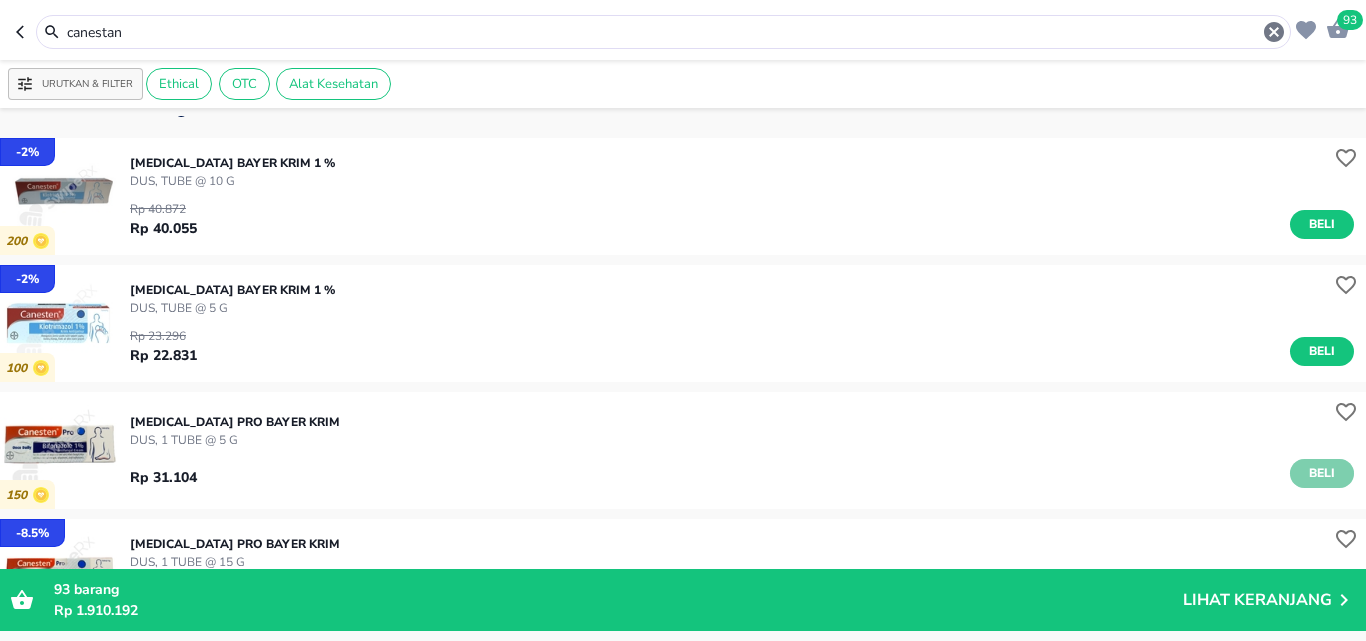click on "Beli" at bounding box center [1322, 473] 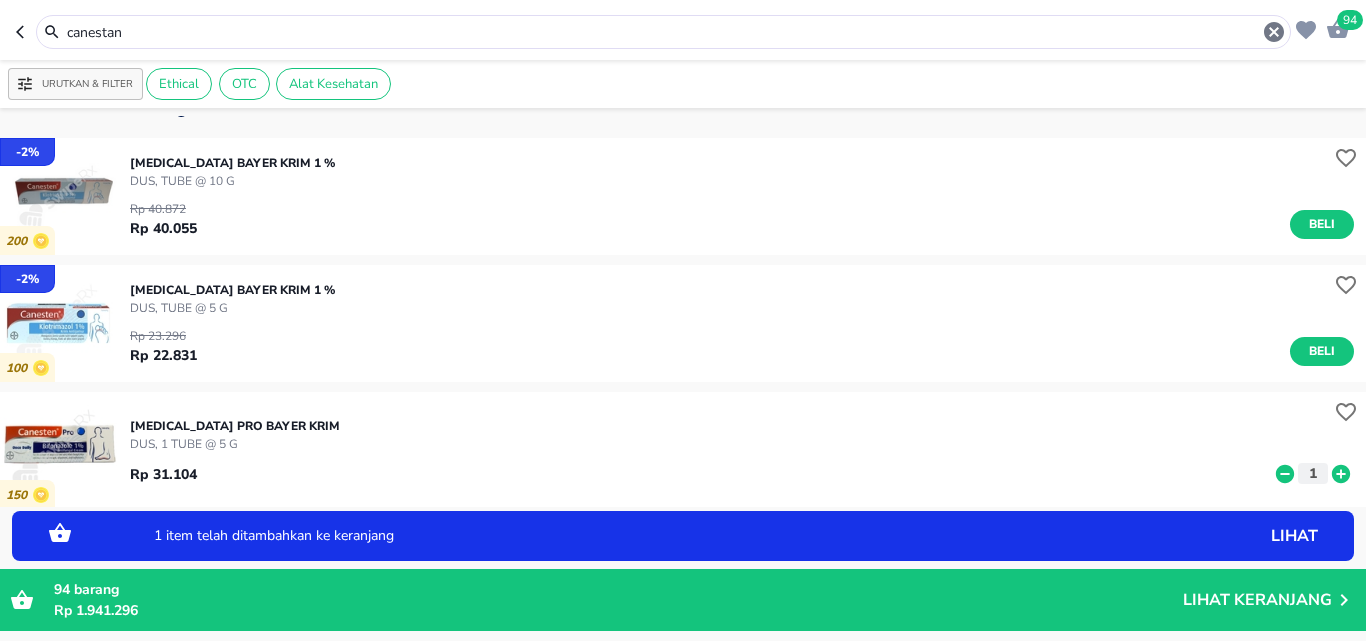 click 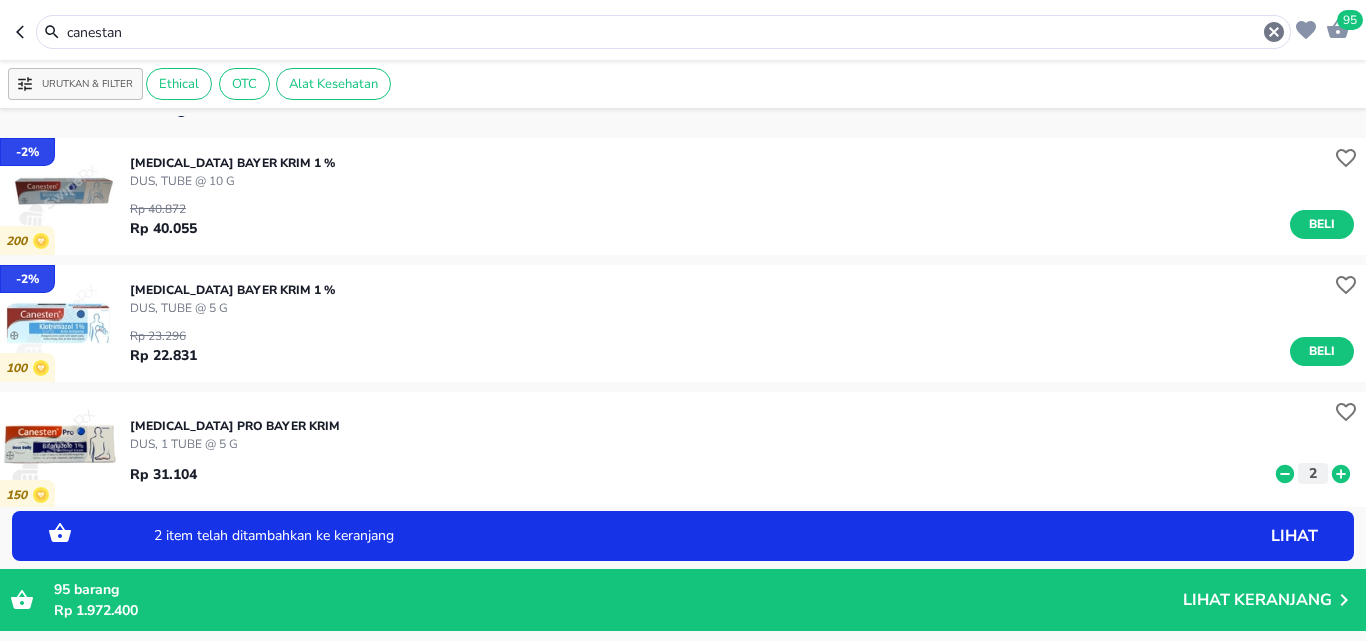 click on "95   barang Rp 1.972.400 Lihat Keranjang" at bounding box center [683, 600] 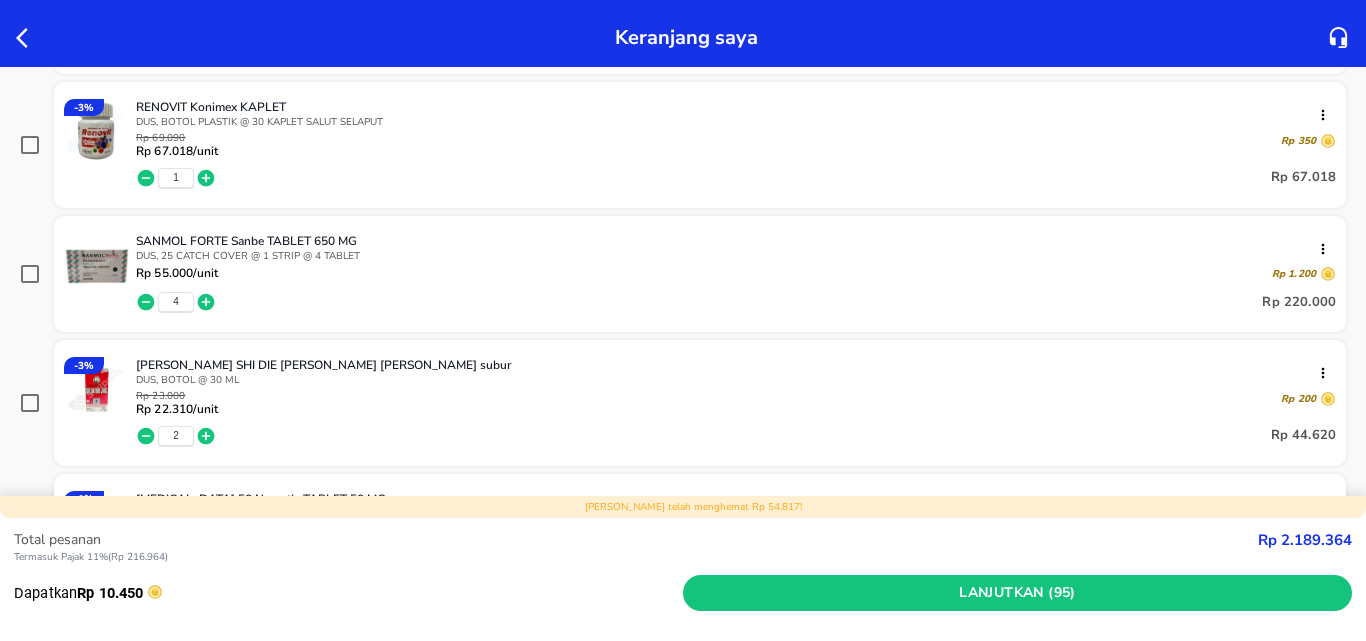 scroll, scrollTop: 2100, scrollLeft: 0, axis: vertical 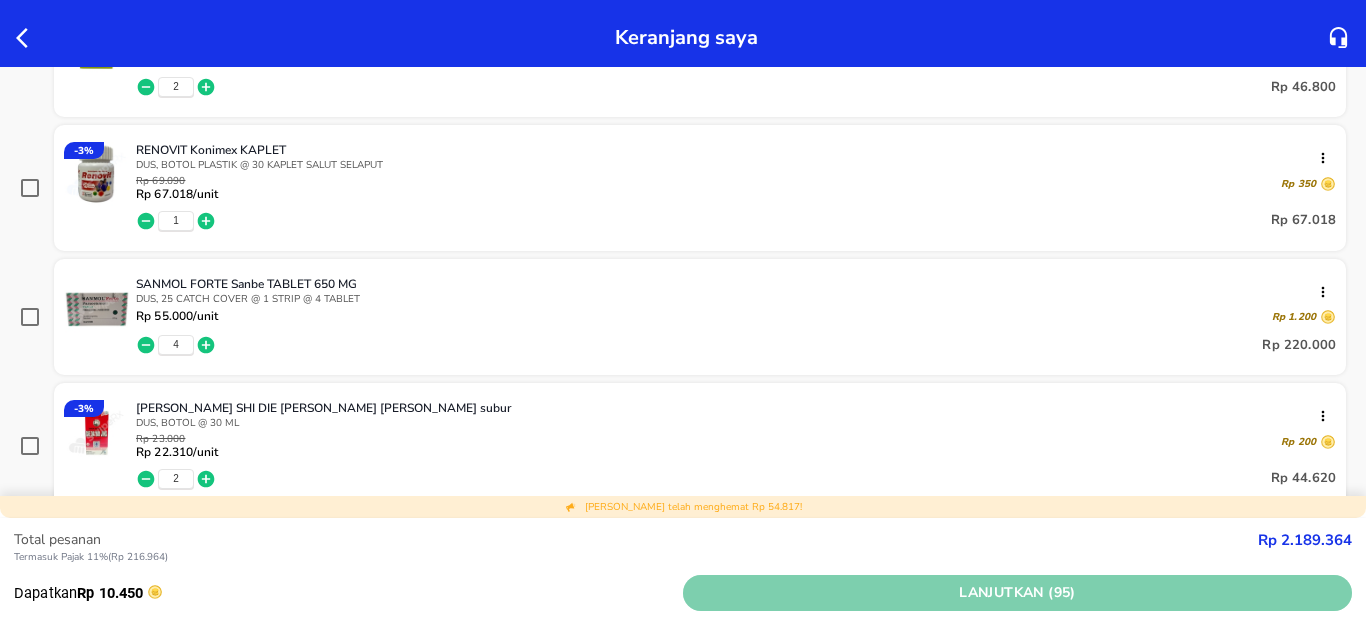 click on "Lanjutkan (95)" at bounding box center (1017, 593) 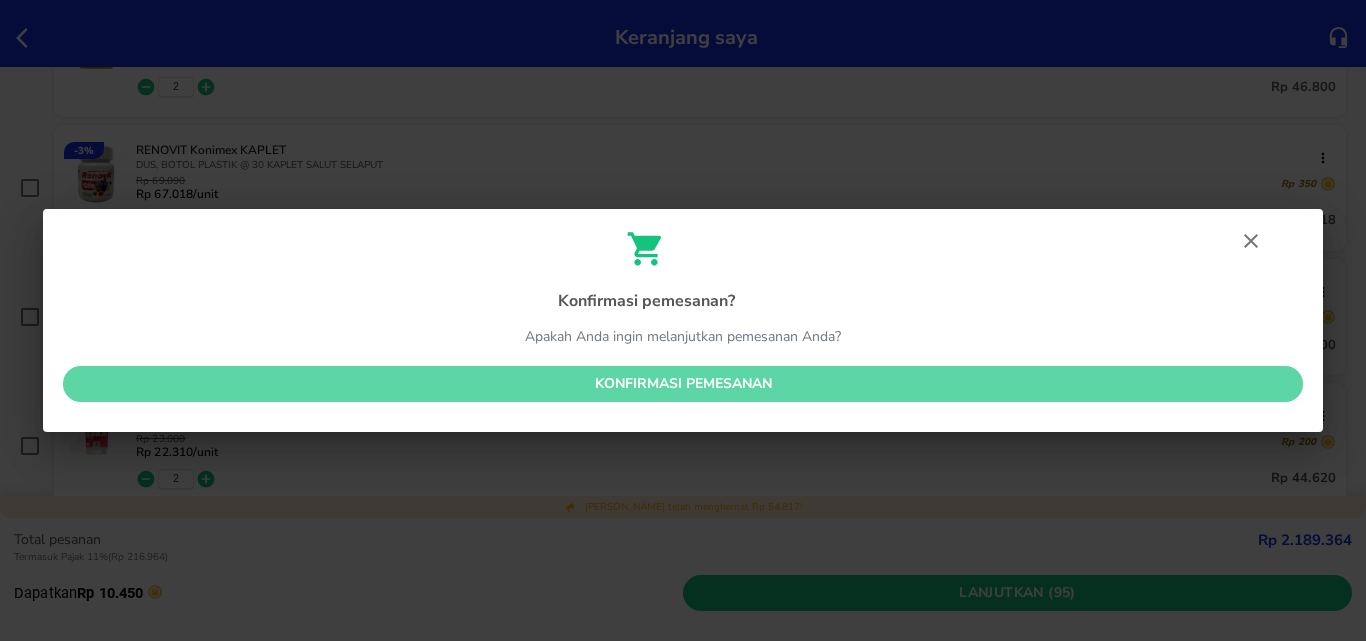 click on "Konfirmasi pemesanan" at bounding box center (683, 384) 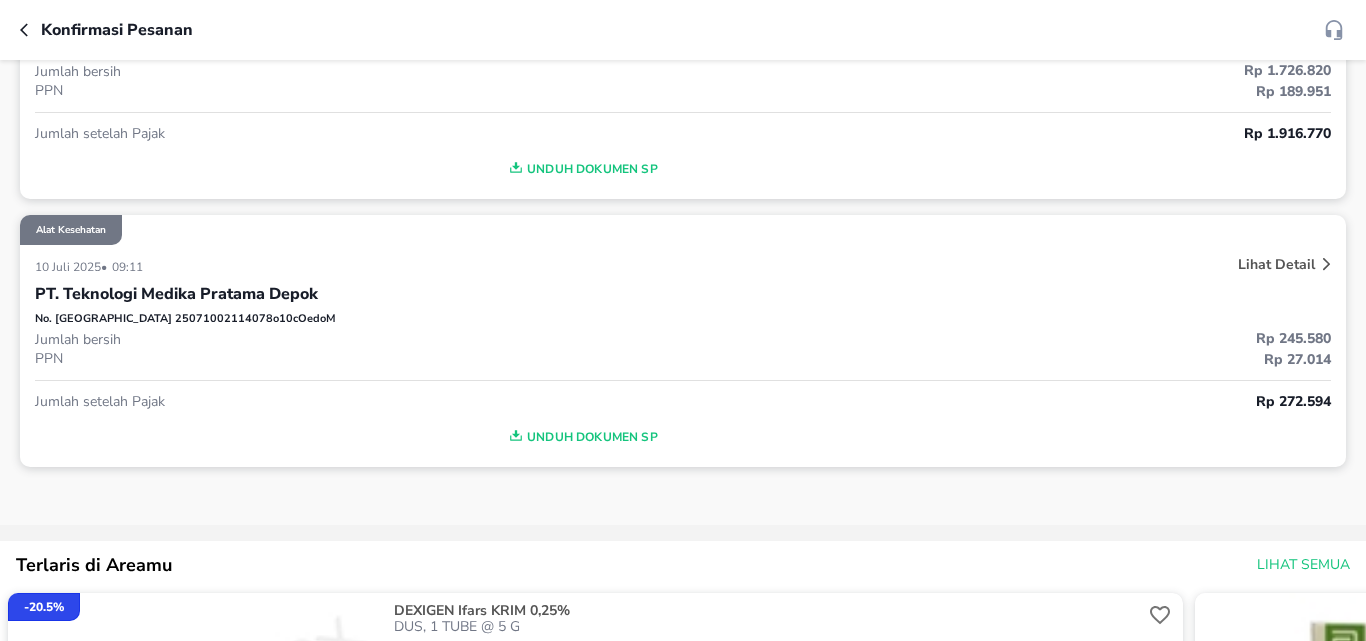 scroll, scrollTop: 400, scrollLeft: 0, axis: vertical 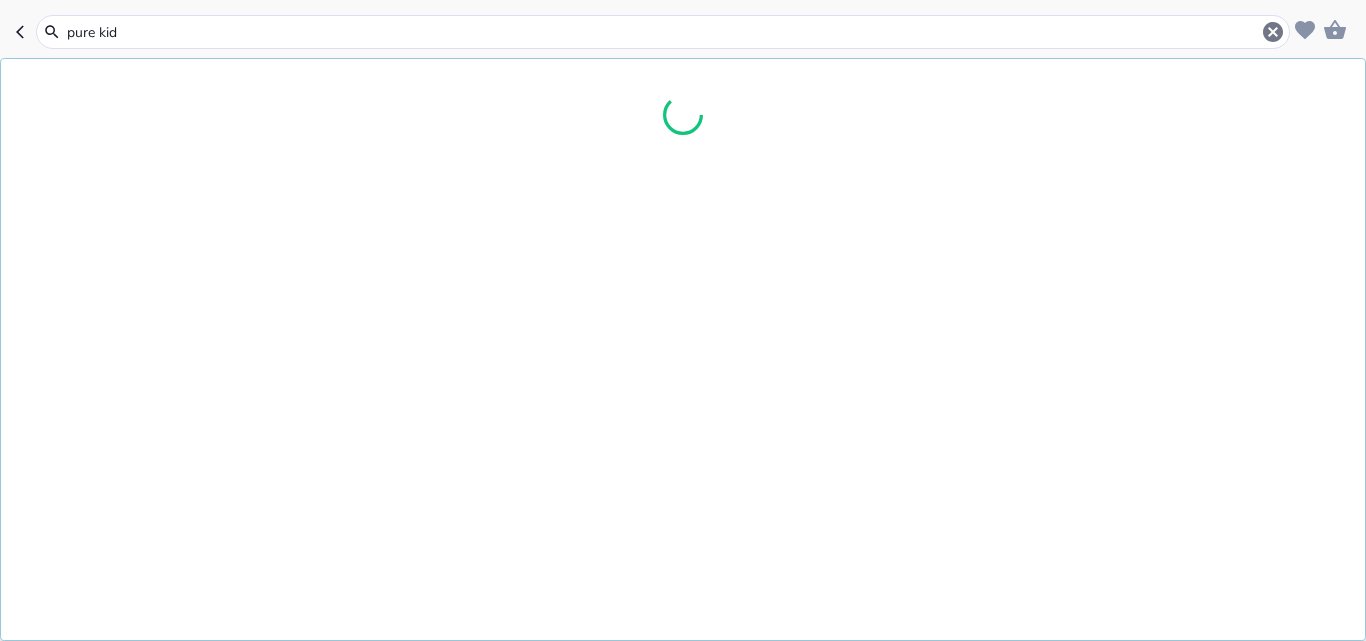 type on "pure kids" 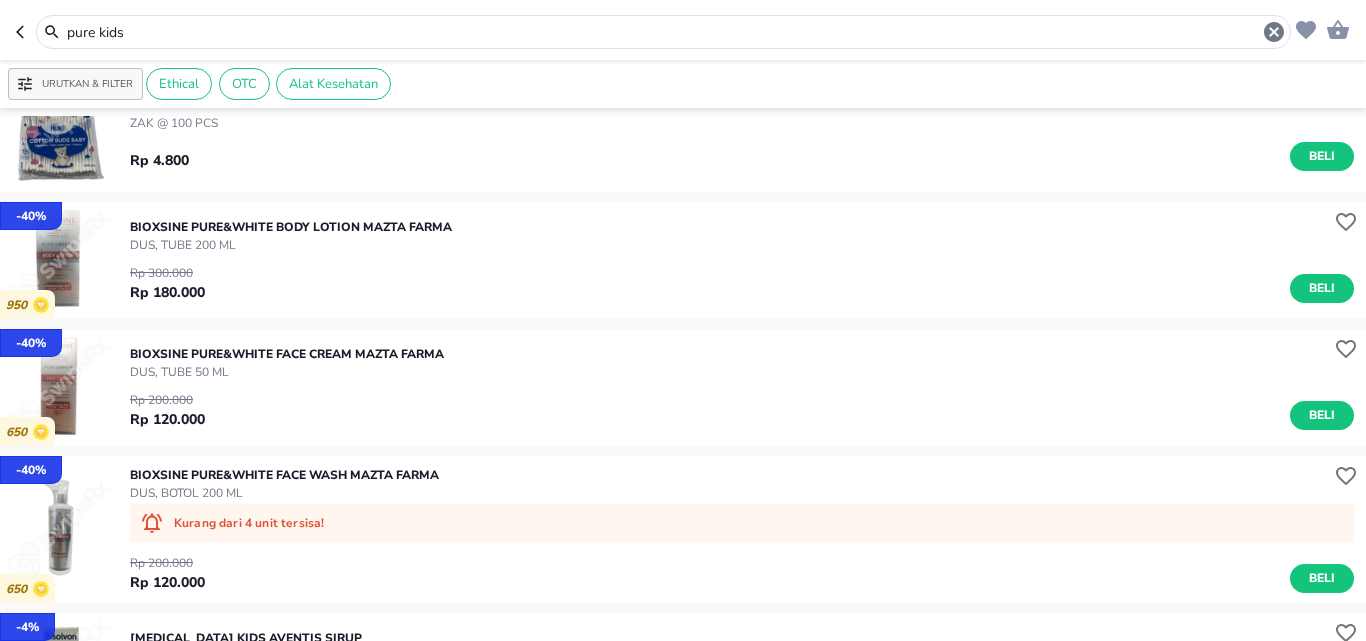 scroll, scrollTop: 0, scrollLeft: 0, axis: both 